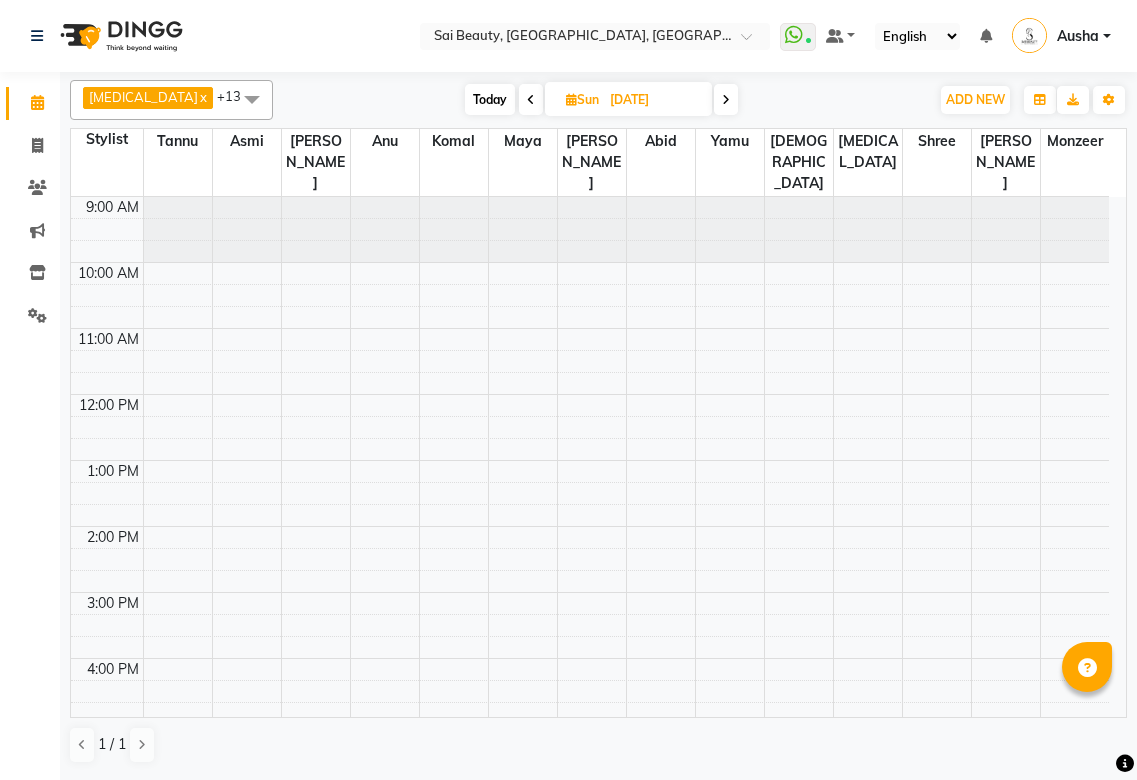 scroll, scrollTop: 0, scrollLeft: 0, axis: both 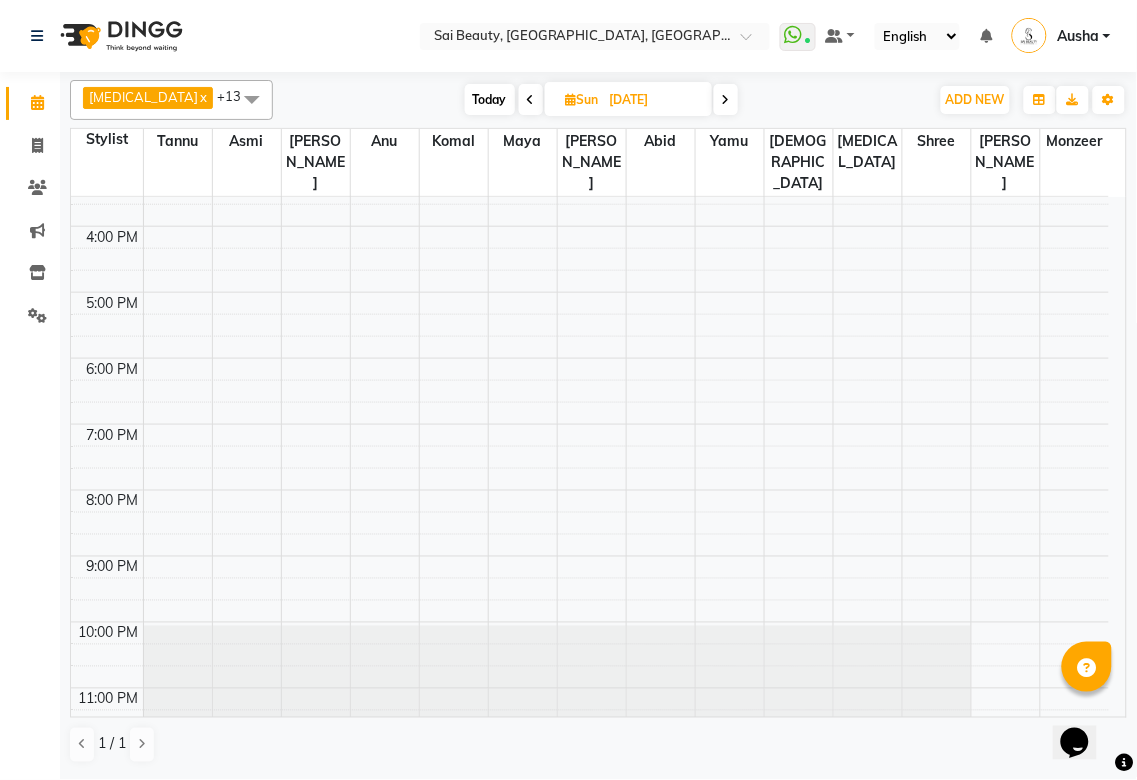 click on "Monzeer" at bounding box center [1075, 141] 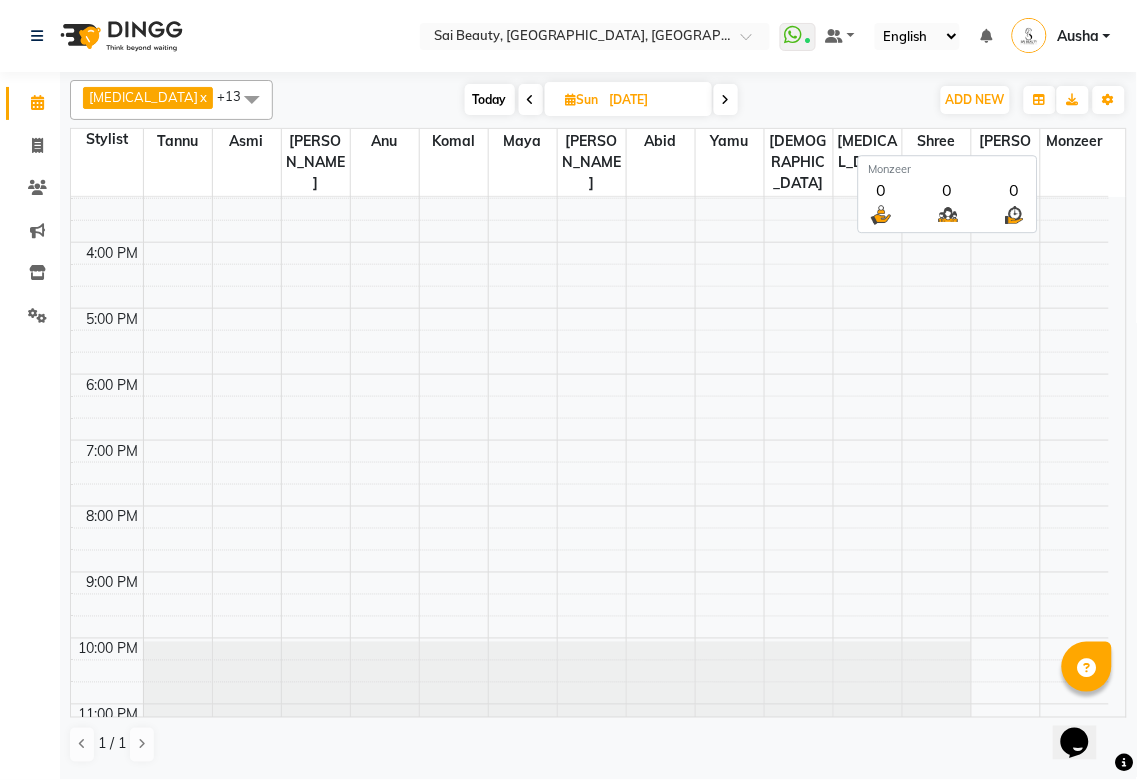click on "Monzeer" at bounding box center [1075, 141] 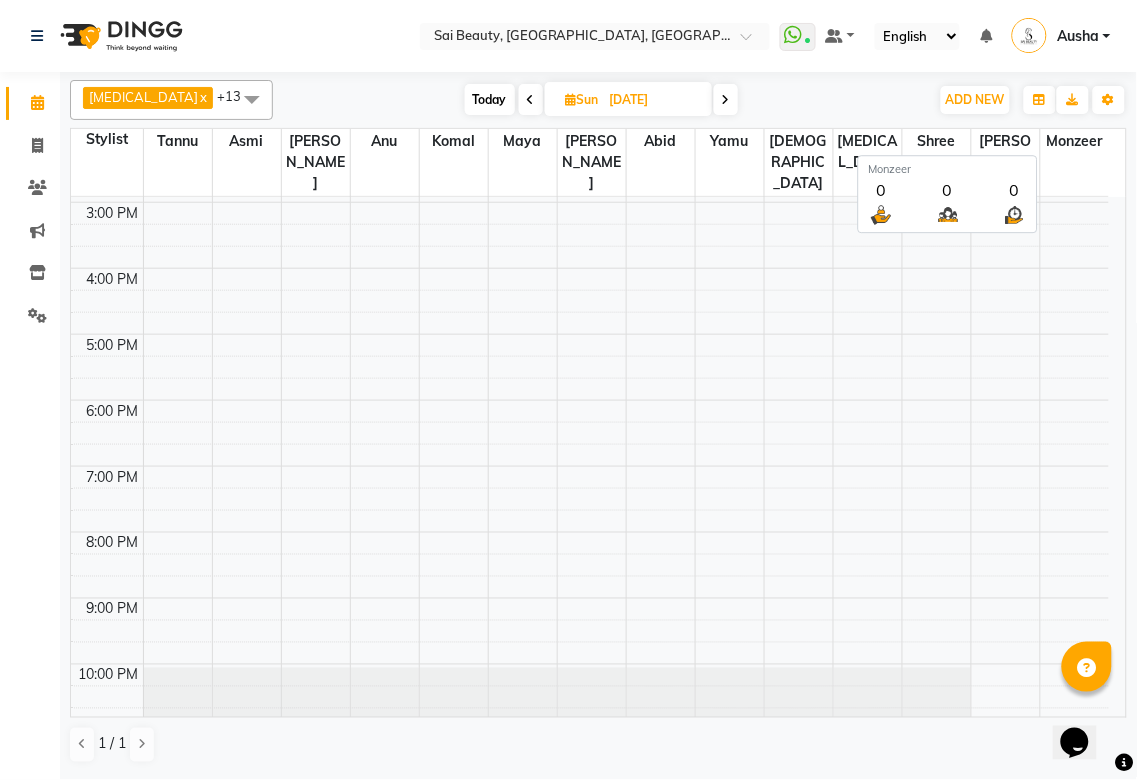 click on "Monzeer" at bounding box center (1075, 141) 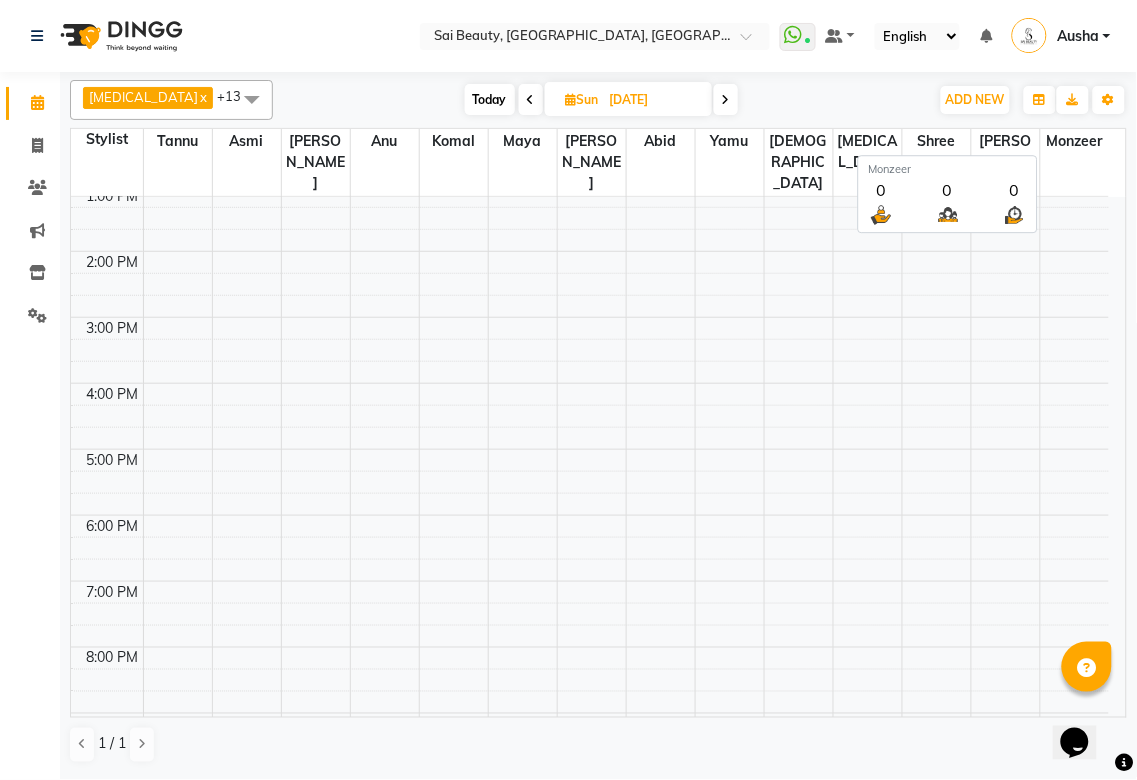scroll, scrollTop: 0, scrollLeft: 0, axis: both 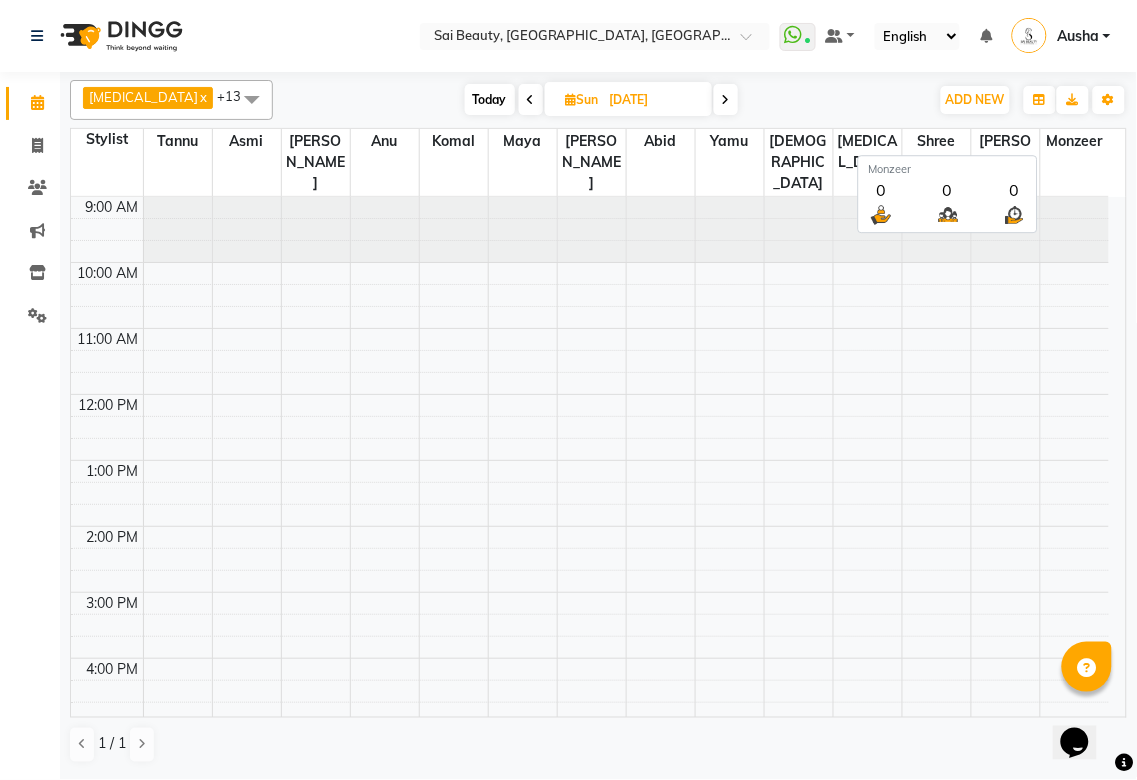 click on "Monzeer" at bounding box center (1075, 141) 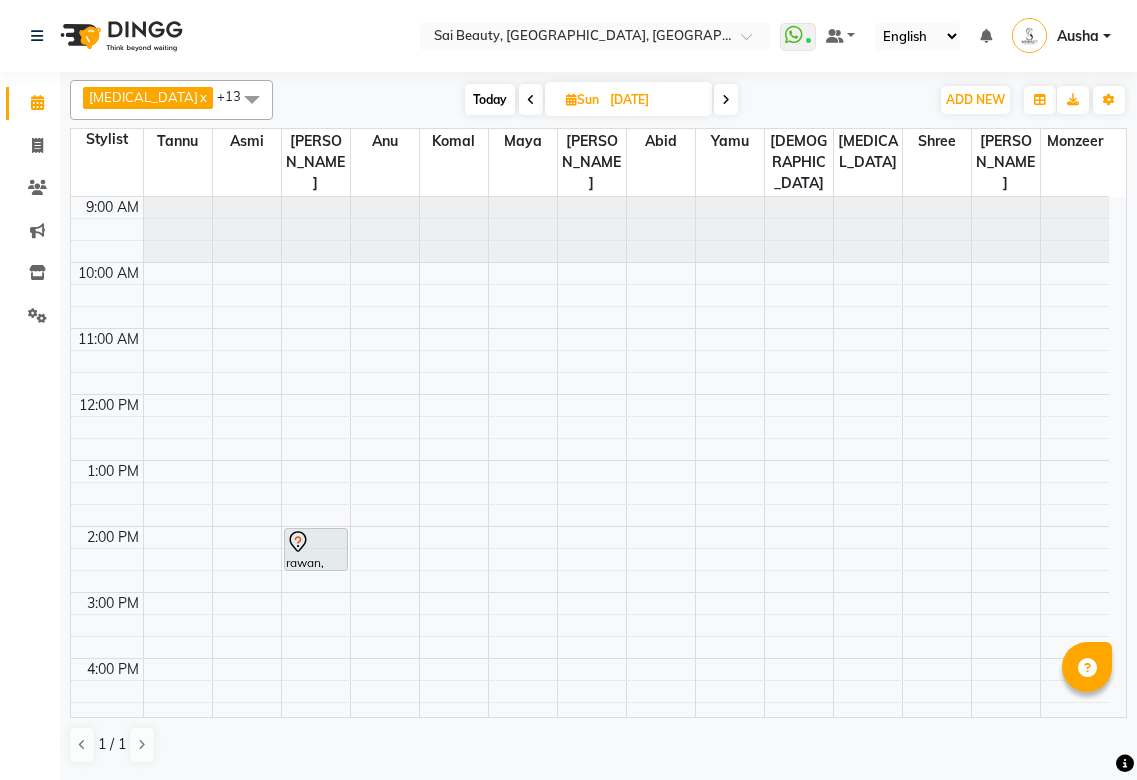 scroll, scrollTop: 0, scrollLeft: 0, axis: both 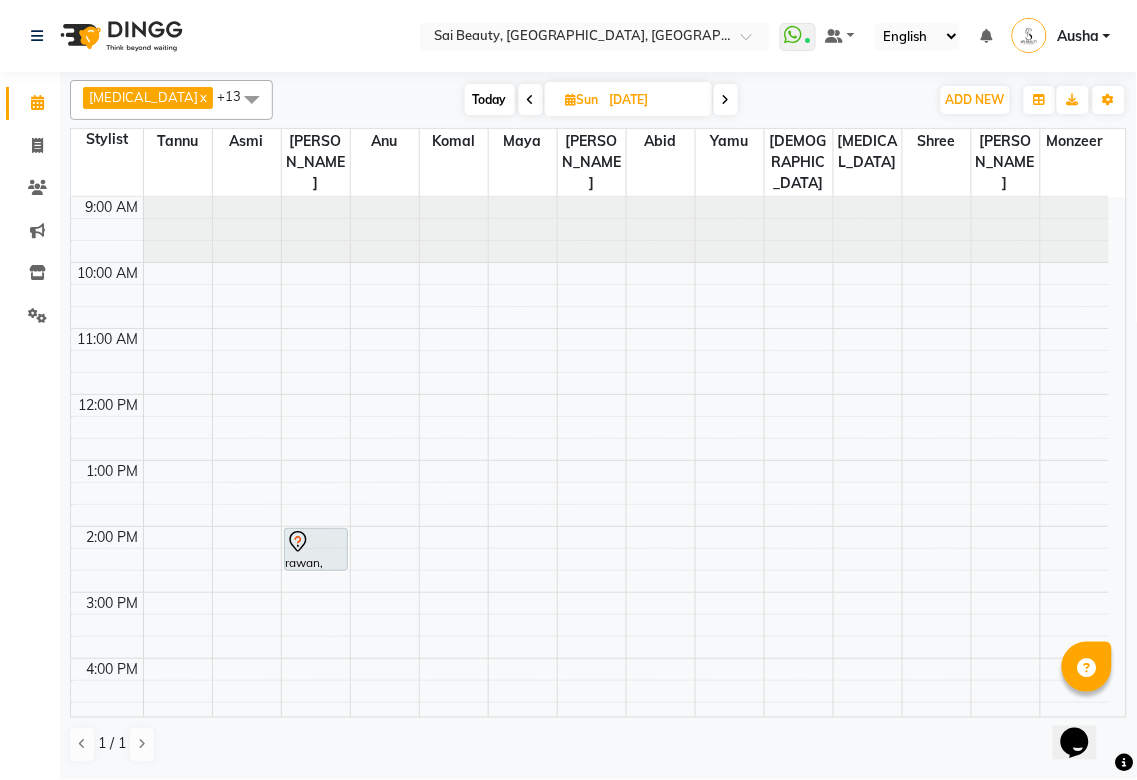 click at bounding box center [531, 99] 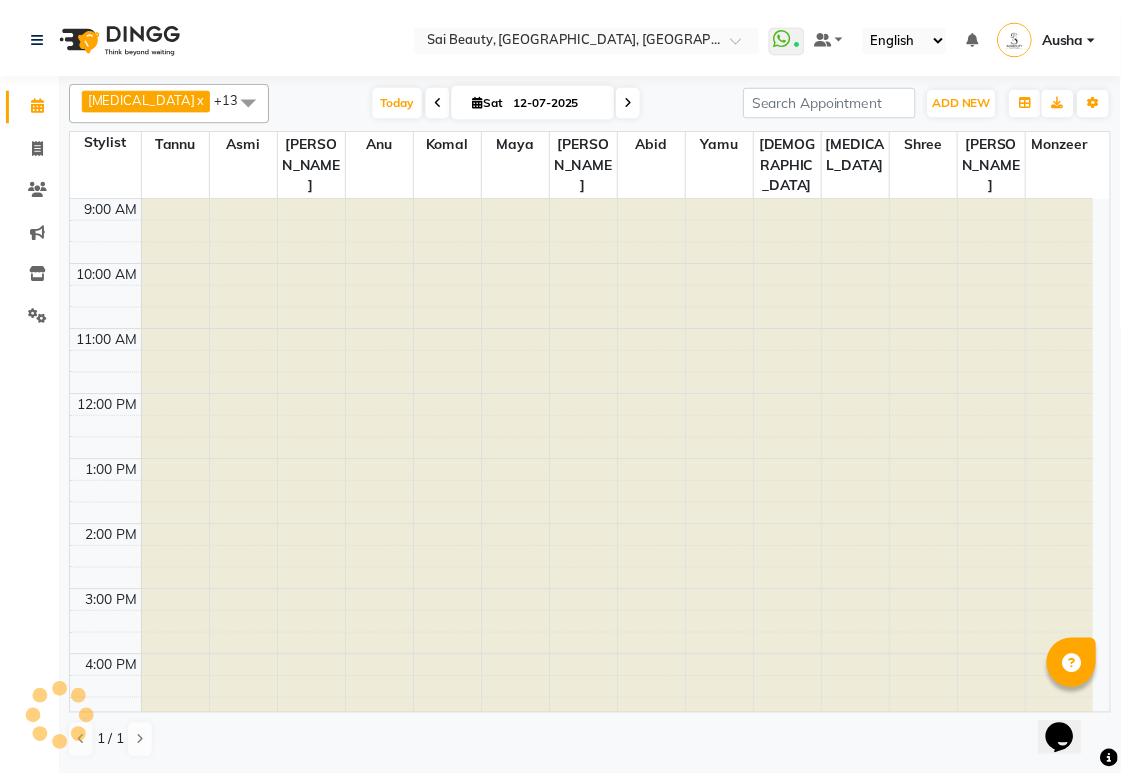 scroll, scrollTop: 432, scrollLeft: 0, axis: vertical 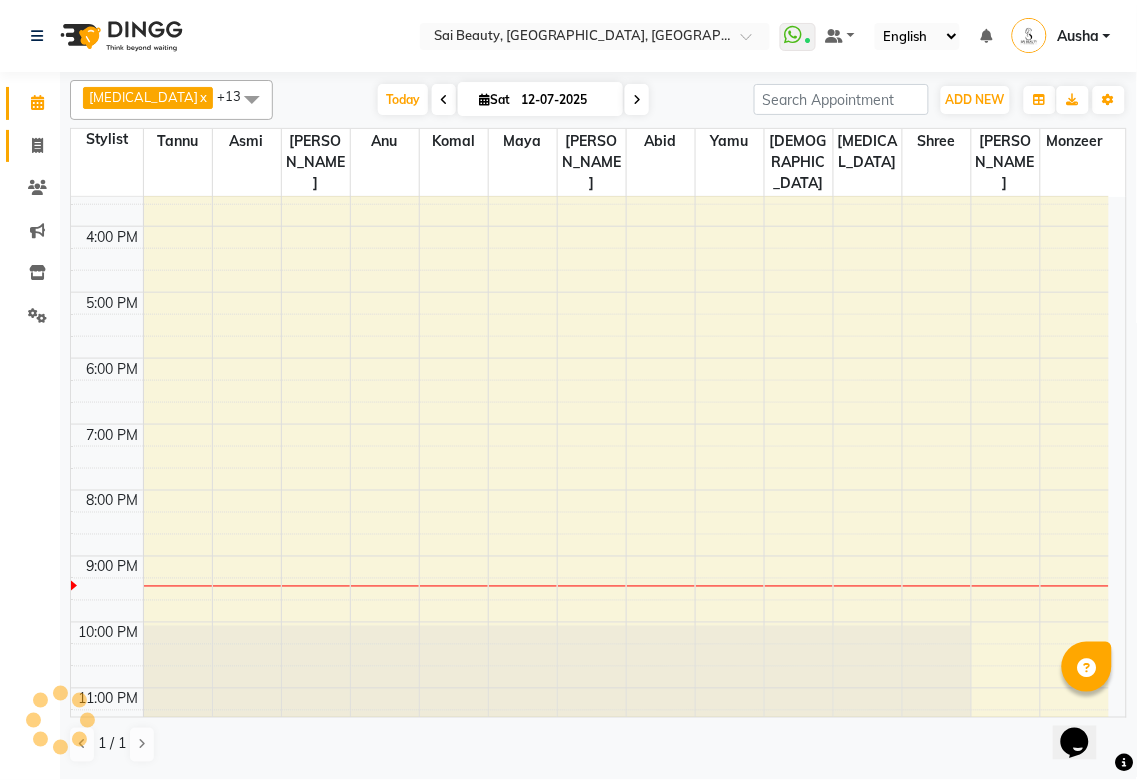click 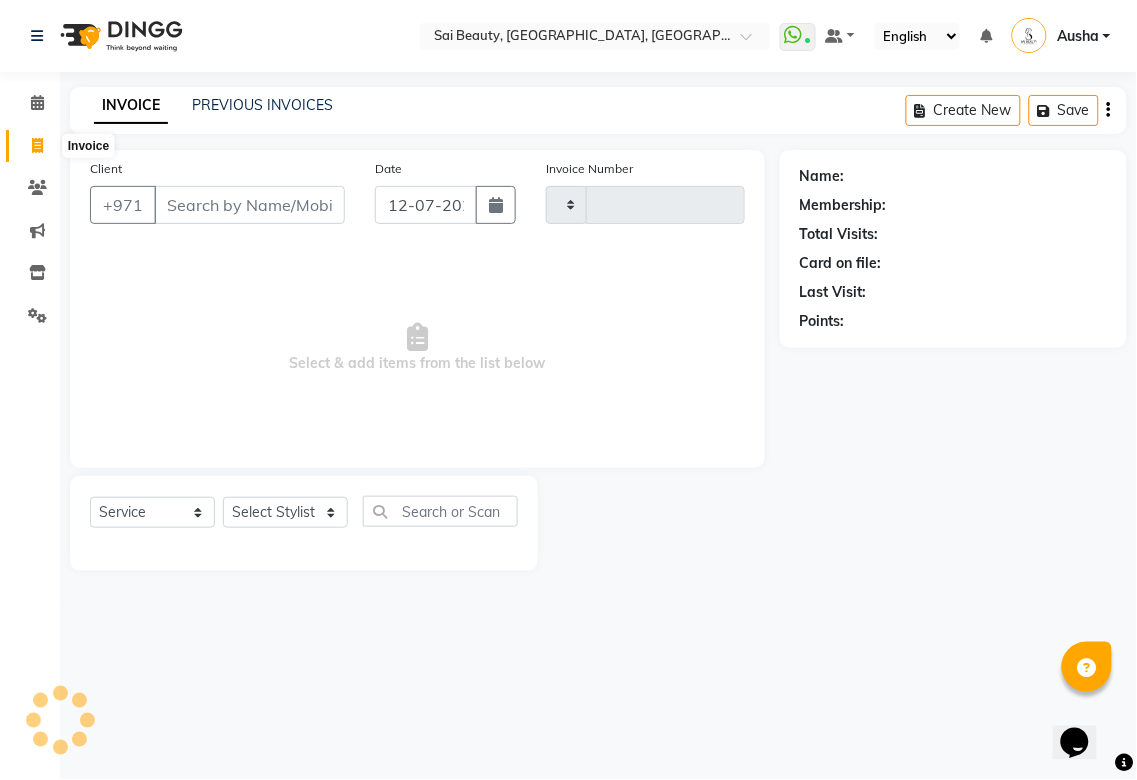 type on "2282" 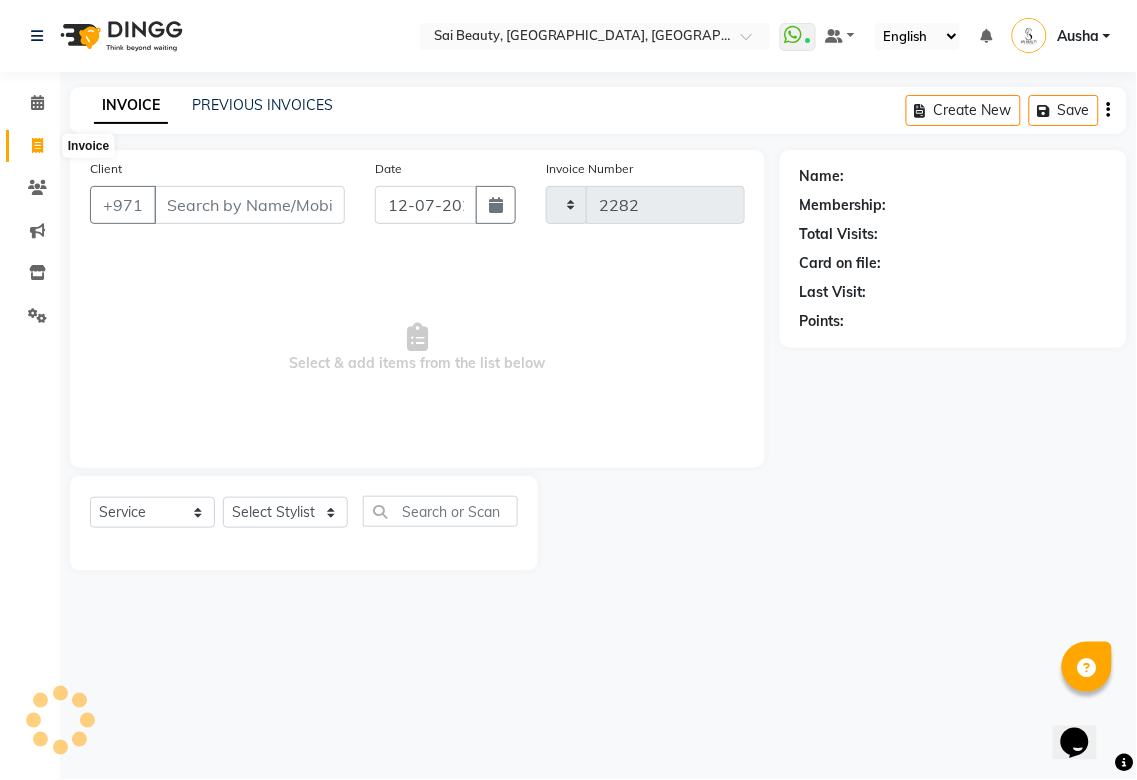 select on "5352" 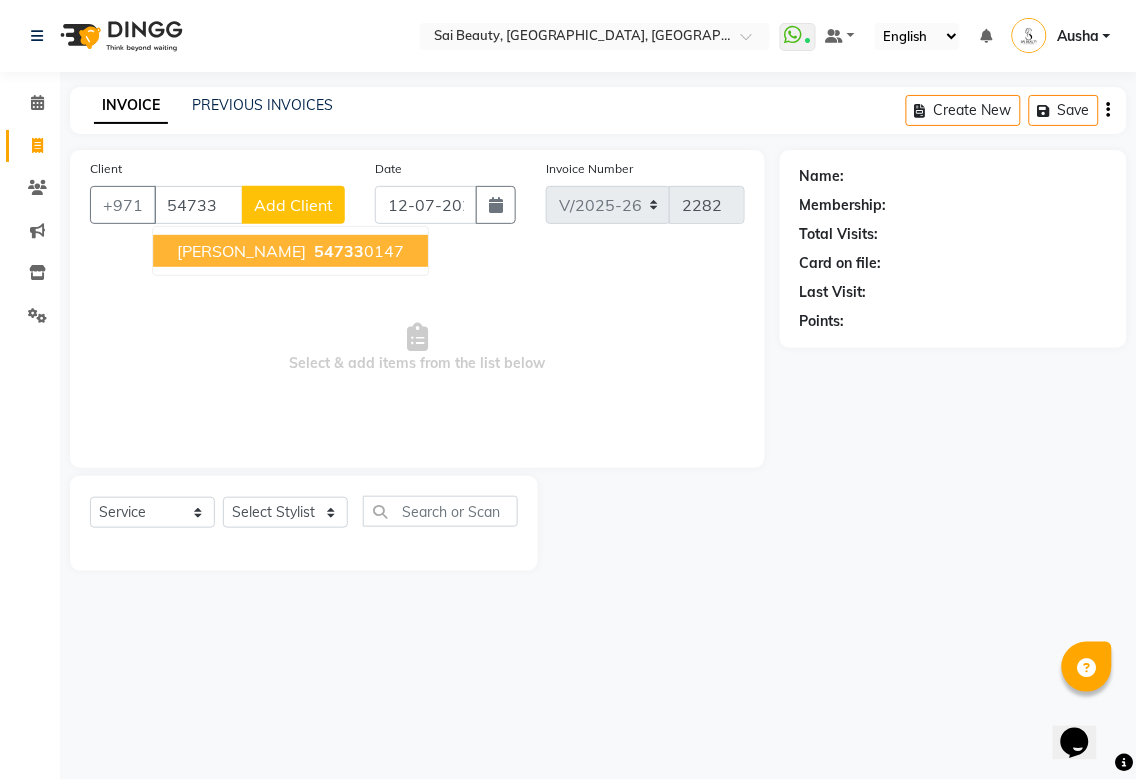 click on "[PERSON_NAME]   54733 0147" at bounding box center [290, 251] 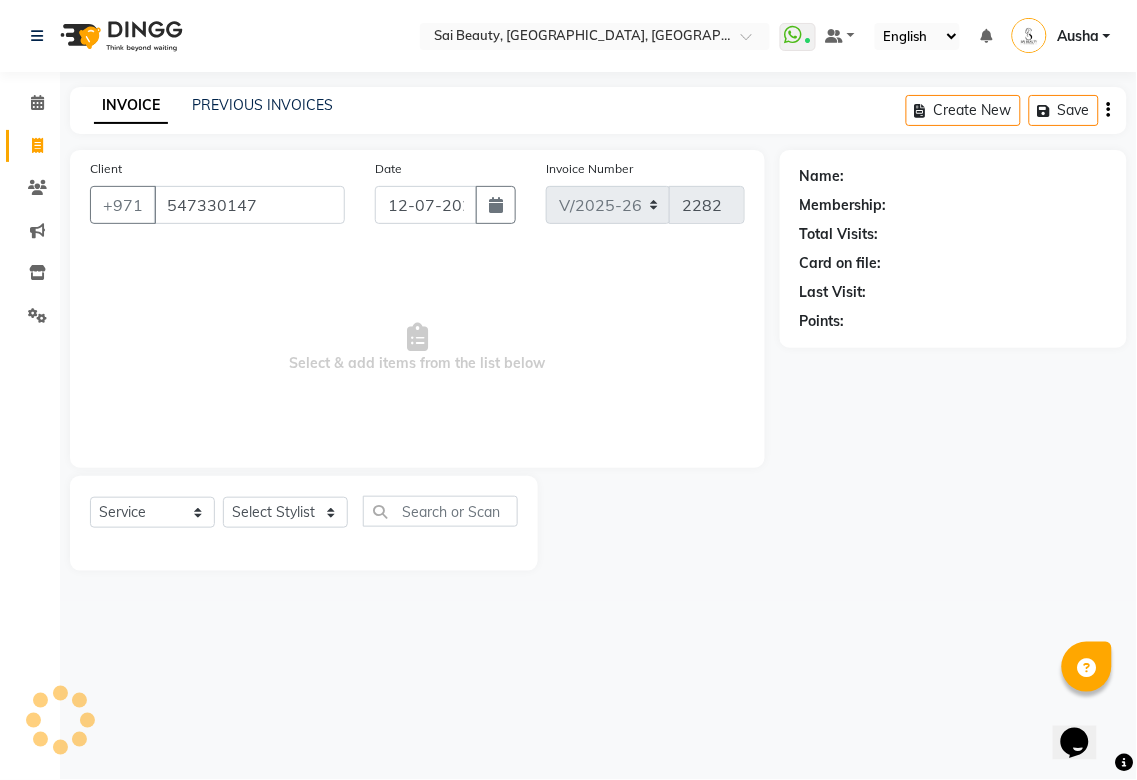 type on "547330147" 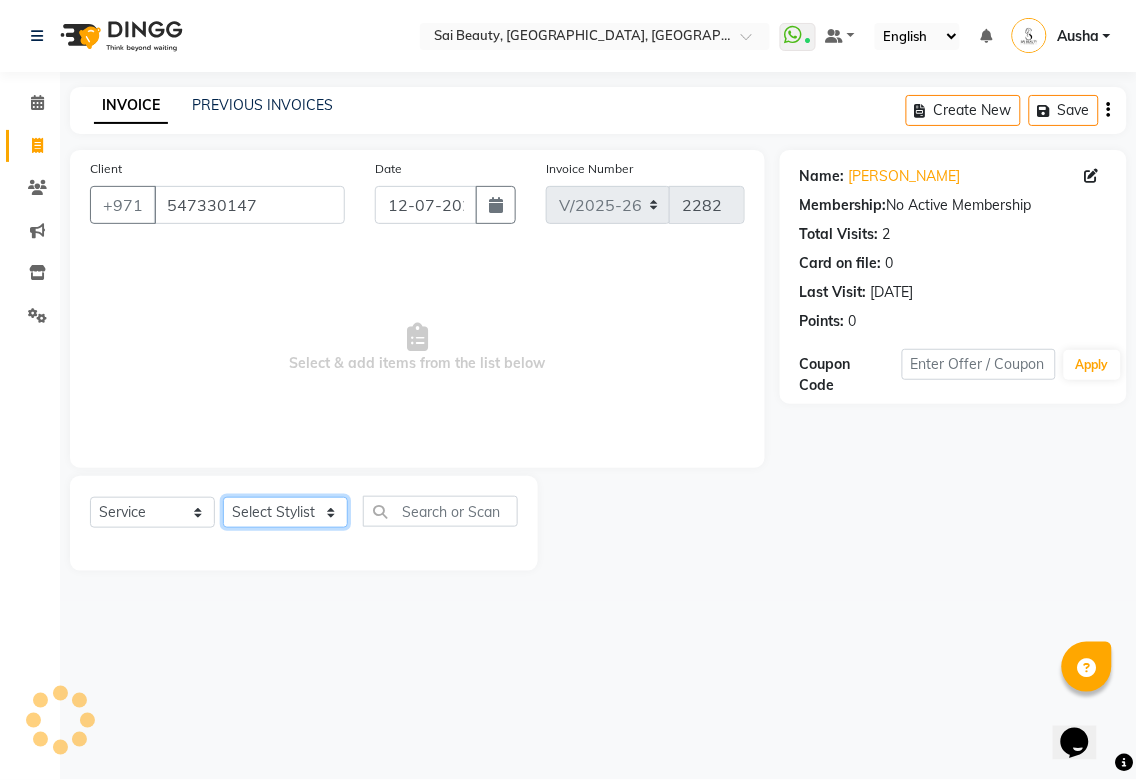 click on "Select Stylist [PERSON_NAME][MEDICAL_DATA] [PERSON_NAME] Asmi Ausha [PERSON_NAME] Gita [PERSON_NAME] Monzeer shree [PERSON_NAME] [PERSON_NAME] Surakcha [PERSON_NAME] Yamu" 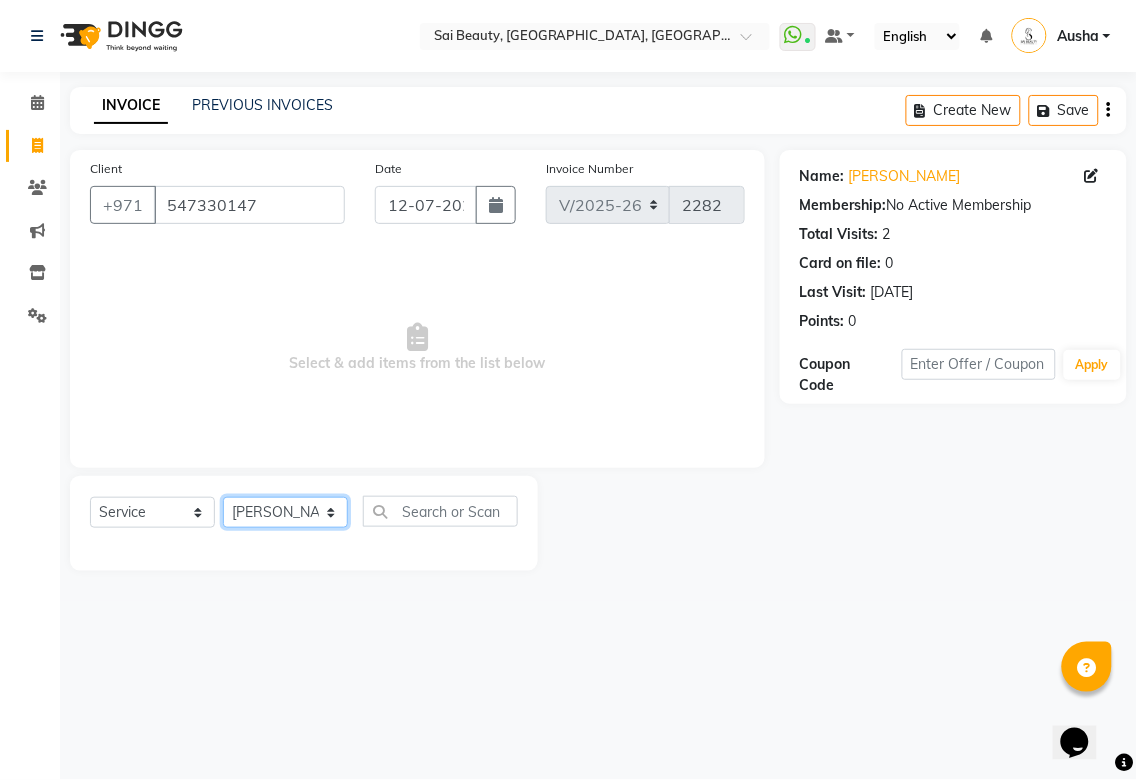 click on "Select Stylist [PERSON_NAME][MEDICAL_DATA] [PERSON_NAME] Asmi Ausha [PERSON_NAME] Gita [PERSON_NAME] Monzeer shree [PERSON_NAME] [PERSON_NAME] Surakcha [PERSON_NAME] Yamu" 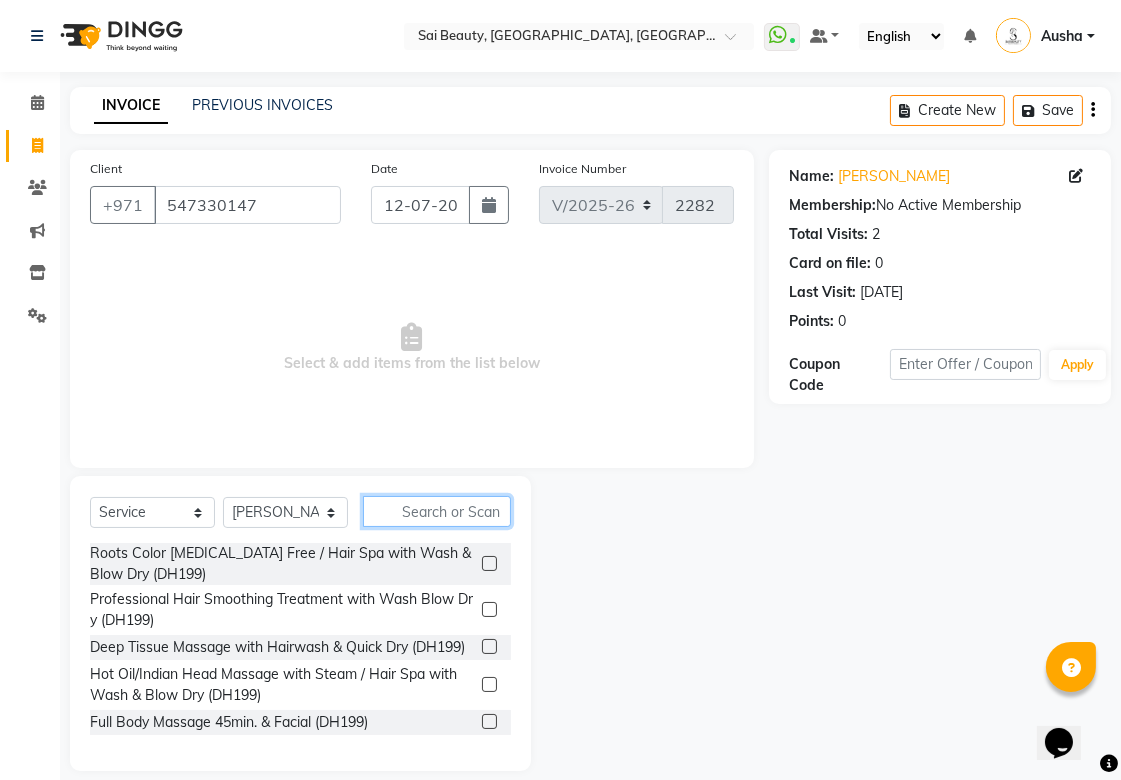 click 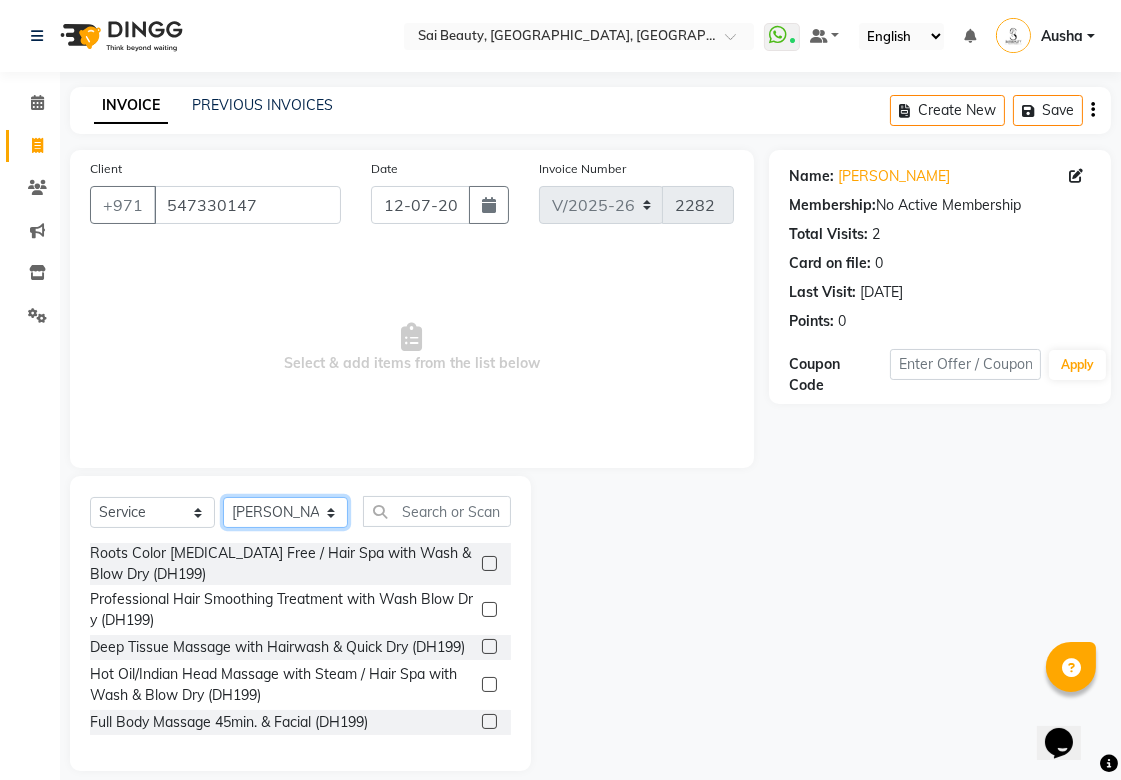 click on "Select Stylist [PERSON_NAME][MEDICAL_DATA] [PERSON_NAME] Asmi Ausha [PERSON_NAME] Gita [PERSON_NAME] Monzeer shree [PERSON_NAME] [PERSON_NAME] Surakcha [PERSON_NAME] Yamu" 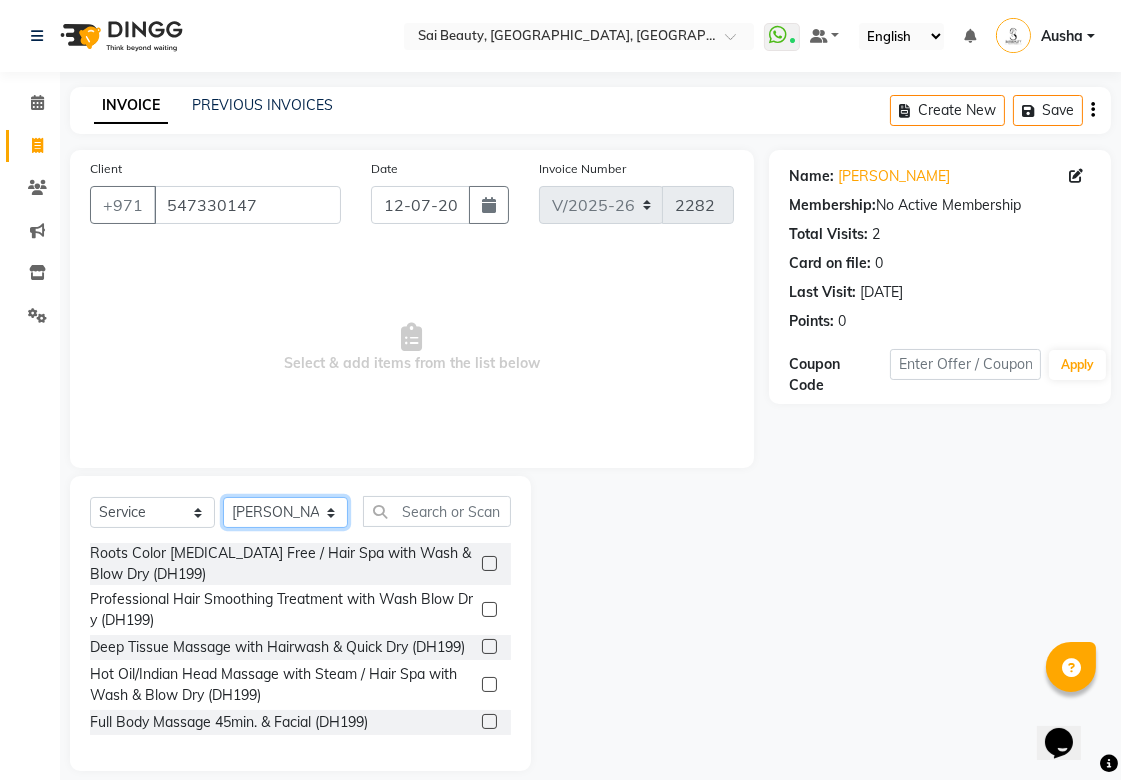 select on "35329" 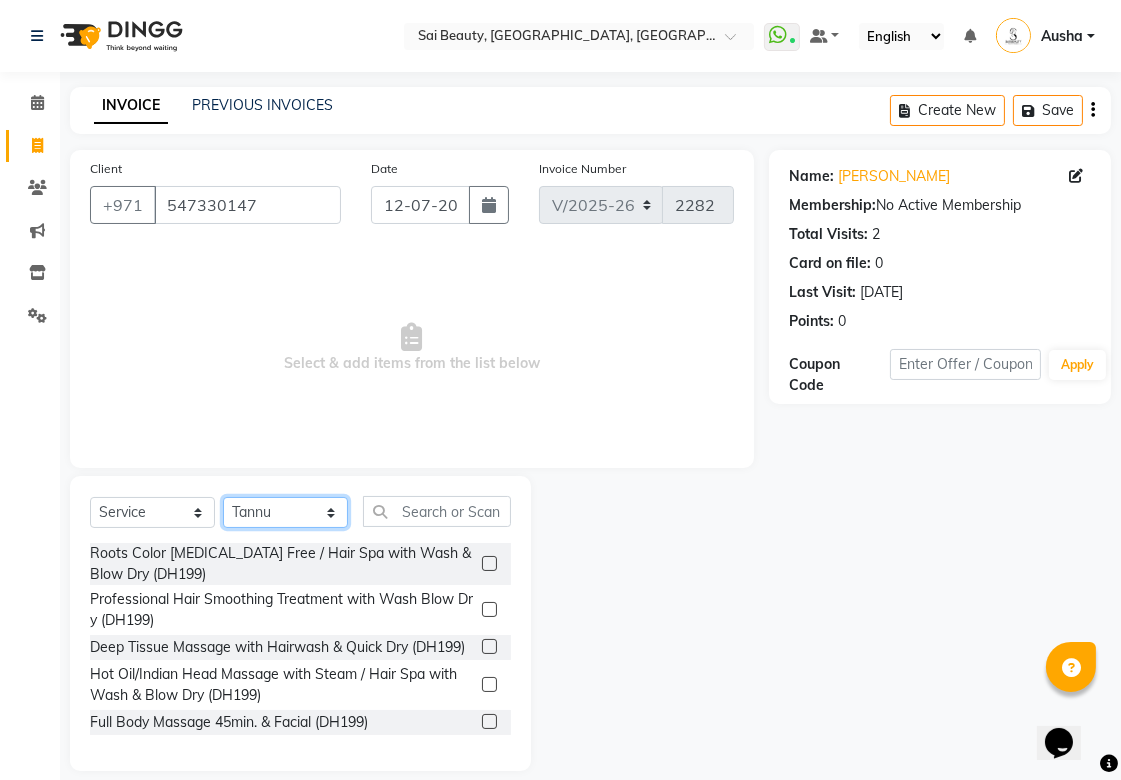 click on "Select Stylist [PERSON_NAME][MEDICAL_DATA] [PERSON_NAME] Asmi Ausha [PERSON_NAME] Gita [PERSON_NAME] Monzeer shree [PERSON_NAME] [PERSON_NAME] Surakcha [PERSON_NAME] Yamu" 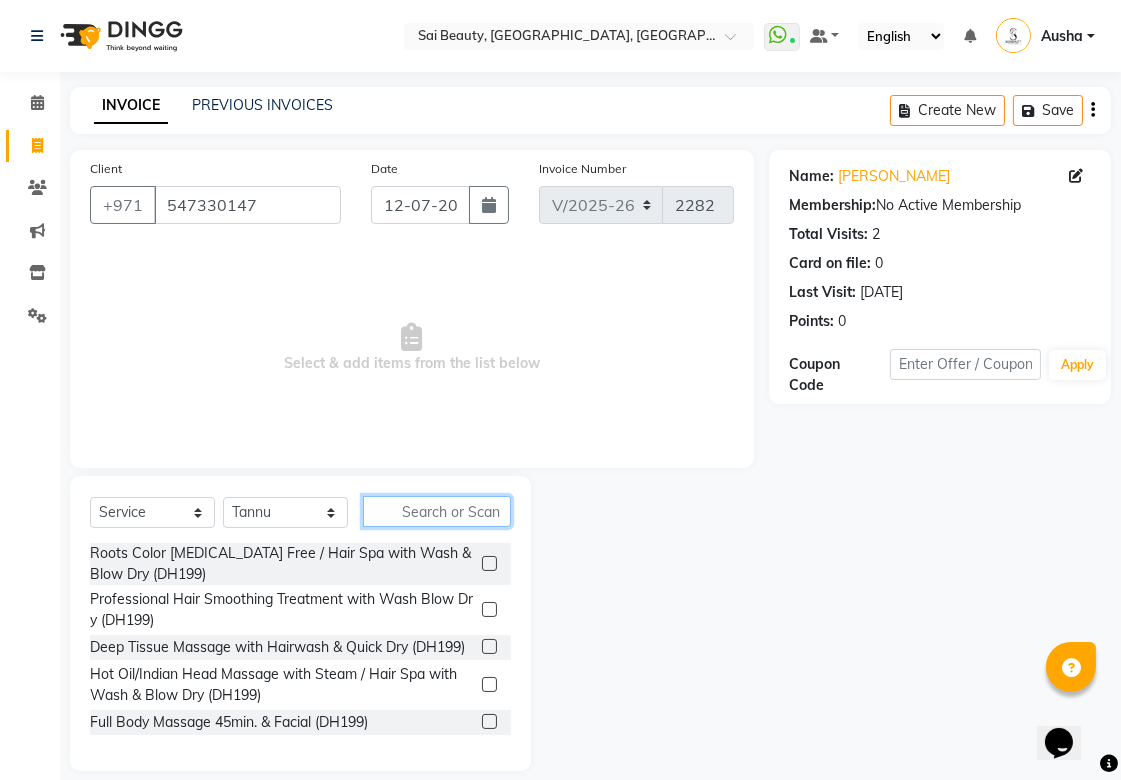 click 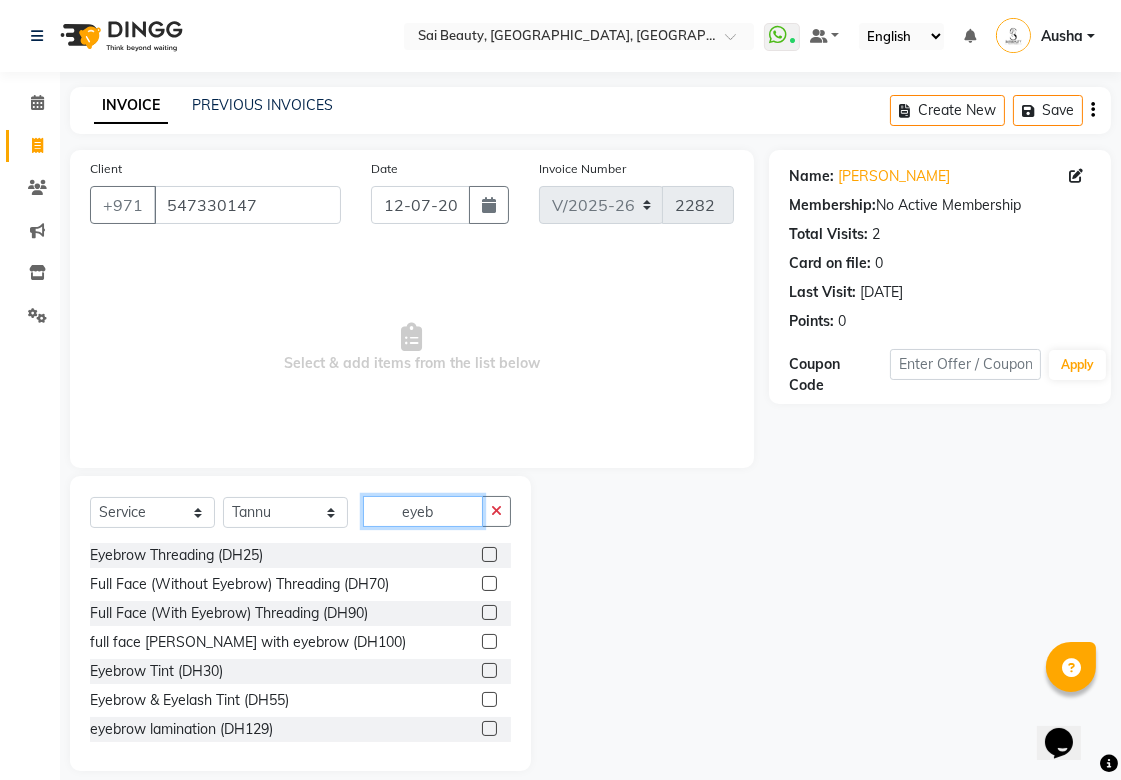 type on "eyeb" 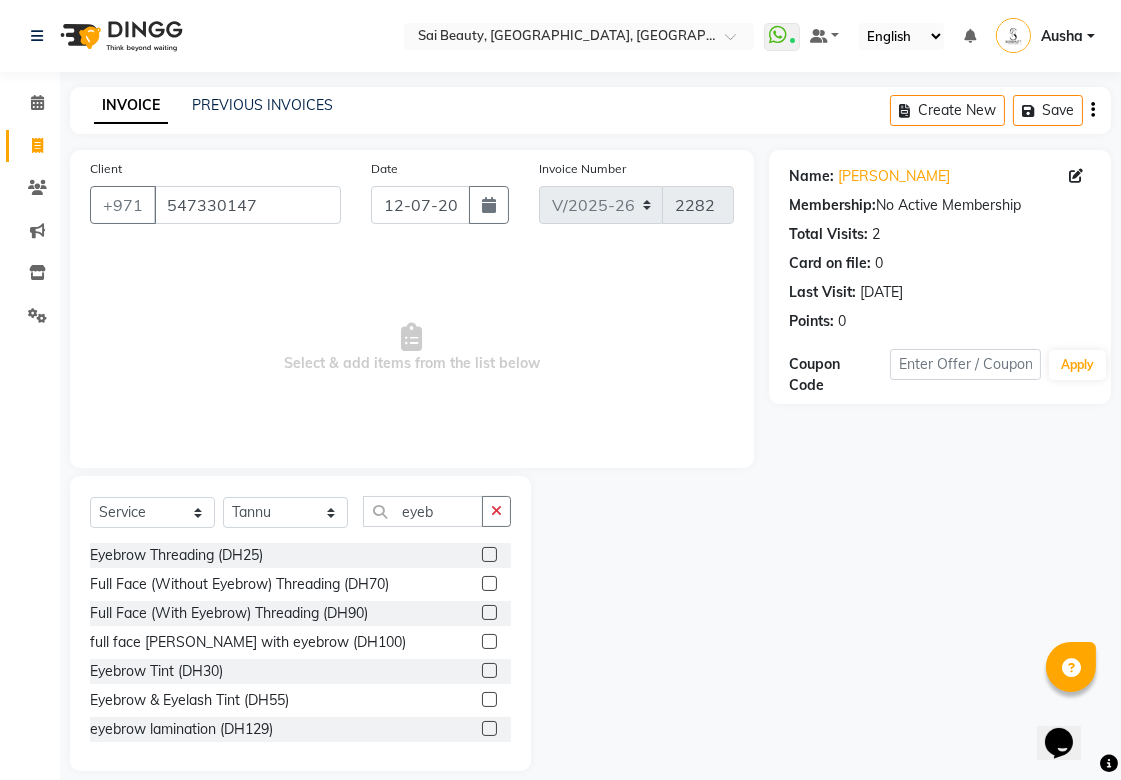 click 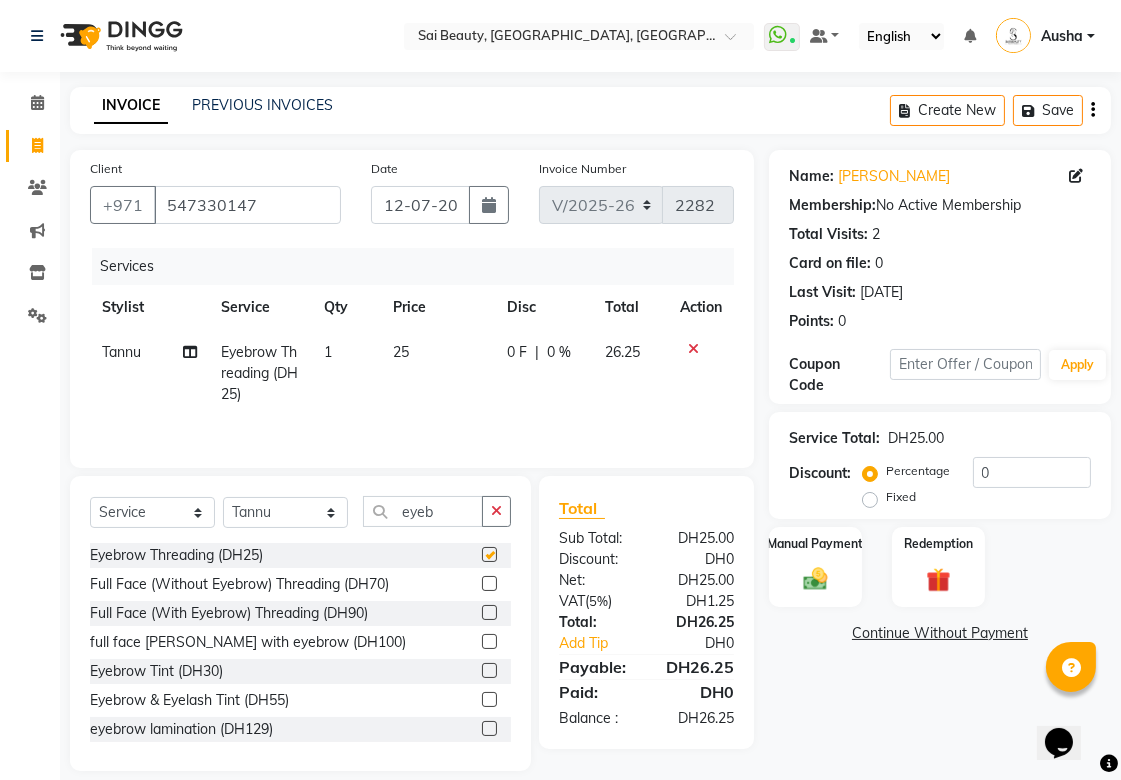 checkbox on "false" 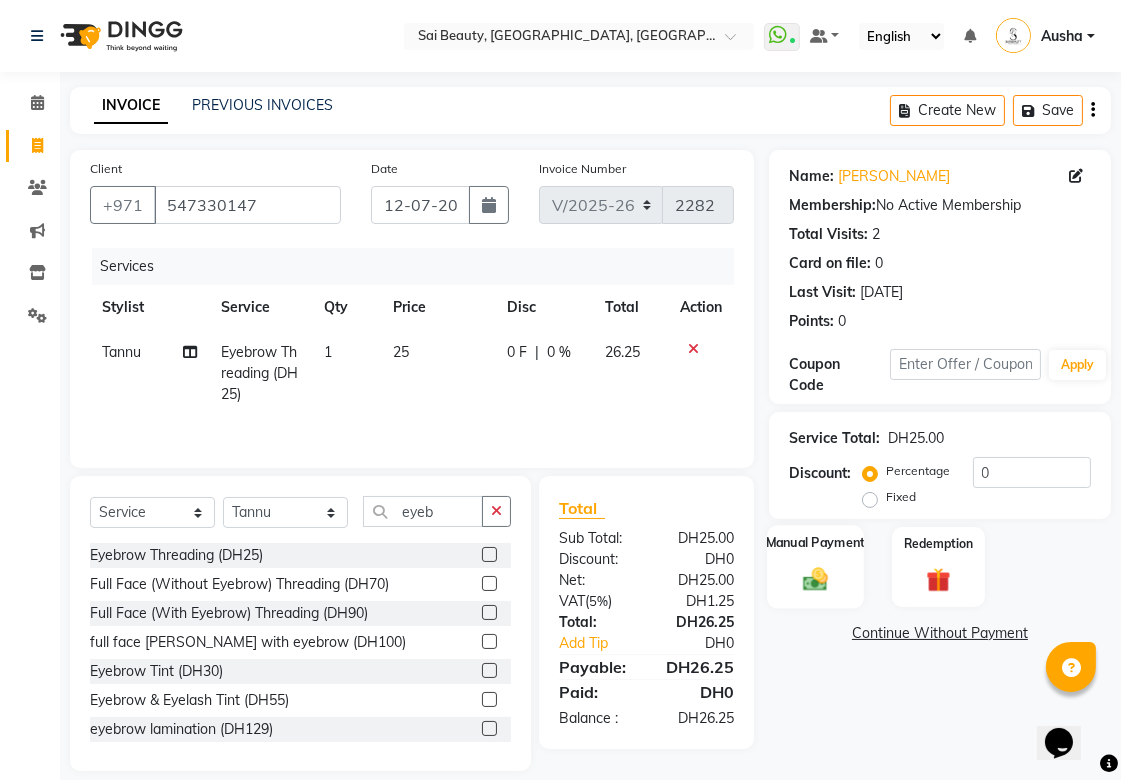 click 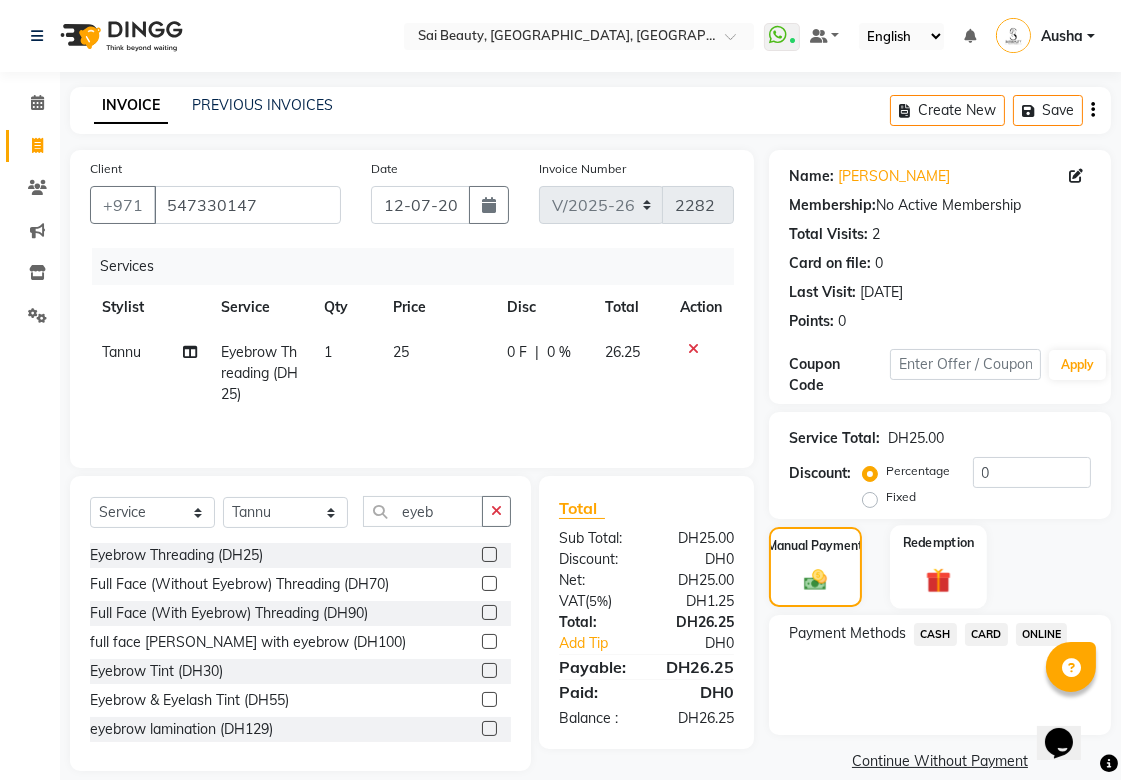 click on "Redemption" 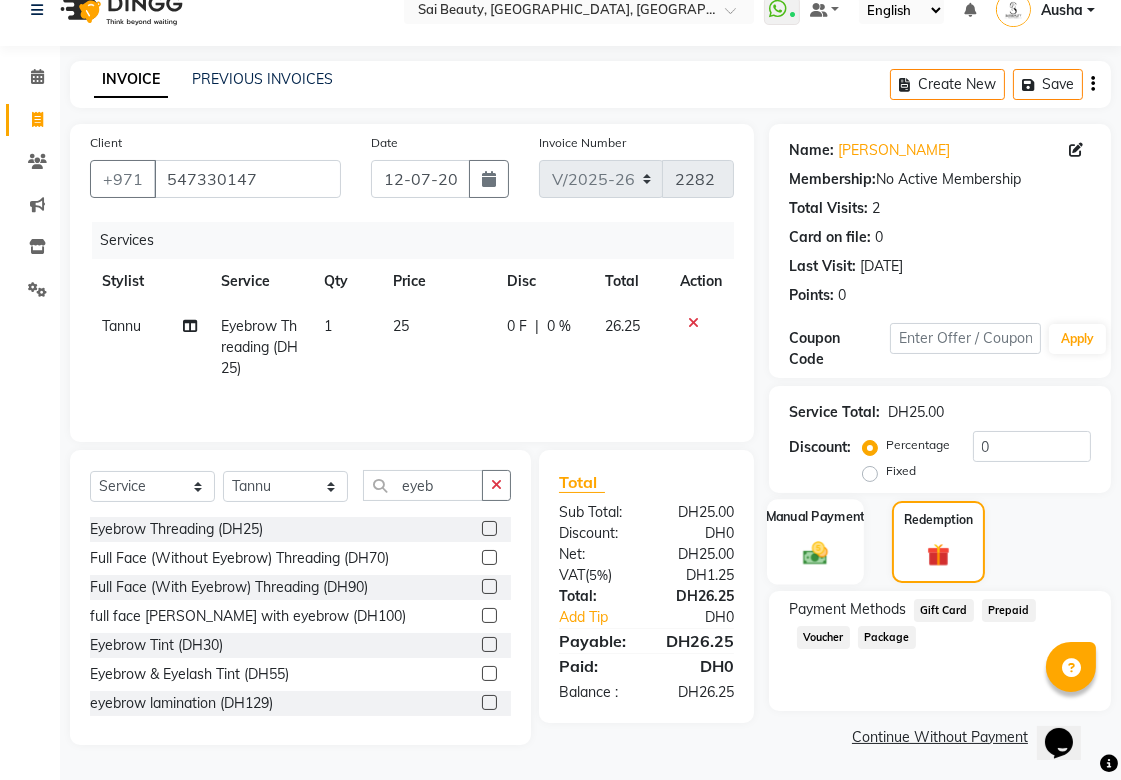 click on "Manual Payment" 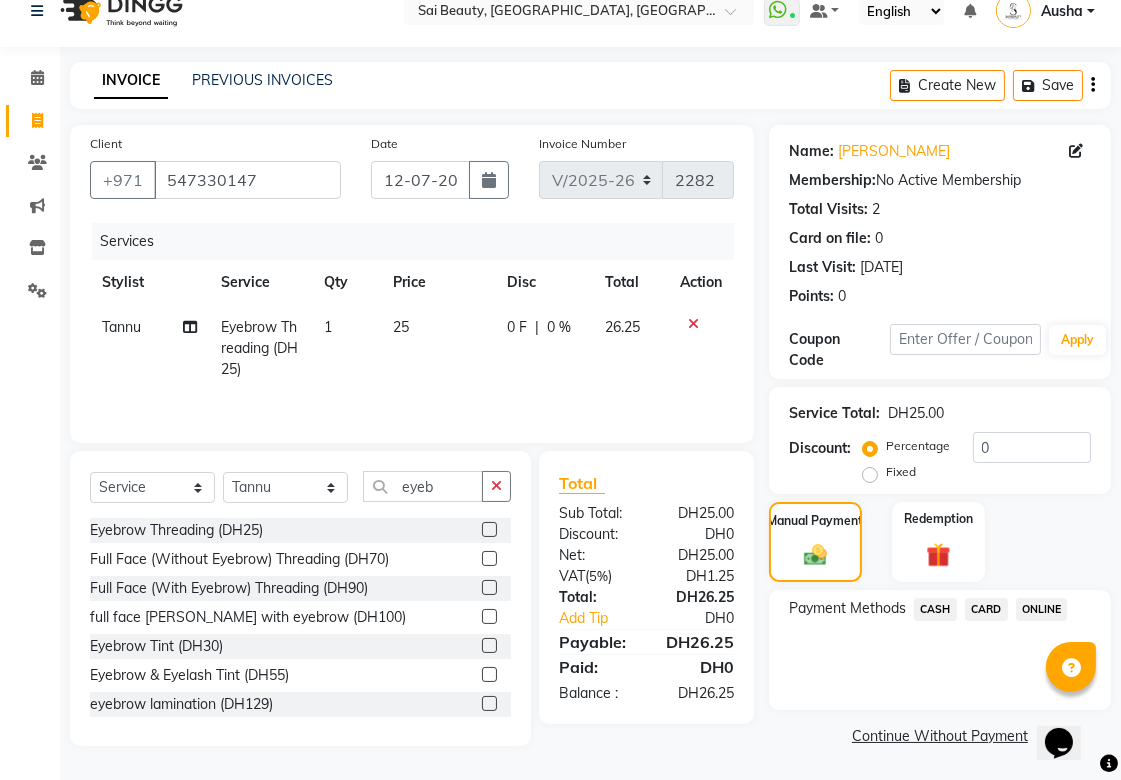 click on "Manual Payment Redemption" 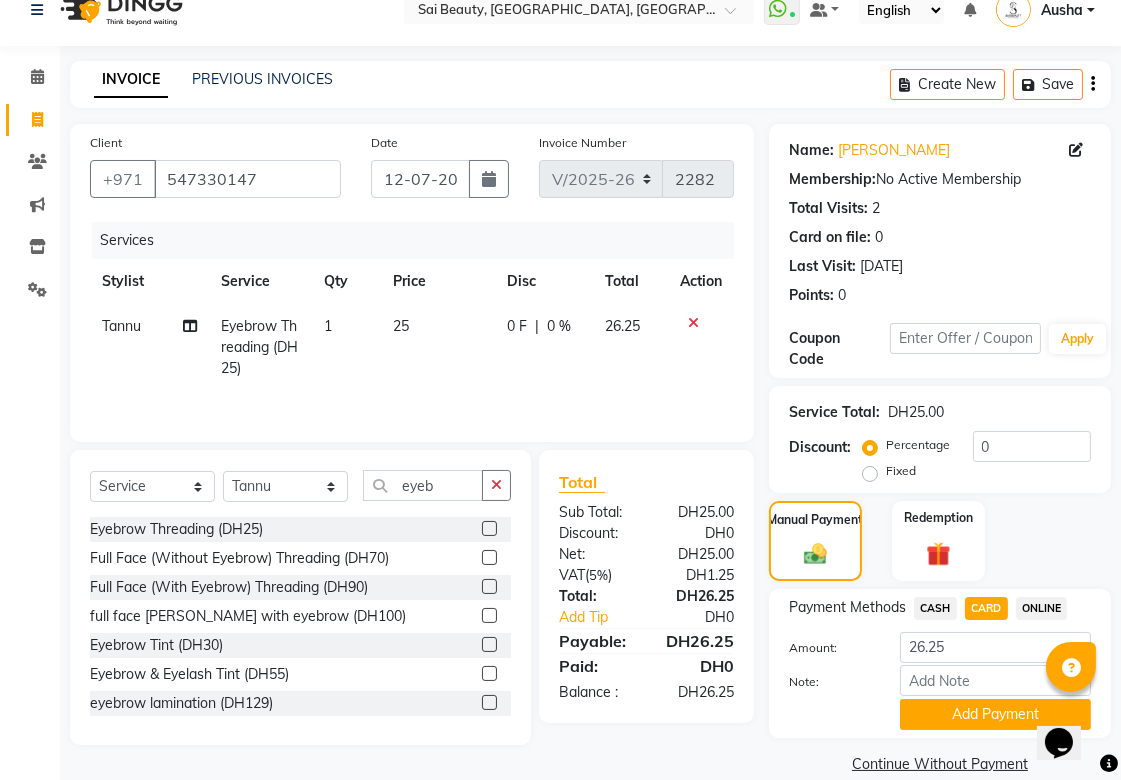 scroll, scrollTop: 55, scrollLeft: 0, axis: vertical 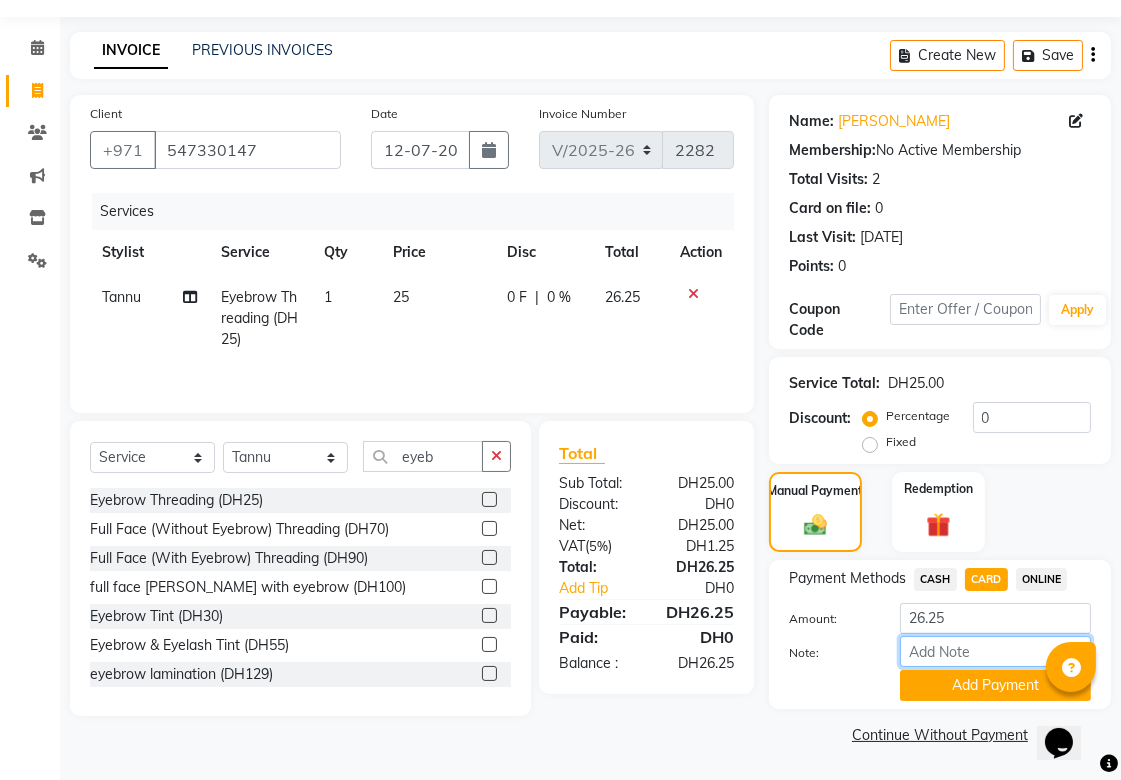 click on "Note:" at bounding box center (995, 651) 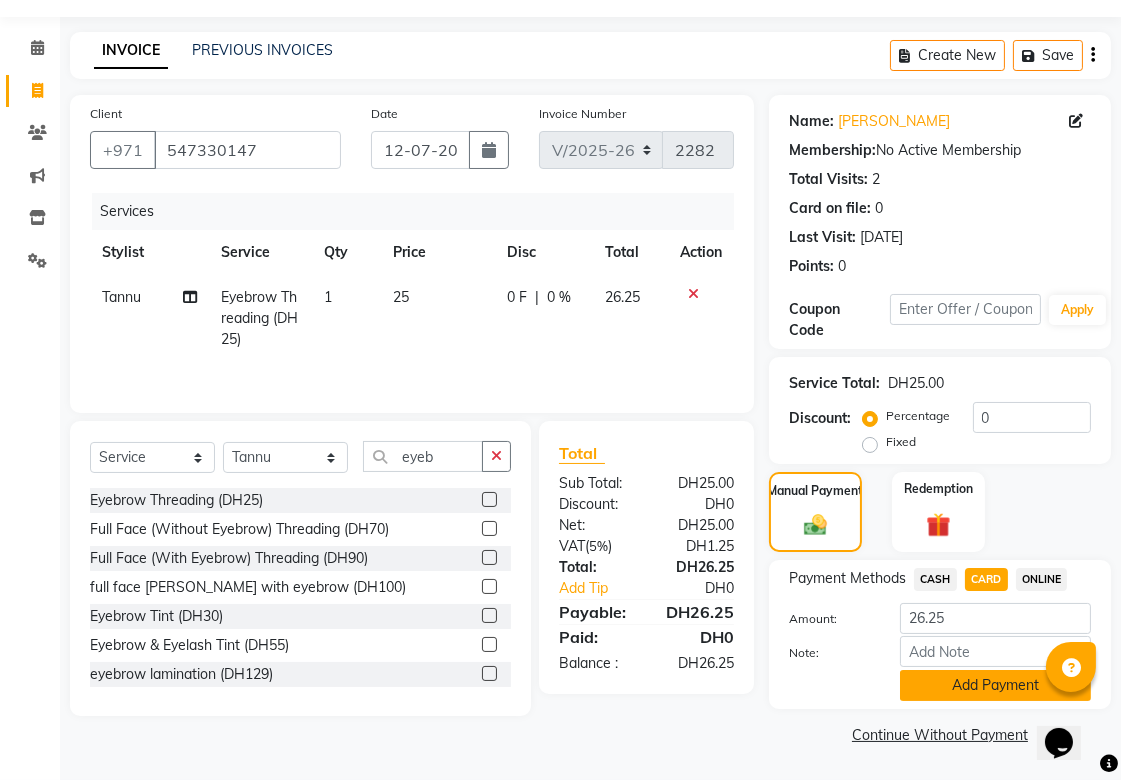 click on "Add Payment" 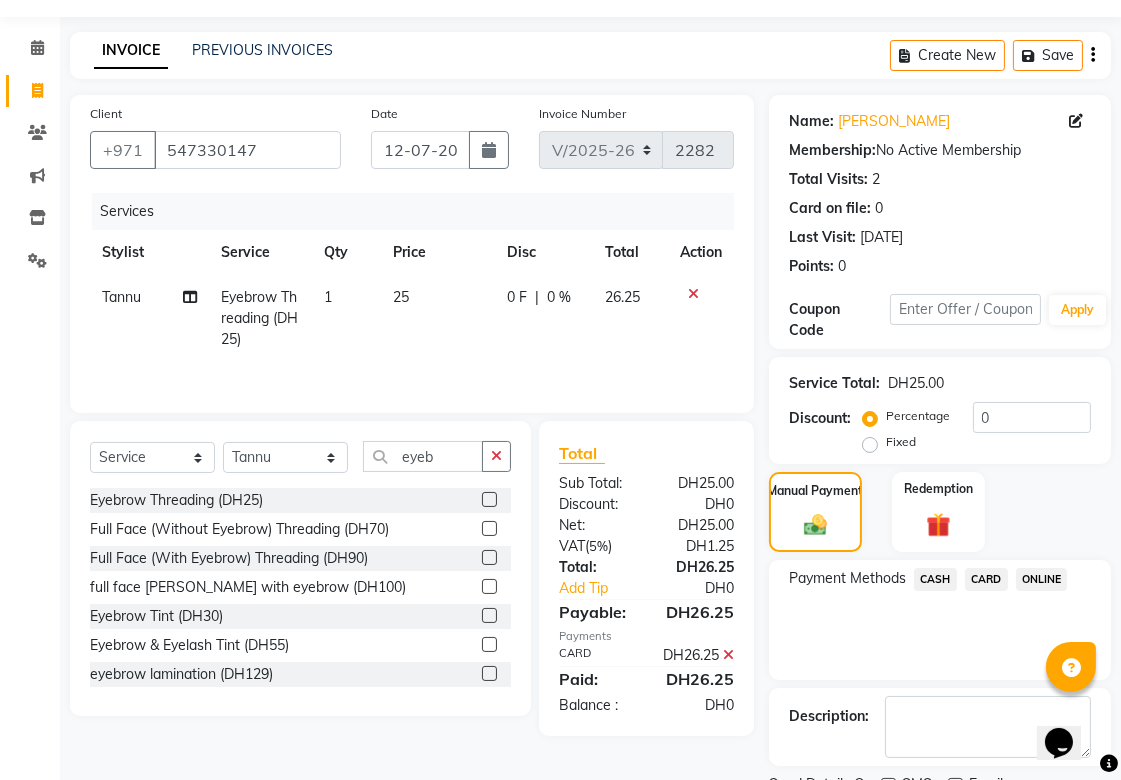 scroll, scrollTop: 138, scrollLeft: 0, axis: vertical 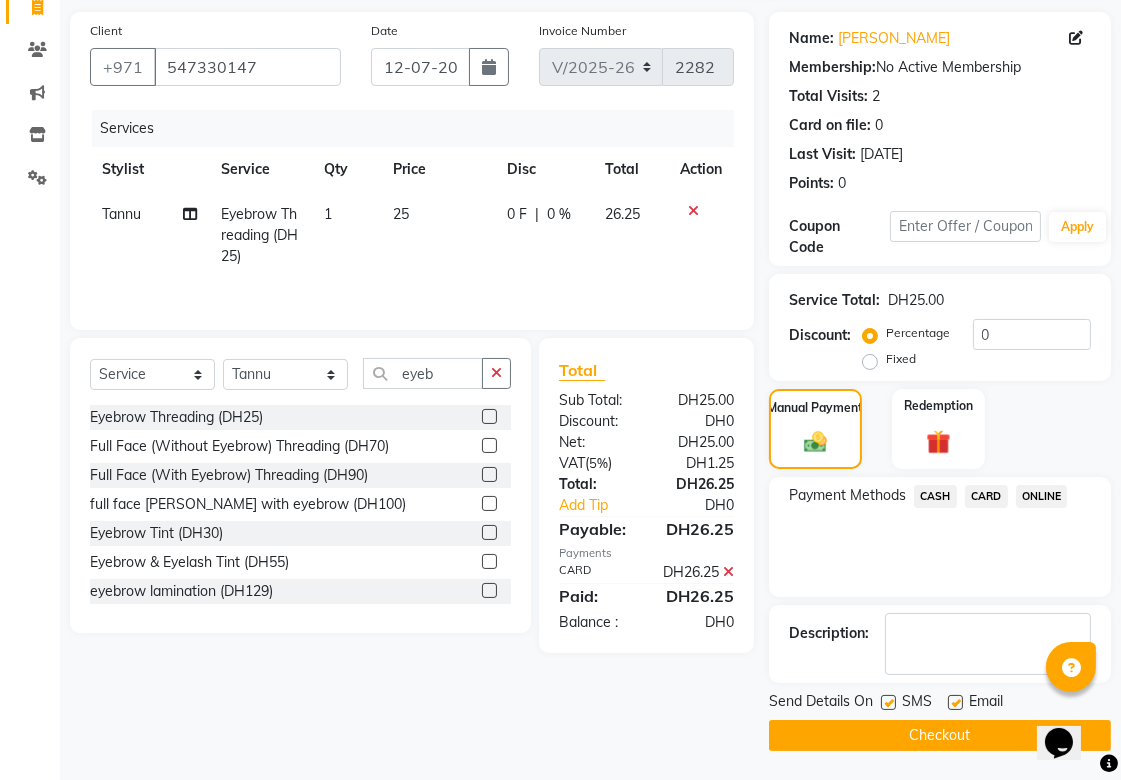 click on "Checkout" 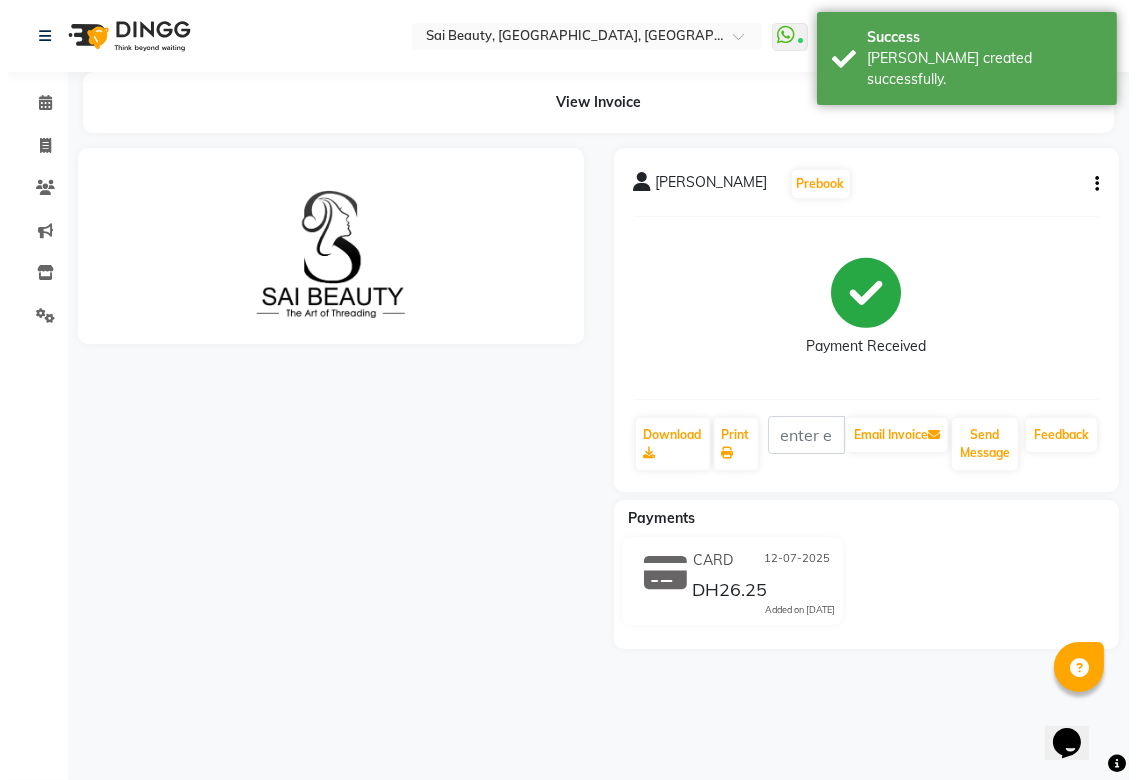 scroll, scrollTop: 0, scrollLeft: 0, axis: both 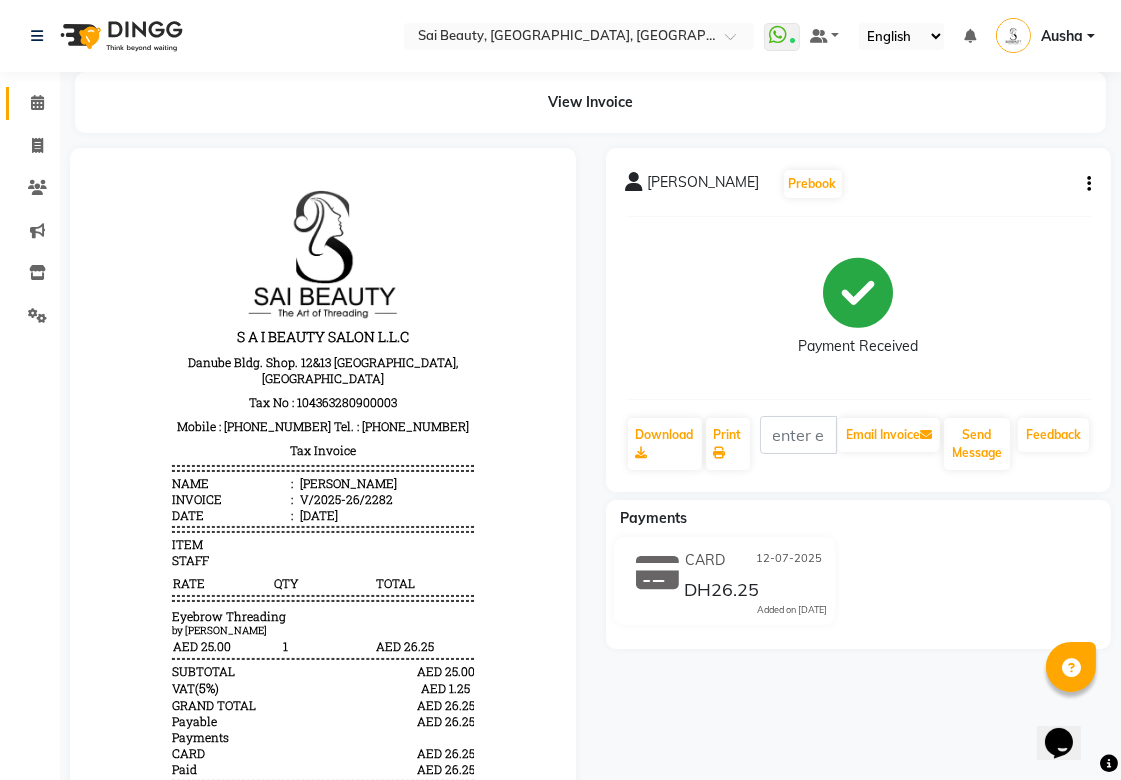 click 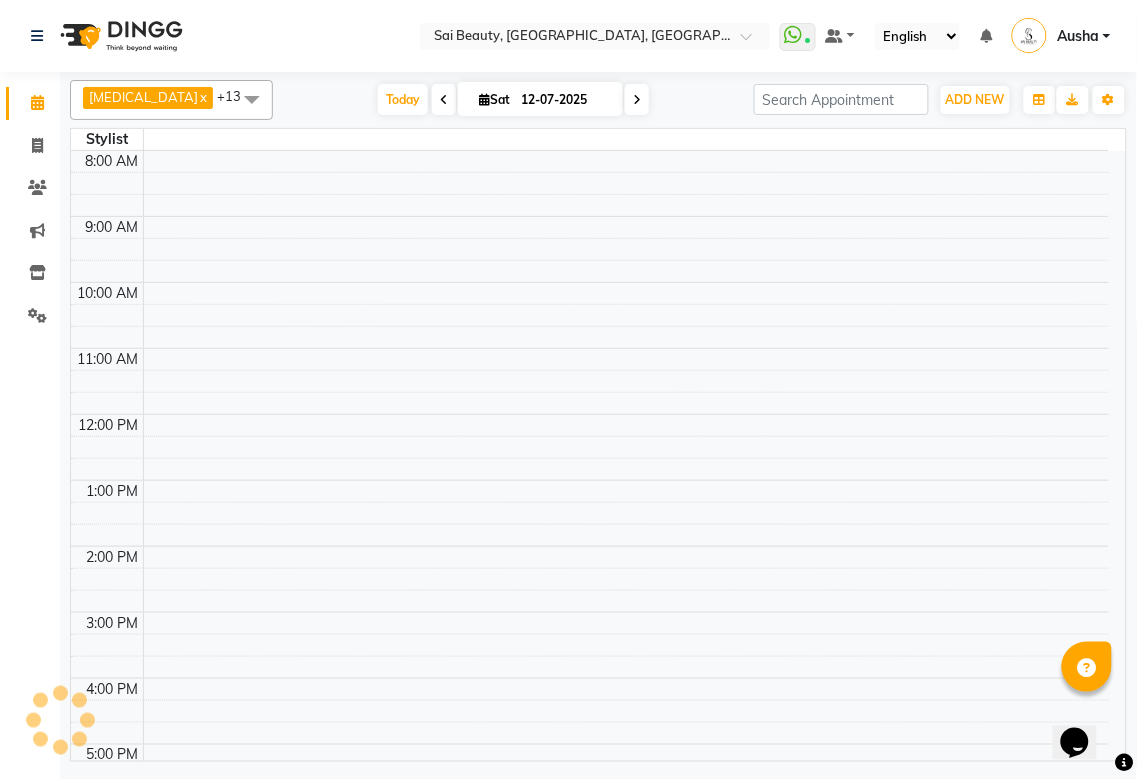 scroll, scrollTop: 0, scrollLeft: 0, axis: both 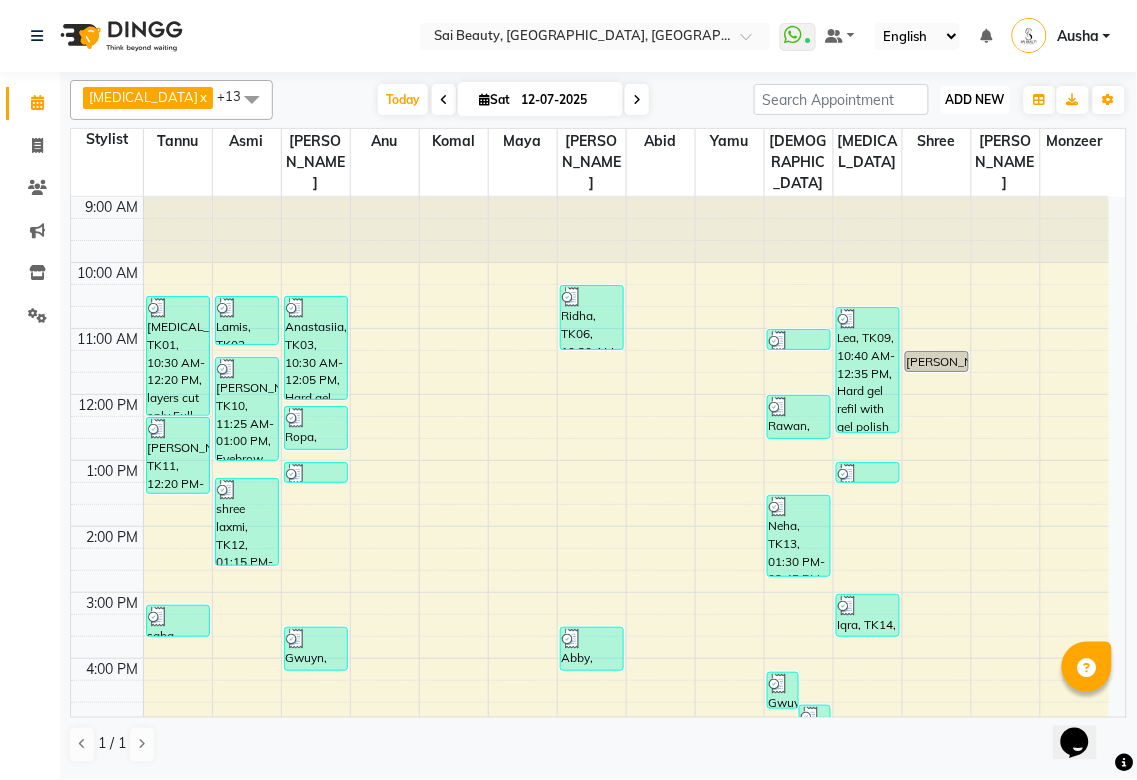 click on "ADD NEW" at bounding box center (975, 99) 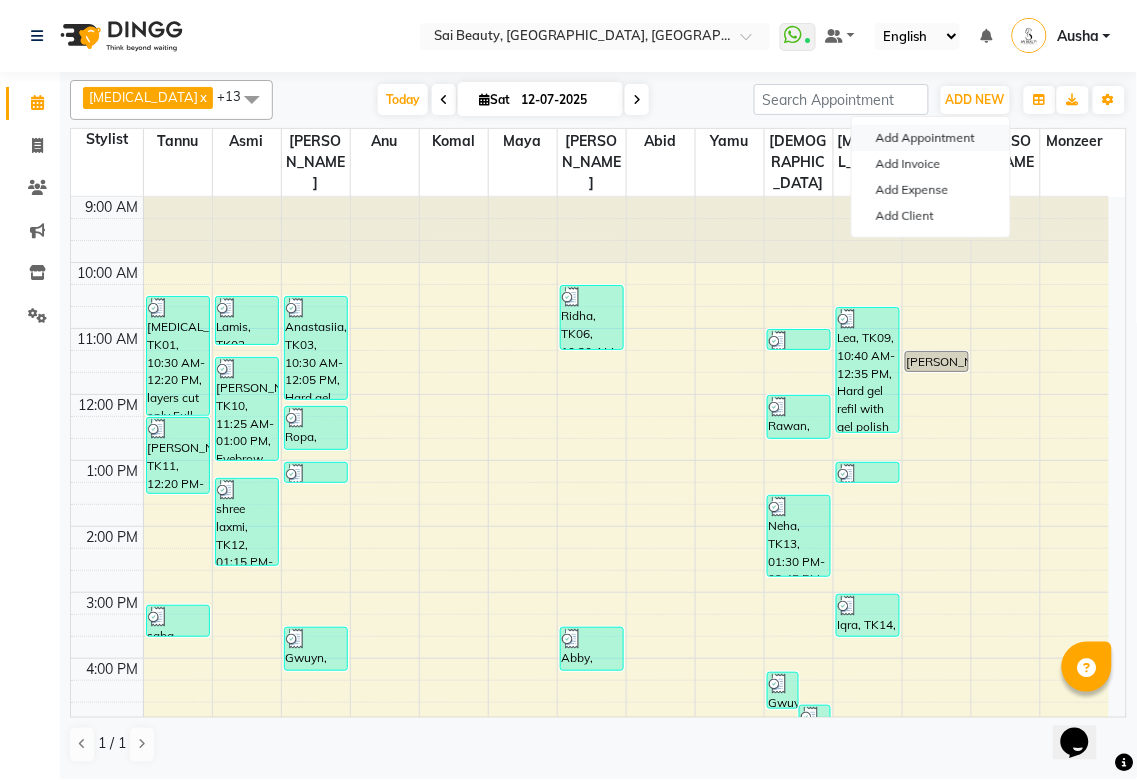 click on "Add Appointment" at bounding box center [931, 138] 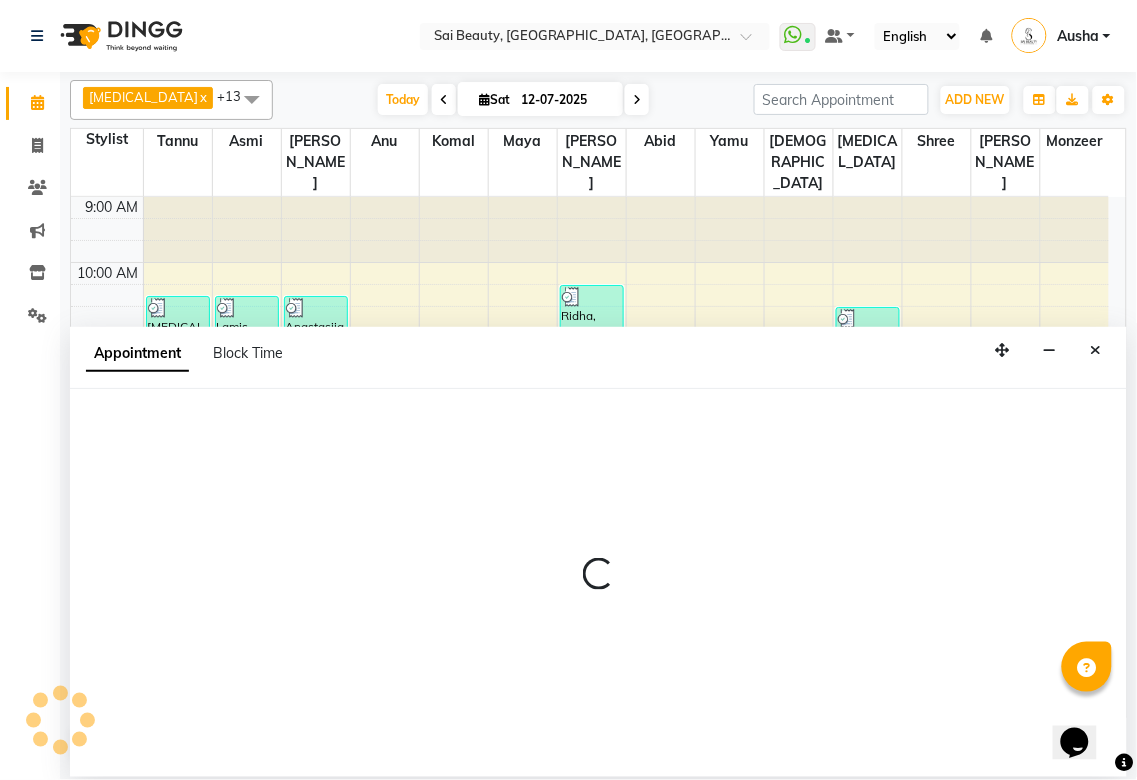 select on "tentative" 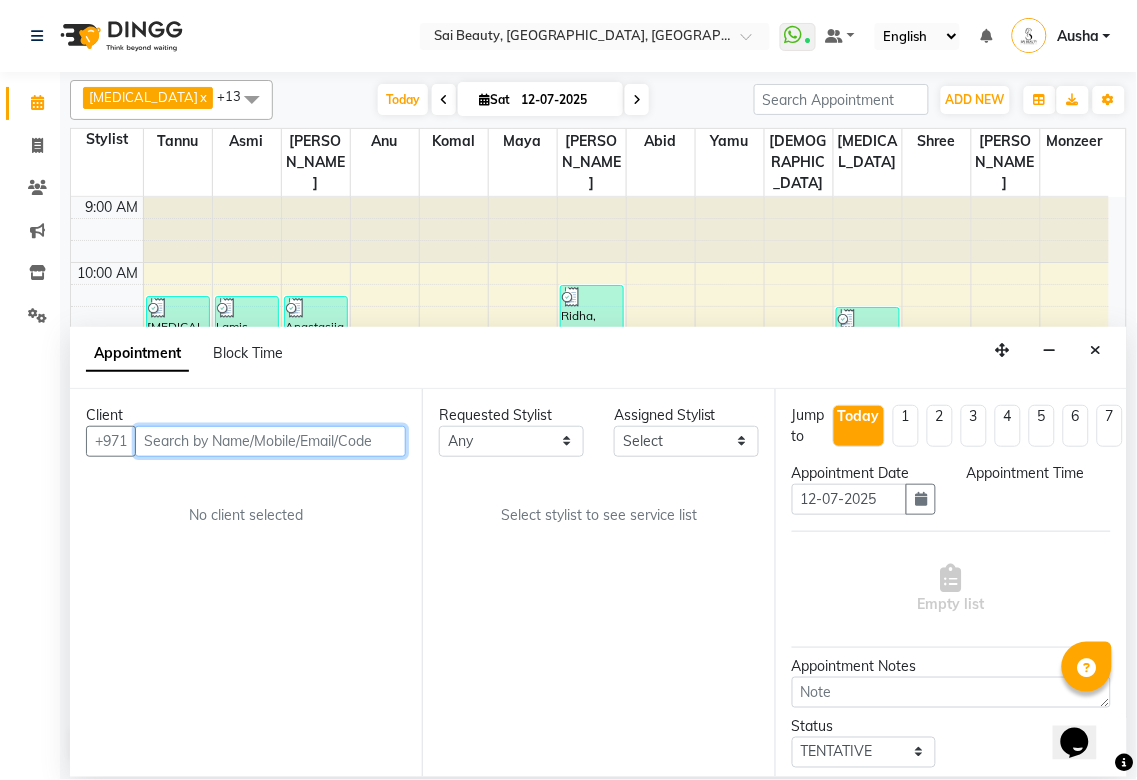 select on "600" 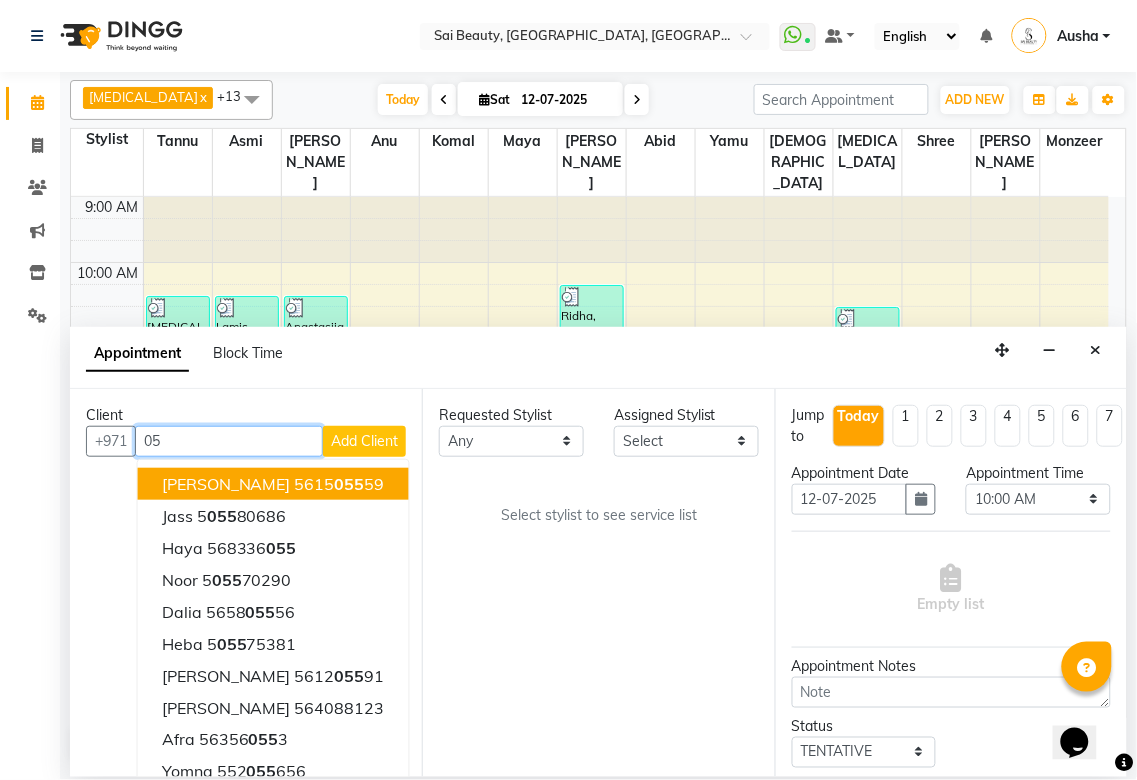 type on "0" 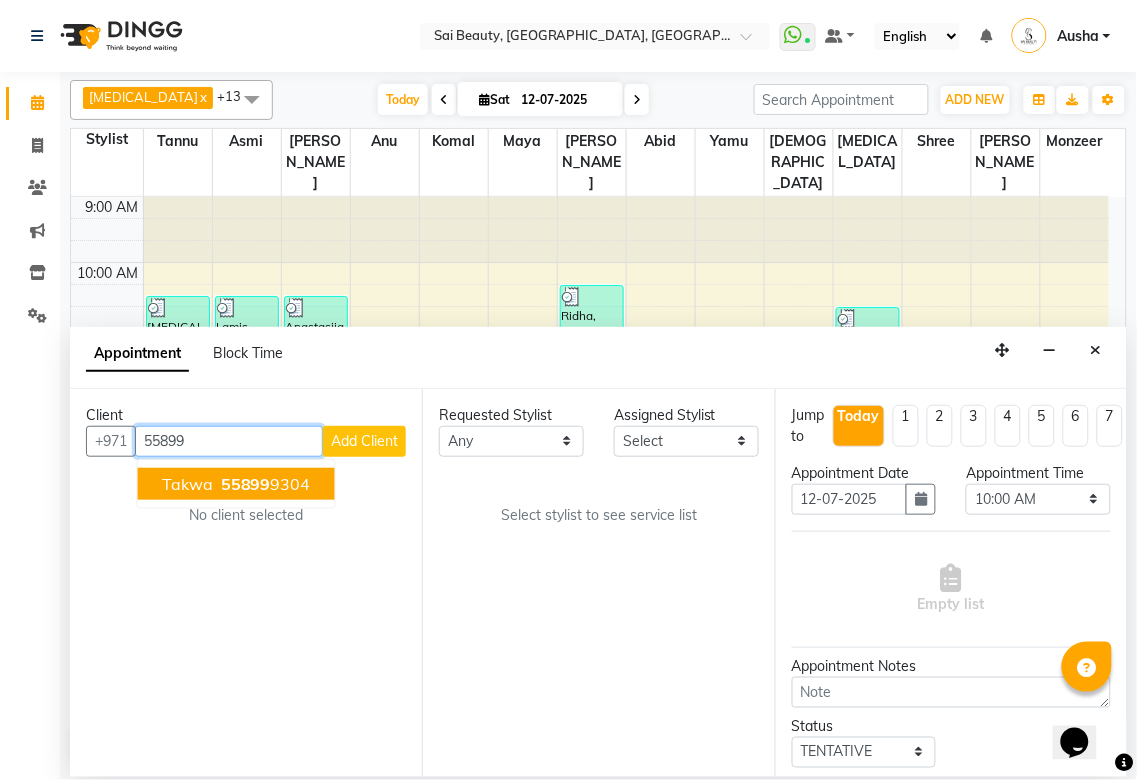 click on "55899 9304" at bounding box center (264, 484) 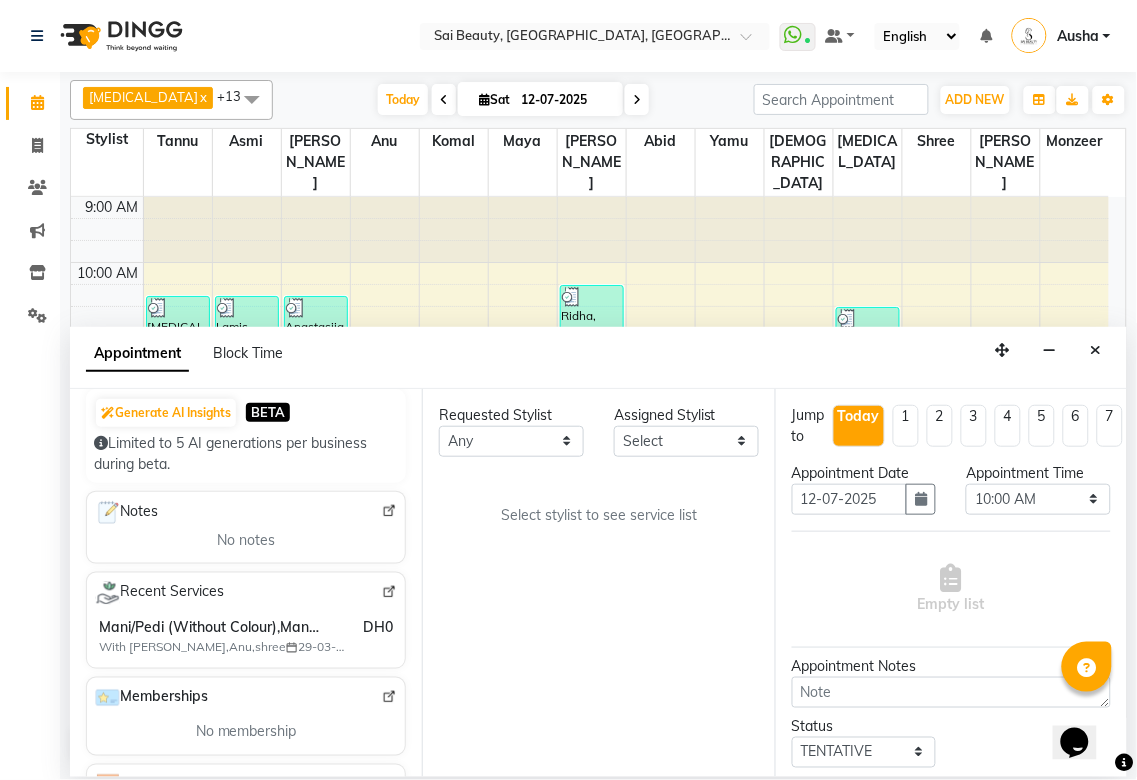 scroll, scrollTop: 450, scrollLeft: 0, axis: vertical 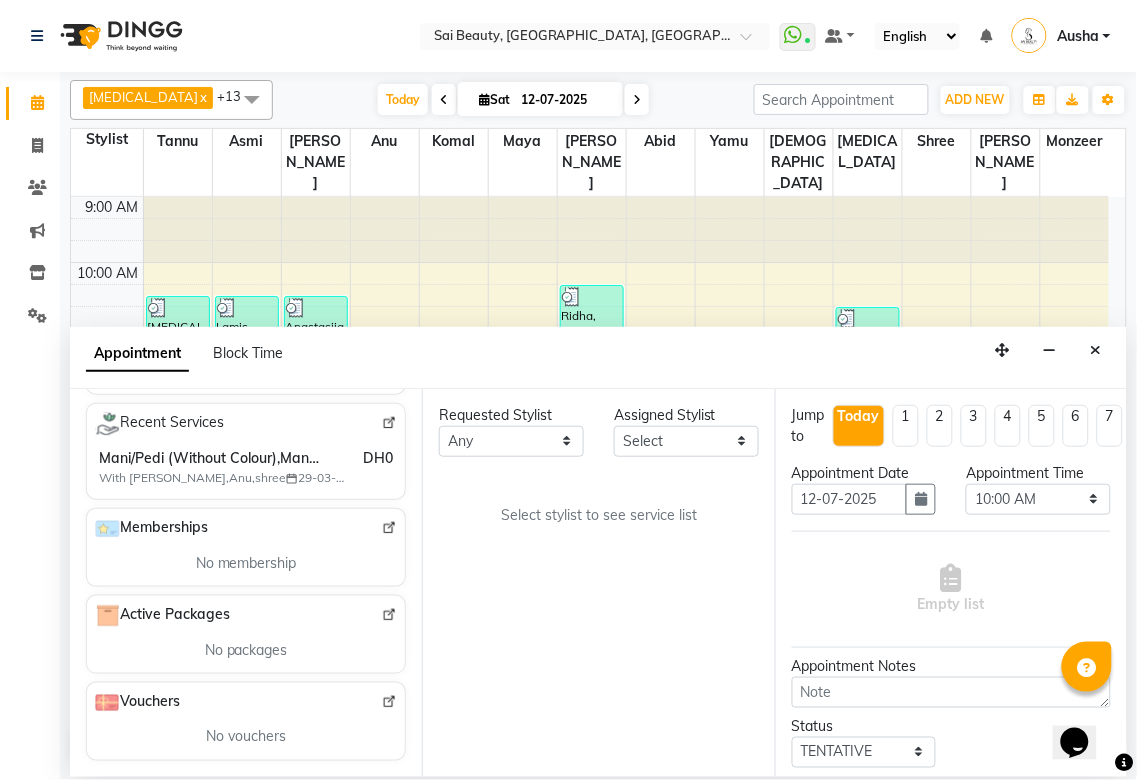 type on "558999304" 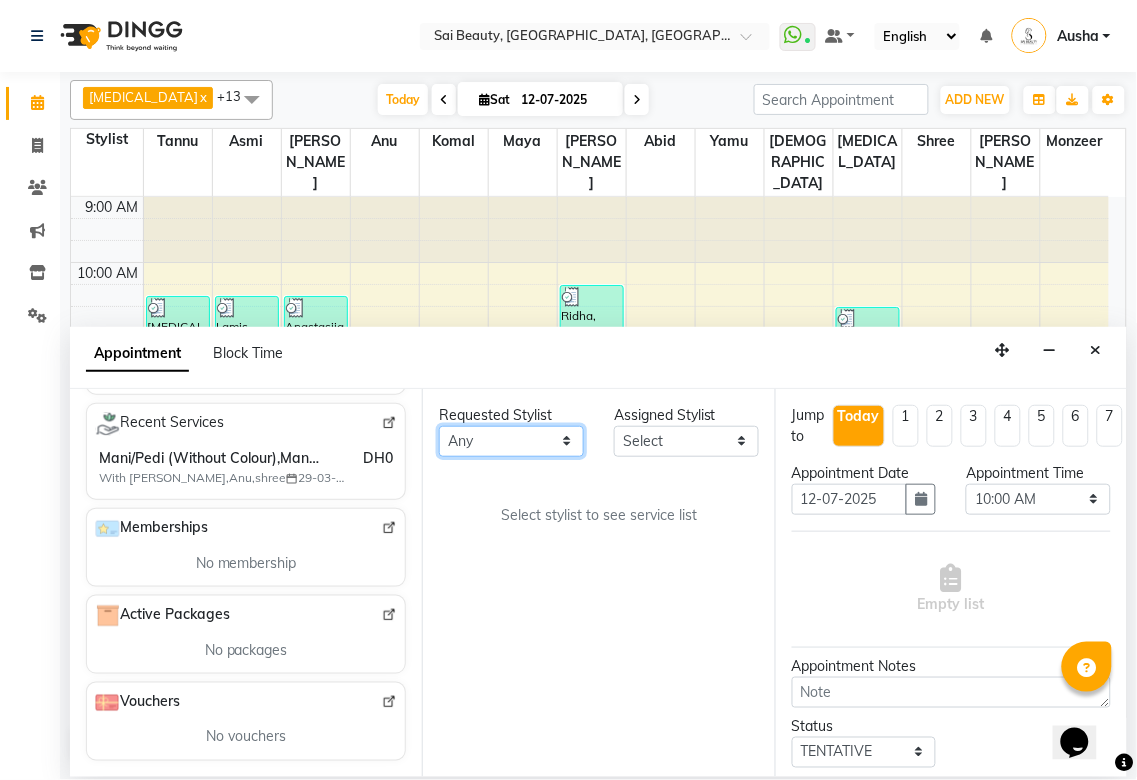 click on "Any [PERSON_NAME][MEDICAL_DATA] [PERSON_NAME] Asmi [PERSON_NAME] Gita [PERSON_NAME] Monzeer shree [PERSON_NAME] Surakcha [PERSON_NAME]" at bounding box center [511, 441] 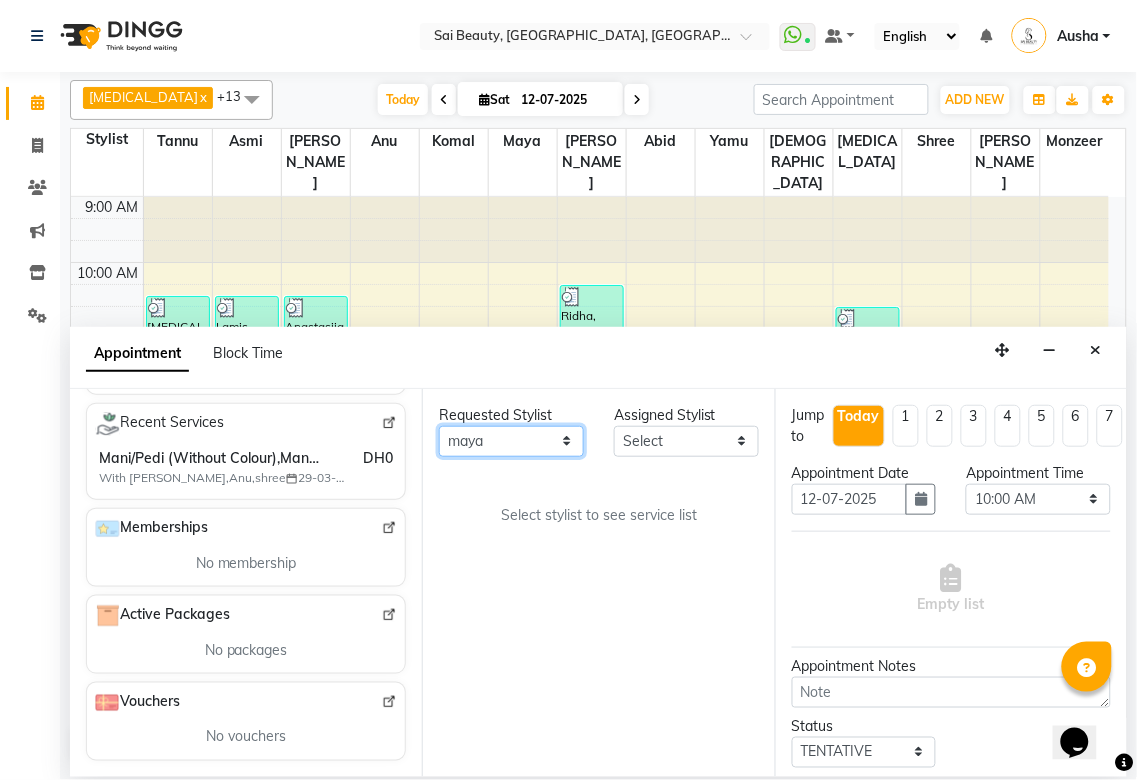 click on "Any [PERSON_NAME][MEDICAL_DATA] [PERSON_NAME] Asmi [PERSON_NAME] Gita [PERSON_NAME] Monzeer shree [PERSON_NAME] Surakcha [PERSON_NAME]" at bounding box center (511, 441) 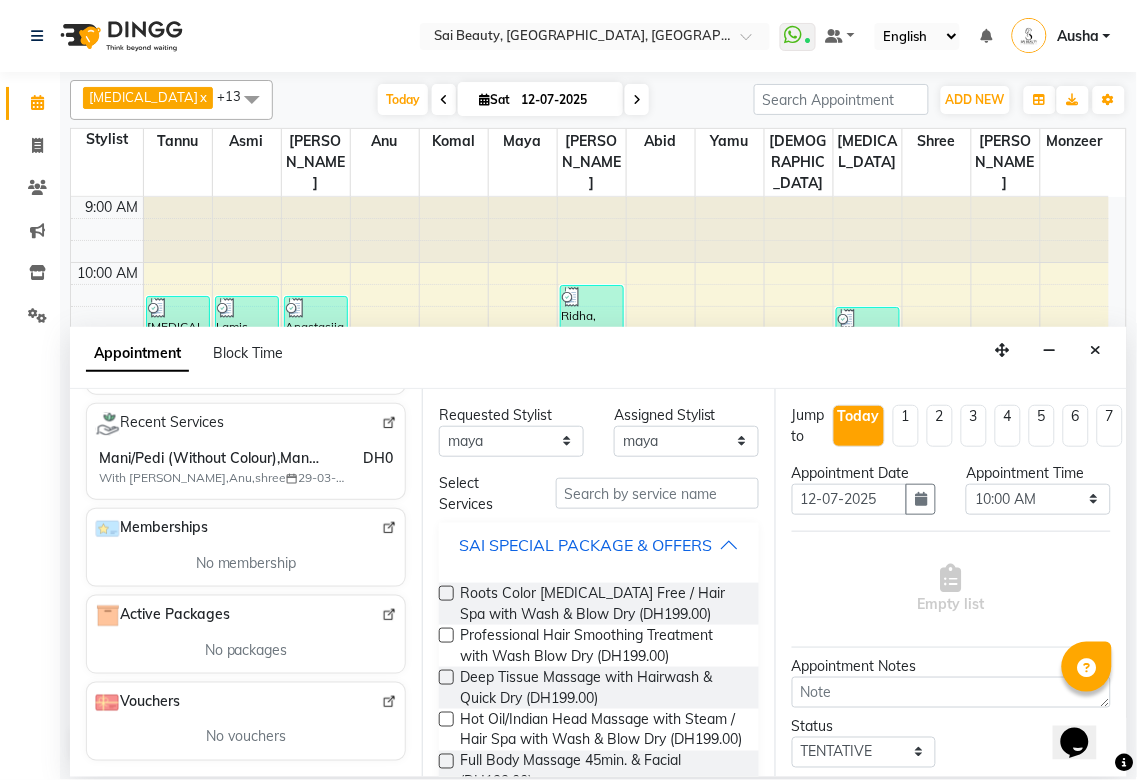 click on "SAI SPECIAL PACKAGE & OFFERS" at bounding box center (598, 545) 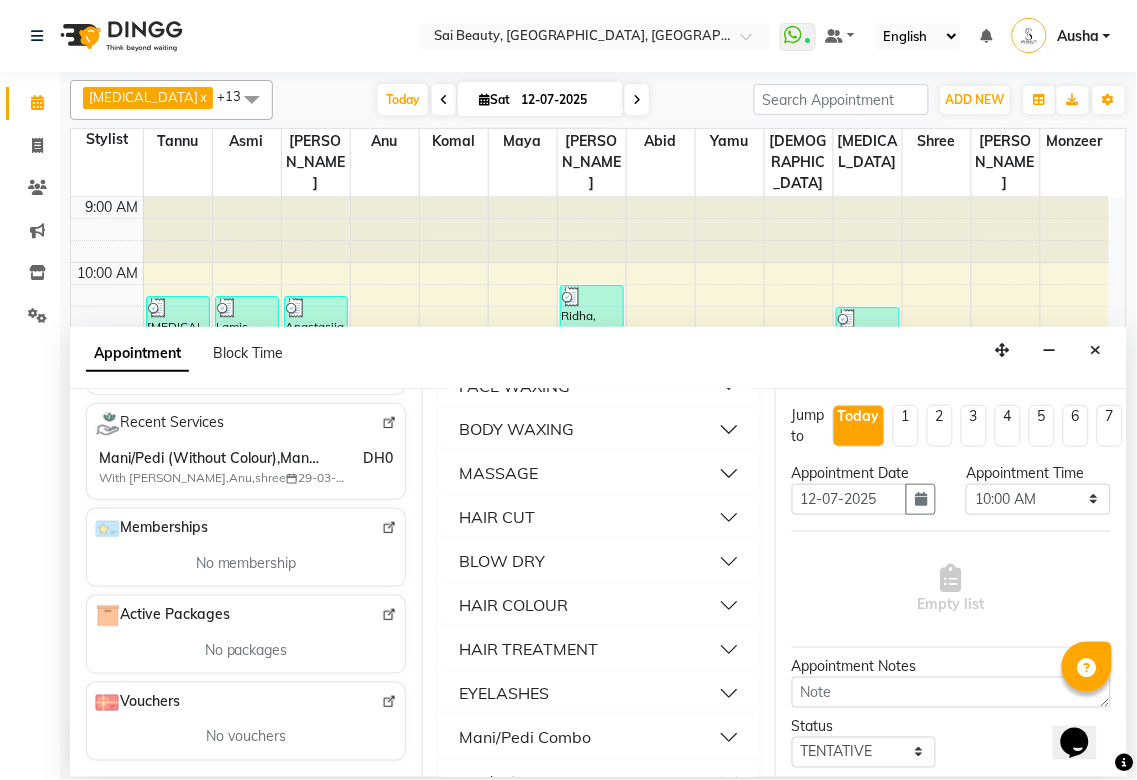 scroll, scrollTop: 1041, scrollLeft: 0, axis: vertical 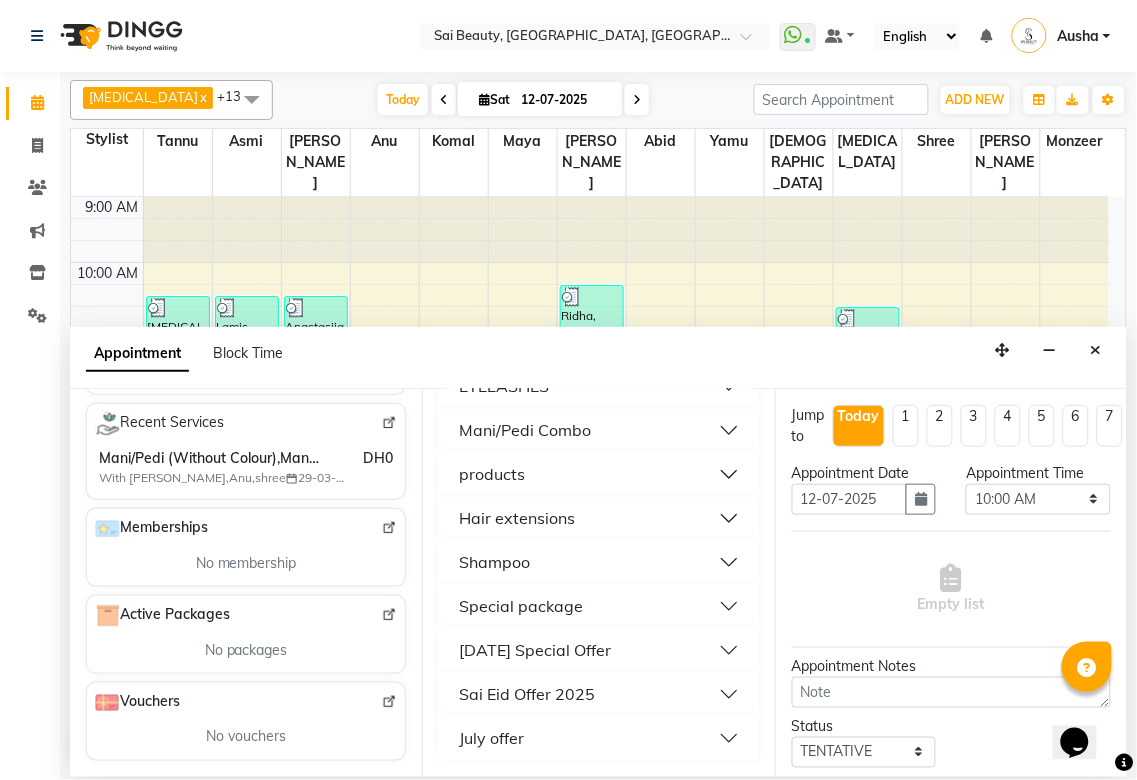 click on "July offer" at bounding box center [598, 739] 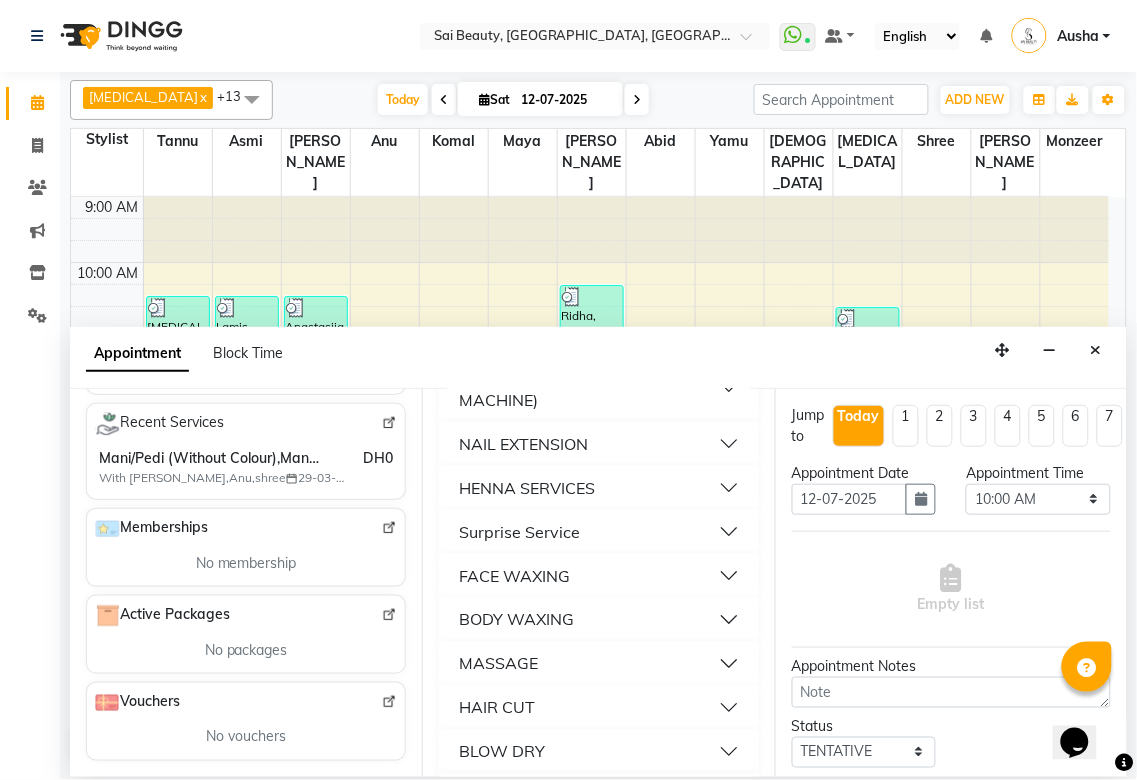 scroll, scrollTop: 0, scrollLeft: 0, axis: both 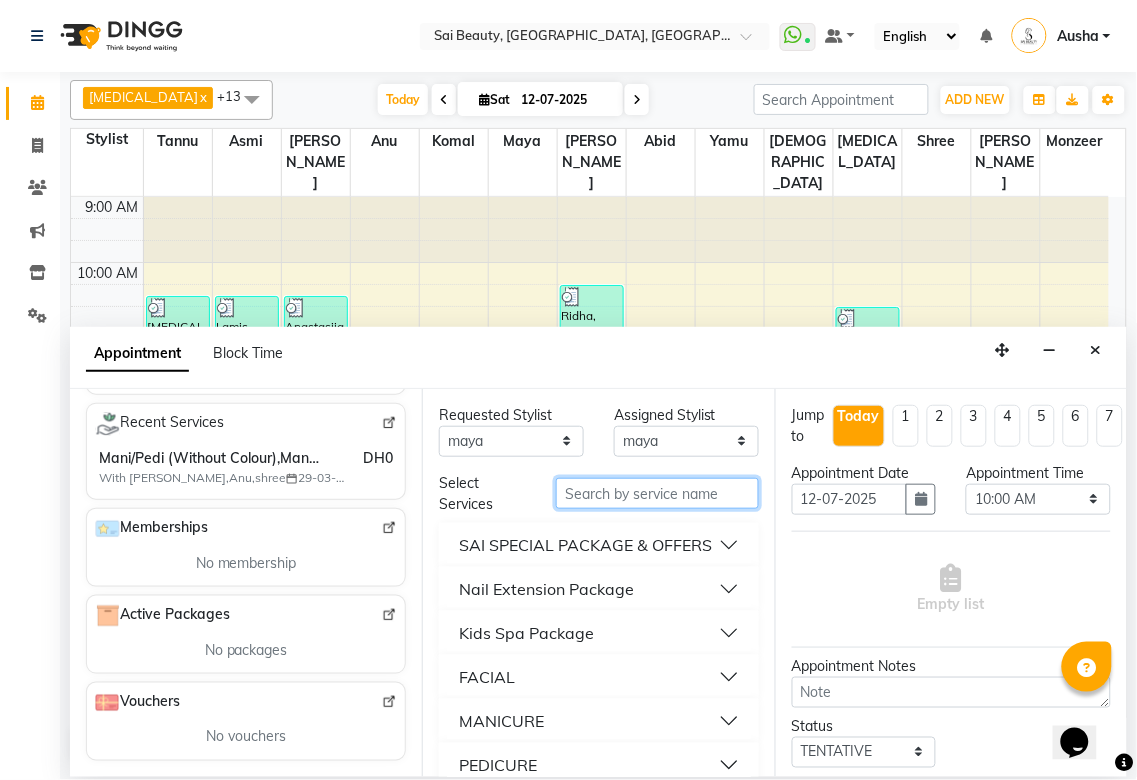 click at bounding box center (657, 493) 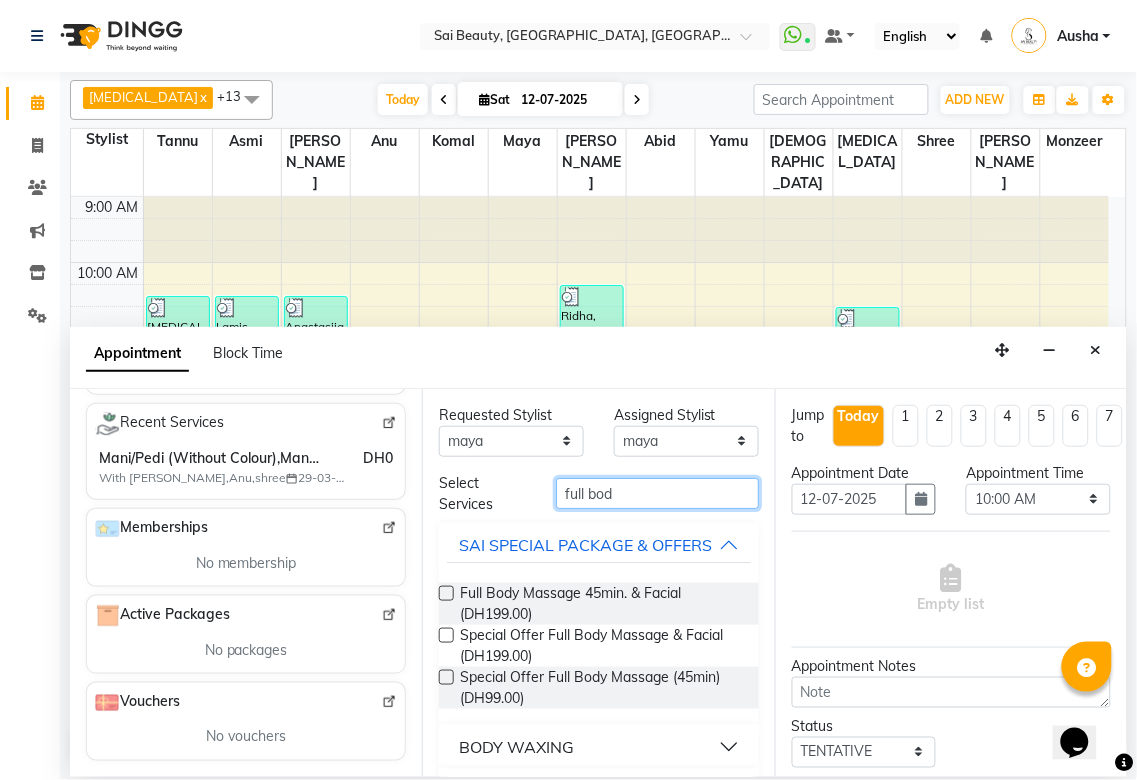 type on "full bod" 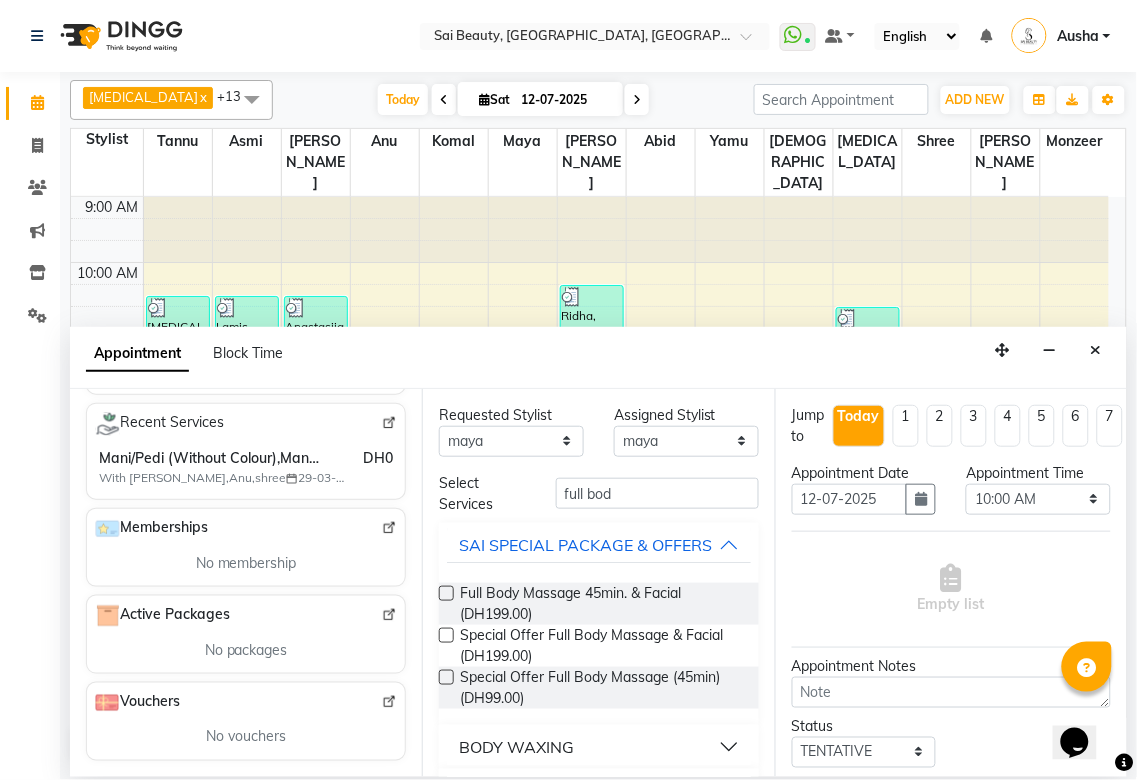 click on "Empty list" at bounding box center (951, 589) 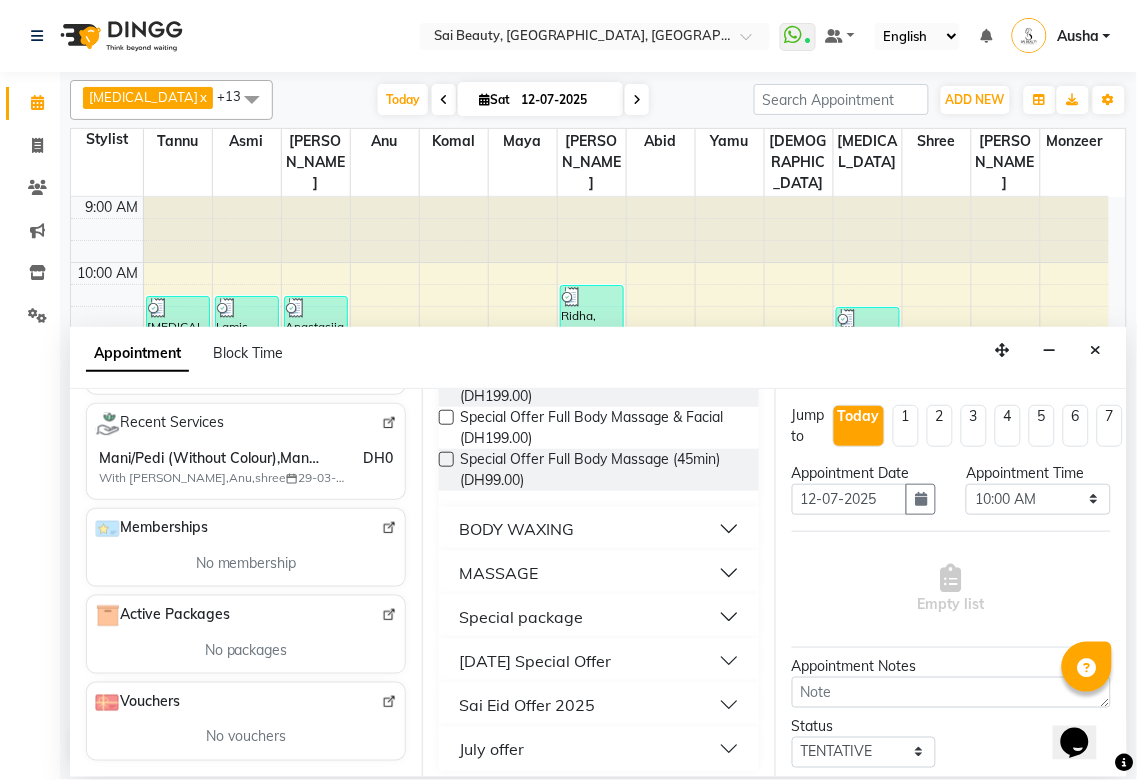 scroll, scrollTop: 225, scrollLeft: 0, axis: vertical 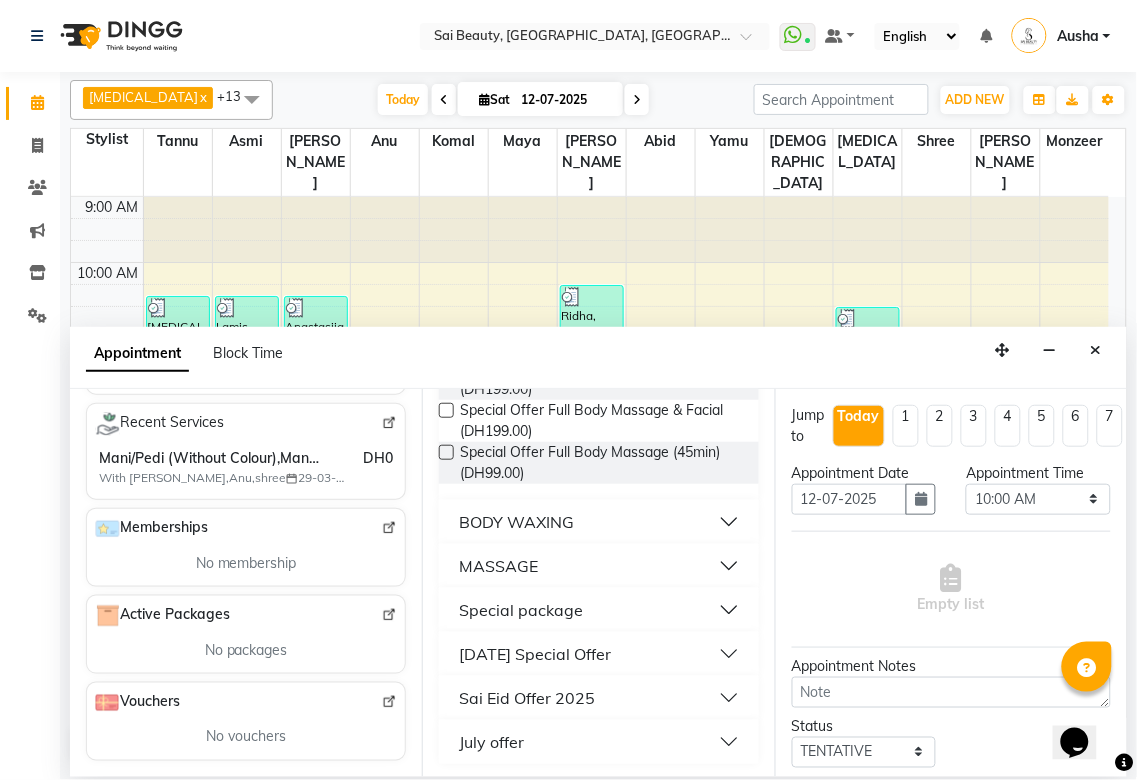 click on "MASSAGE" at bounding box center [598, 566] 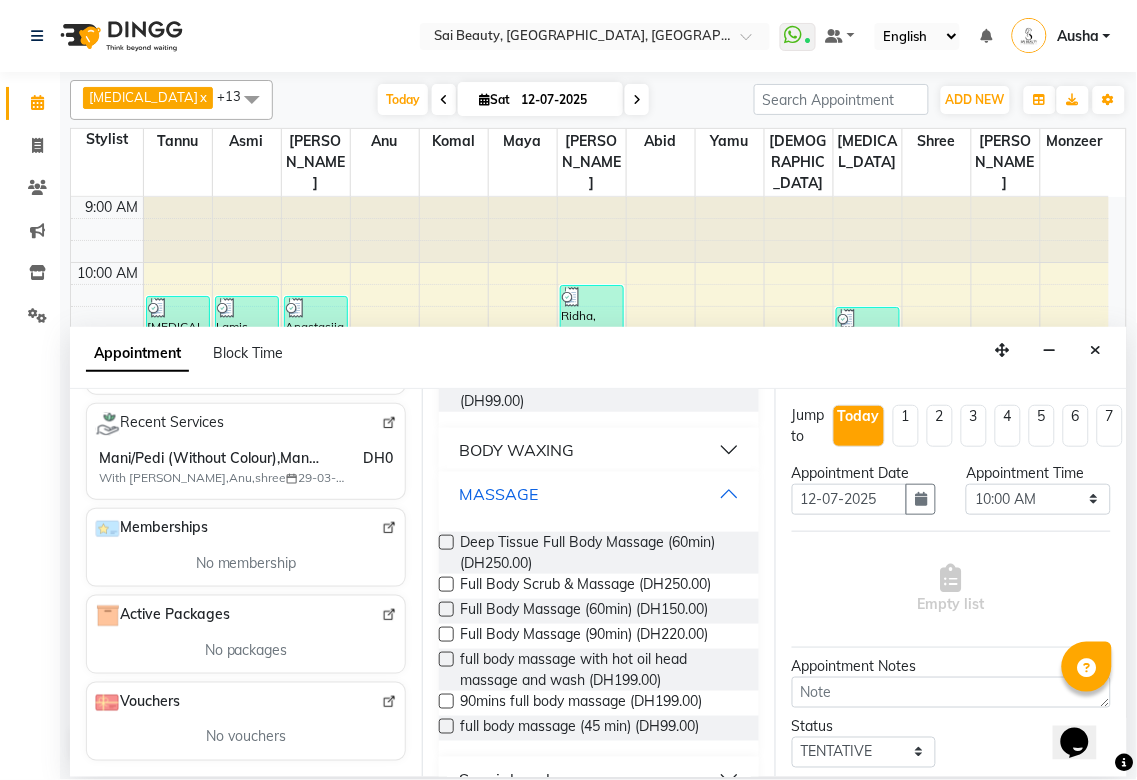 scroll, scrollTop: 356, scrollLeft: 0, axis: vertical 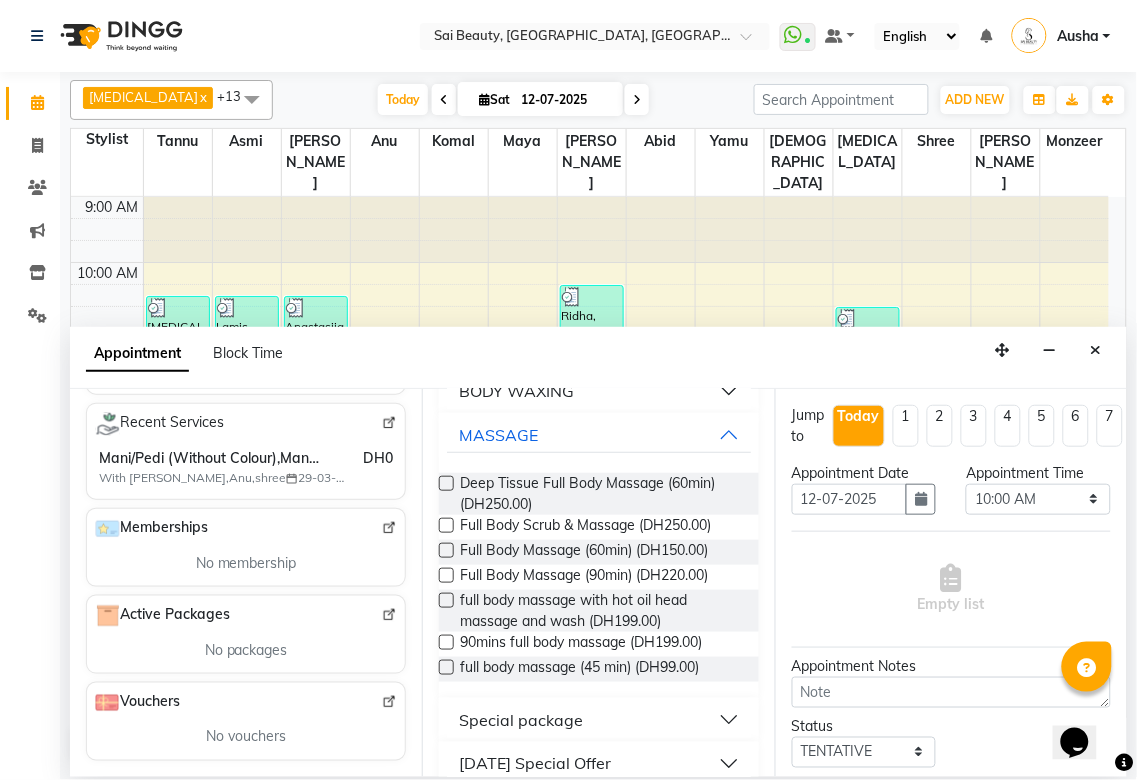 click at bounding box center [446, 667] 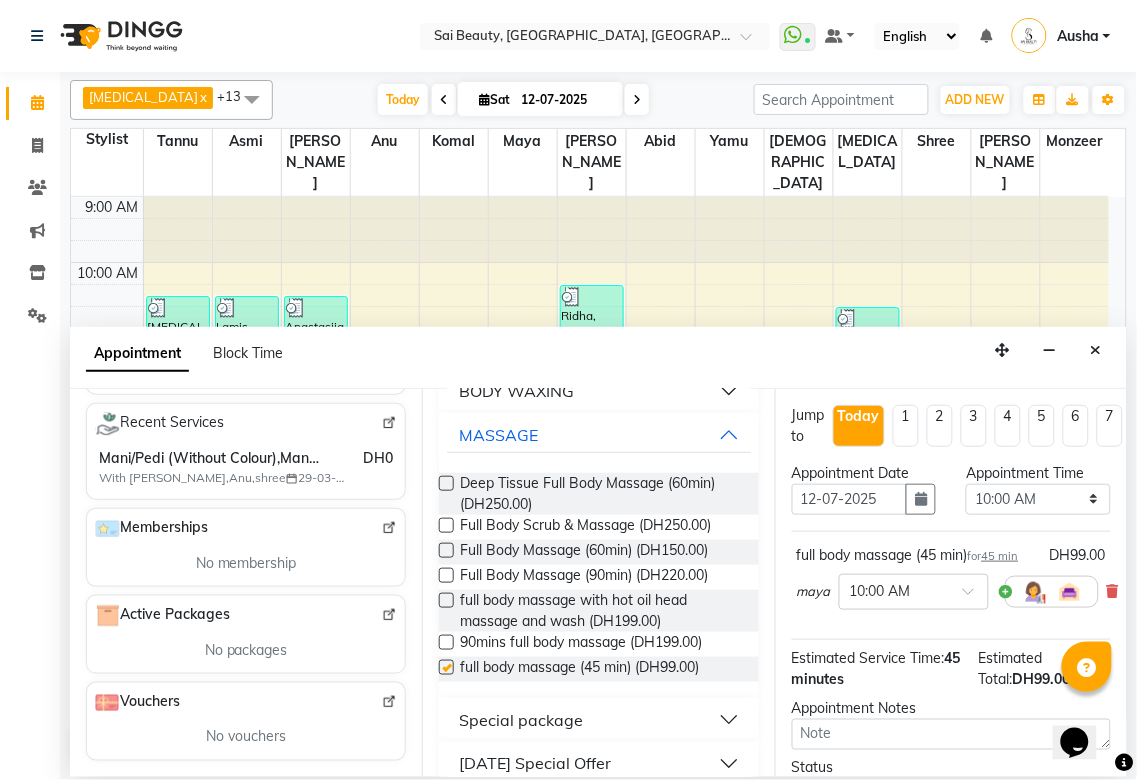 checkbox on "false" 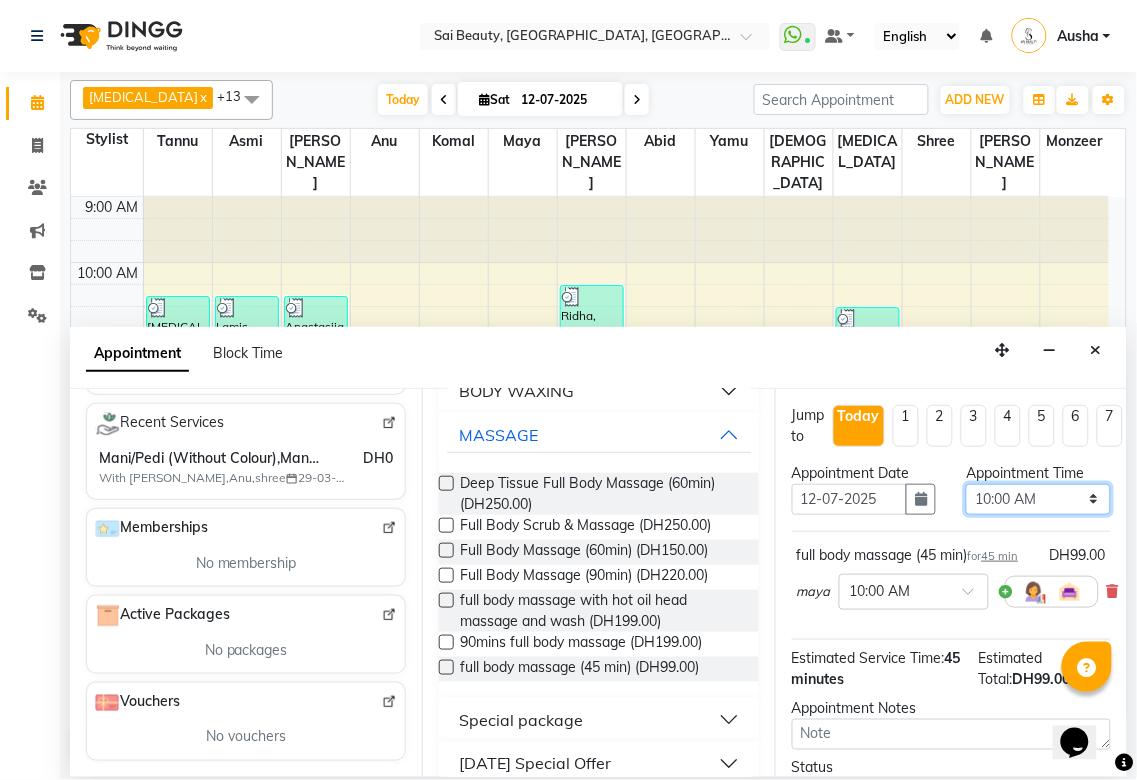 click on "Select 10:00 AM 10:05 AM 10:10 AM 10:15 AM 10:20 AM 10:25 AM 10:30 AM 10:35 AM 10:40 AM 10:45 AM 10:50 AM 10:55 AM 11:00 AM 11:05 AM 11:10 AM 11:15 AM 11:20 AM 11:25 AM 11:30 AM 11:35 AM 11:40 AM 11:45 AM 11:50 AM 11:55 AM 12:00 PM 12:05 PM 12:10 PM 12:15 PM 12:20 PM 12:25 PM 12:30 PM 12:35 PM 12:40 PM 12:45 PM 12:50 PM 12:55 PM 01:00 PM 01:05 PM 01:10 PM 01:15 PM 01:20 PM 01:25 PM 01:30 PM 01:35 PM 01:40 PM 01:45 PM 01:50 PM 01:55 PM 02:00 PM 02:05 PM 02:10 PM 02:15 PM 02:20 PM 02:25 PM 02:30 PM 02:35 PM 02:40 PM 02:45 PM 02:50 PM 02:55 PM 03:00 PM 03:05 PM 03:10 PM 03:15 PM 03:20 PM 03:25 PM 03:30 PM 03:35 PM 03:40 PM 03:45 PM 03:50 PM 03:55 PM 04:00 PM 04:05 PM 04:10 PM 04:15 PM 04:20 PM 04:25 PM 04:30 PM 04:35 PM 04:40 PM 04:45 PM 04:50 PM 04:55 PM 05:00 PM 05:05 PM 05:10 PM 05:15 PM 05:20 PM 05:25 PM 05:30 PM 05:35 PM 05:40 PM 05:45 PM 05:50 PM 05:55 PM 06:00 PM 06:05 PM 06:10 PM 06:15 PM 06:20 PM 06:25 PM 06:30 PM 06:35 PM 06:40 PM 06:45 PM 06:50 PM 06:55 PM 07:00 PM 07:05 PM 07:10 PM 07:15 PM 07:20 PM" at bounding box center [1038, 499] 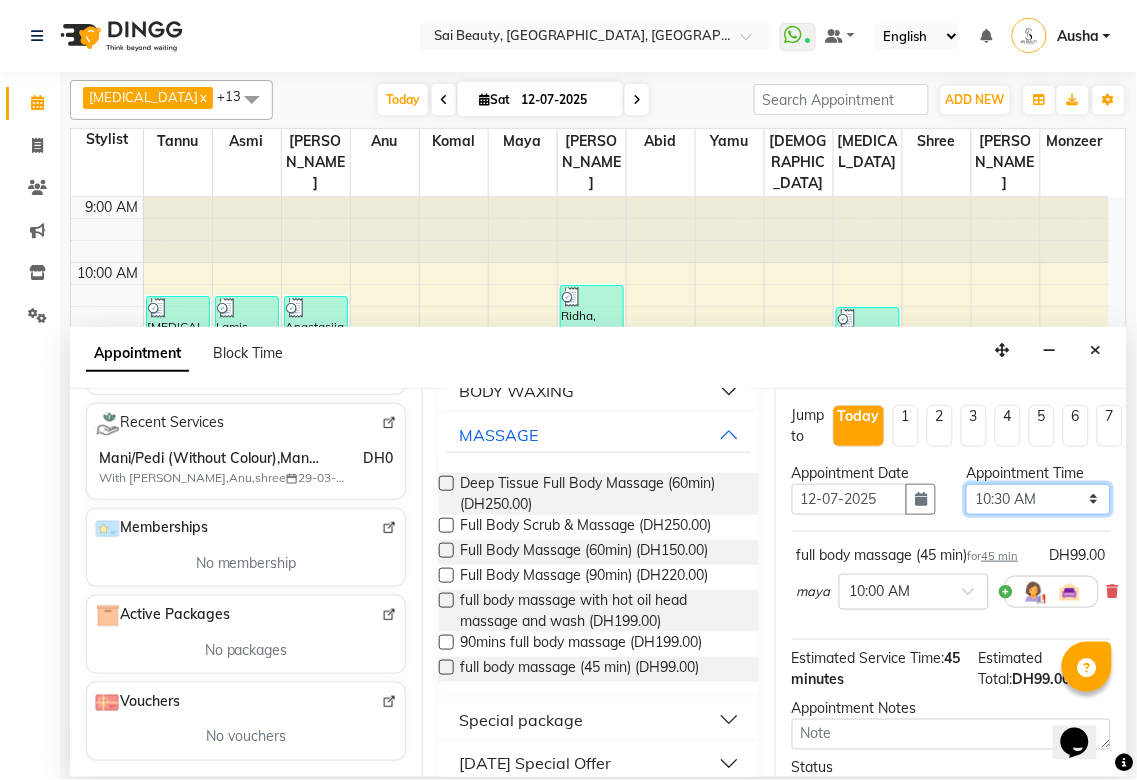 click on "Select 10:00 AM 10:05 AM 10:10 AM 10:15 AM 10:20 AM 10:25 AM 10:30 AM 10:35 AM 10:40 AM 10:45 AM 10:50 AM 10:55 AM 11:00 AM 11:05 AM 11:10 AM 11:15 AM 11:20 AM 11:25 AM 11:30 AM 11:35 AM 11:40 AM 11:45 AM 11:50 AM 11:55 AM 12:00 PM 12:05 PM 12:10 PM 12:15 PM 12:20 PM 12:25 PM 12:30 PM 12:35 PM 12:40 PM 12:45 PM 12:50 PM 12:55 PM 01:00 PM 01:05 PM 01:10 PM 01:15 PM 01:20 PM 01:25 PM 01:30 PM 01:35 PM 01:40 PM 01:45 PM 01:50 PM 01:55 PM 02:00 PM 02:05 PM 02:10 PM 02:15 PM 02:20 PM 02:25 PM 02:30 PM 02:35 PM 02:40 PM 02:45 PM 02:50 PM 02:55 PM 03:00 PM 03:05 PM 03:10 PM 03:15 PM 03:20 PM 03:25 PM 03:30 PM 03:35 PM 03:40 PM 03:45 PM 03:50 PM 03:55 PM 04:00 PM 04:05 PM 04:10 PM 04:15 PM 04:20 PM 04:25 PM 04:30 PM 04:35 PM 04:40 PM 04:45 PM 04:50 PM 04:55 PM 05:00 PM 05:05 PM 05:10 PM 05:15 PM 05:20 PM 05:25 PM 05:30 PM 05:35 PM 05:40 PM 05:45 PM 05:50 PM 05:55 PM 06:00 PM 06:05 PM 06:10 PM 06:15 PM 06:20 PM 06:25 PM 06:30 PM 06:35 PM 06:40 PM 06:45 PM 06:50 PM 06:55 PM 07:00 PM 07:05 PM 07:10 PM 07:15 PM 07:20 PM" at bounding box center (1038, 499) 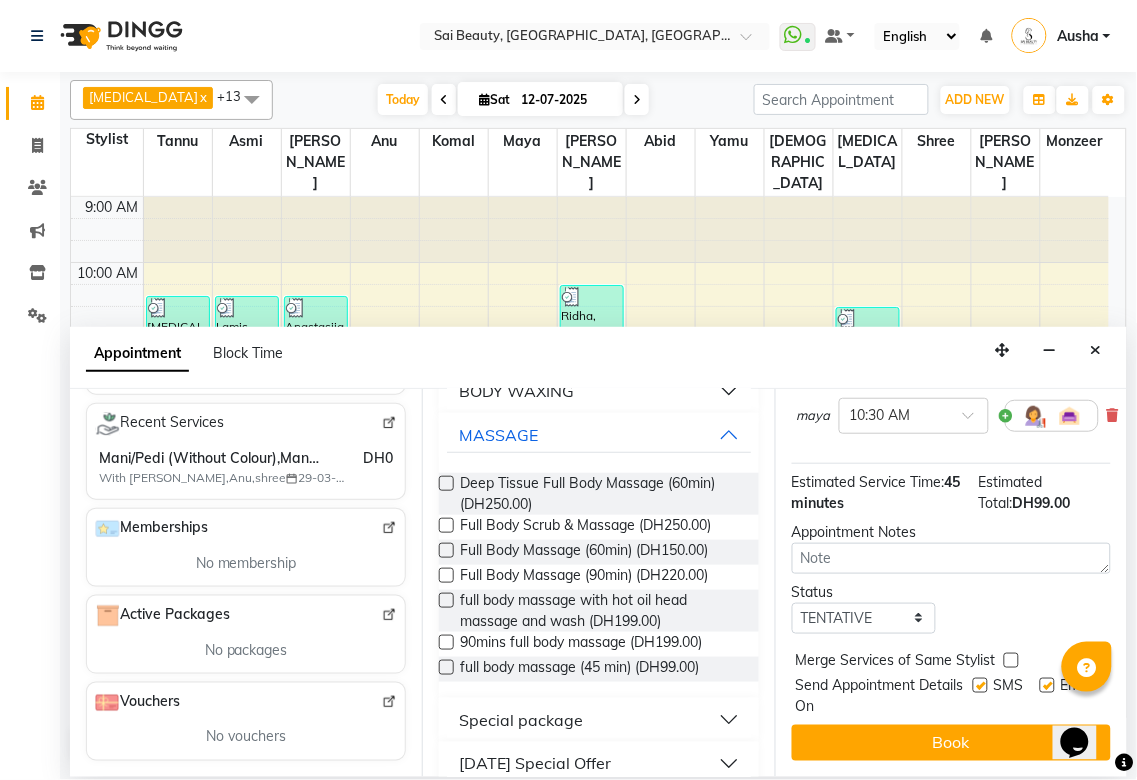 scroll, scrollTop: 214, scrollLeft: 0, axis: vertical 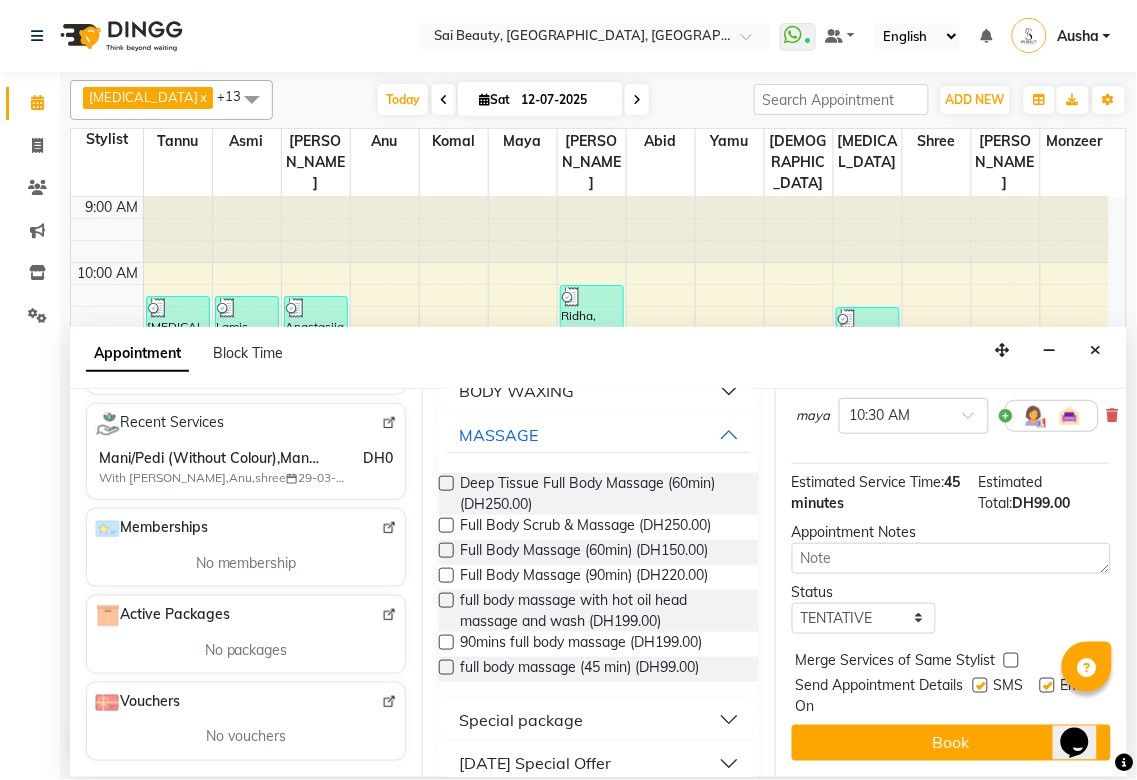 click at bounding box center [1011, 660] 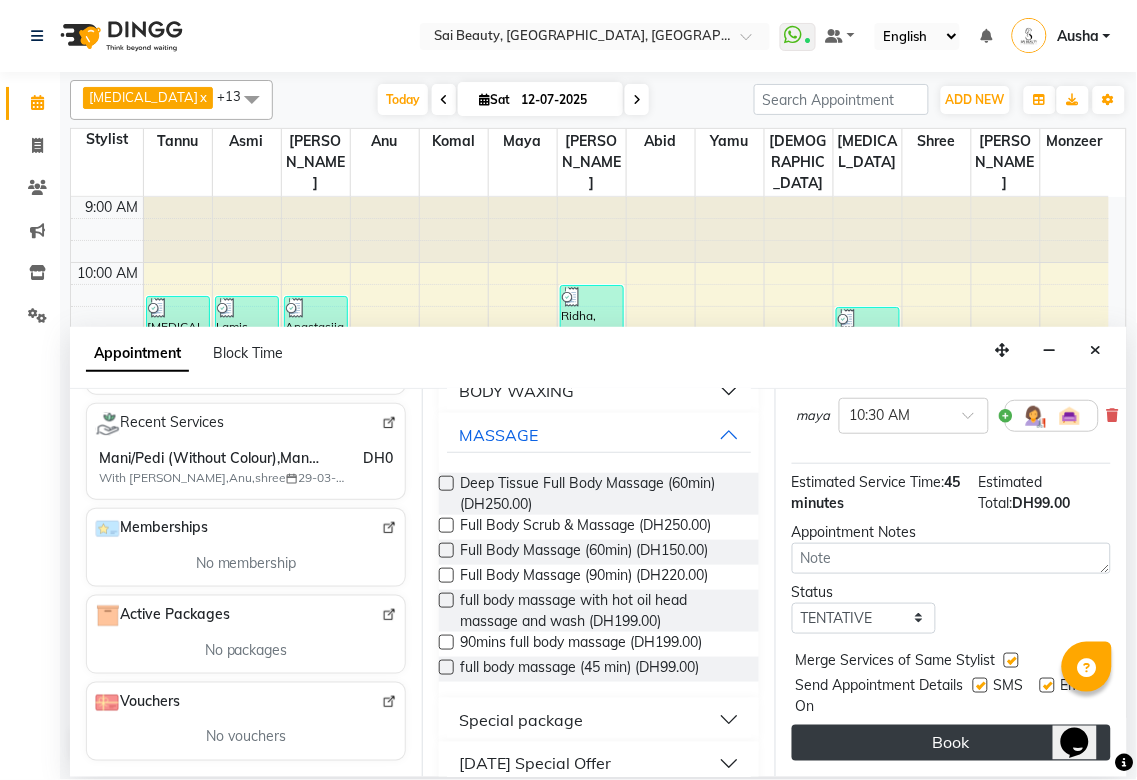 click on "Book" at bounding box center (951, 743) 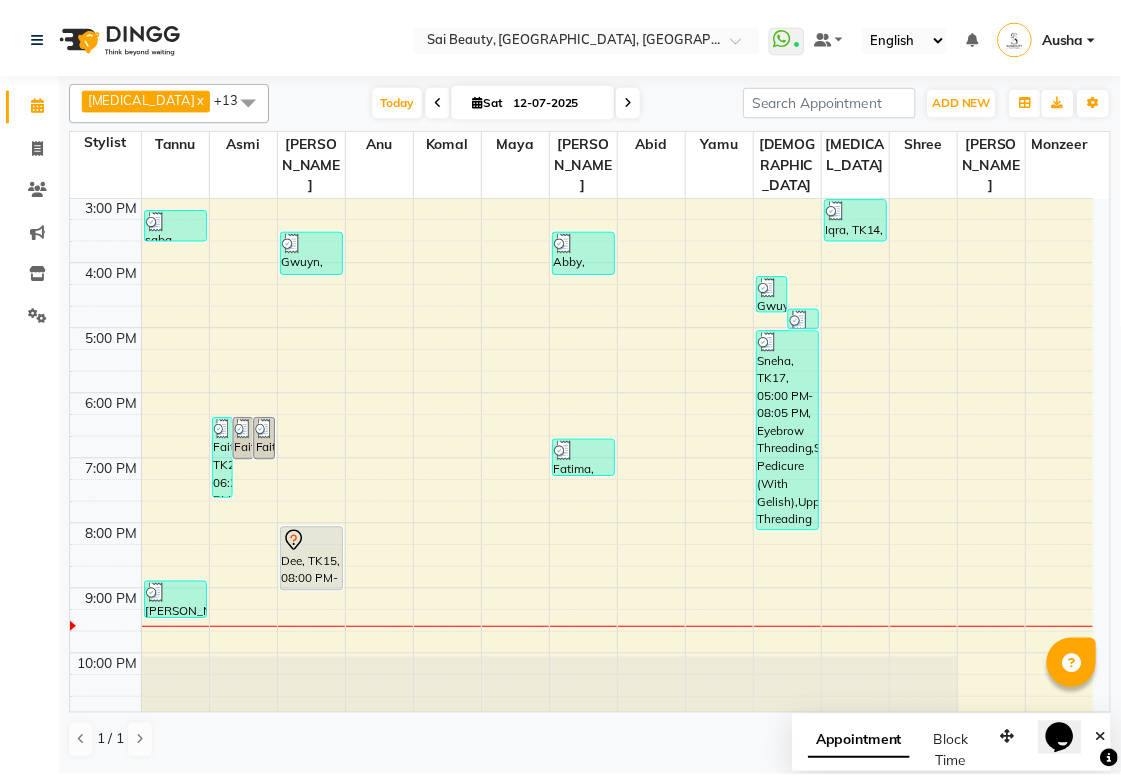 scroll, scrollTop: 432, scrollLeft: 0, axis: vertical 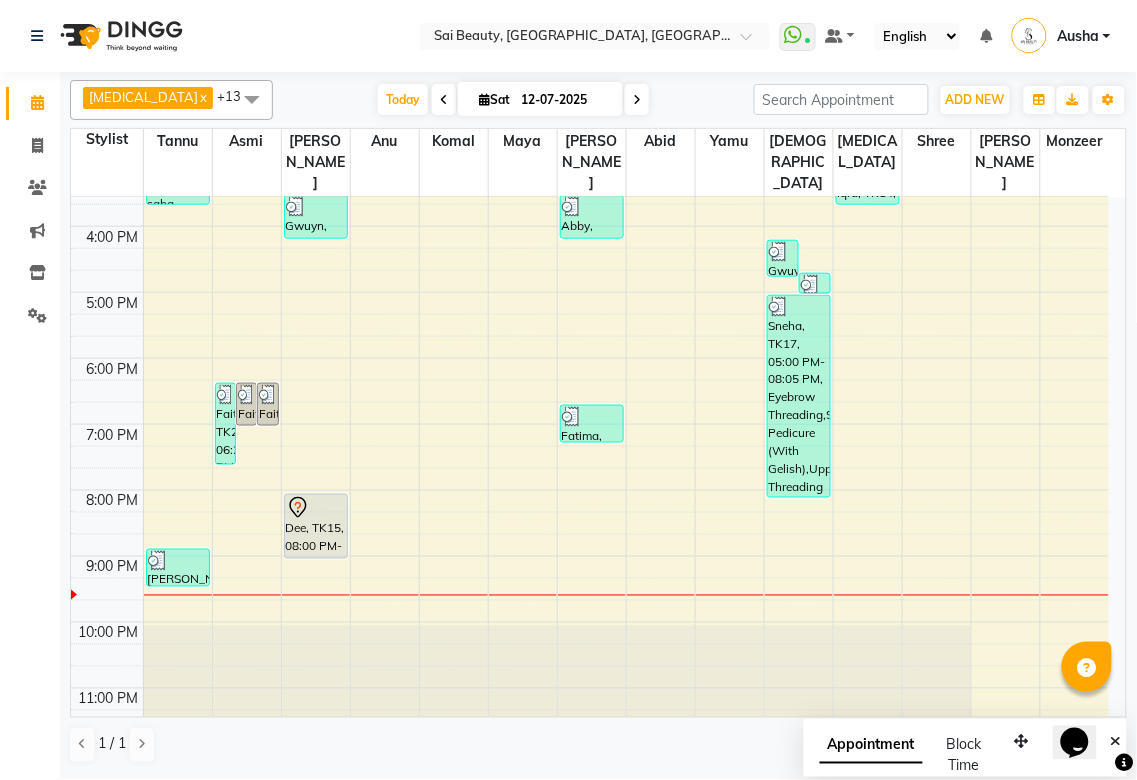 click at bounding box center (158, 561) 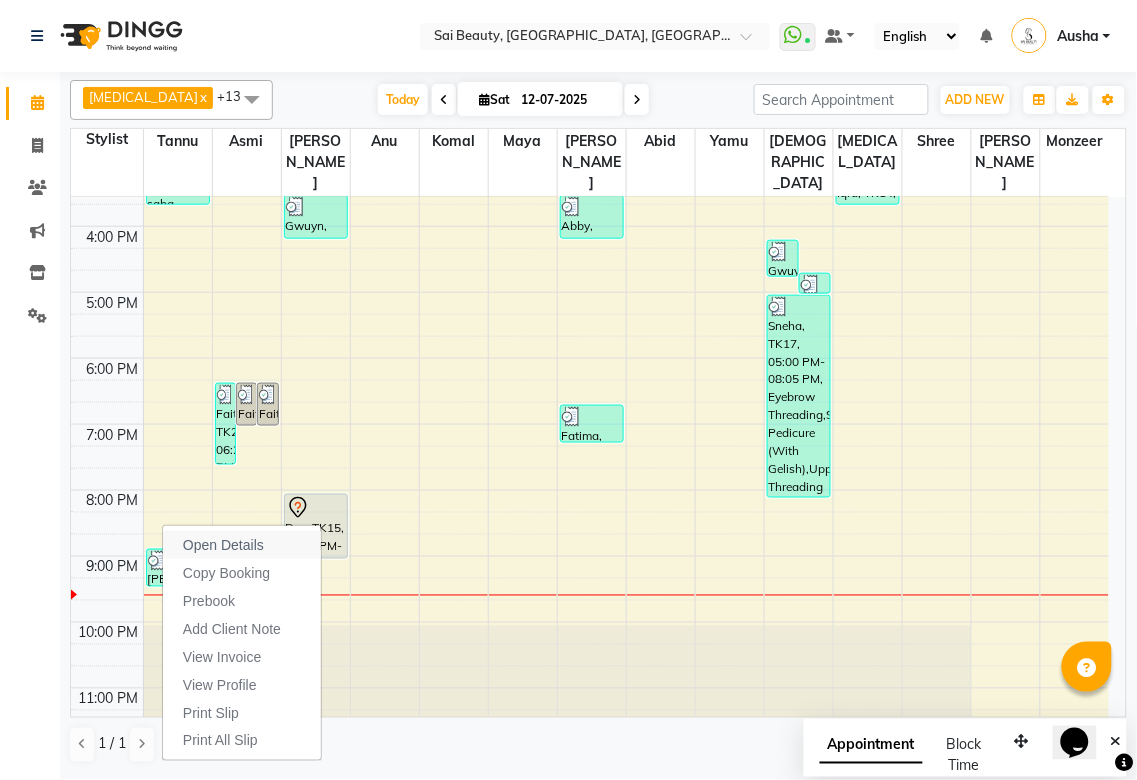 click on "Open Details" at bounding box center [242, 545] 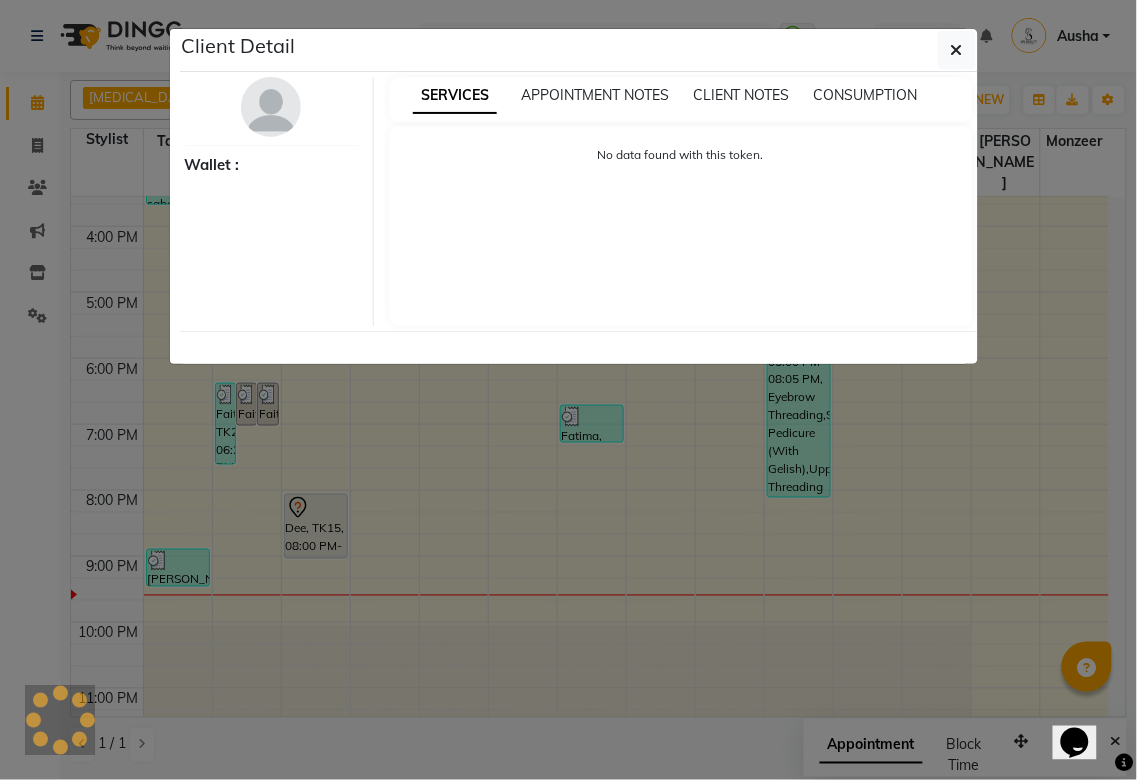 select on "3" 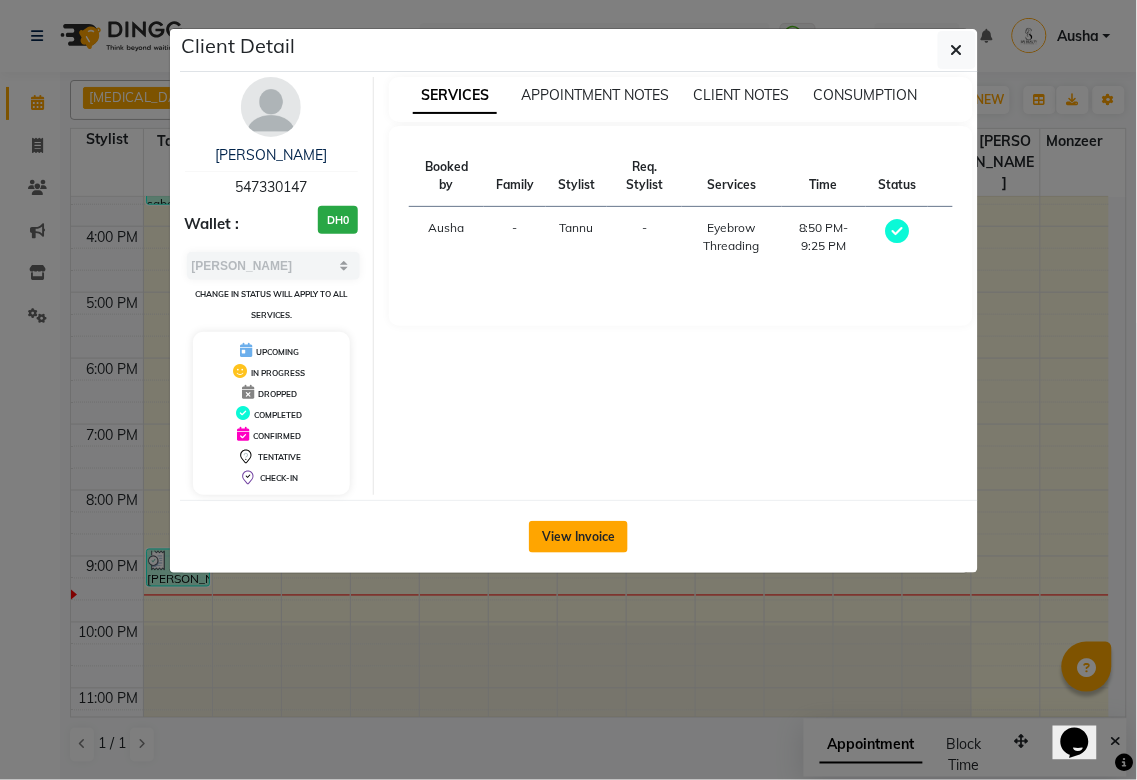 click on "View Invoice" 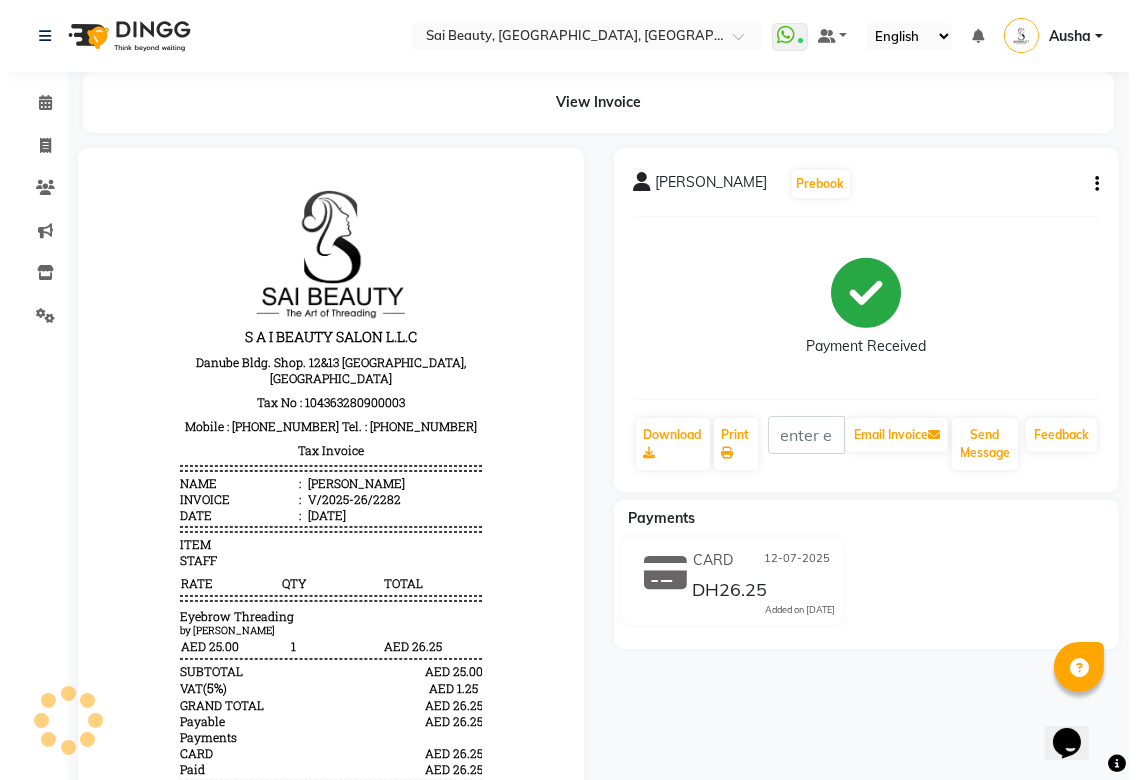 scroll, scrollTop: 0, scrollLeft: 0, axis: both 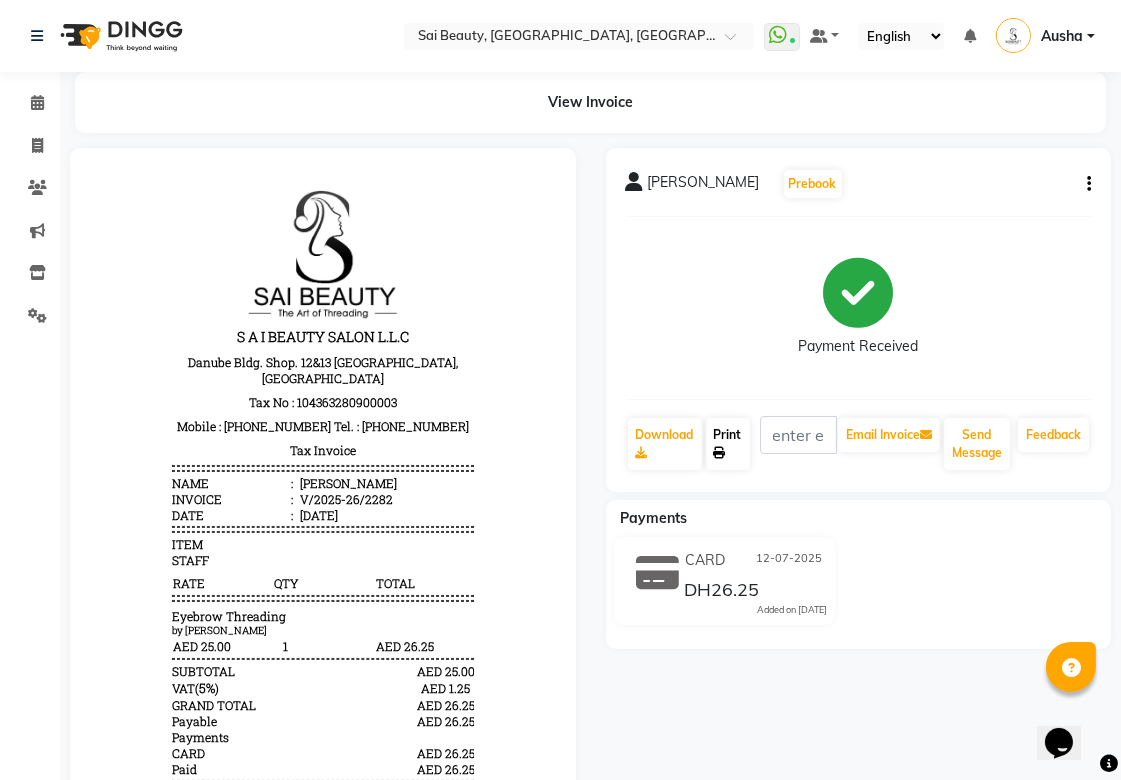 click on "Print" 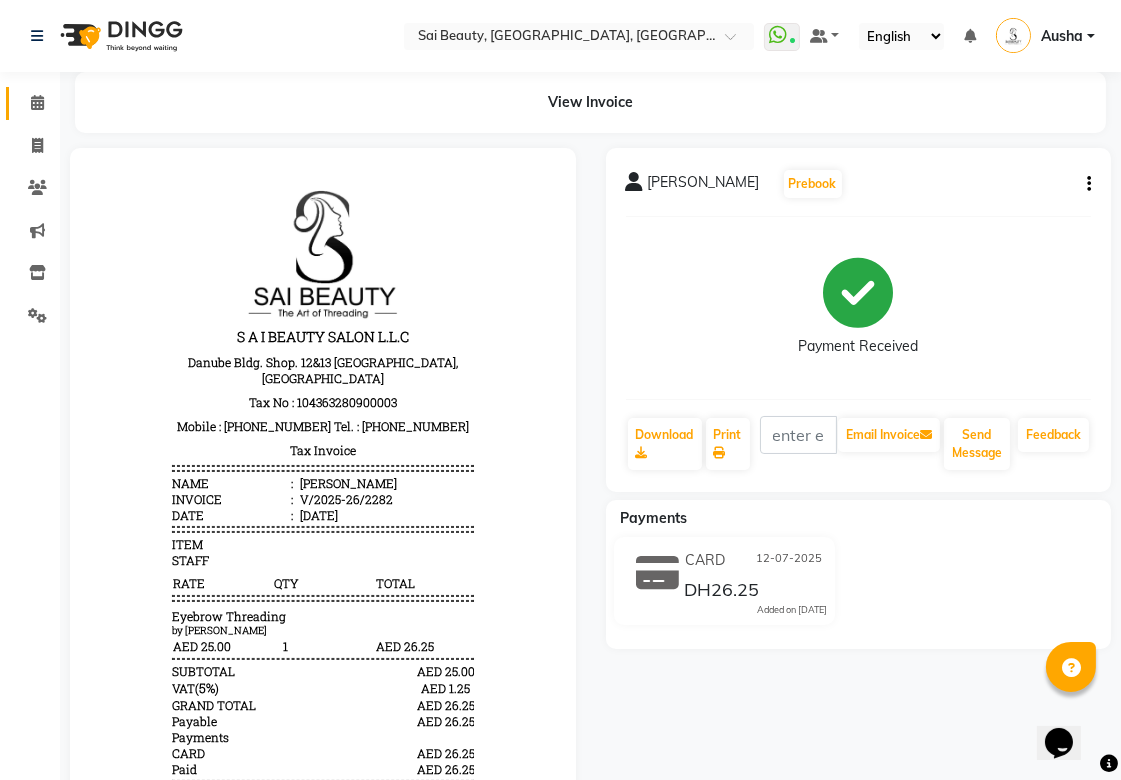 click 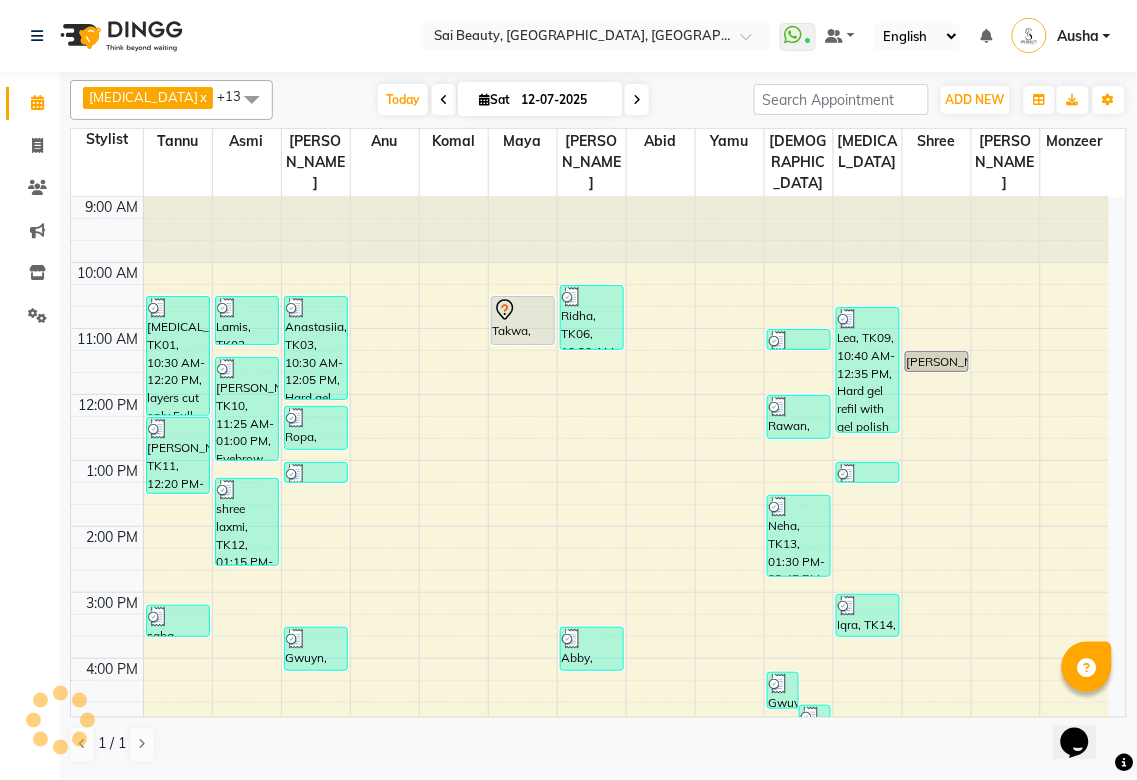 scroll, scrollTop: 0, scrollLeft: 0, axis: both 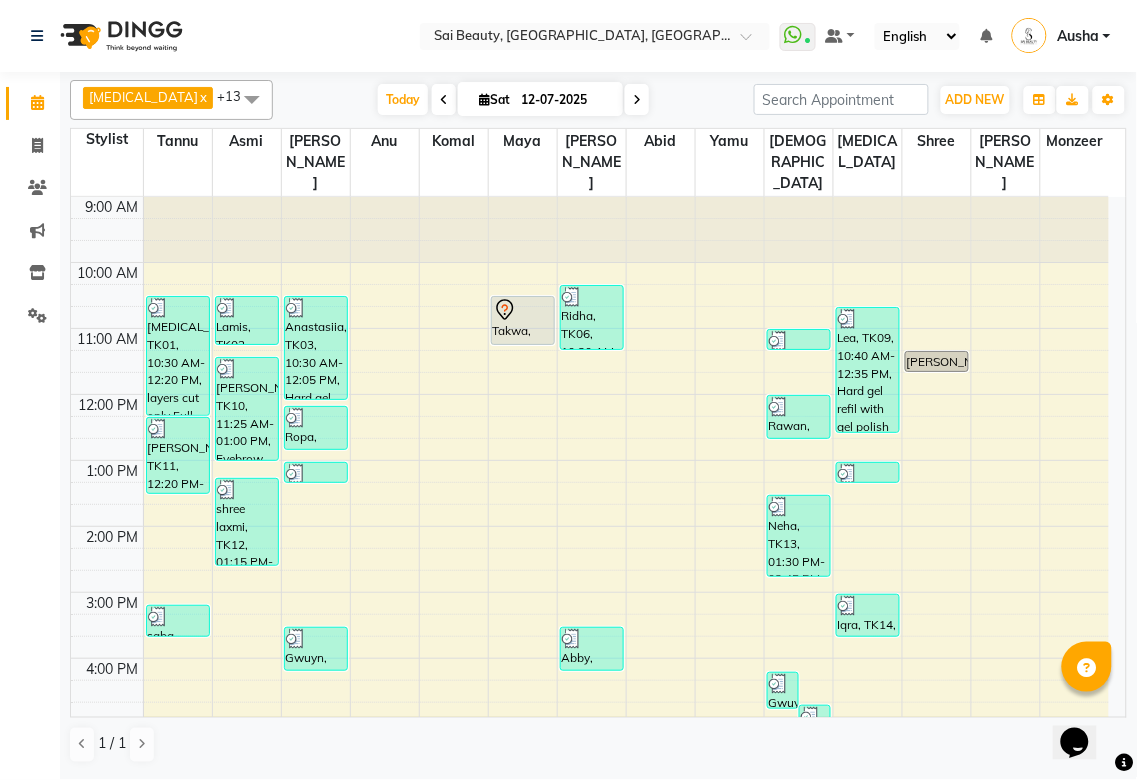 click at bounding box center [626, 603] 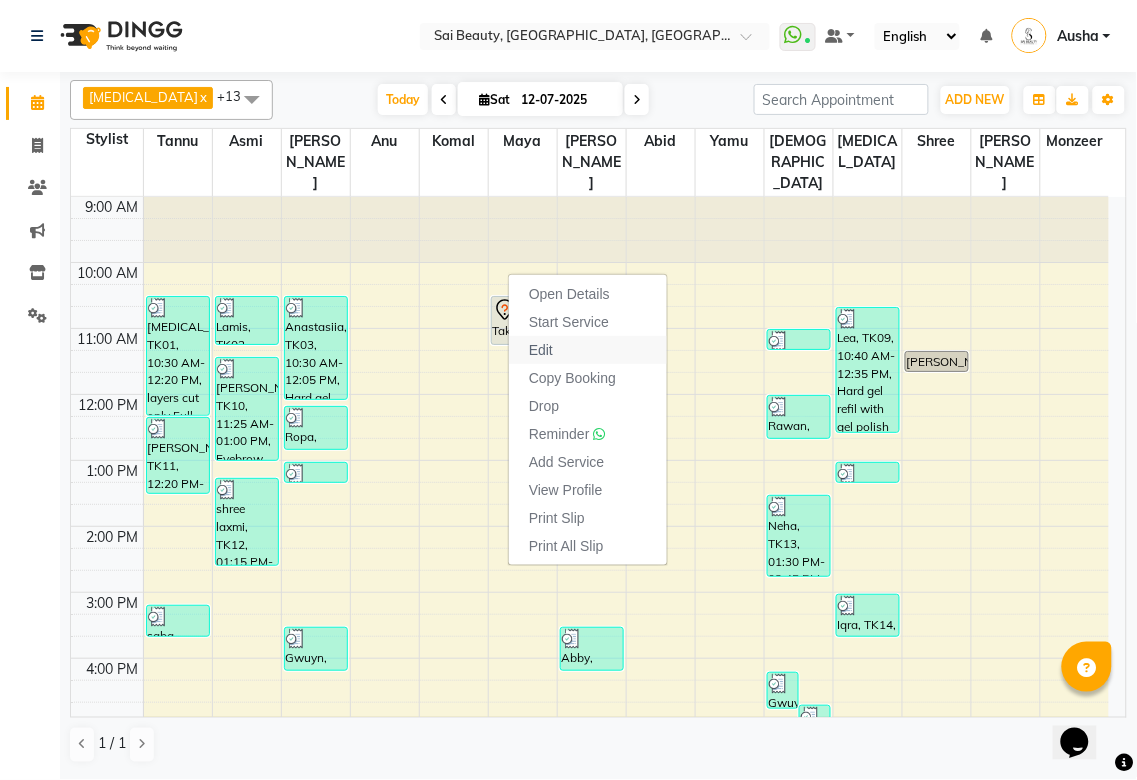 click on "Edit" at bounding box center [541, 350] 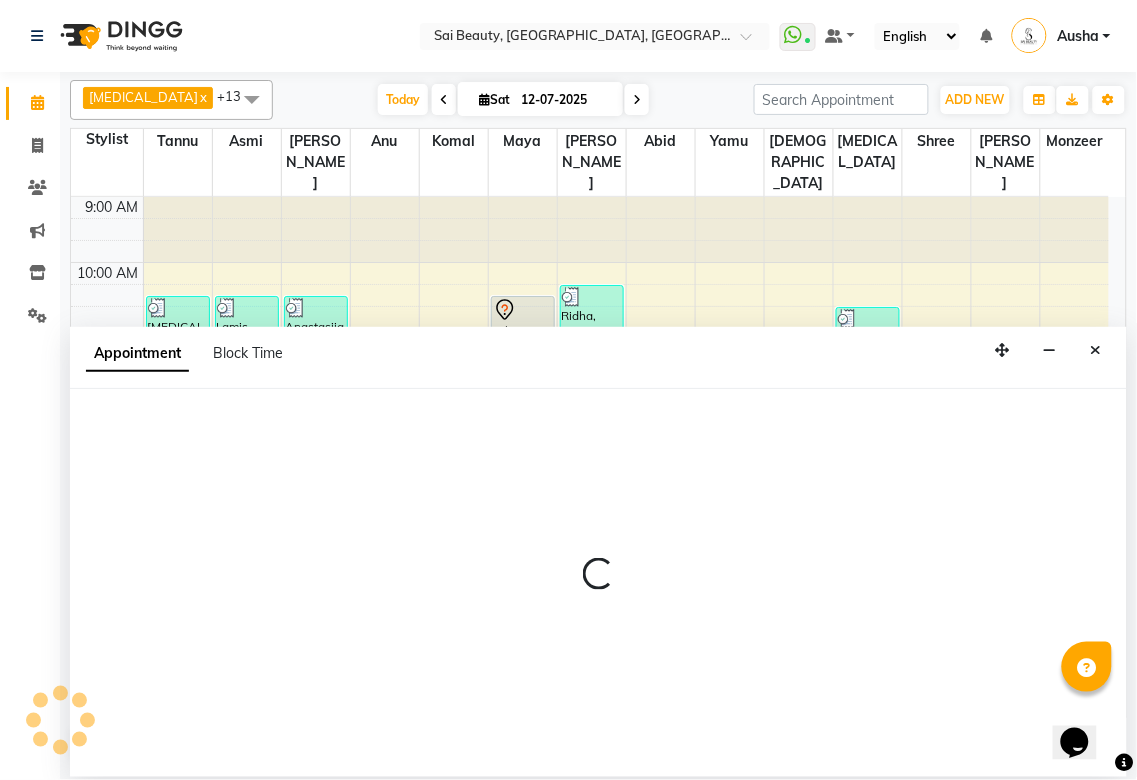 select on "tentative" 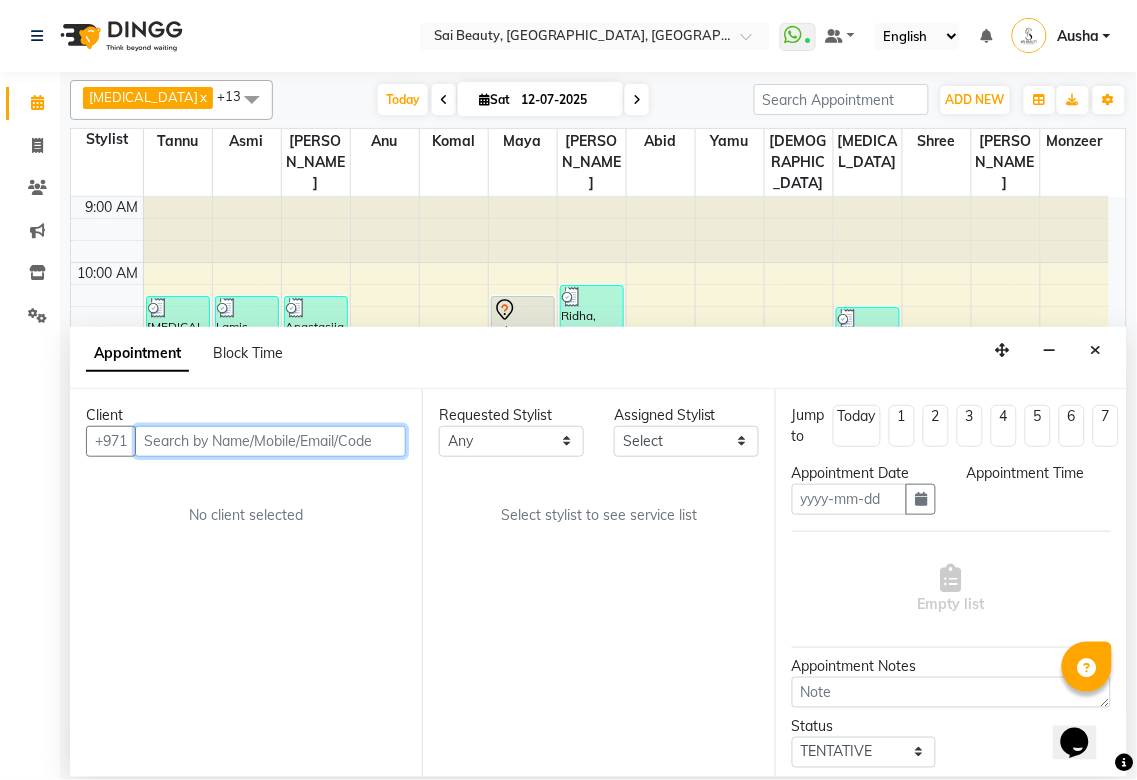 type on "12-07-2025" 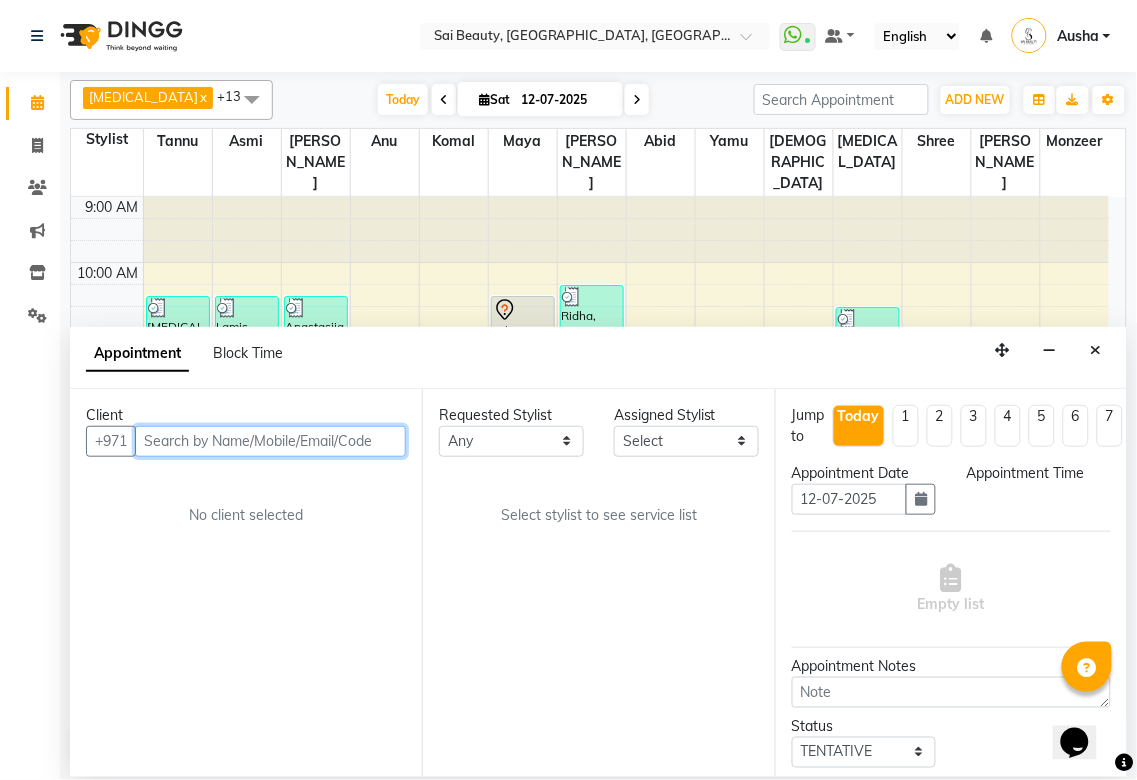 select on "630" 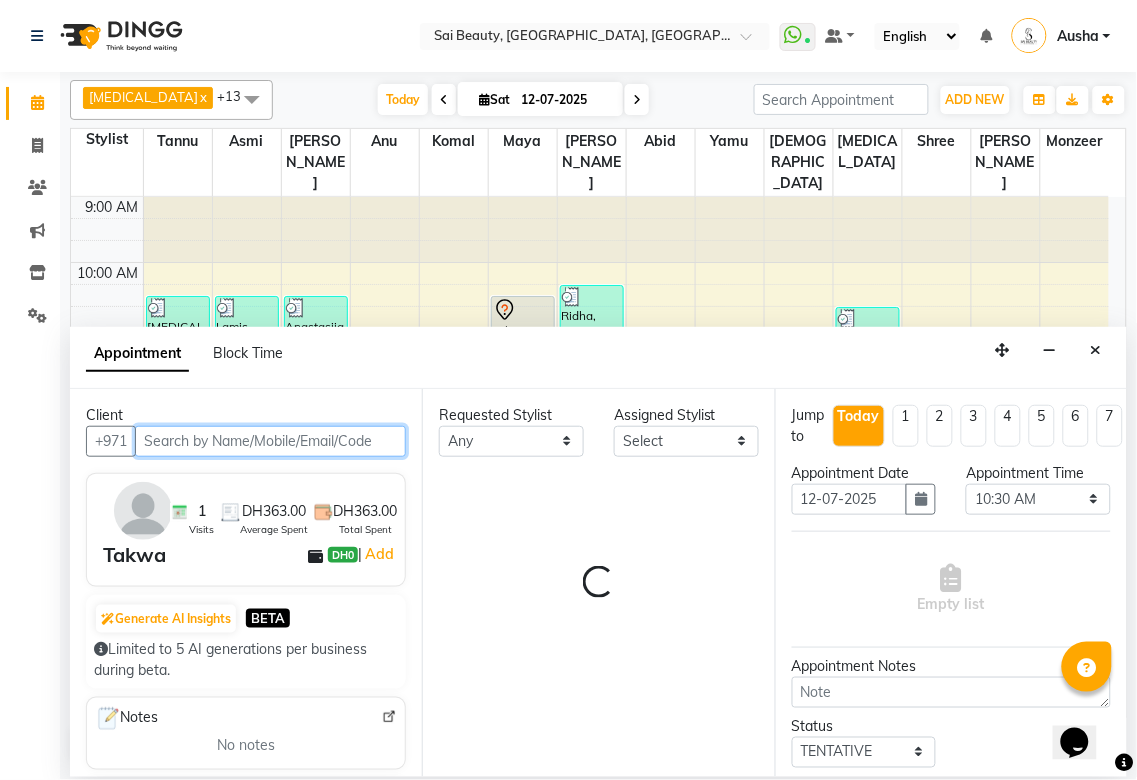 select on "52340" 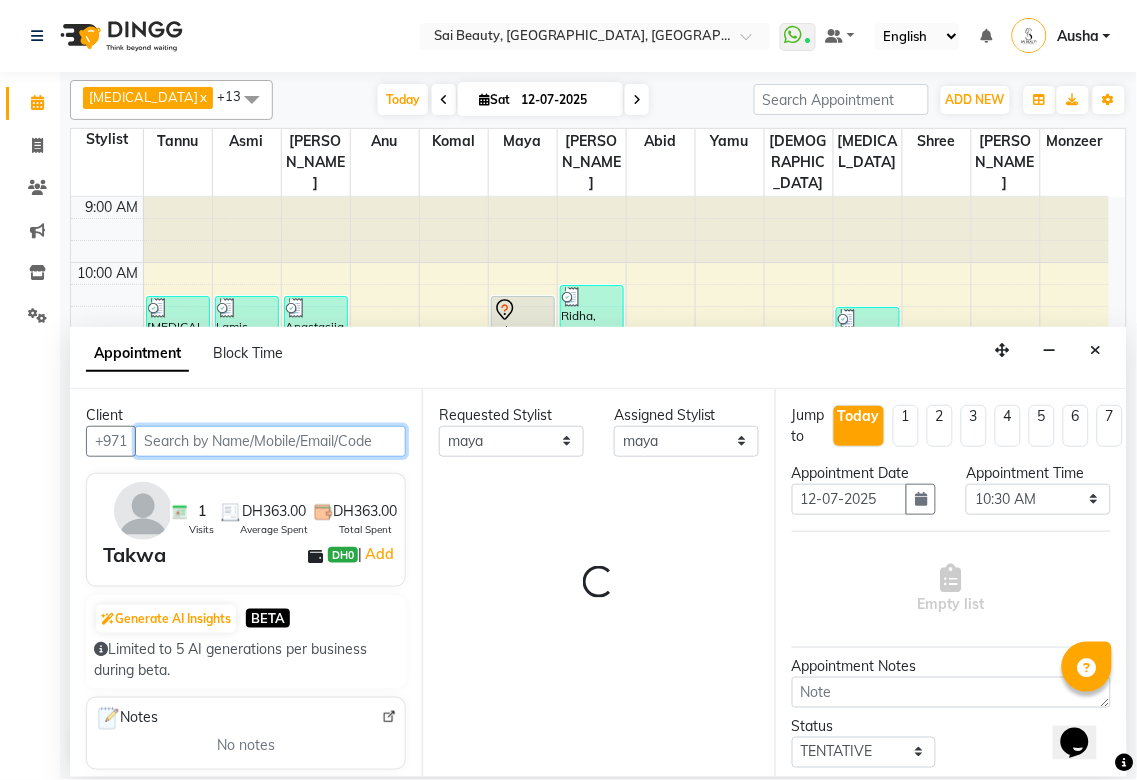 scroll, scrollTop: 432, scrollLeft: 0, axis: vertical 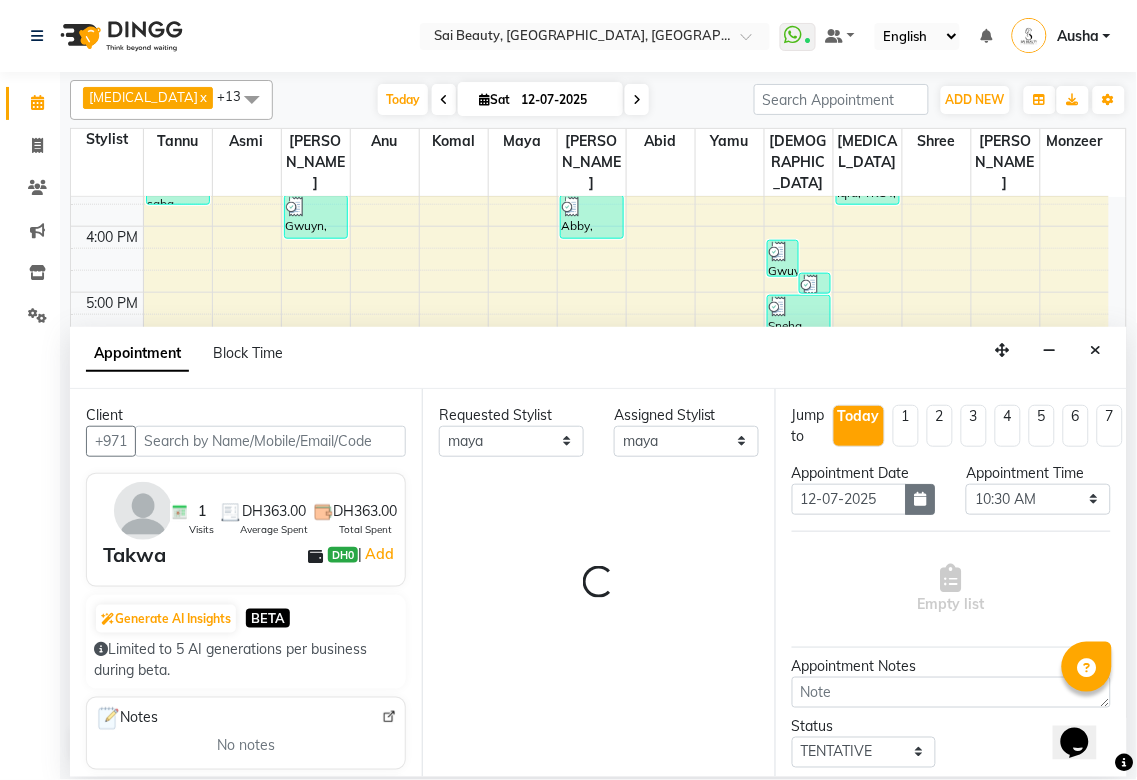 click at bounding box center [921, 499] 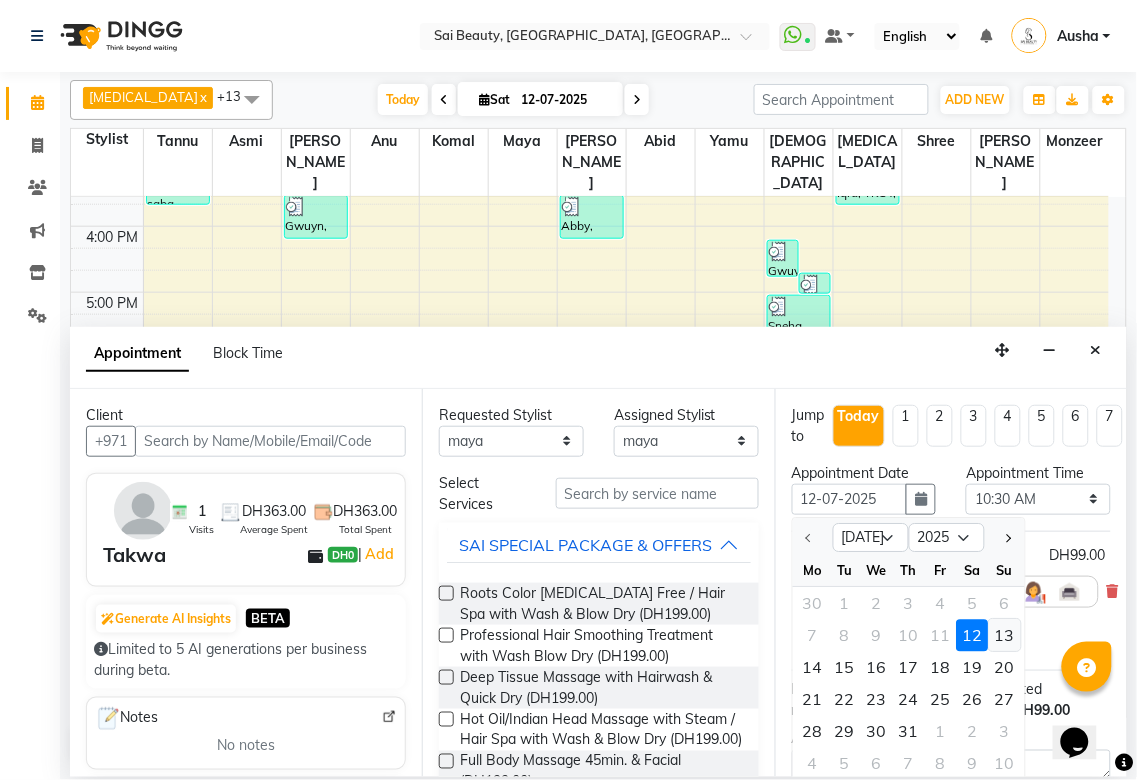 click on "13" at bounding box center [1005, 635] 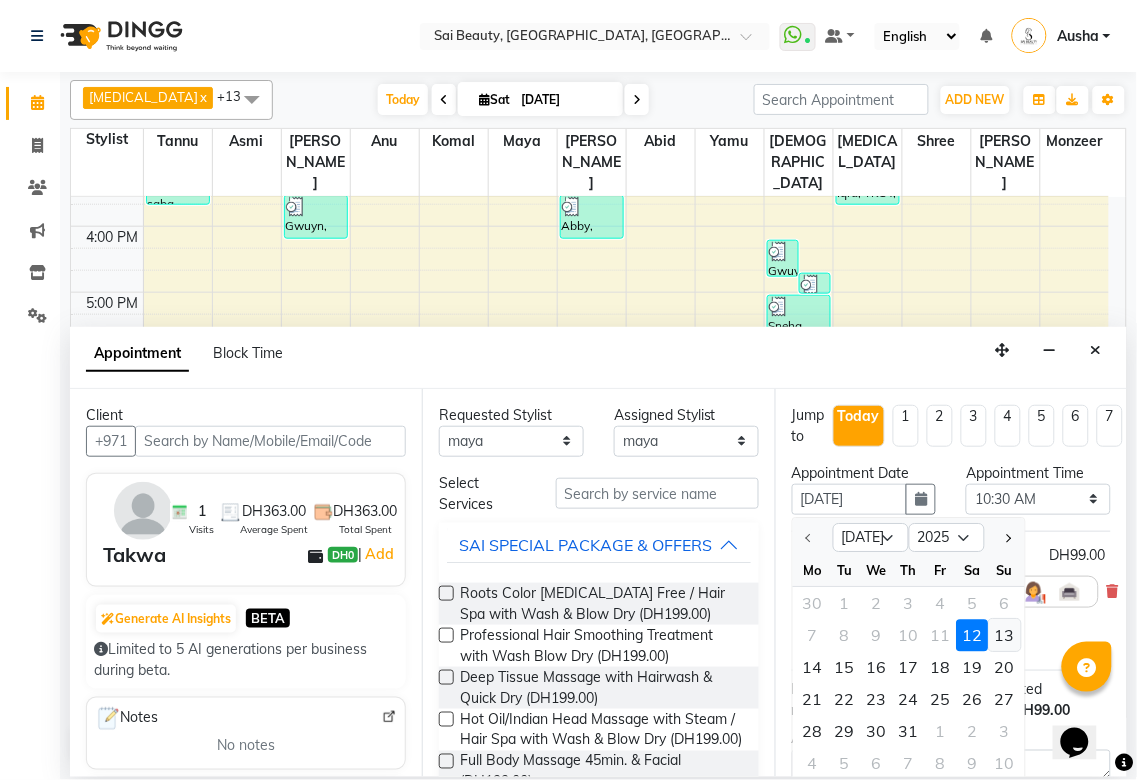 scroll, scrollTop: 0, scrollLeft: 0, axis: both 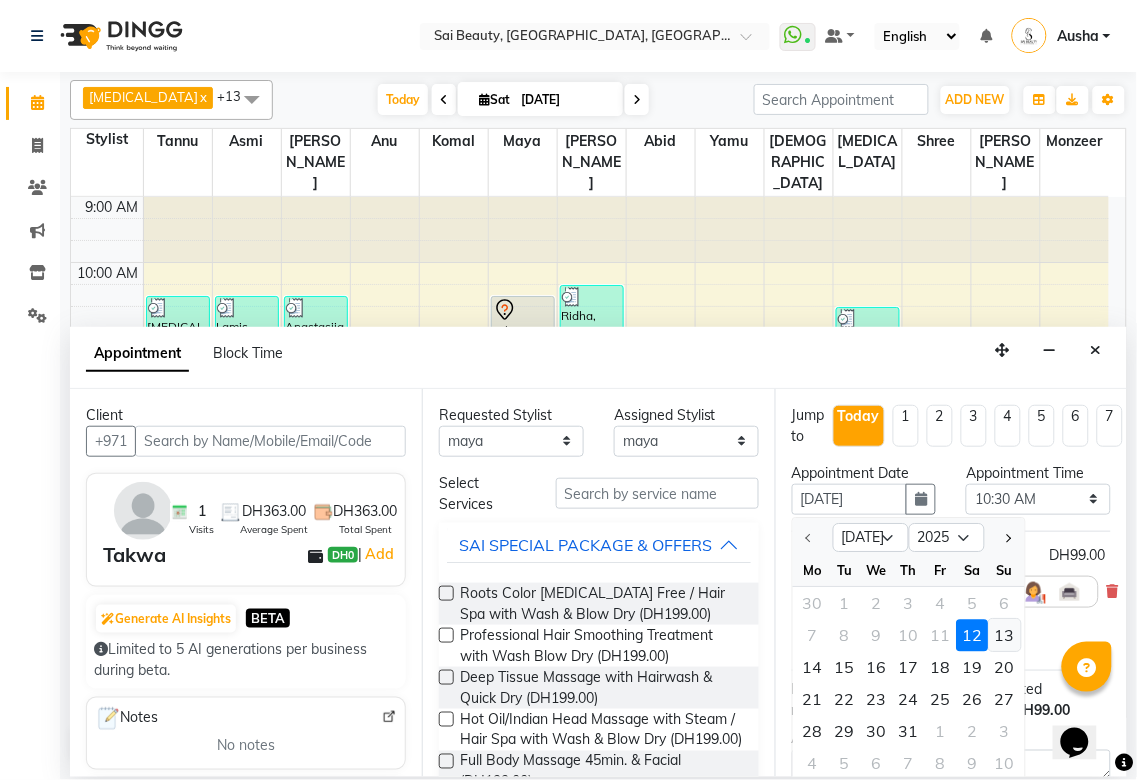 select on "630" 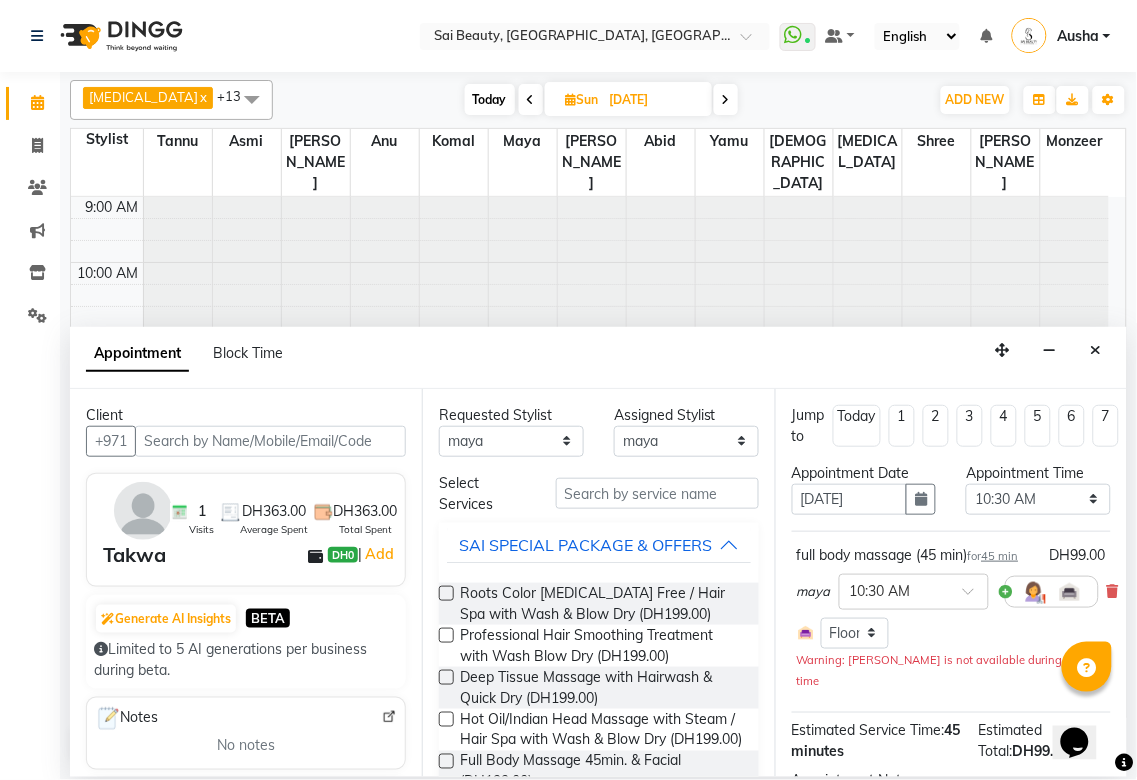 scroll, scrollTop: 432, scrollLeft: 0, axis: vertical 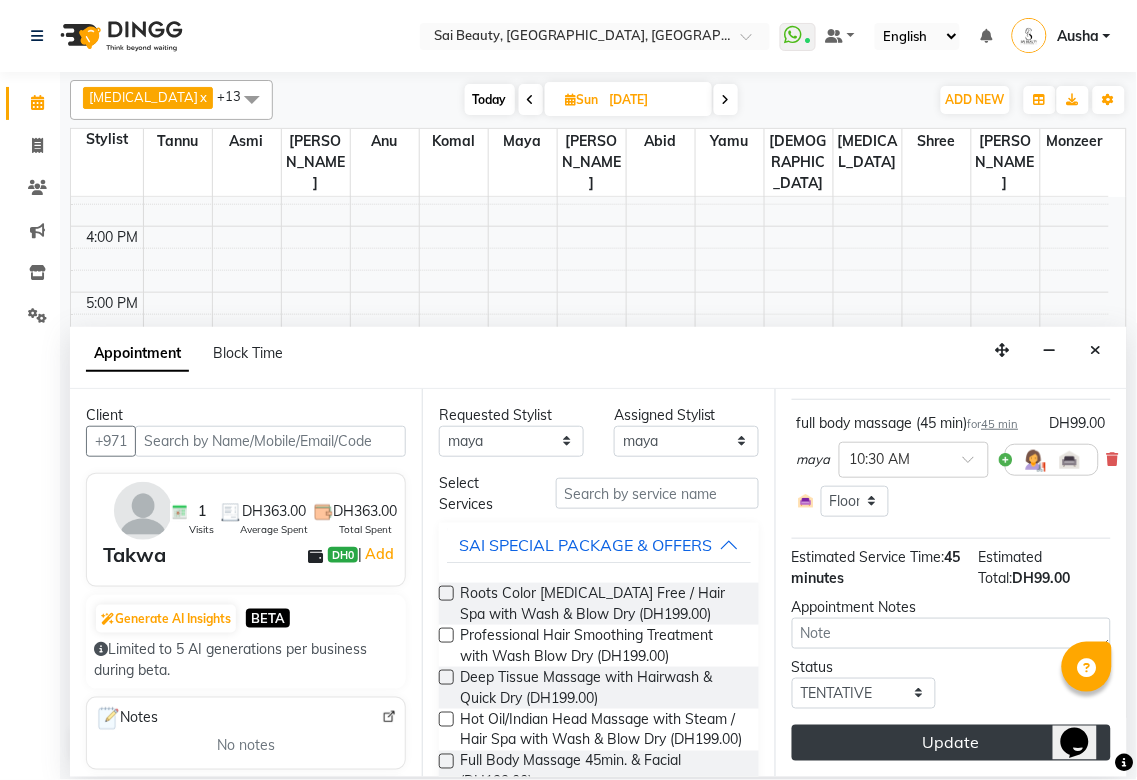 click on "Update" at bounding box center [951, 743] 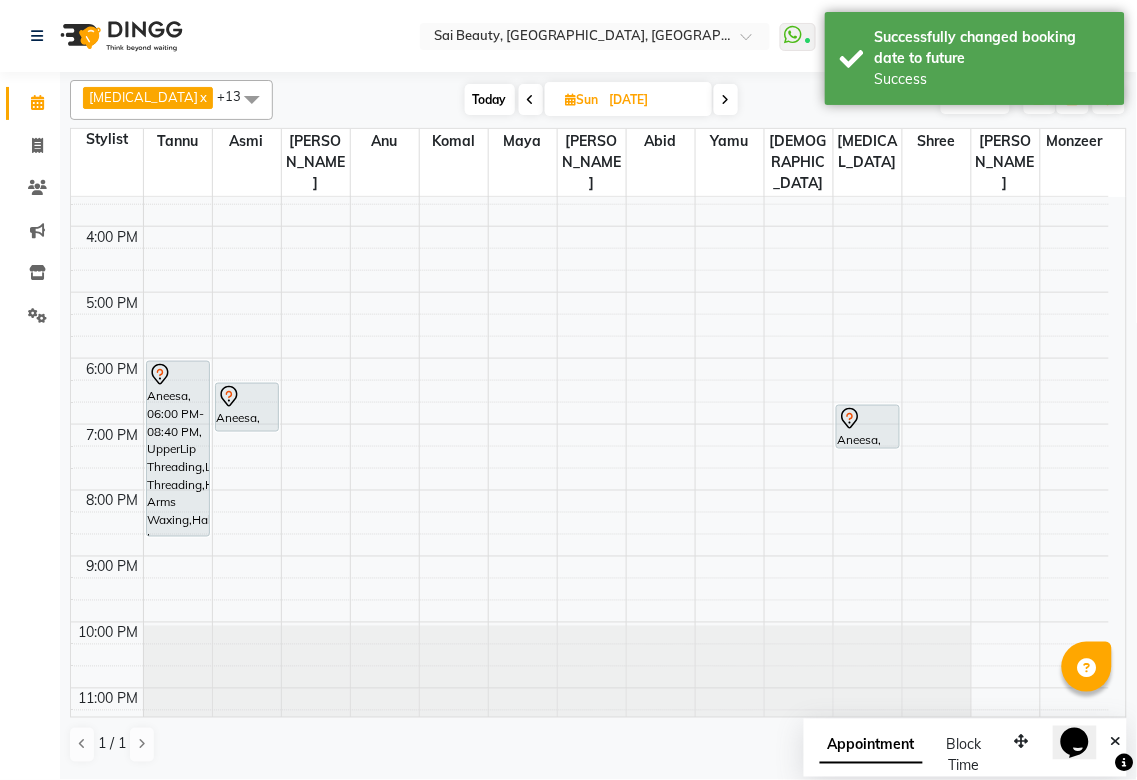 click on "Monzeer" at bounding box center (1075, 141) 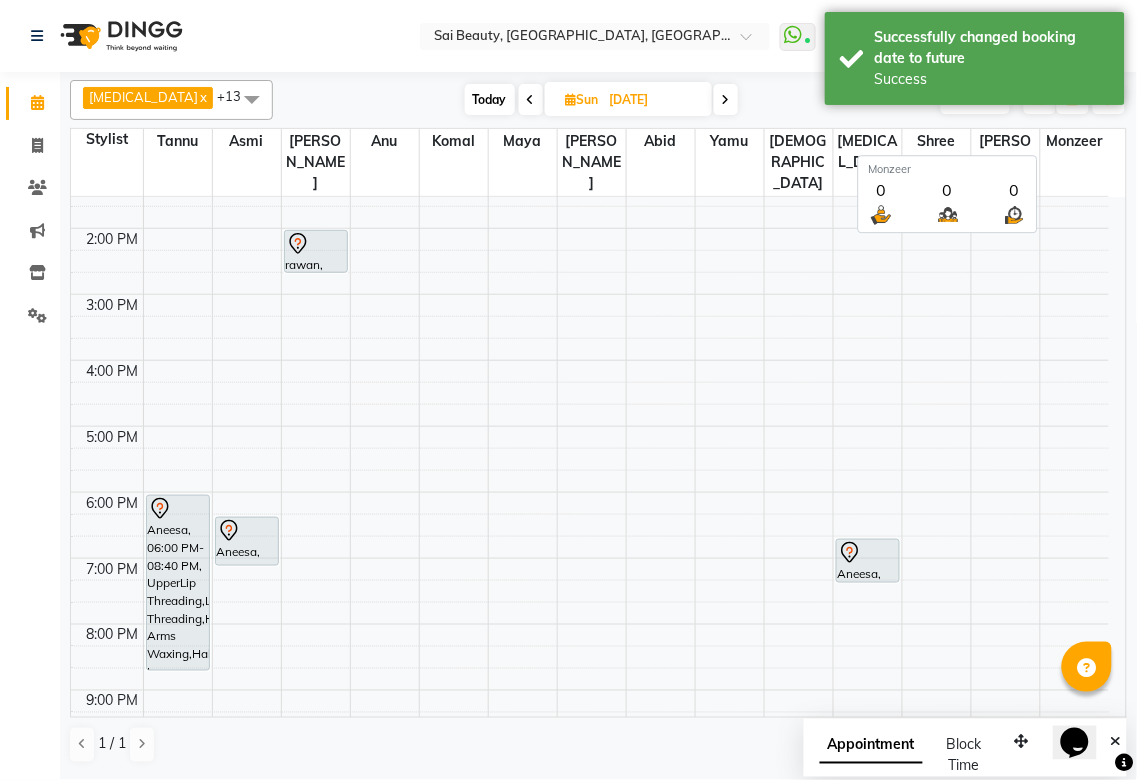 scroll, scrollTop: 51, scrollLeft: 0, axis: vertical 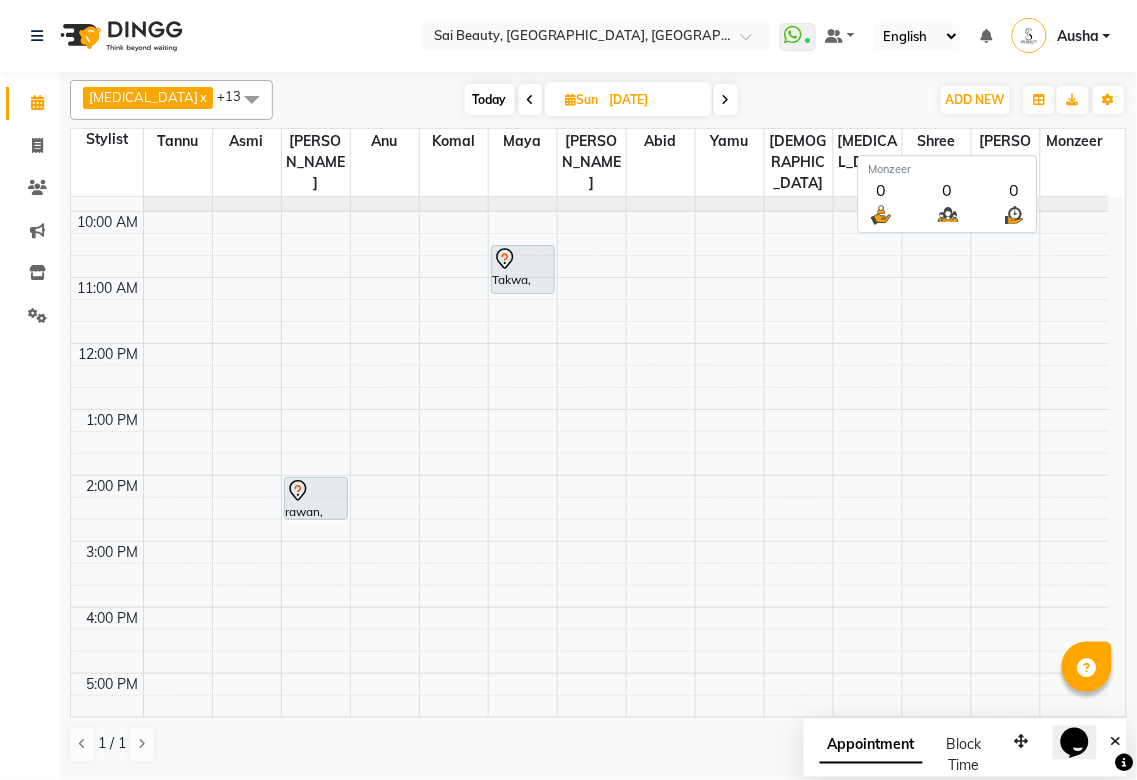 click at bounding box center [531, 100] 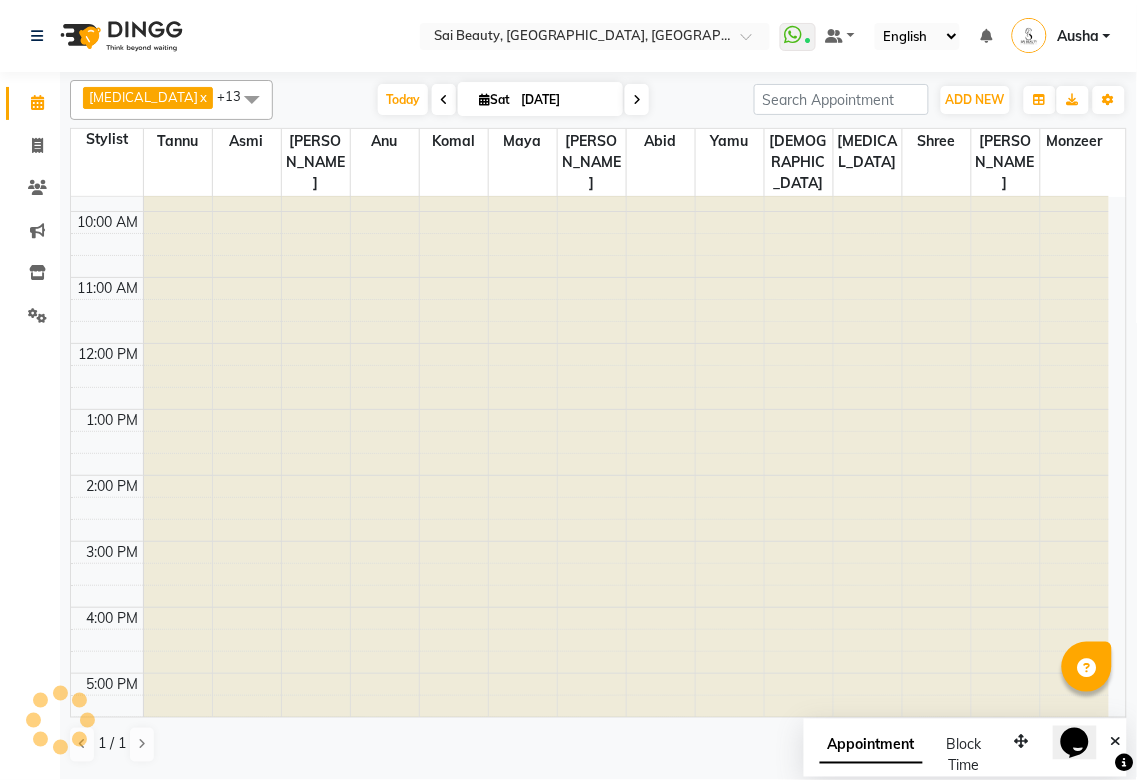type on "12-07-2025" 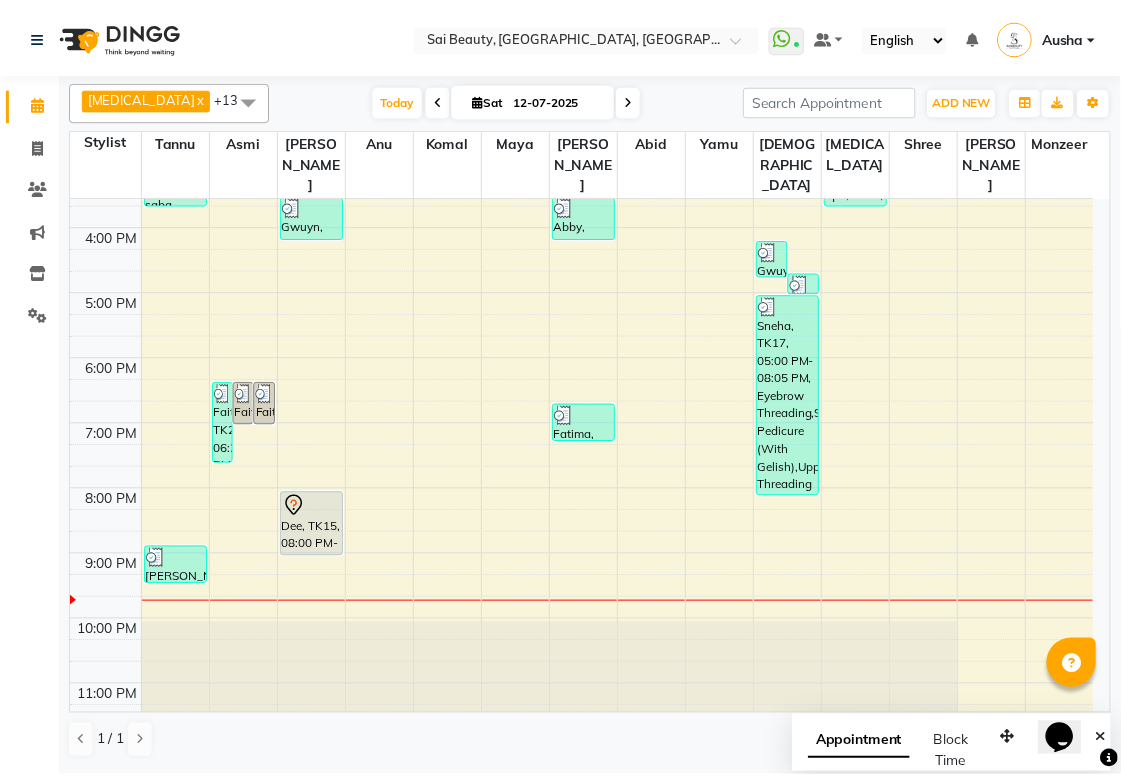 scroll, scrollTop: 288, scrollLeft: 0, axis: vertical 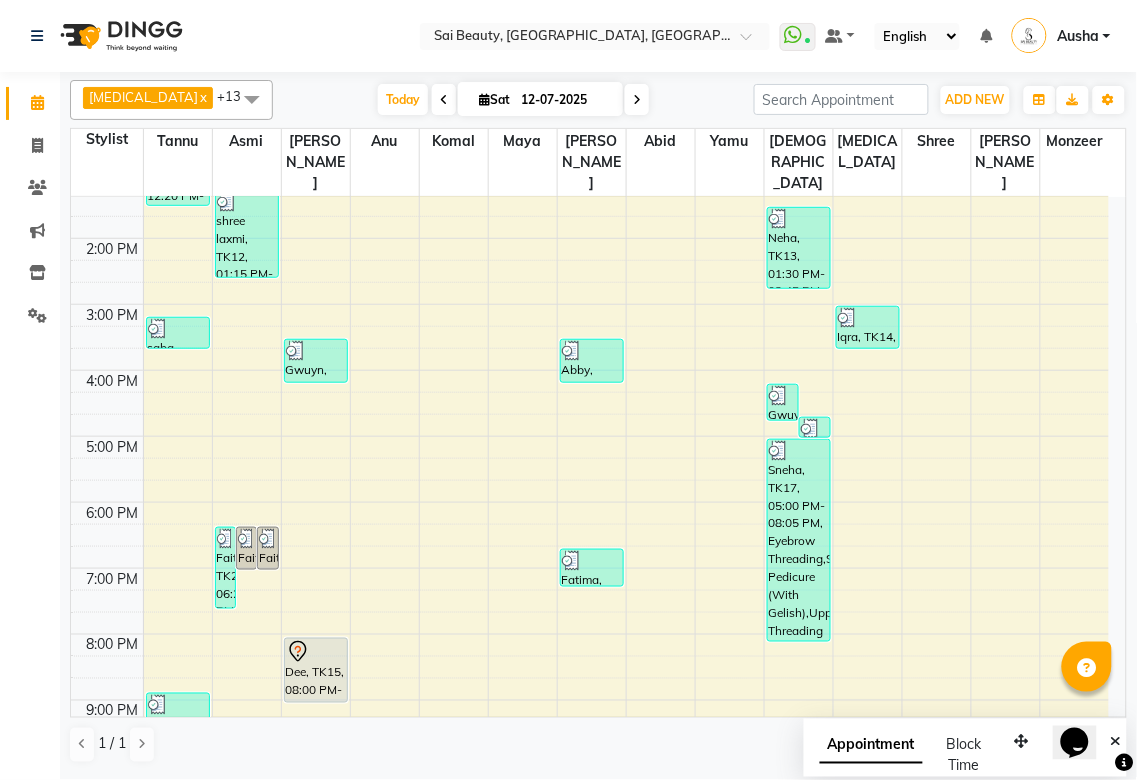 click at bounding box center (572, 351) 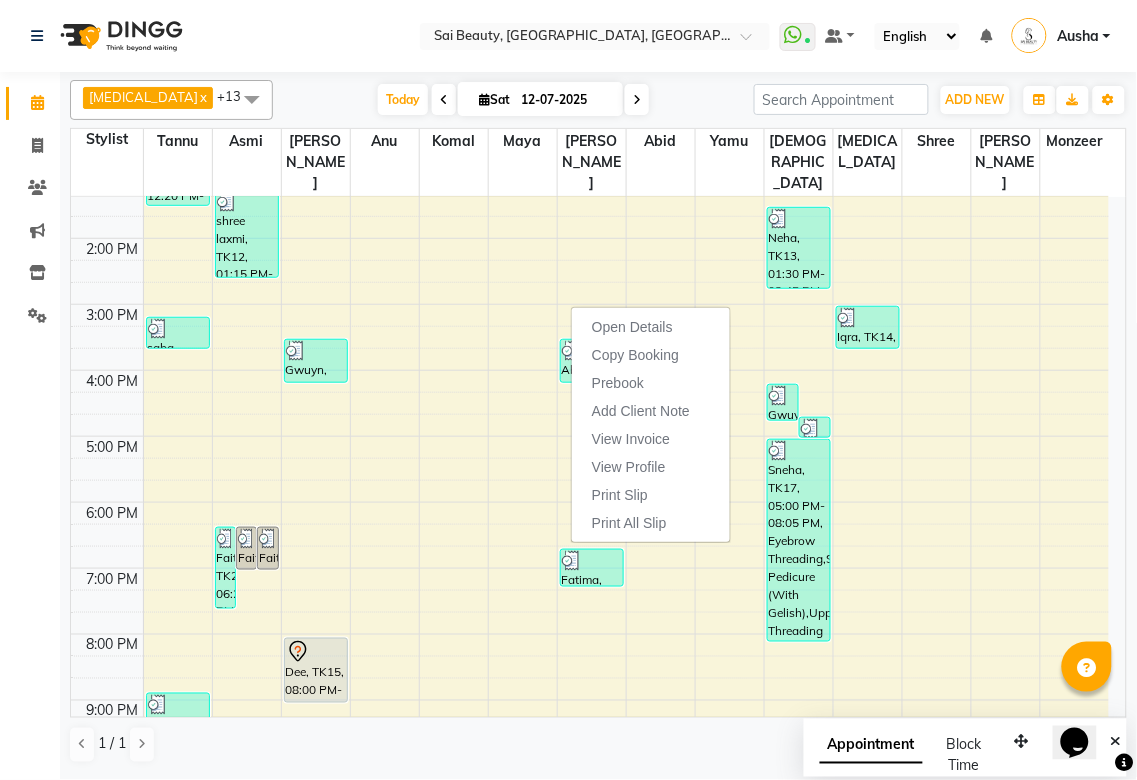 click on "Open Details Copy Booking Prebook Add Client Note View Invoice View Profile Print Slip Print All Slip" at bounding box center [651, 425] 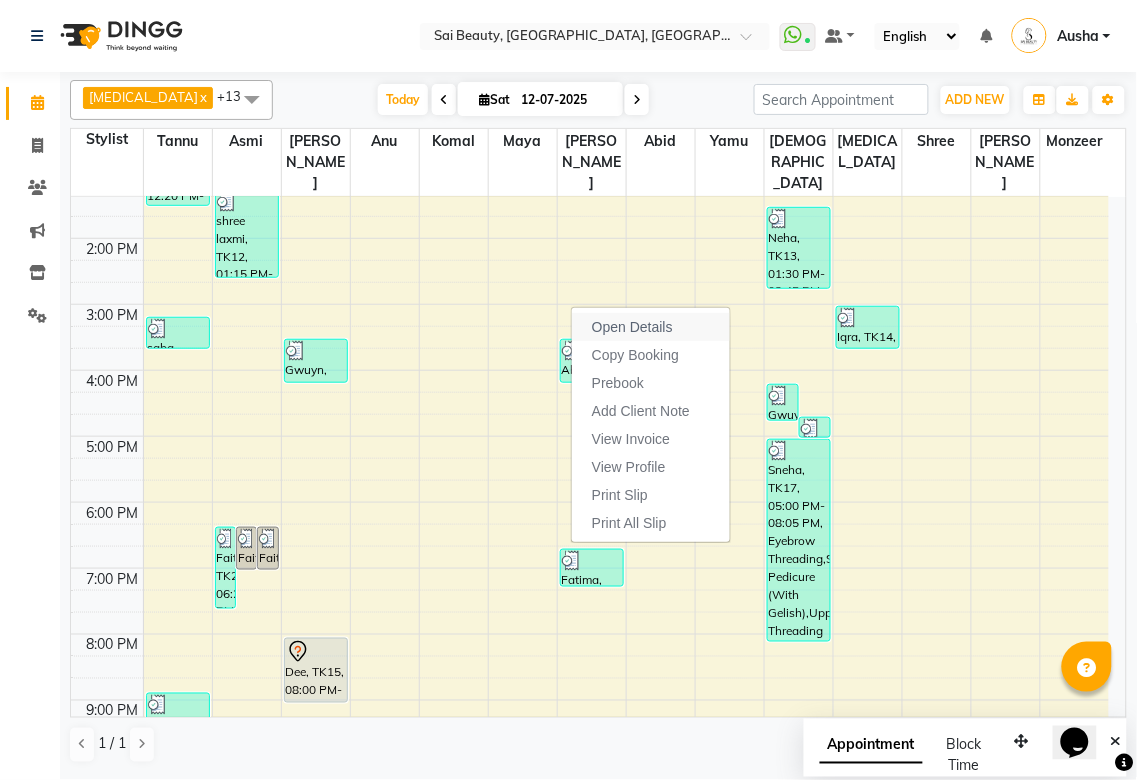 click on "Open Details" at bounding box center [632, 327] 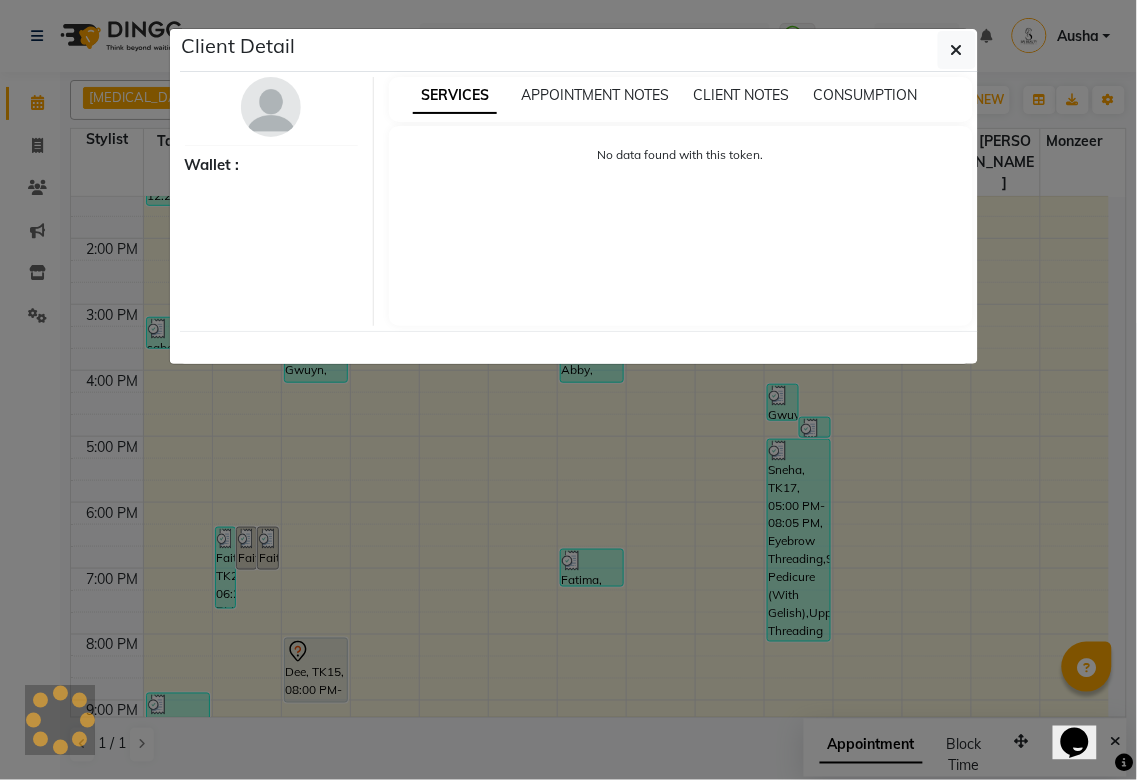 select on "3" 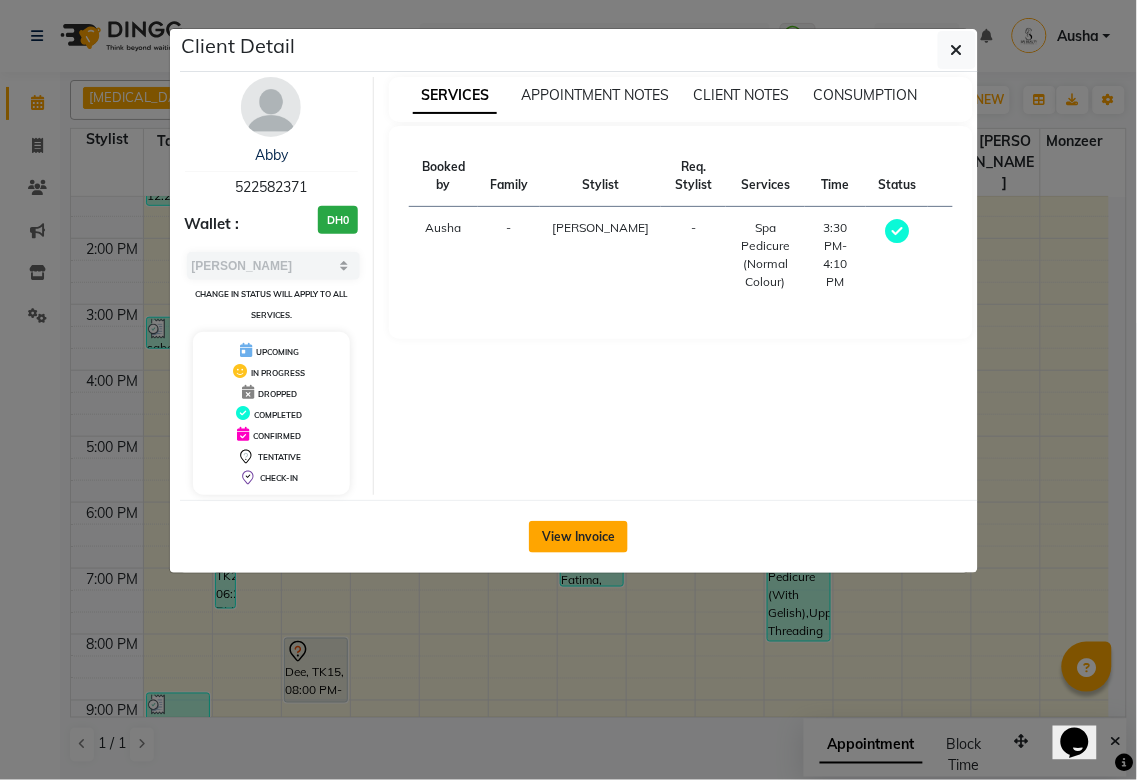 click on "View Invoice" 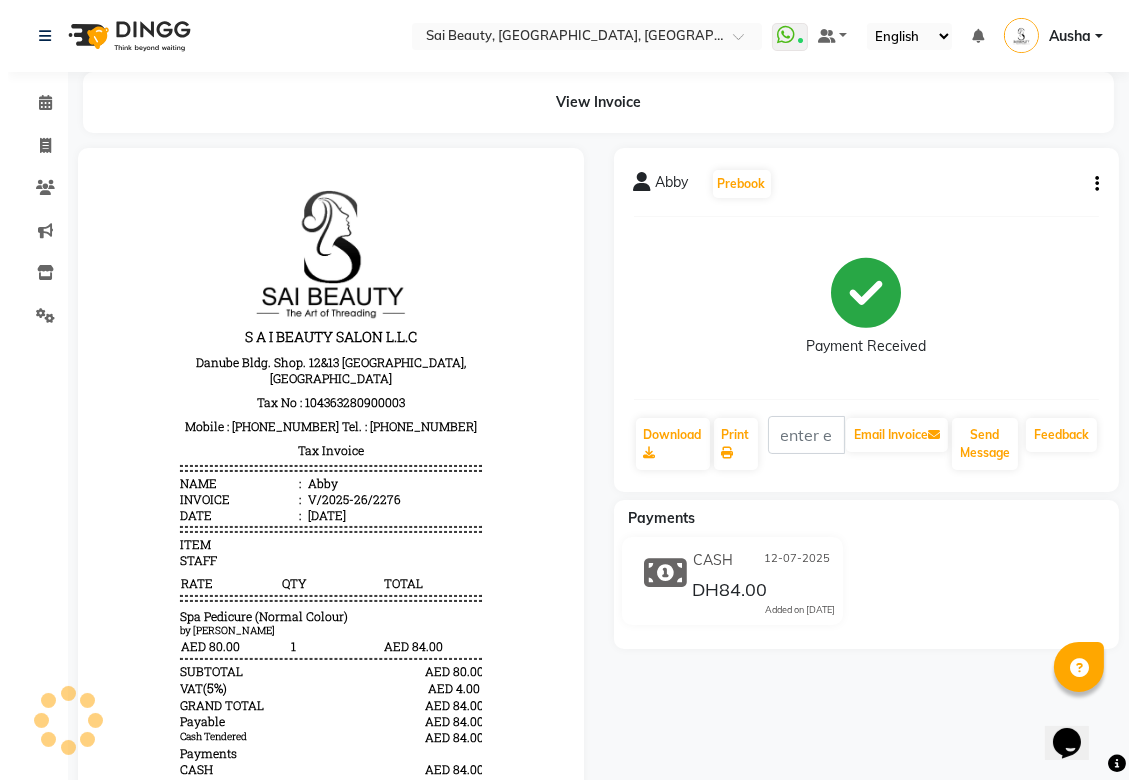 scroll, scrollTop: 0, scrollLeft: 0, axis: both 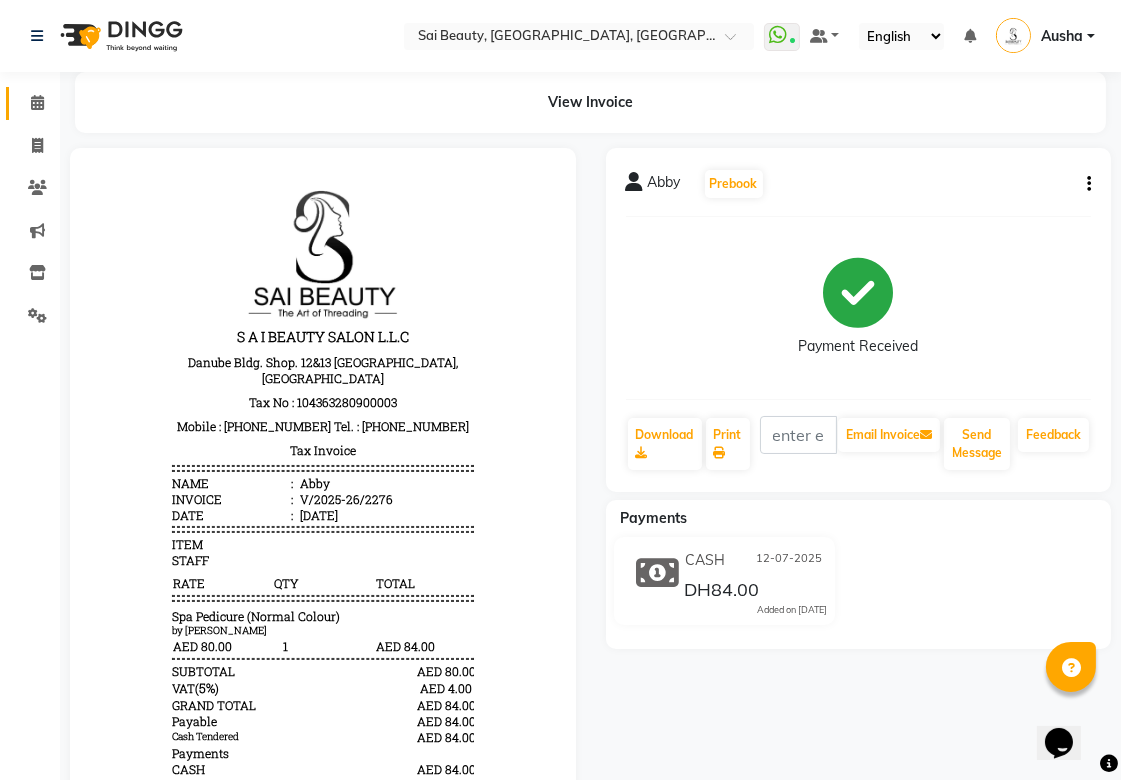 click 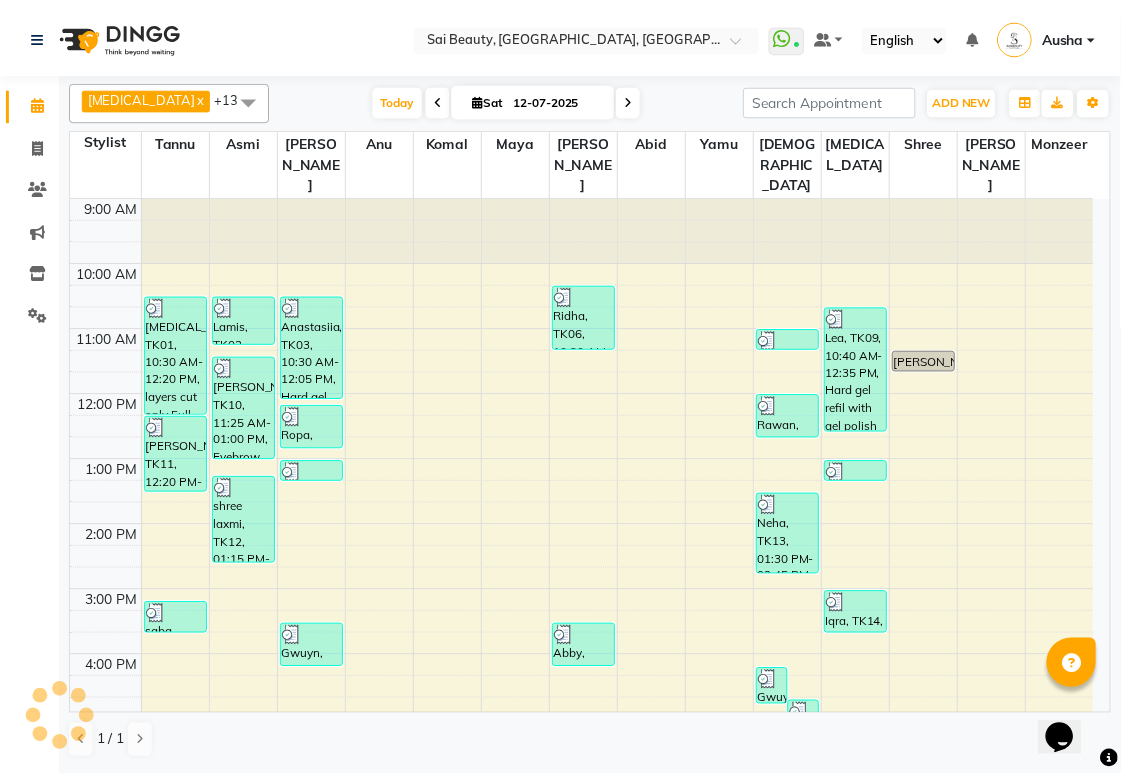 scroll, scrollTop: 0, scrollLeft: 0, axis: both 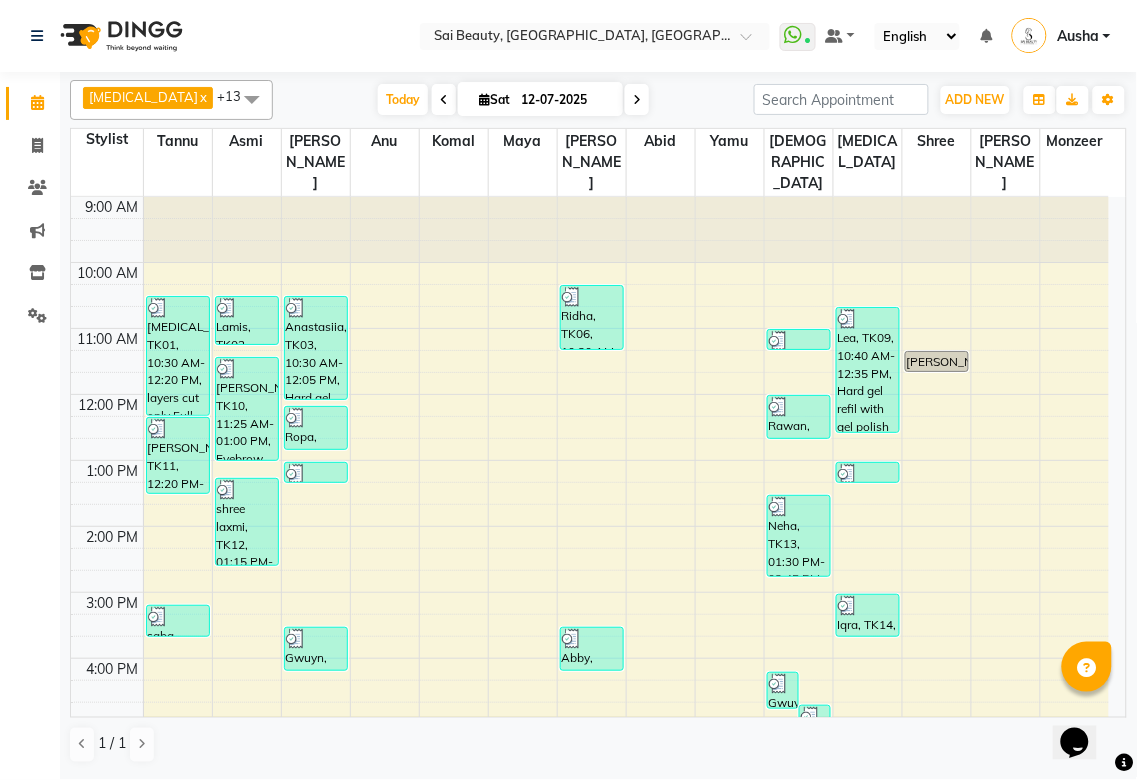 click on "Gwuyn, TK19, 03:30 PM-04:10 PM, Spa Pedicure (Normal Colour) (DH80)" at bounding box center [316, 649] 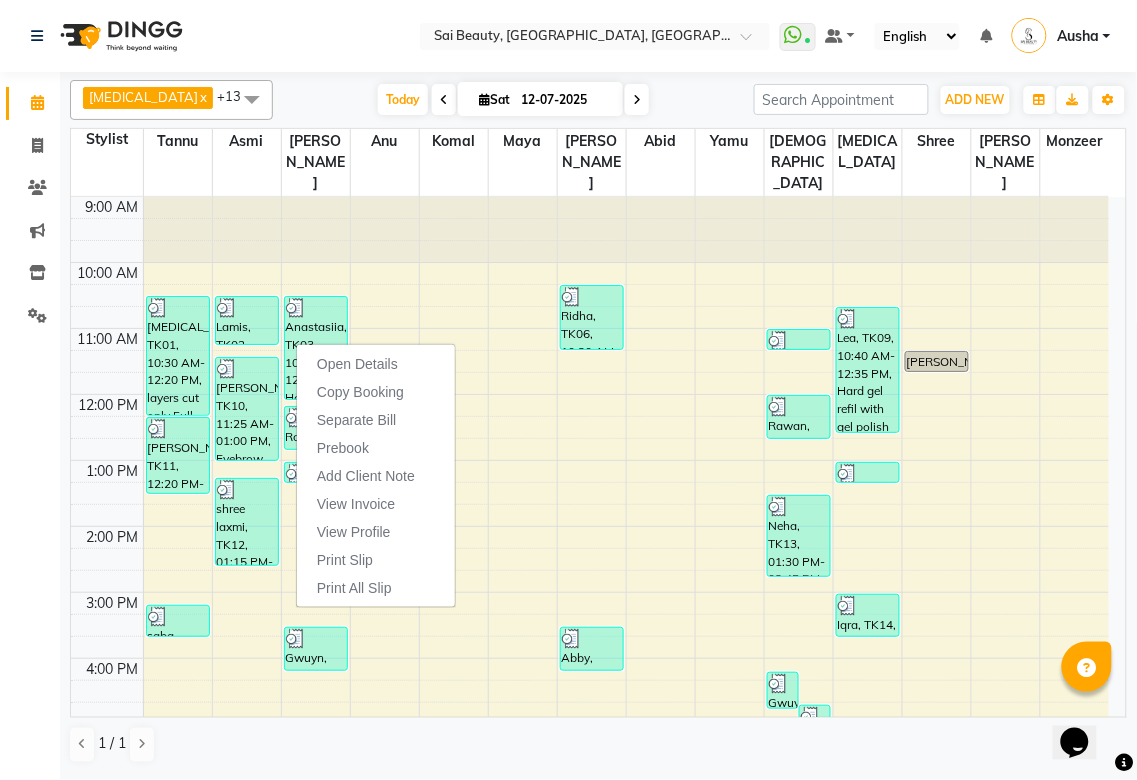 click on "Open Details Copy Booking Separate Bill Prebook Add Client Note View Invoice View Profile Print Slip Print All Slip" at bounding box center [376, 476] 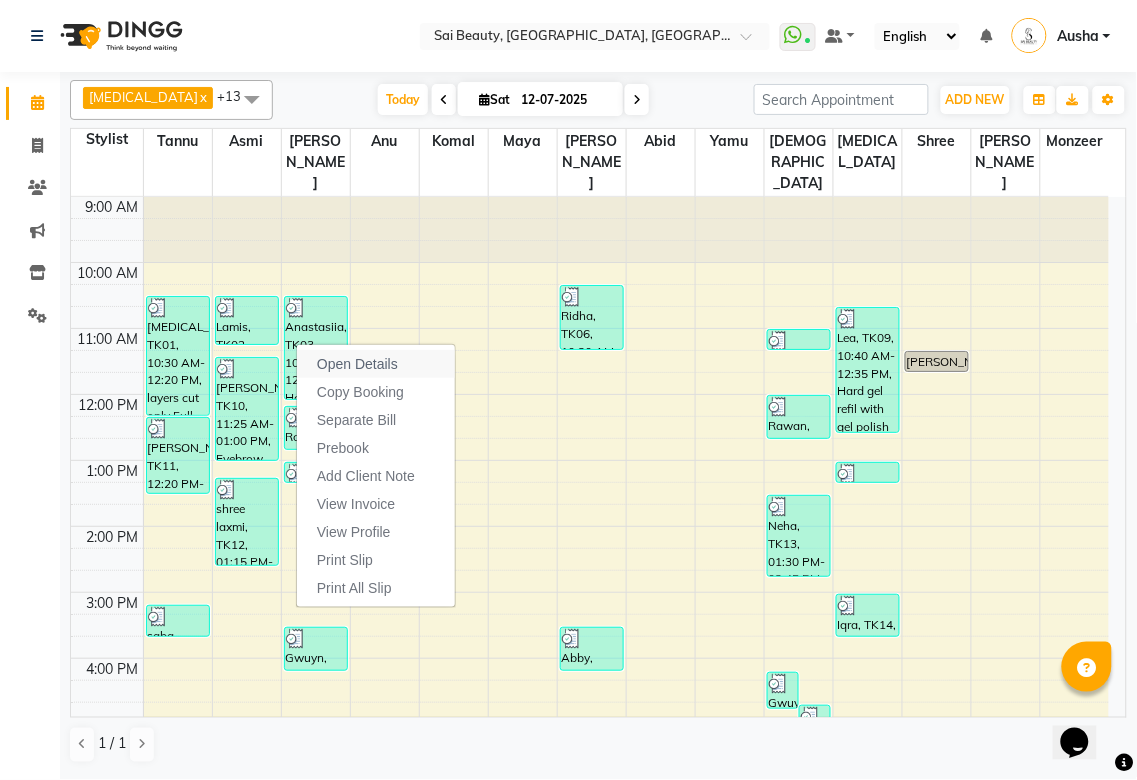 click on "Open Details" at bounding box center (357, 364) 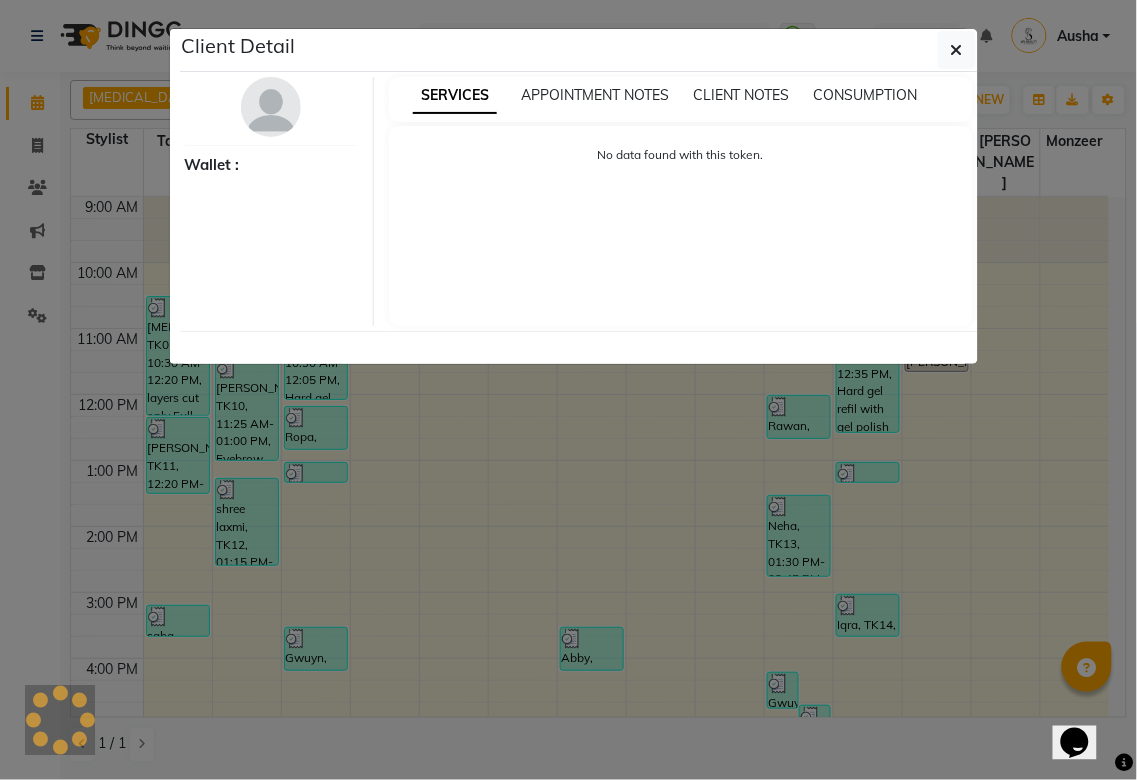 select on "3" 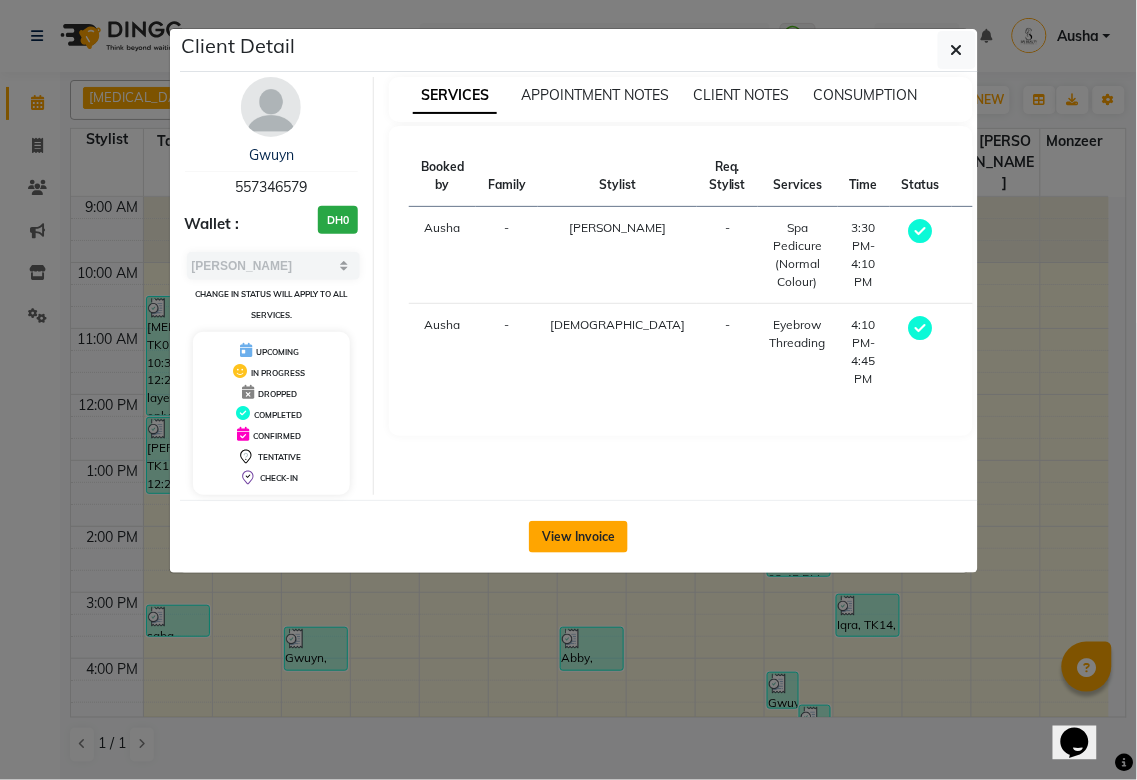 click on "View Invoice" 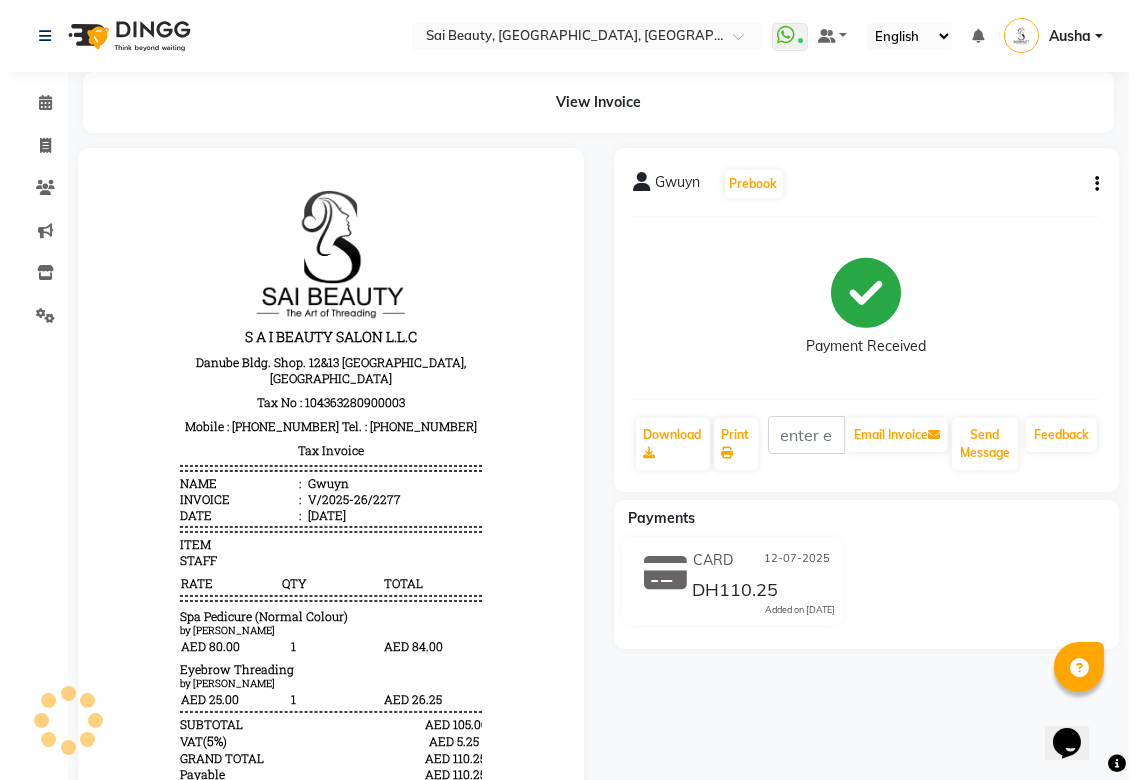 scroll, scrollTop: 0, scrollLeft: 0, axis: both 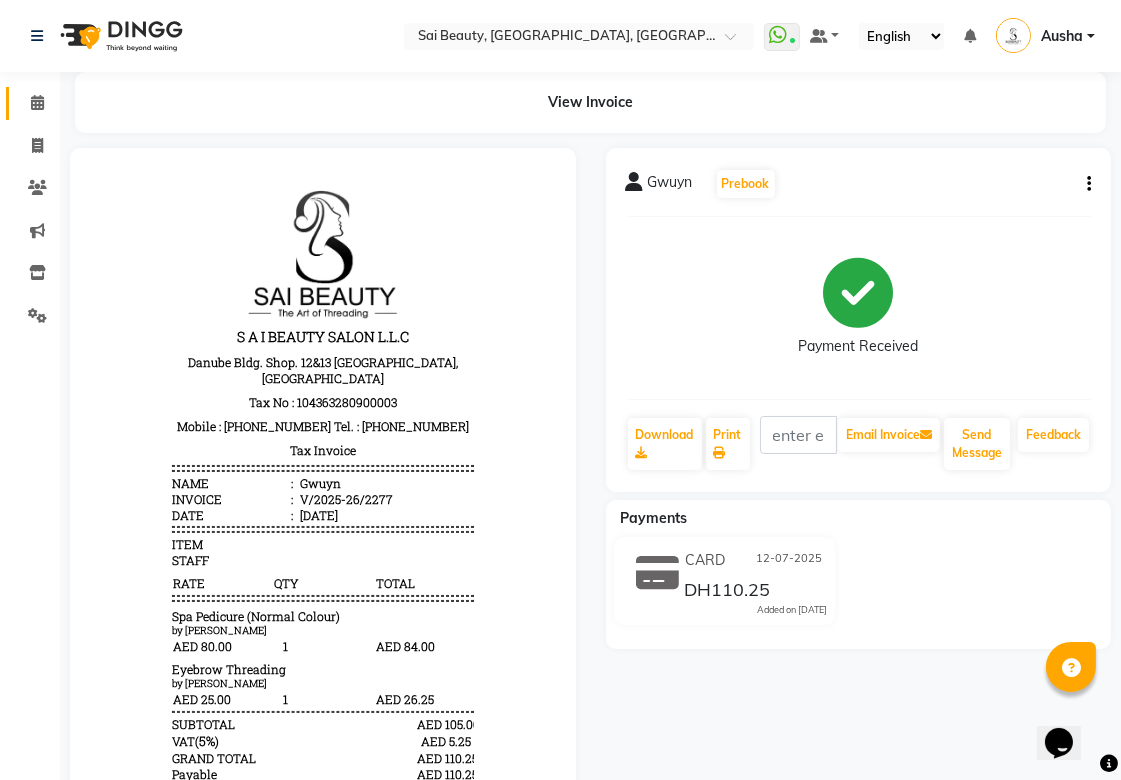 click 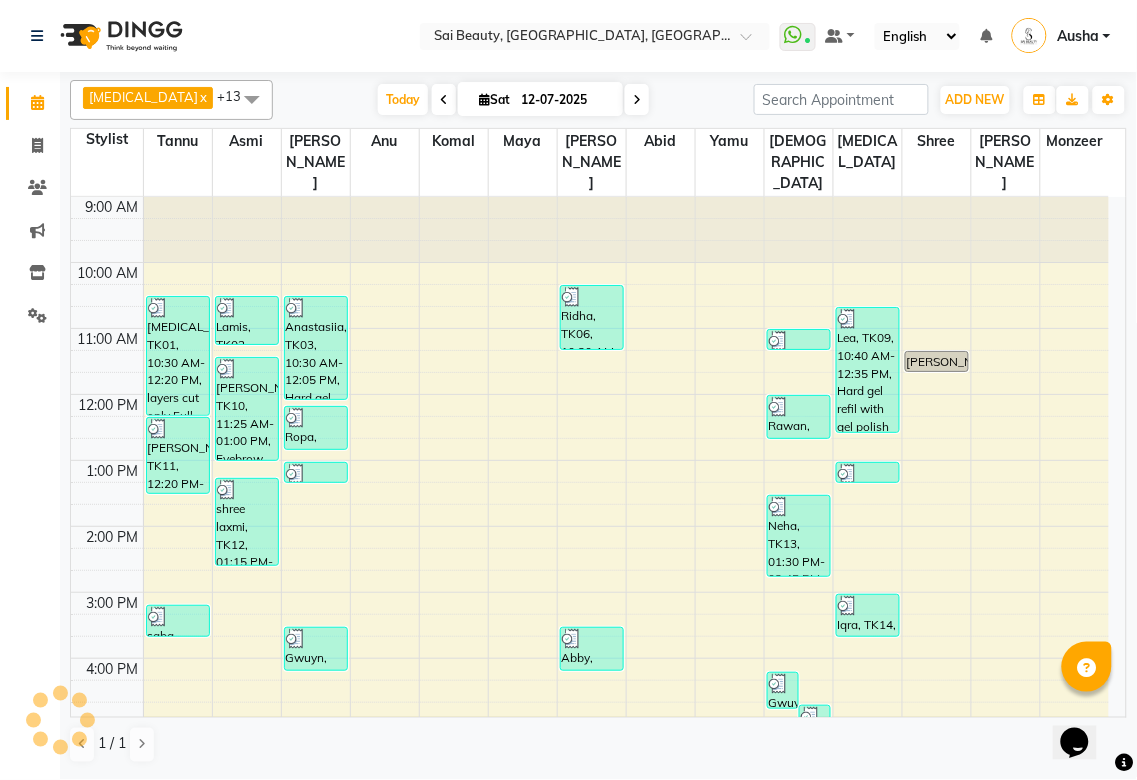 scroll, scrollTop: 0, scrollLeft: 0, axis: both 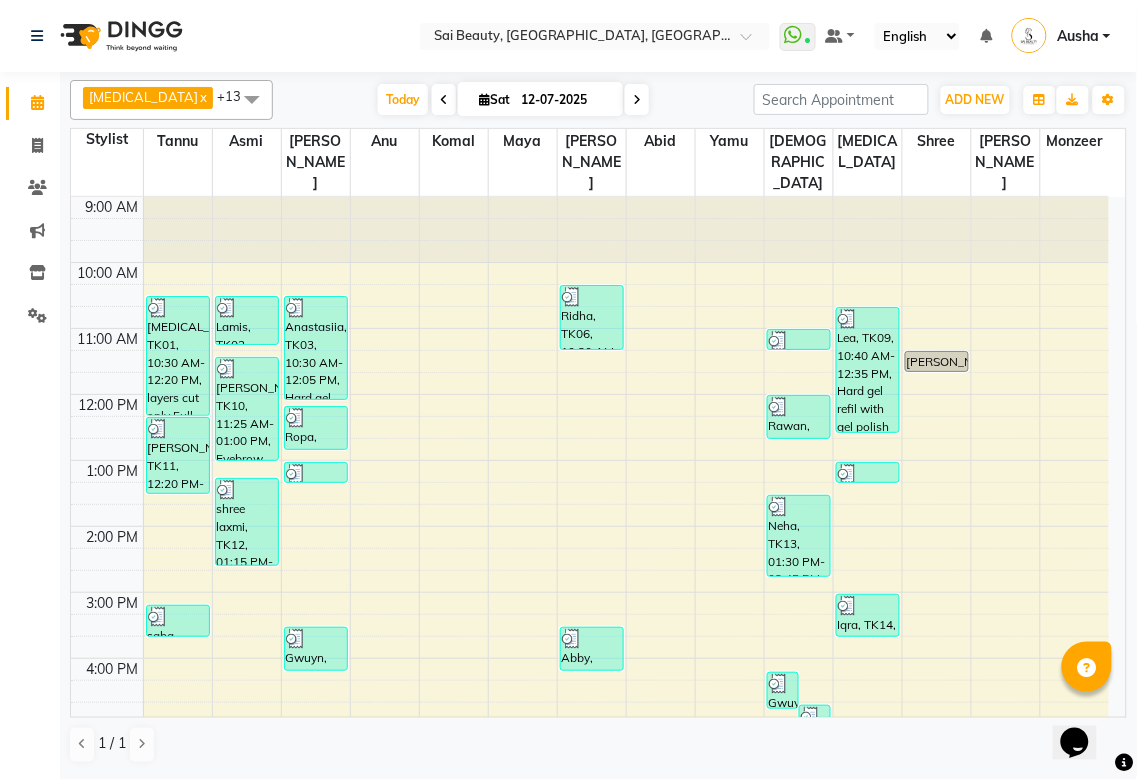 click at bounding box center [444, 100] 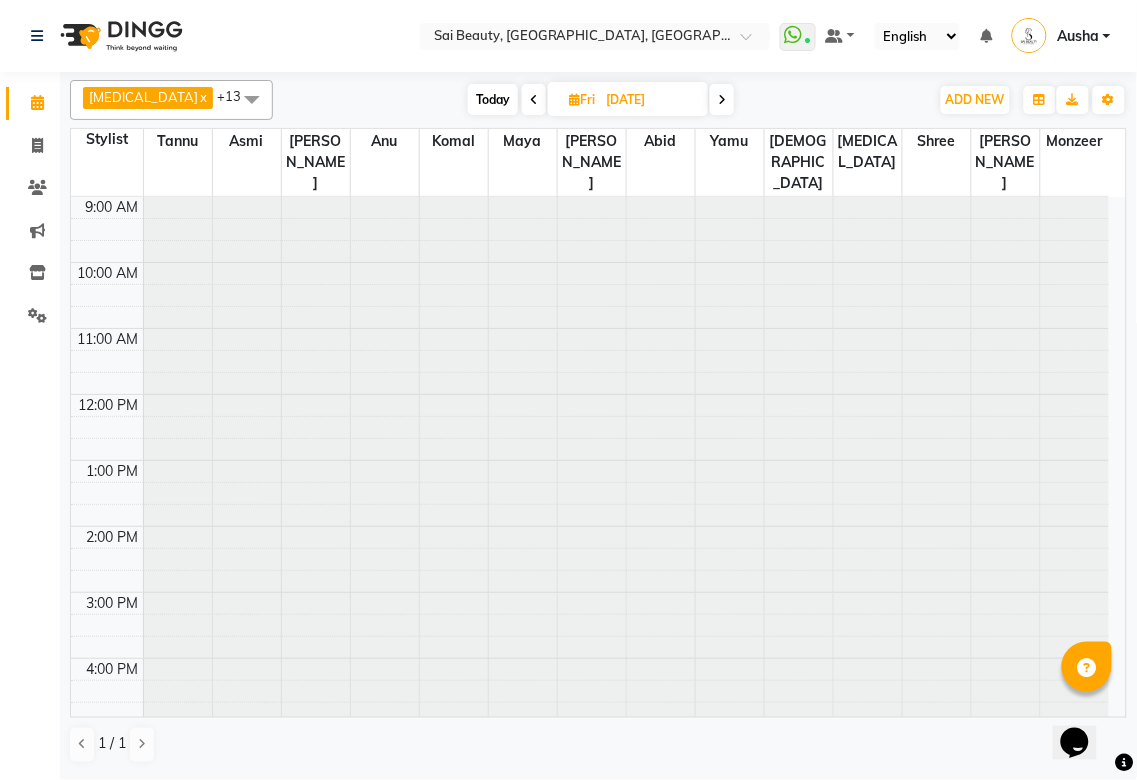 scroll, scrollTop: 432, scrollLeft: 0, axis: vertical 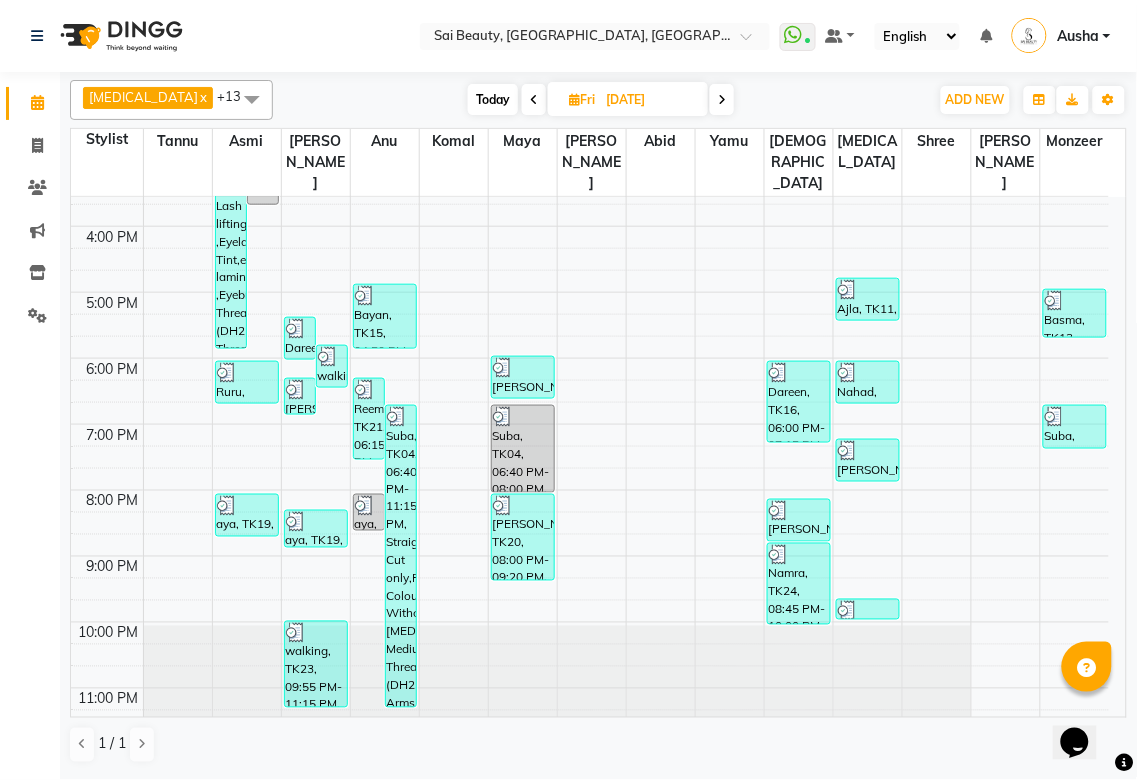 click on "11-07-2025" at bounding box center [650, 100] 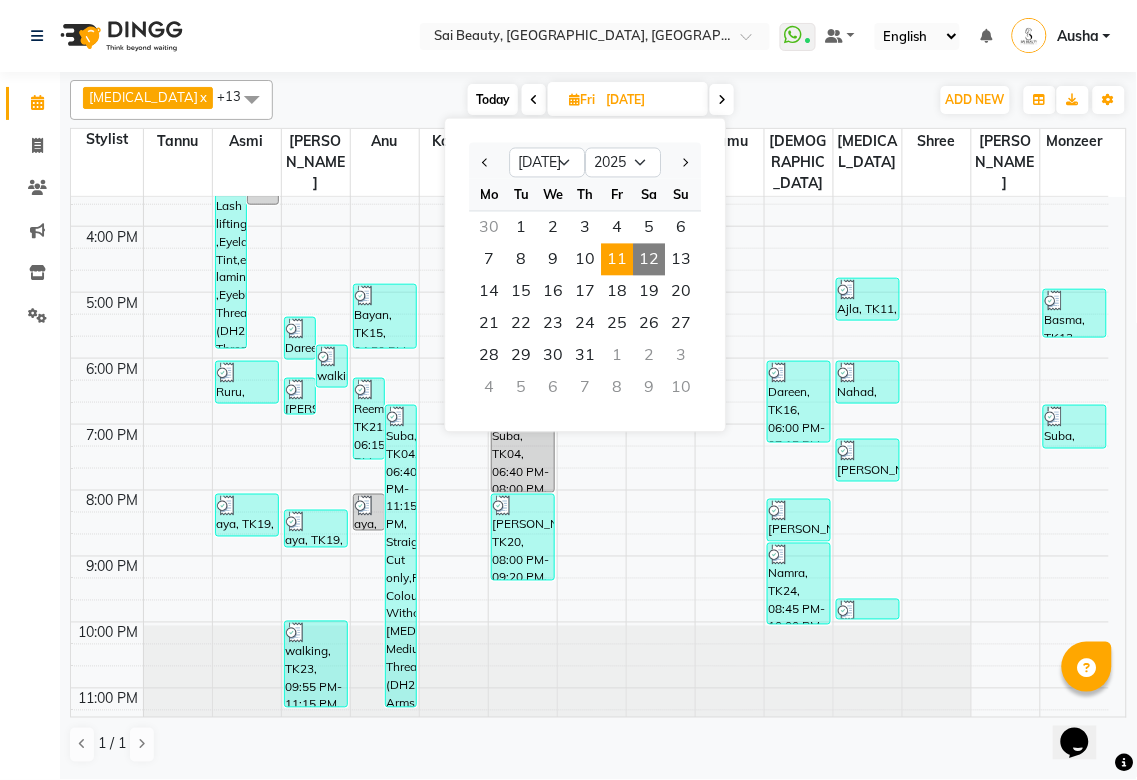 click on "12" at bounding box center (649, 260) 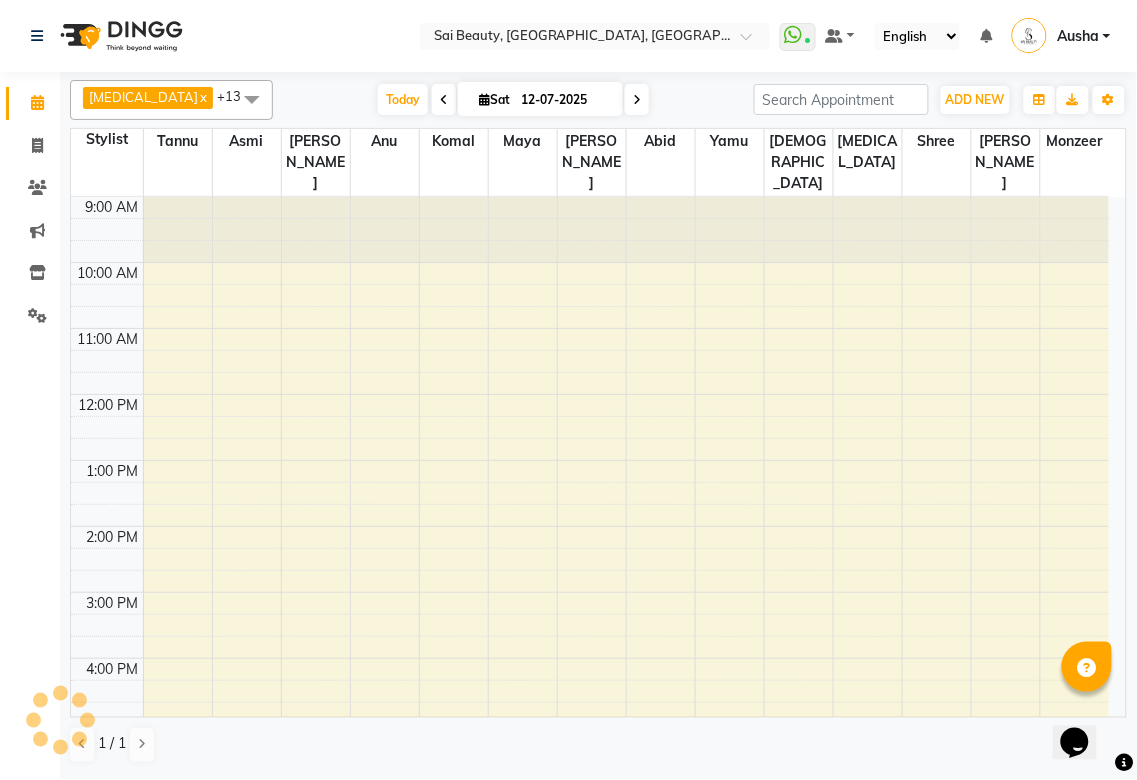 scroll, scrollTop: 432, scrollLeft: 0, axis: vertical 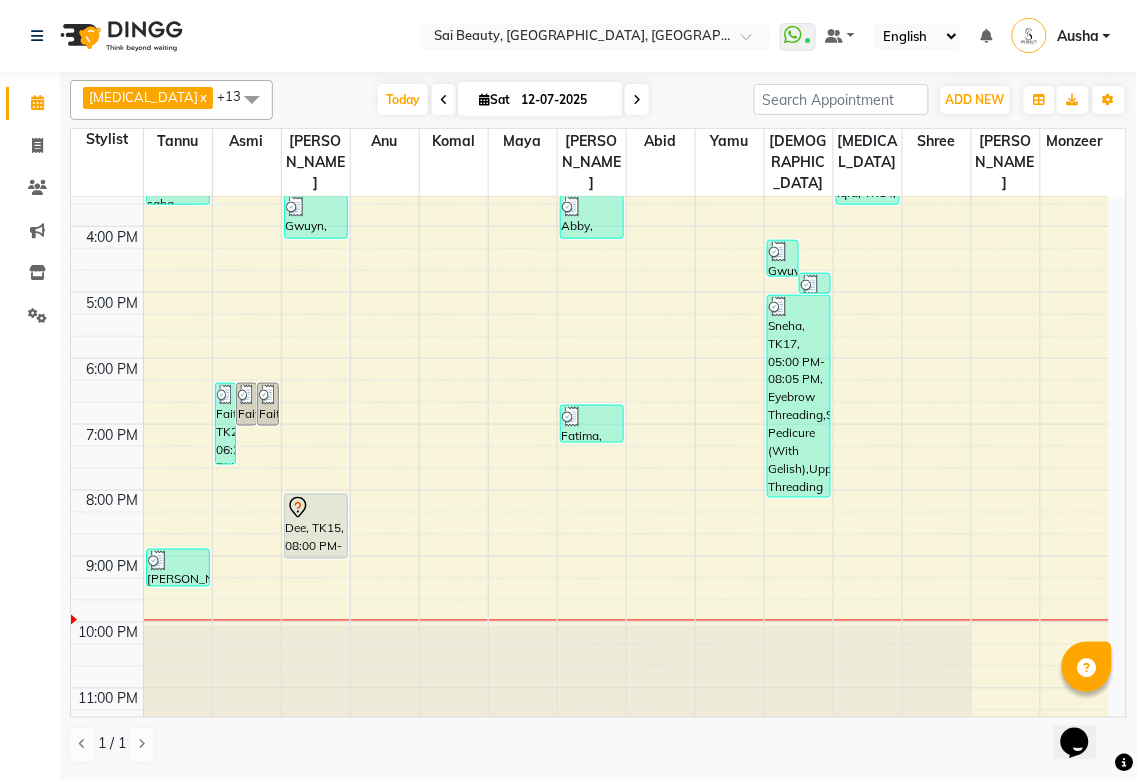 click at bounding box center (484, 99) 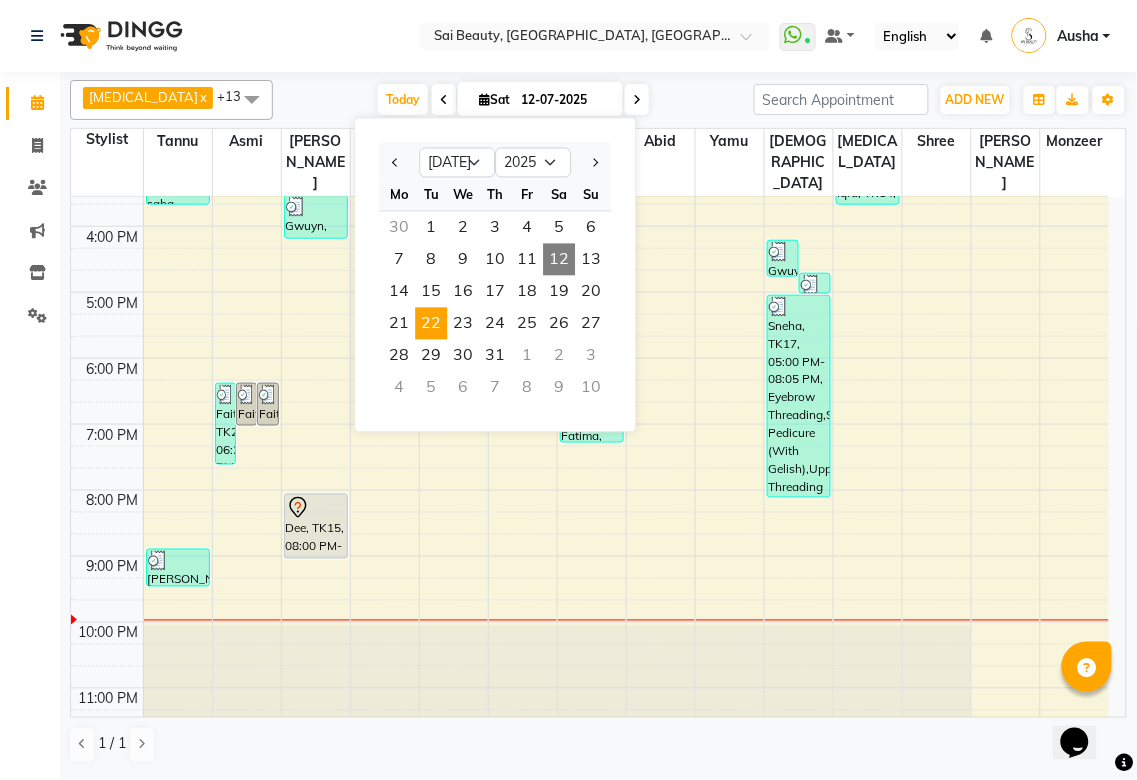 click on "22" at bounding box center [431, 324] 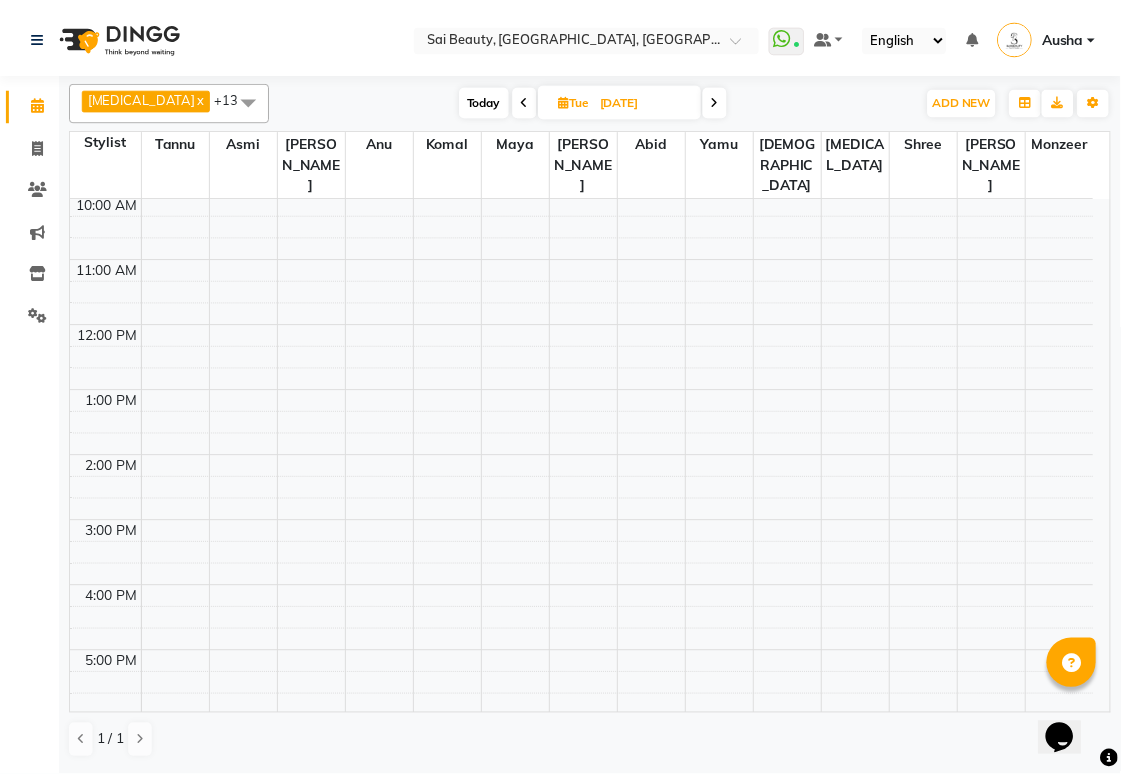 scroll, scrollTop: 0, scrollLeft: 0, axis: both 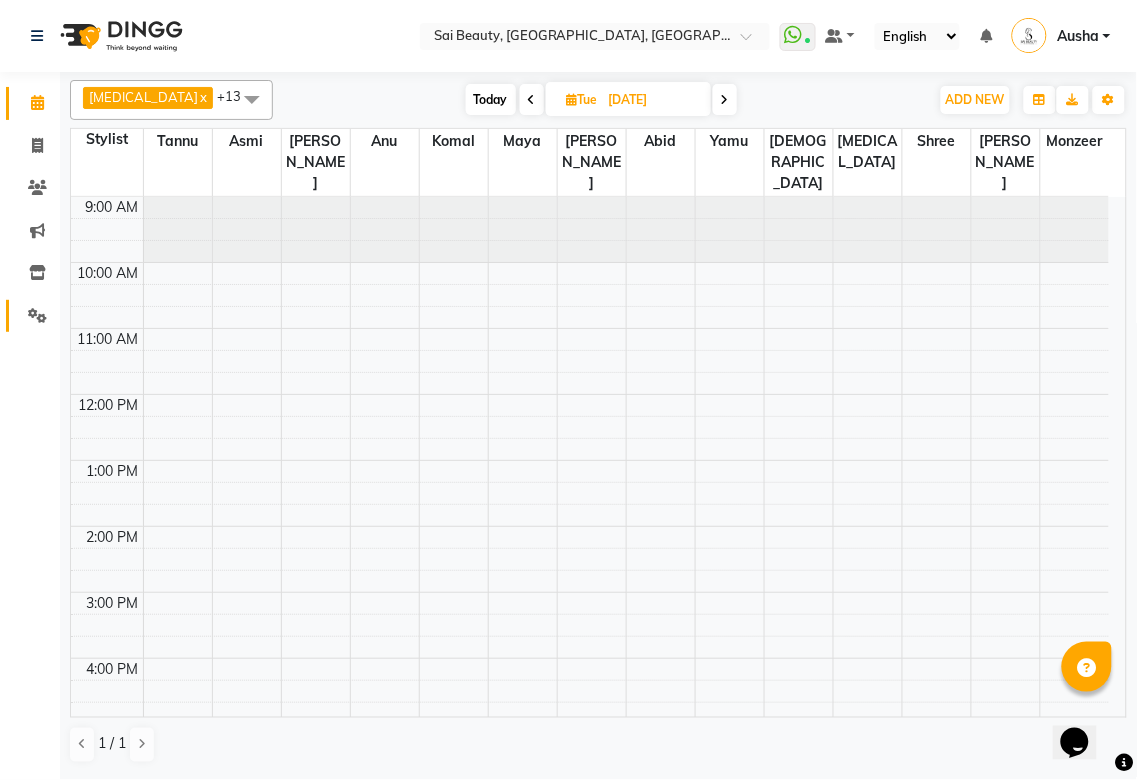 click 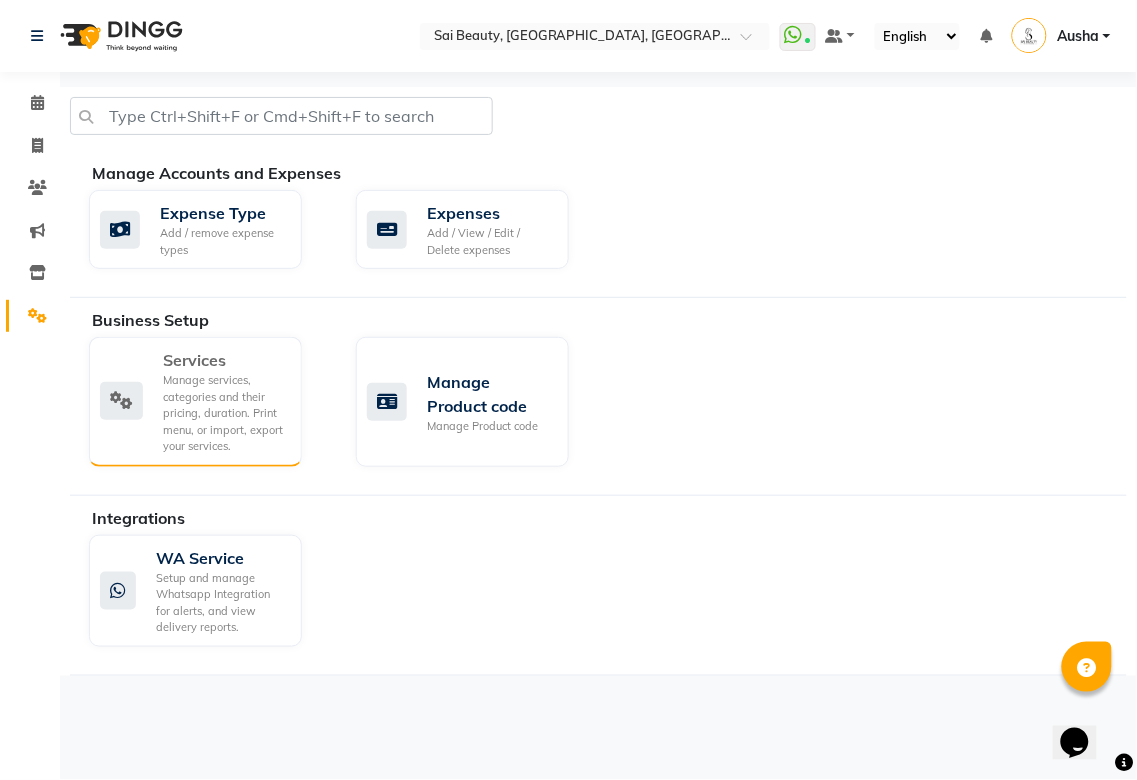 click on "Services  Manage services, categories and their pricing, duration. Print menu, or import, export your services." 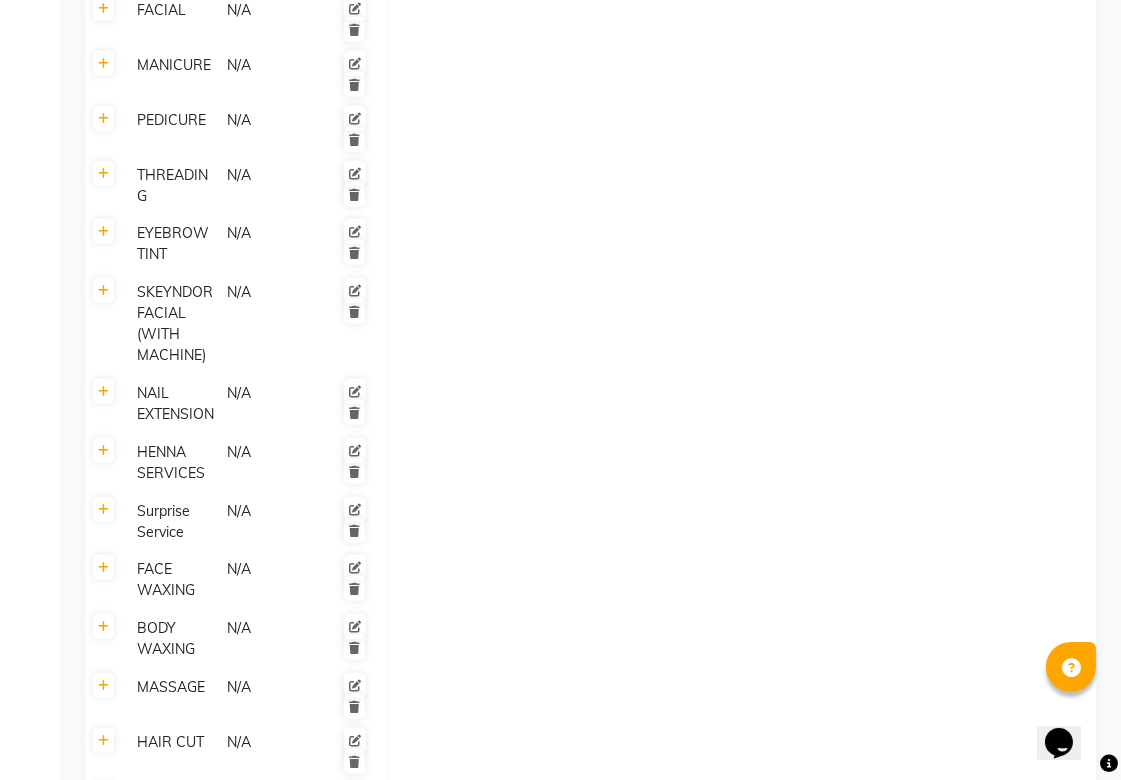scroll, scrollTop: 1468, scrollLeft: 0, axis: vertical 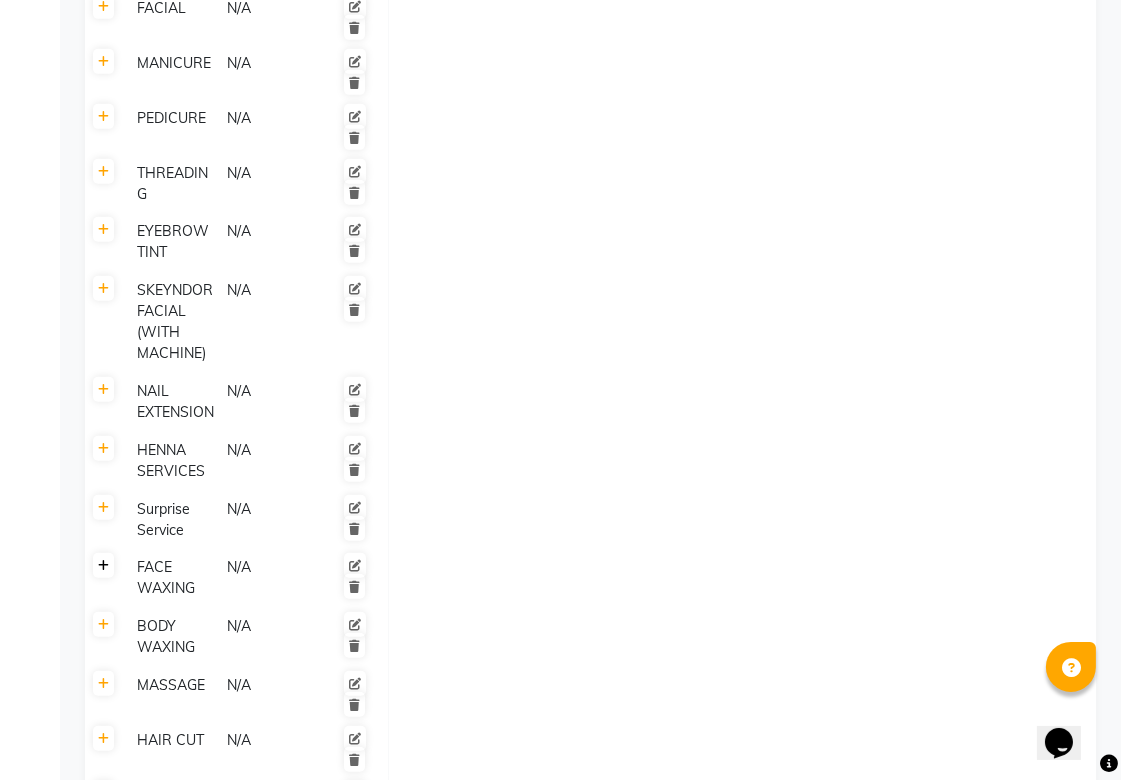 click 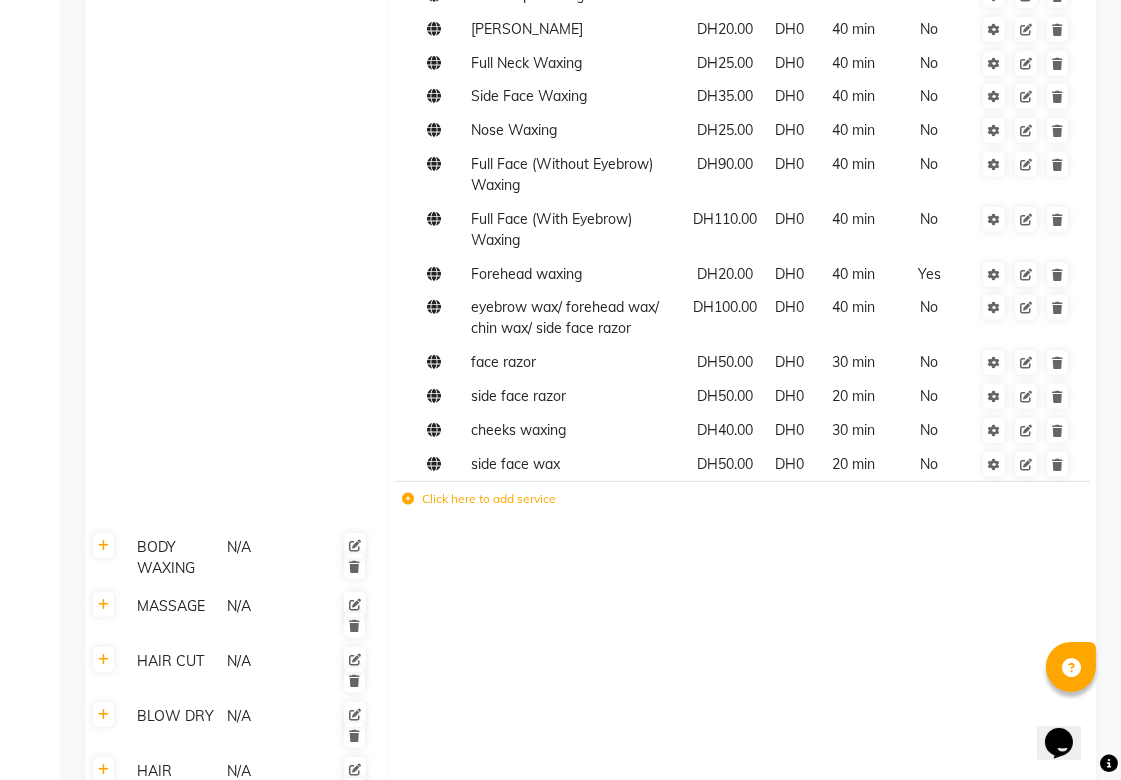 scroll, scrollTop: 2311, scrollLeft: 0, axis: vertical 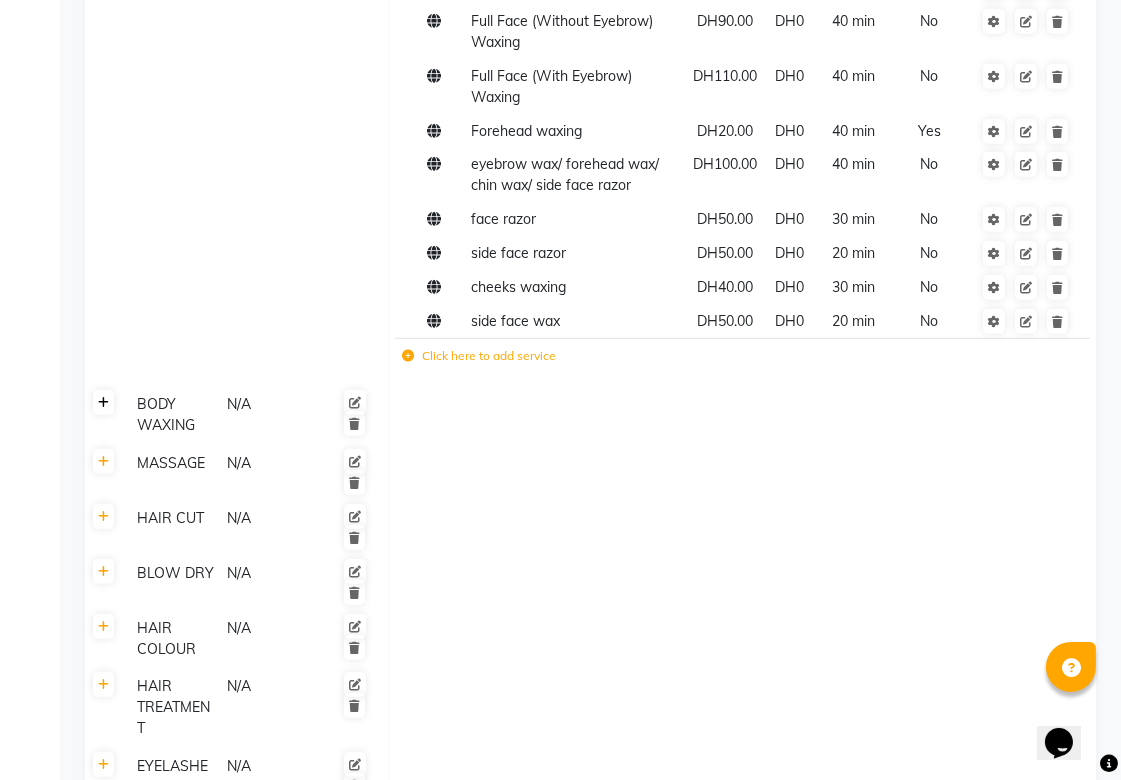 click 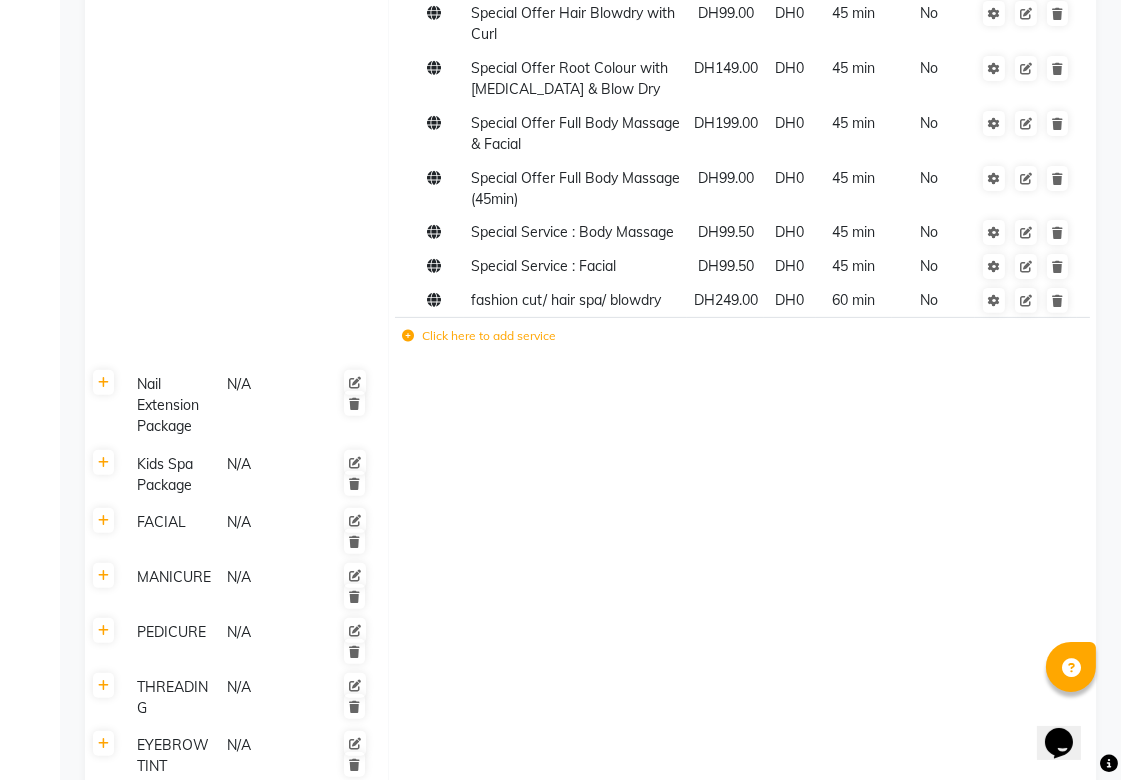 scroll, scrollTop: 970, scrollLeft: 0, axis: vertical 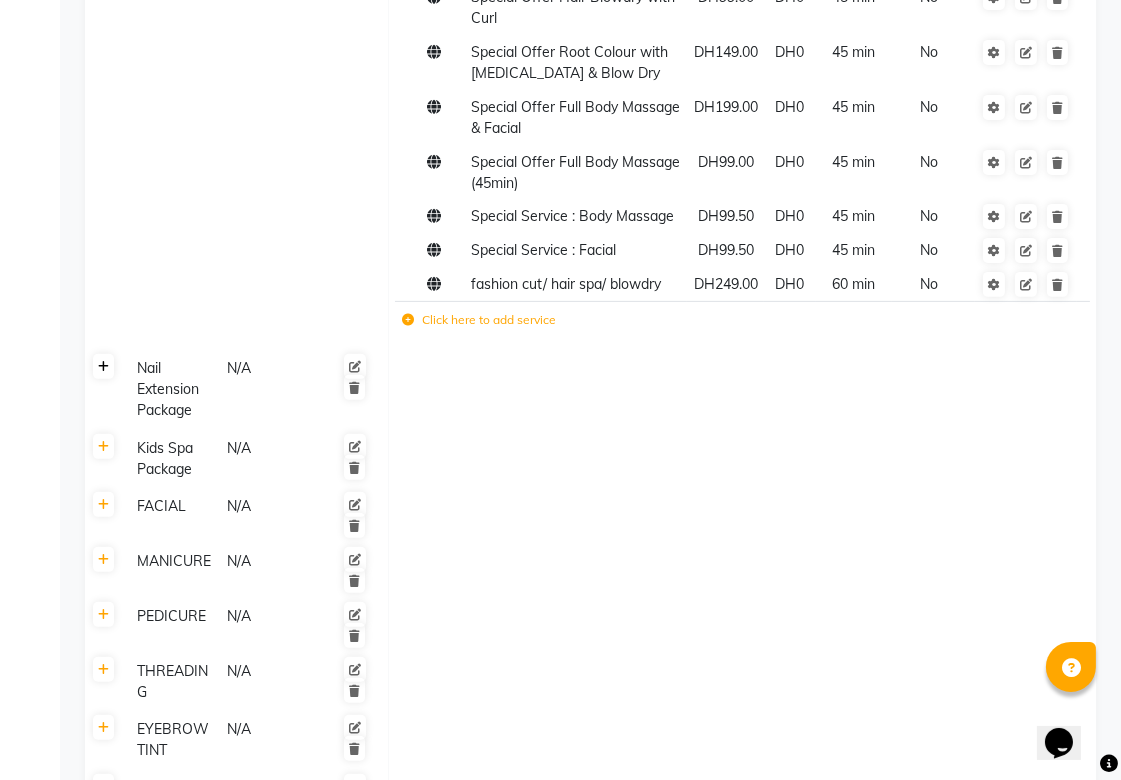 click 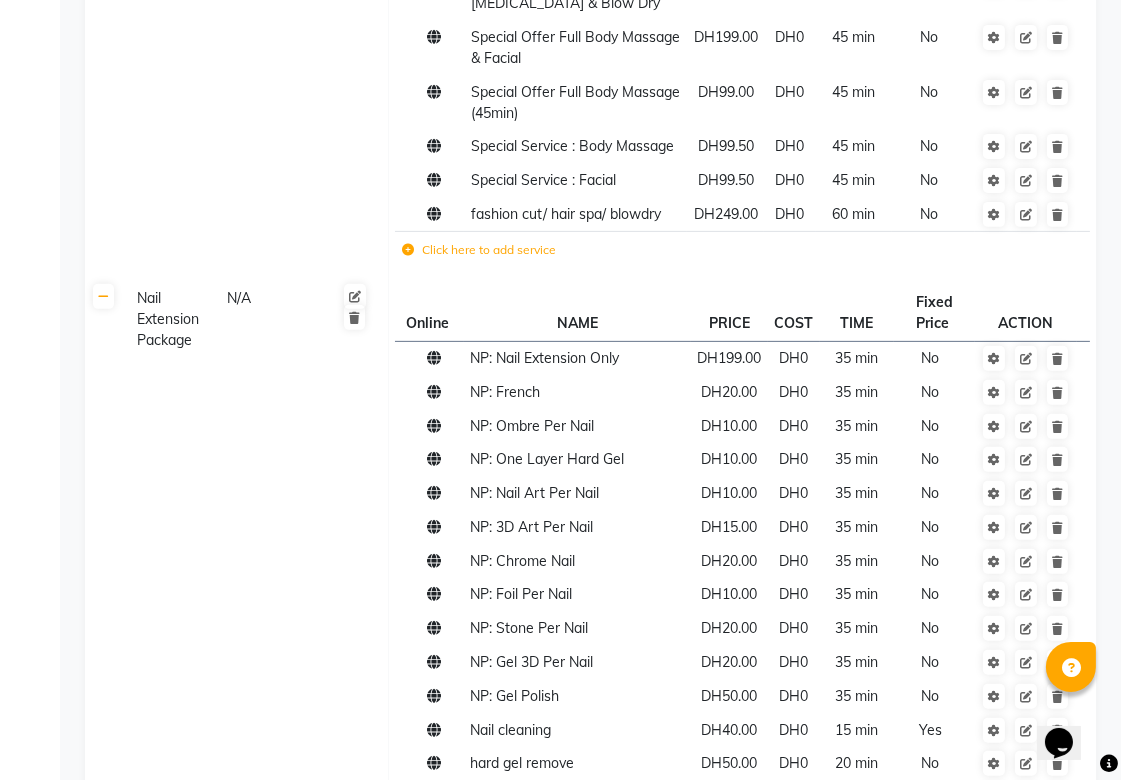 scroll, scrollTop: 1052, scrollLeft: 0, axis: vertical 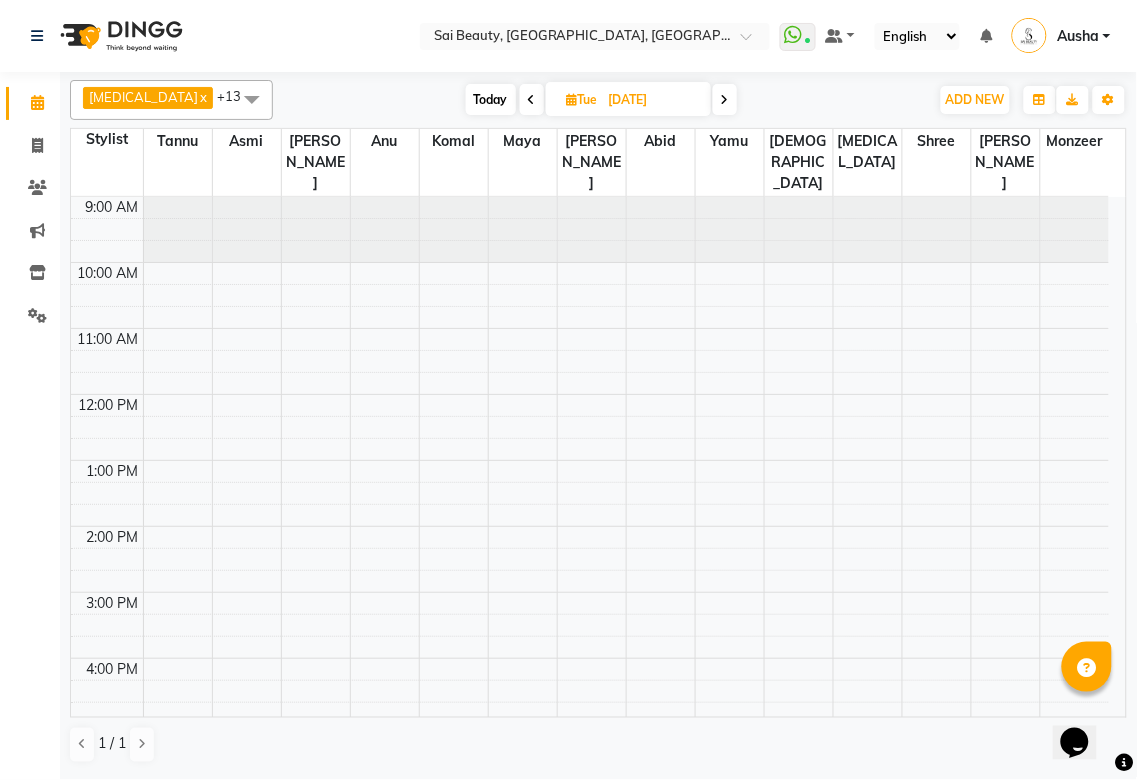 click on "English ENGLISH Español العربية मराठी हिंदी ગુજરાતી தமிழ் 中文" at bounding box center [917, 36] 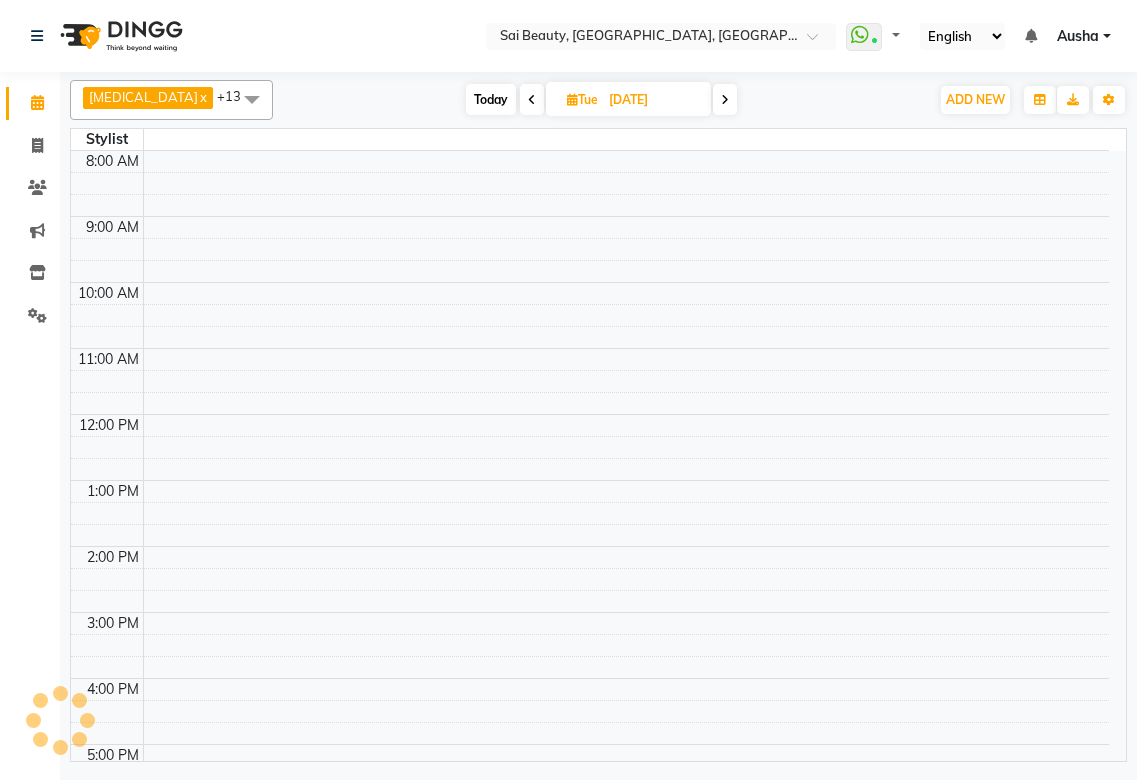 scroll, scrollTop: 0, scrollLeft: 0, axis: both 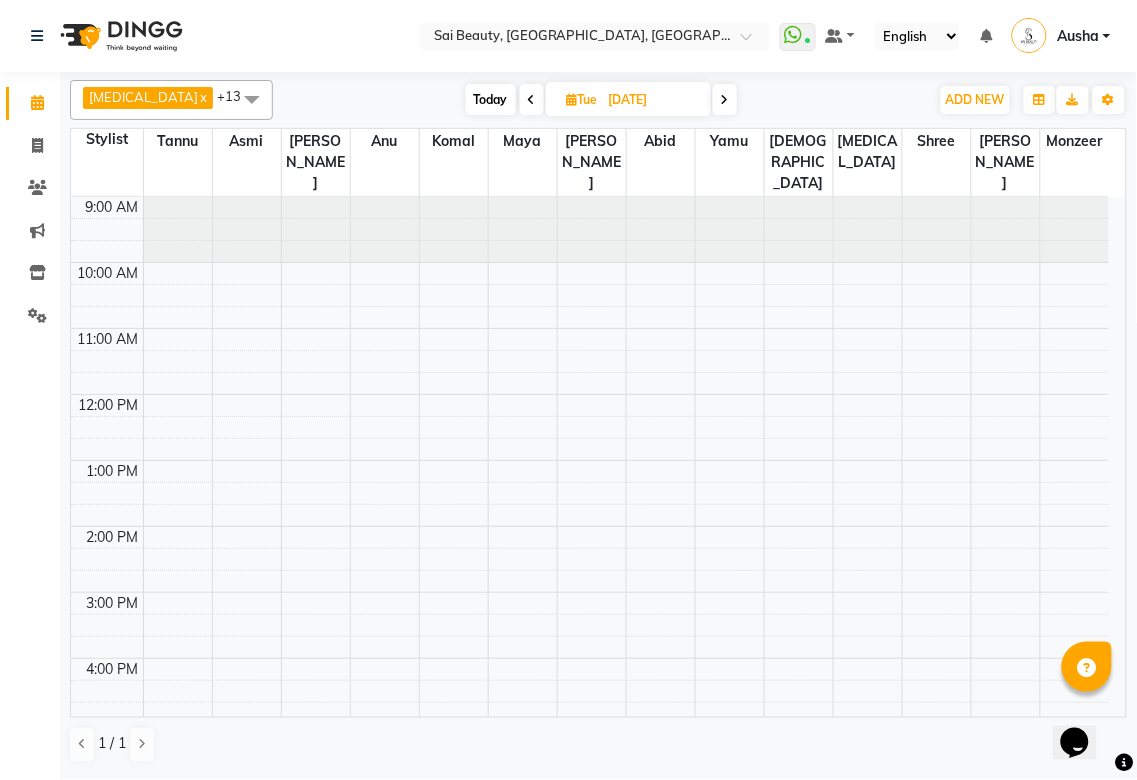 click at bounding box center [532, 100] 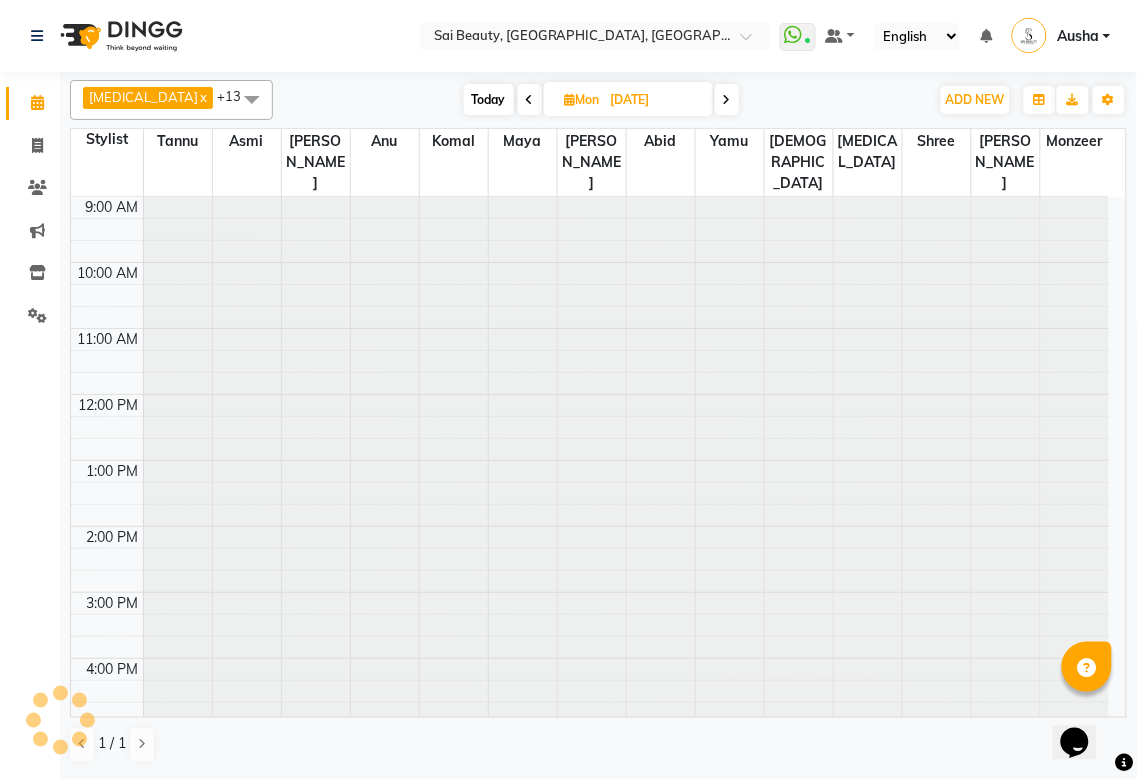 scroll, scrollTop: 432, scrollLeft: 0, axis: vertical 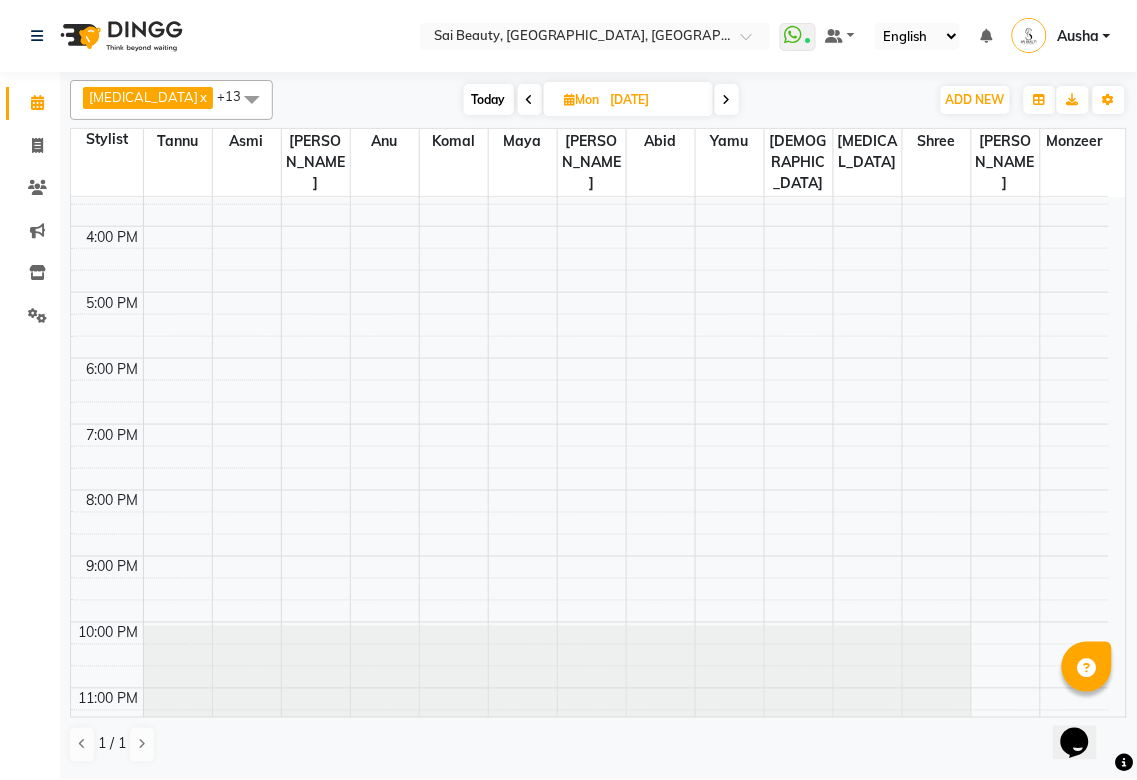 click at bounding box center (570, 99) 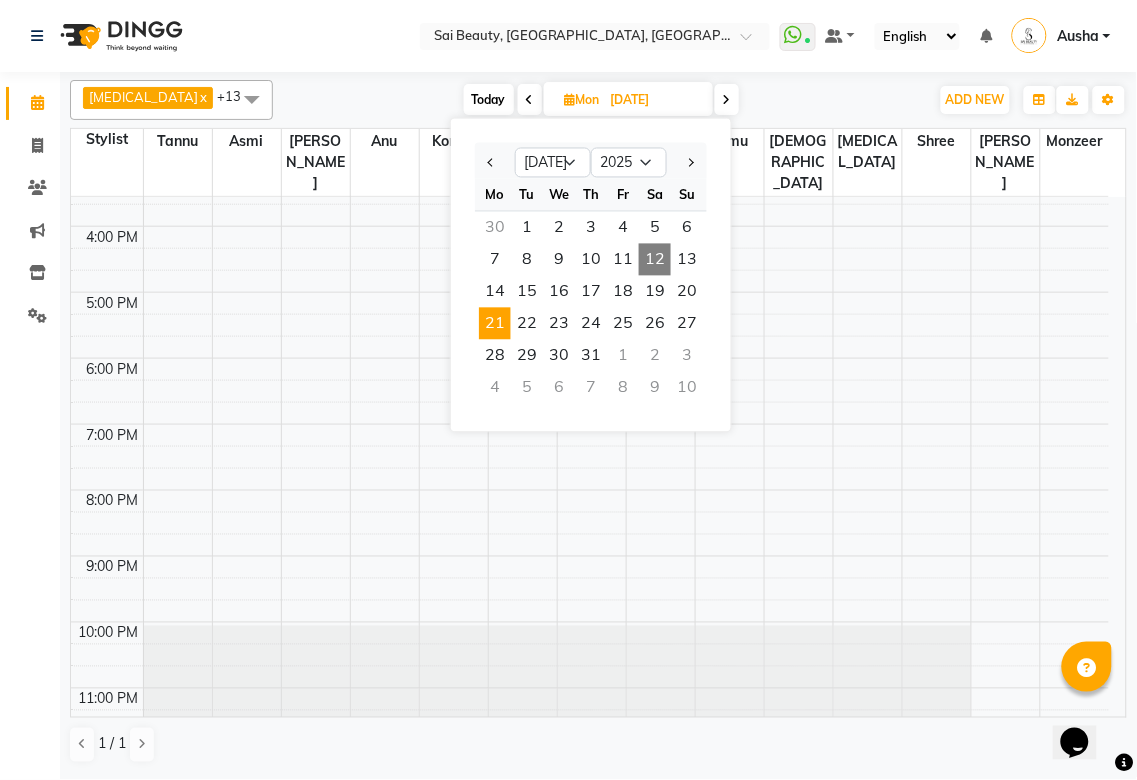 click on "12" at bounding box center [655, 260] 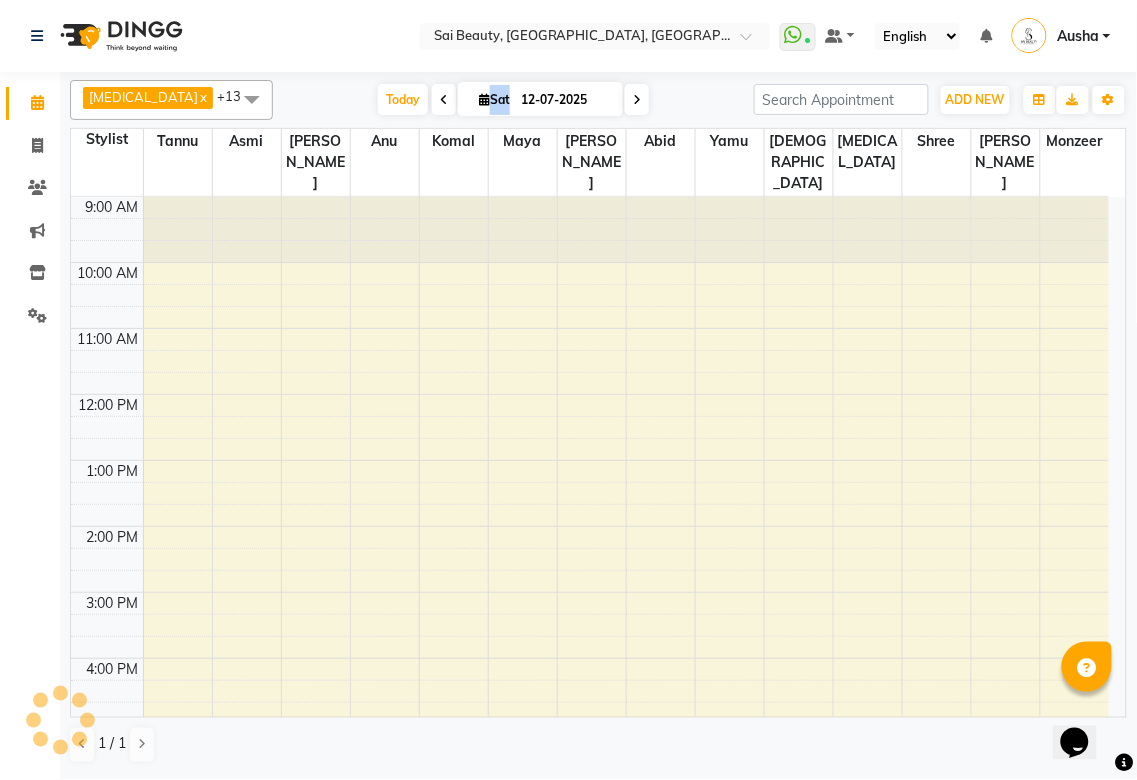 scroll, scrollTop: 432, scrollLeft: 0, axis: vertical 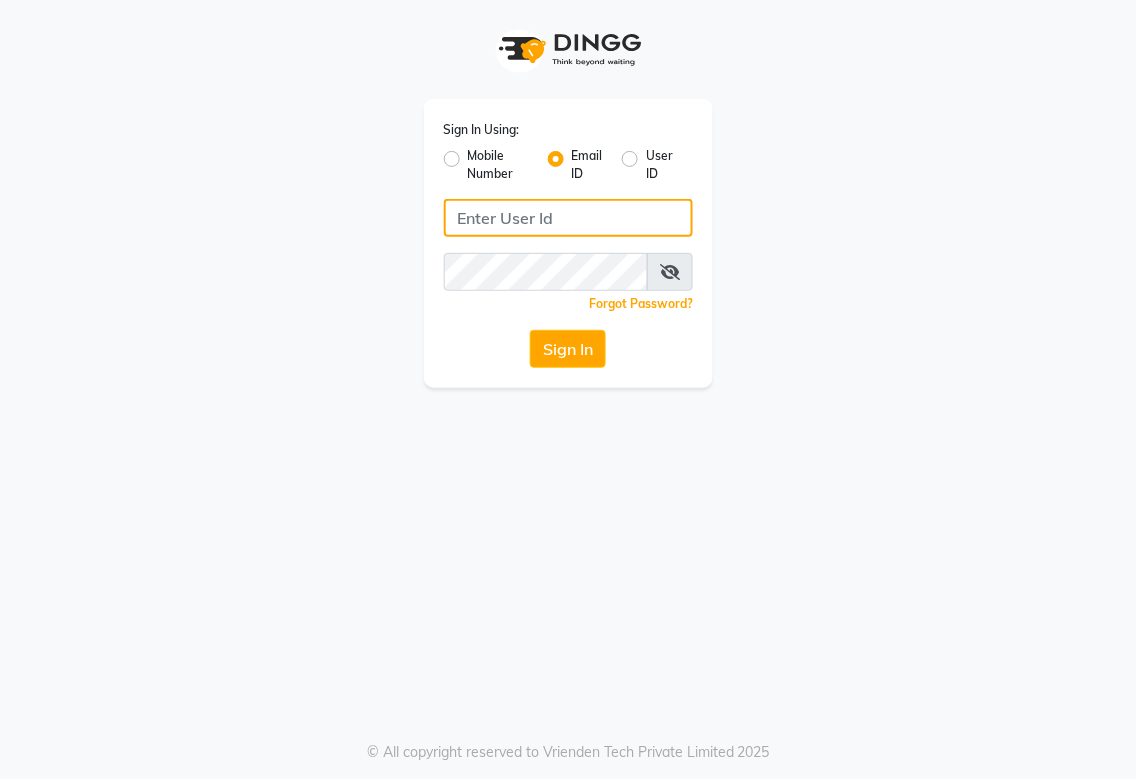 type on "[EMAIL_ADDRESS][DOMAIN_NAME]" 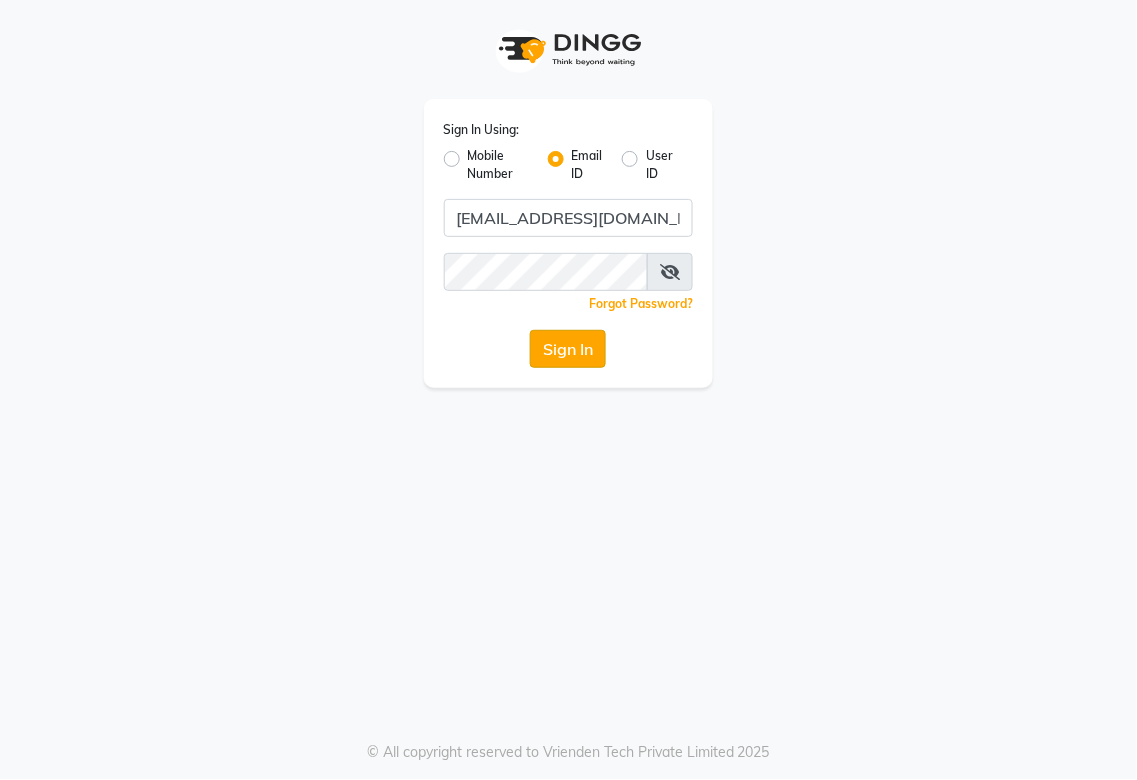 click on "Sign In" 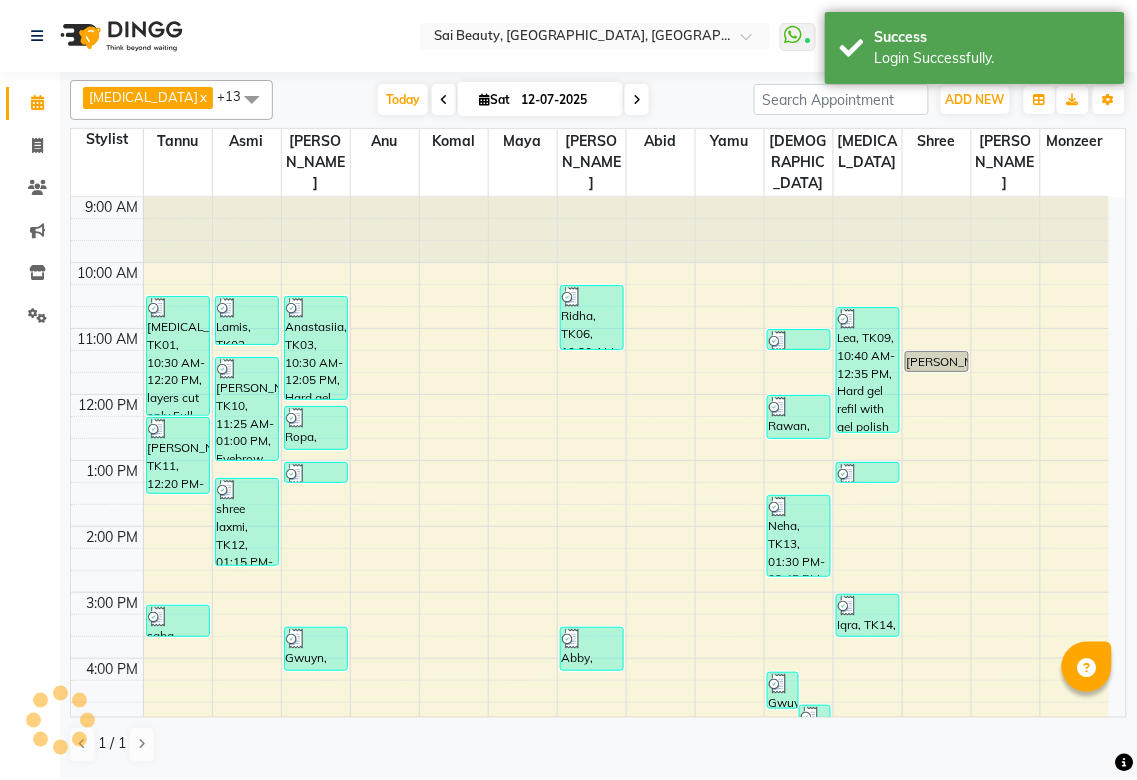 scroll, scrollTop: 0, scrollLeft: 0, axis: both 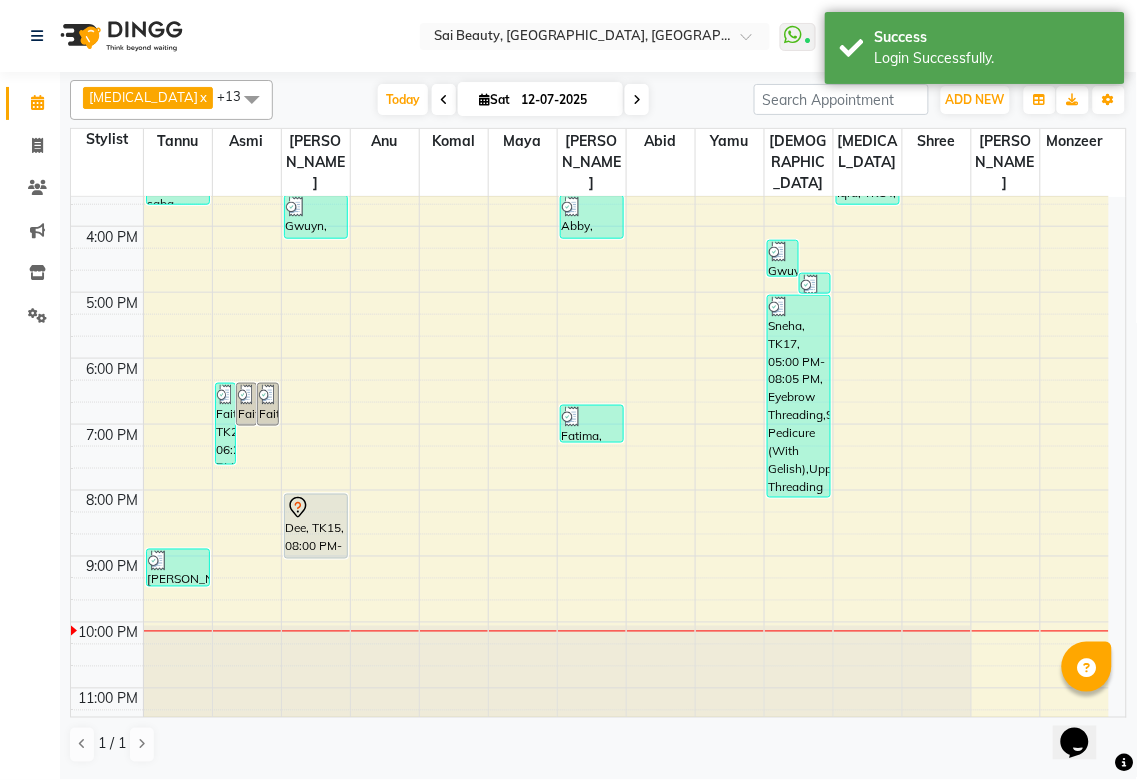 click 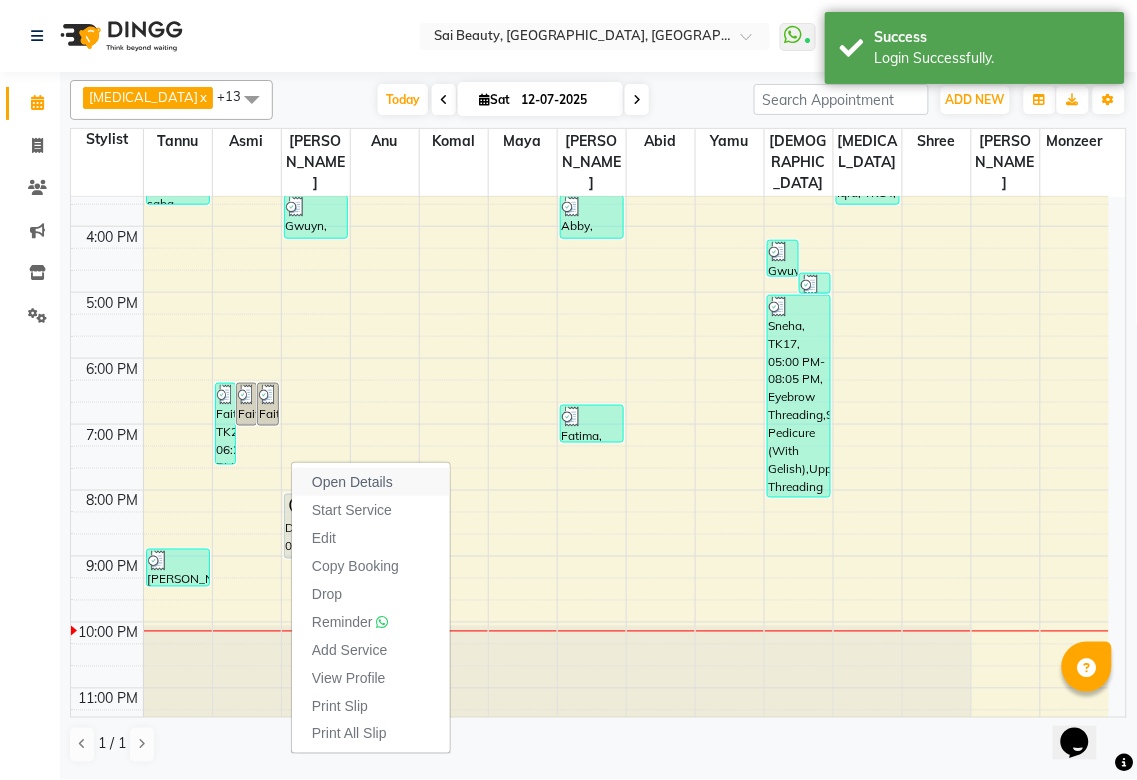 click on "Open Details" at bounding box center [352, 482] 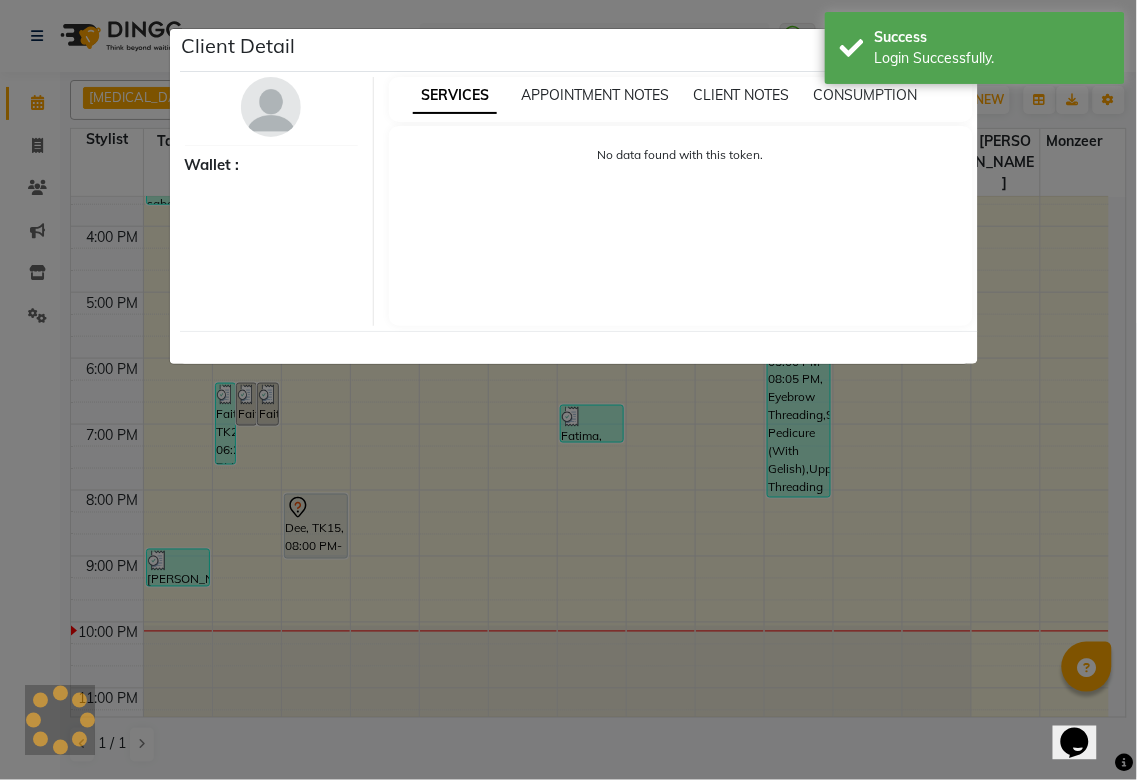 select on "7" 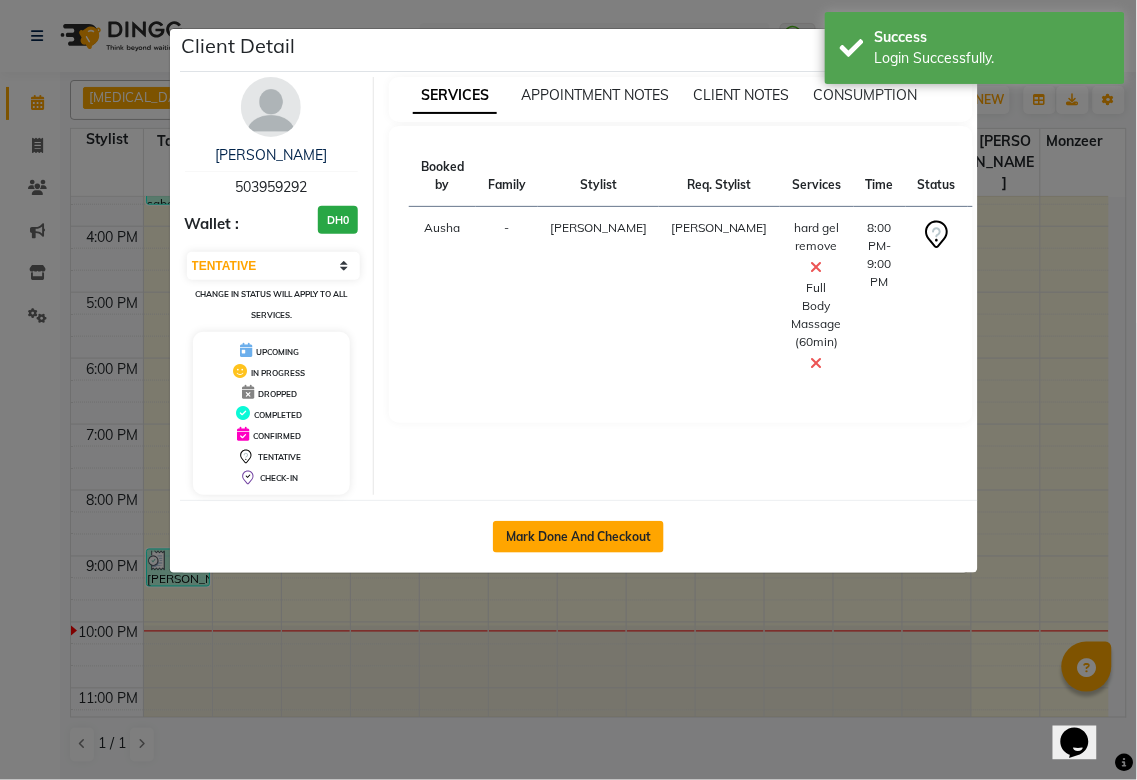 click on "Mark Done And Checkout" 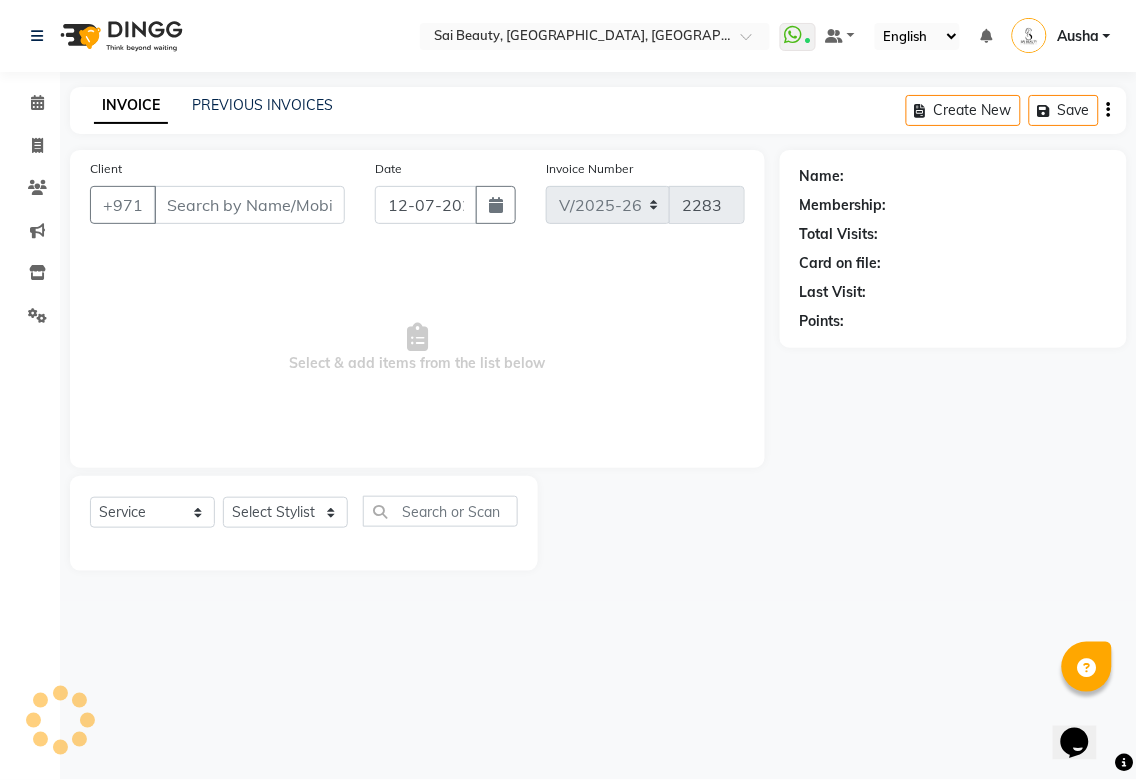 type on "503959292" 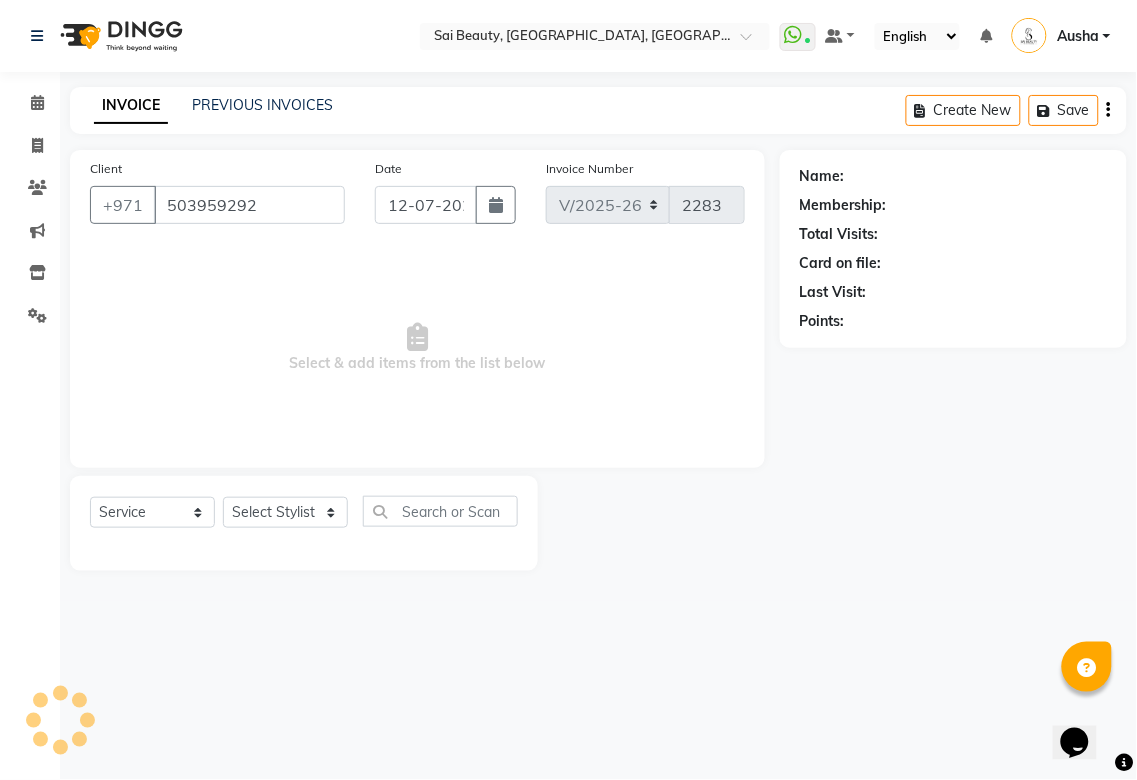 select on "43674" 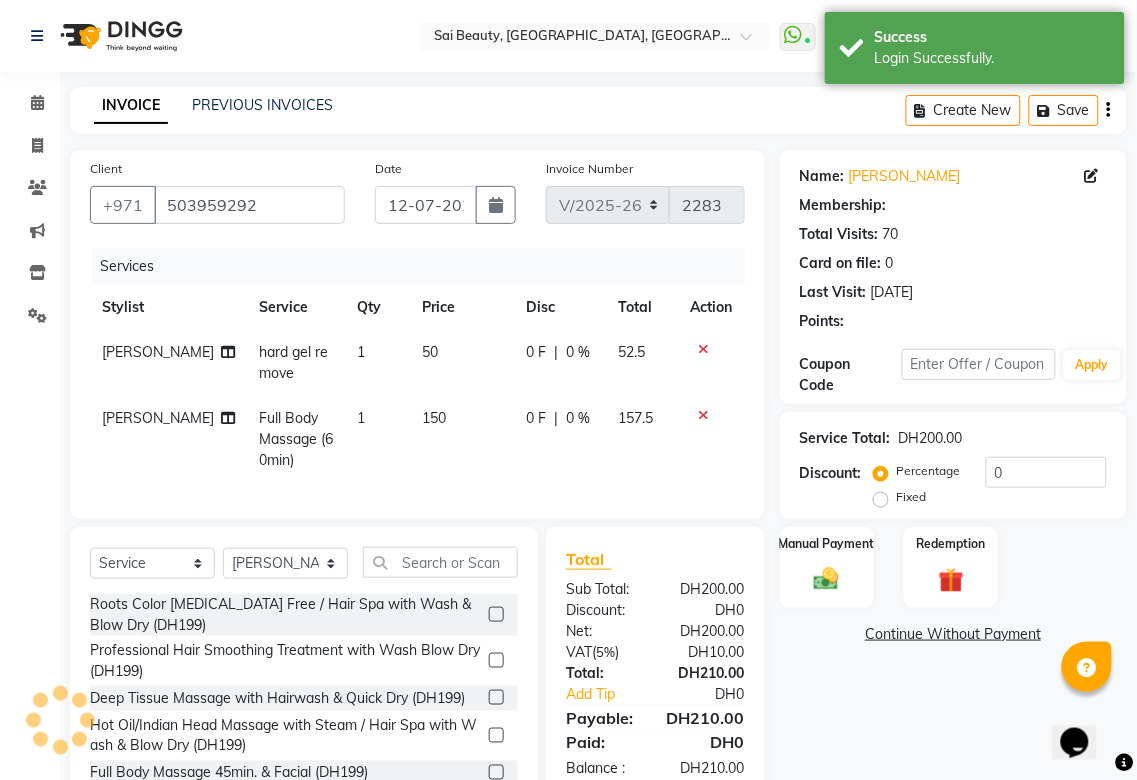 select on "1: Object" 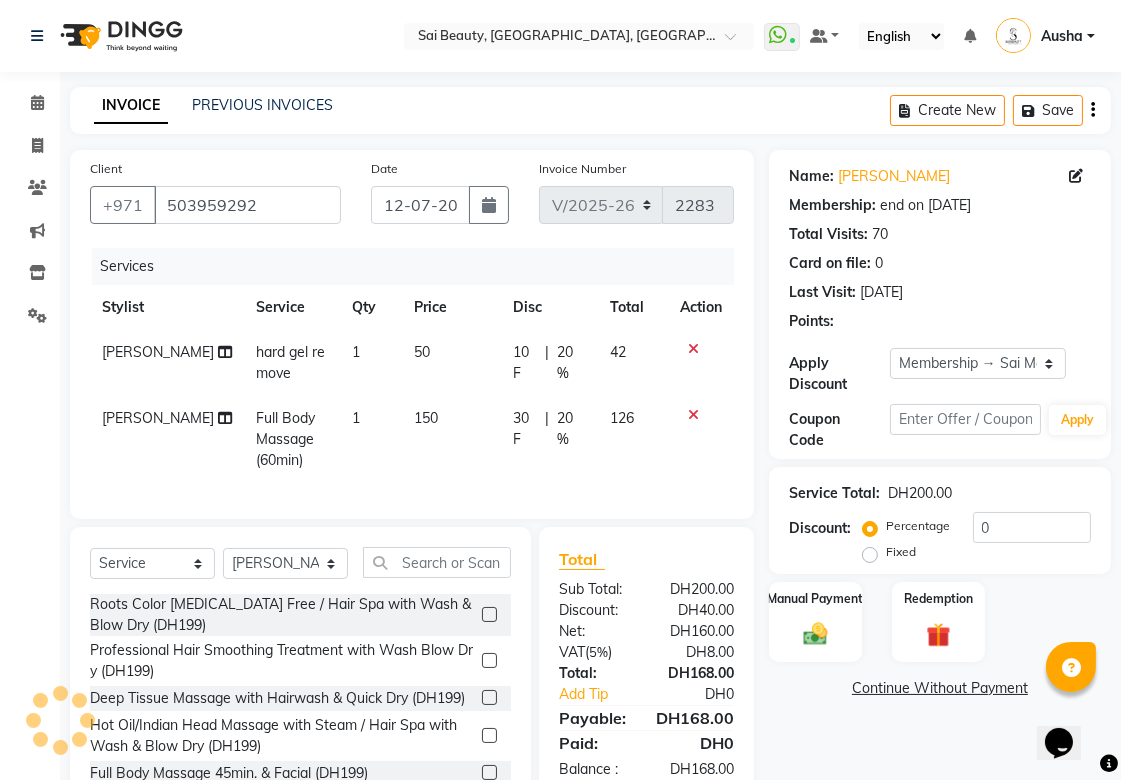 type on "20" 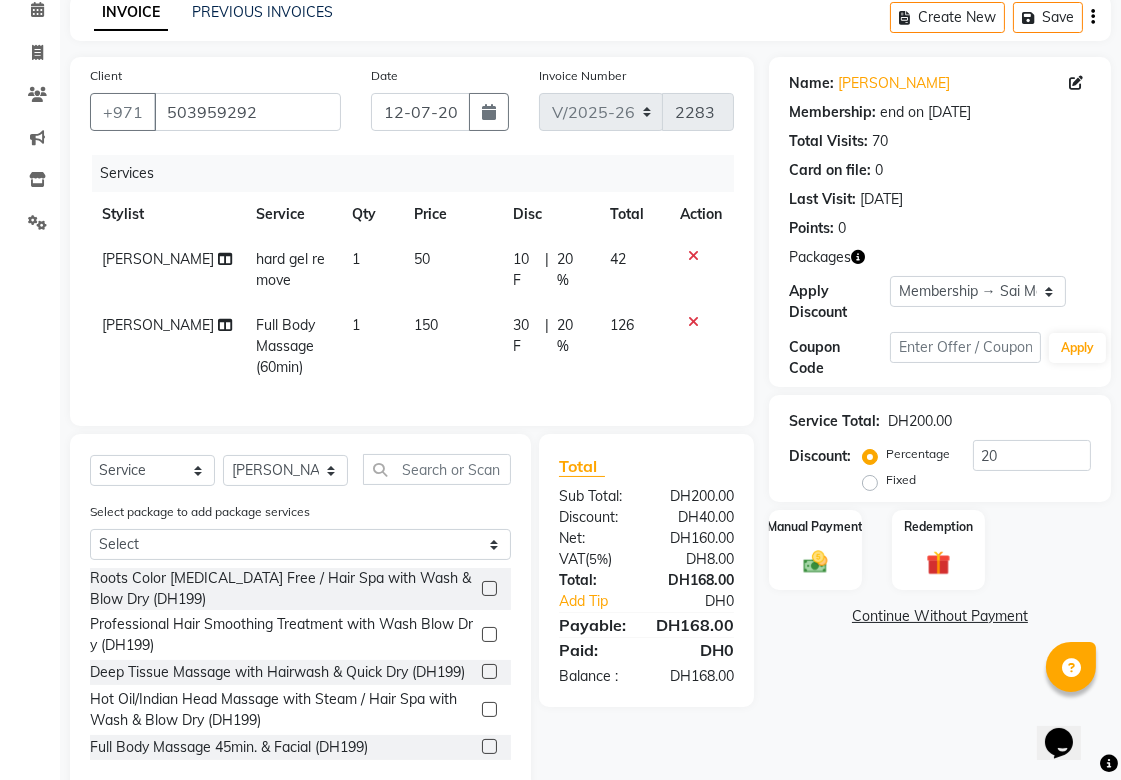 scroll, scrollTop: 155, scrollLeft: 0, axis: vertical 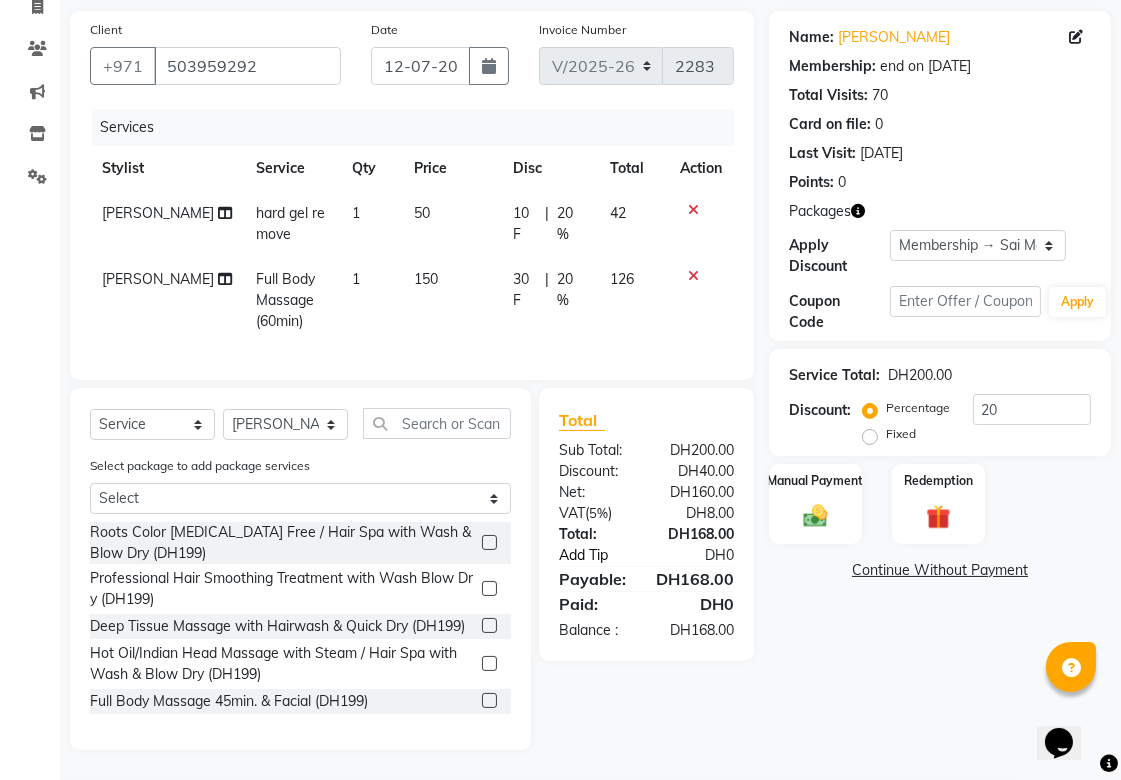 click on "Add Tip" 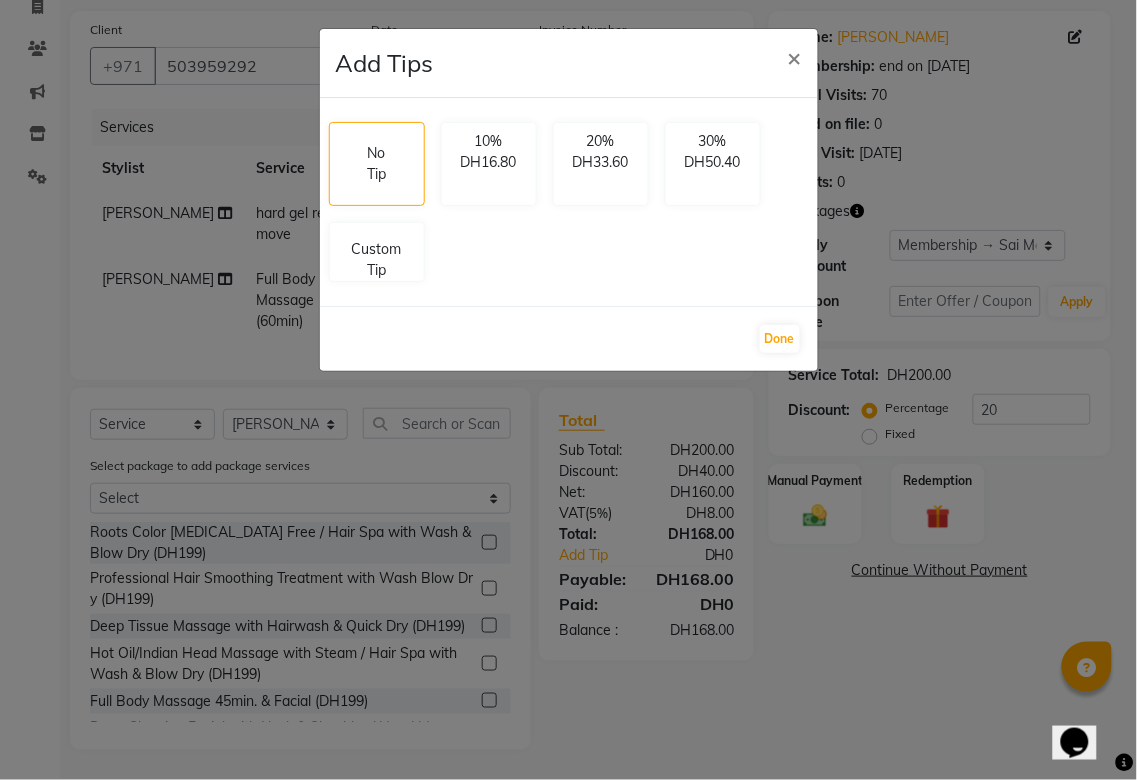 click on "Add Tips × No Tip 10% DH16.80 20% DH33.60 30% DH50.40 Custom Tip  Done" 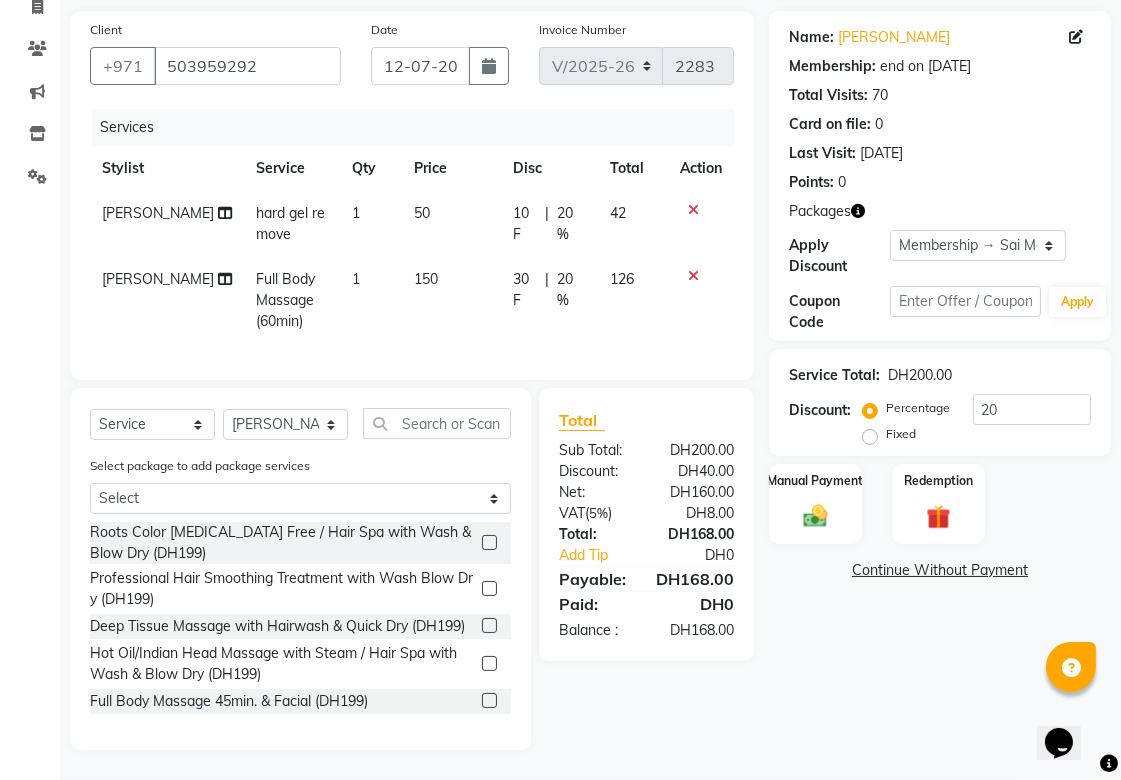 click on "[PERSON_NAME]" 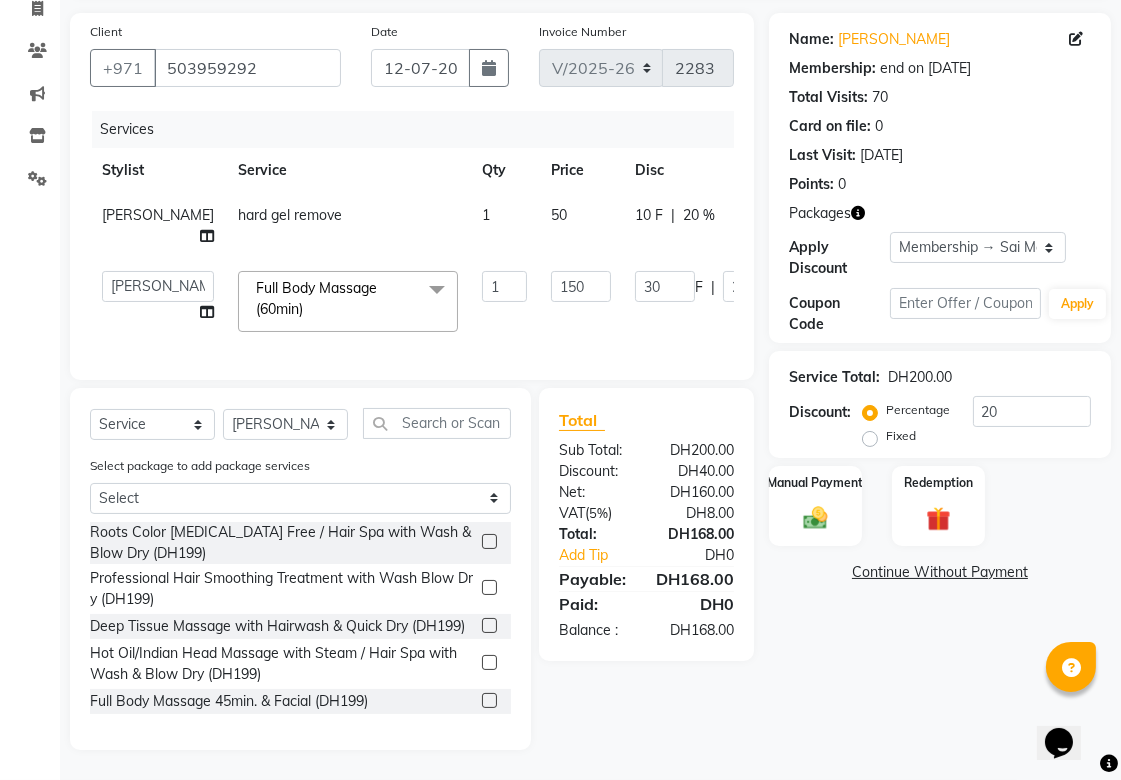 scroll, scrollTop: 0, scrollLeft: 137, axis: horizontal 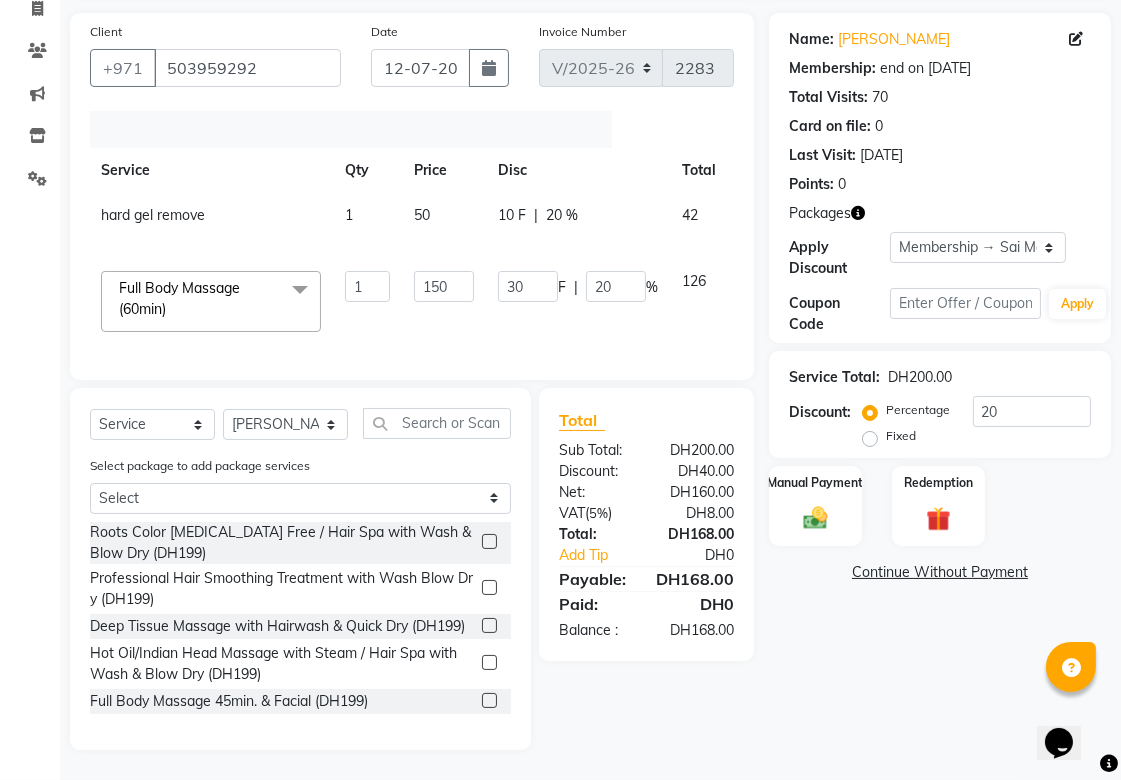 click 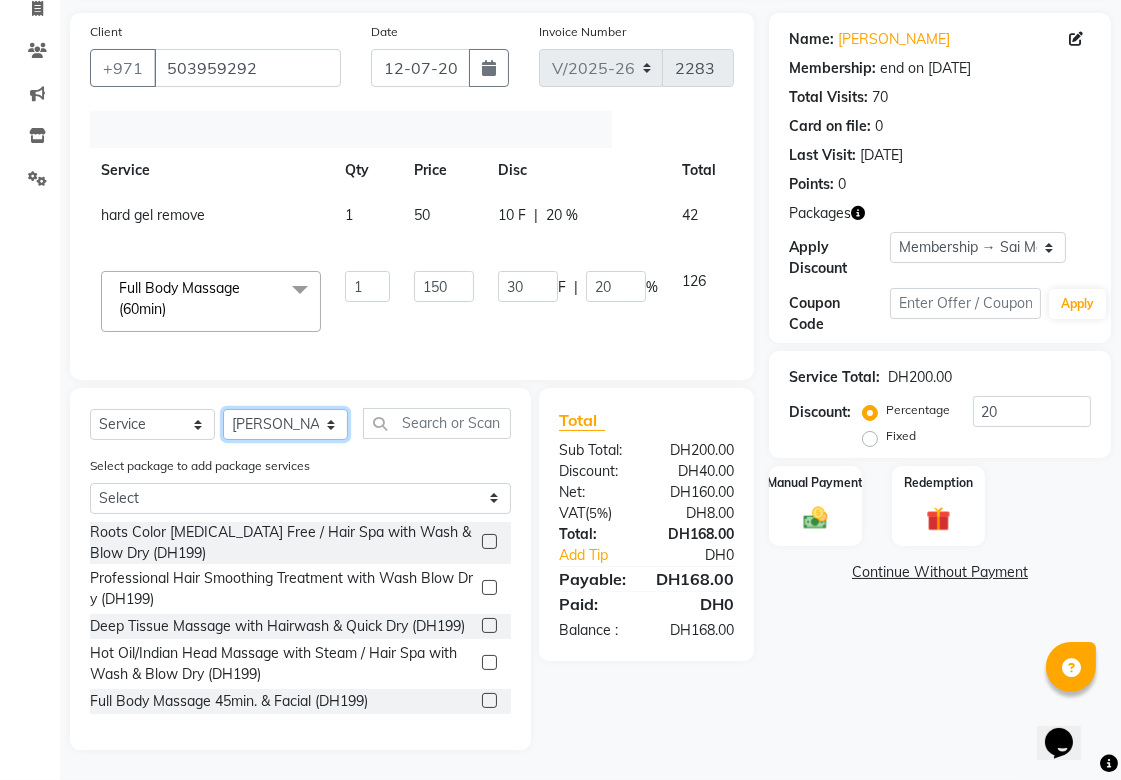click on "Select Stylist [PERSON_NAME][MEDICAL_DATA] [PERSON_NAME] Asmi Ausha [PERSON_NAME] Gita [PERSON_NAME] Monzeer shree [PERSON_NAME] [PERSON_NAME] Surakcha [PERSON_NAME] Yamu" 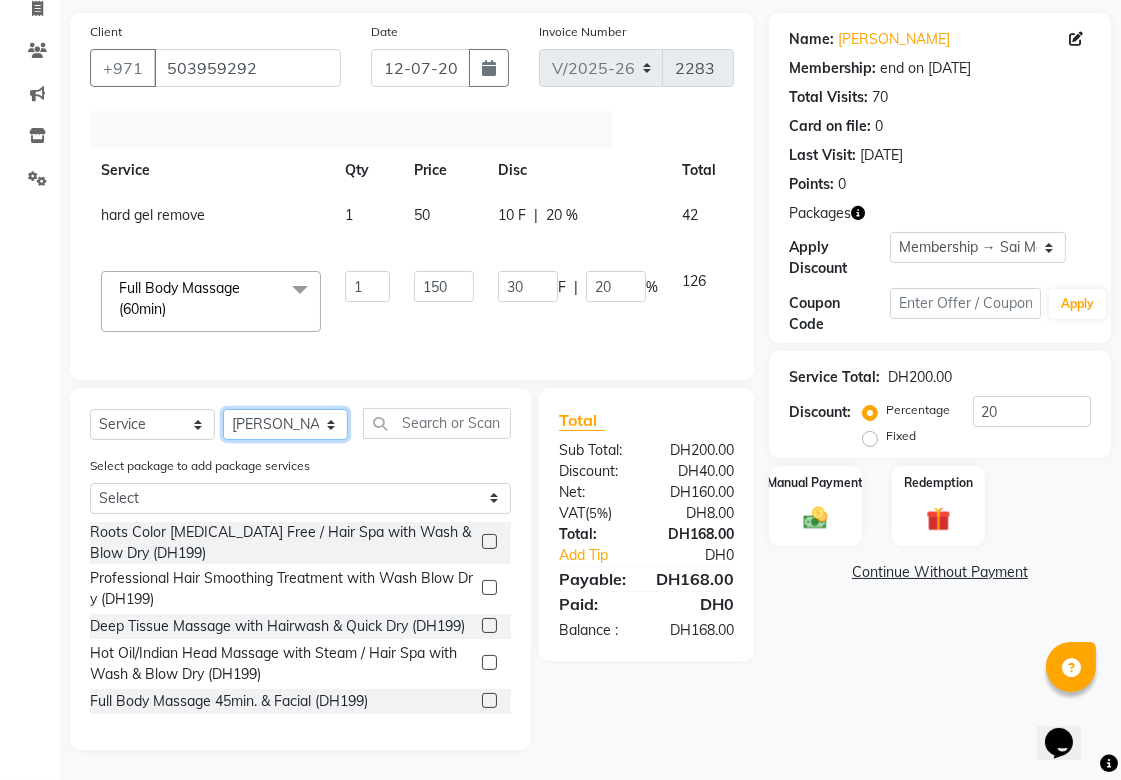 select on "40288" 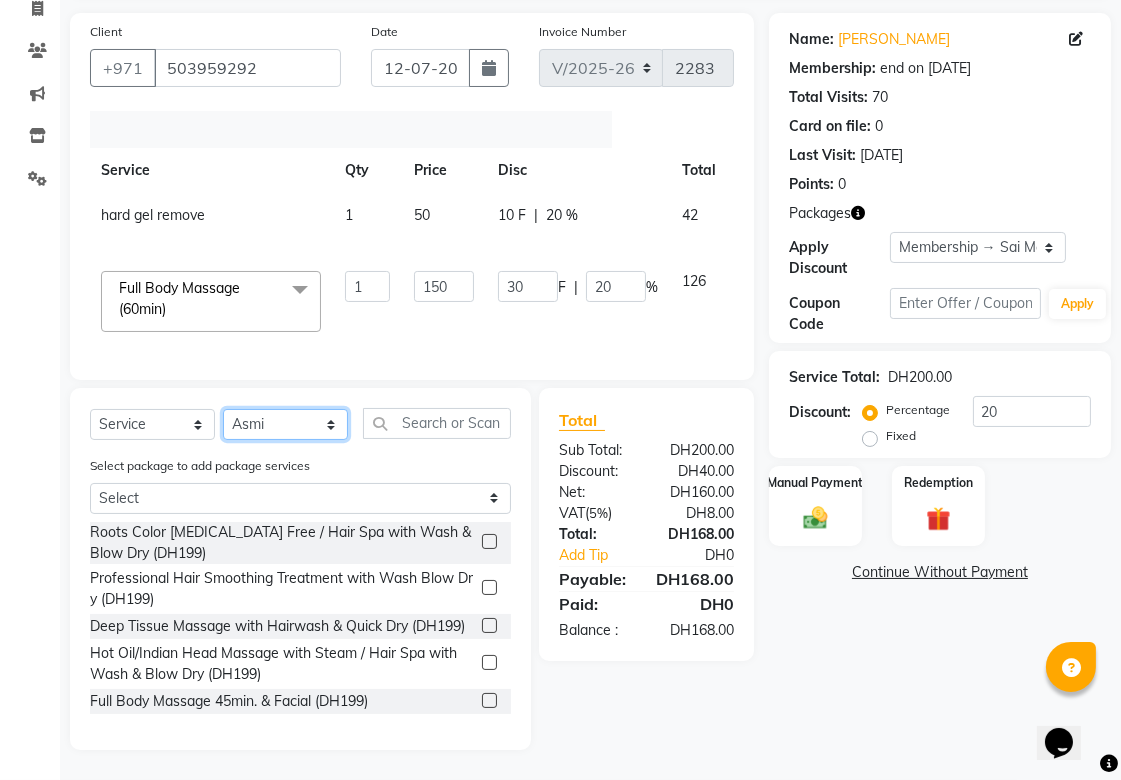 click on "Select Stylist [PERSON_NAME][MEDICAL_DATA] [PERSON_NAME] Asmi Ausha [PERSON_NAME] Gita [PERSON_NAME] Monzeer shree [PERSON_NAME] [PERSON_NAME] Surakcha [PERSON_NAME] Yamu" 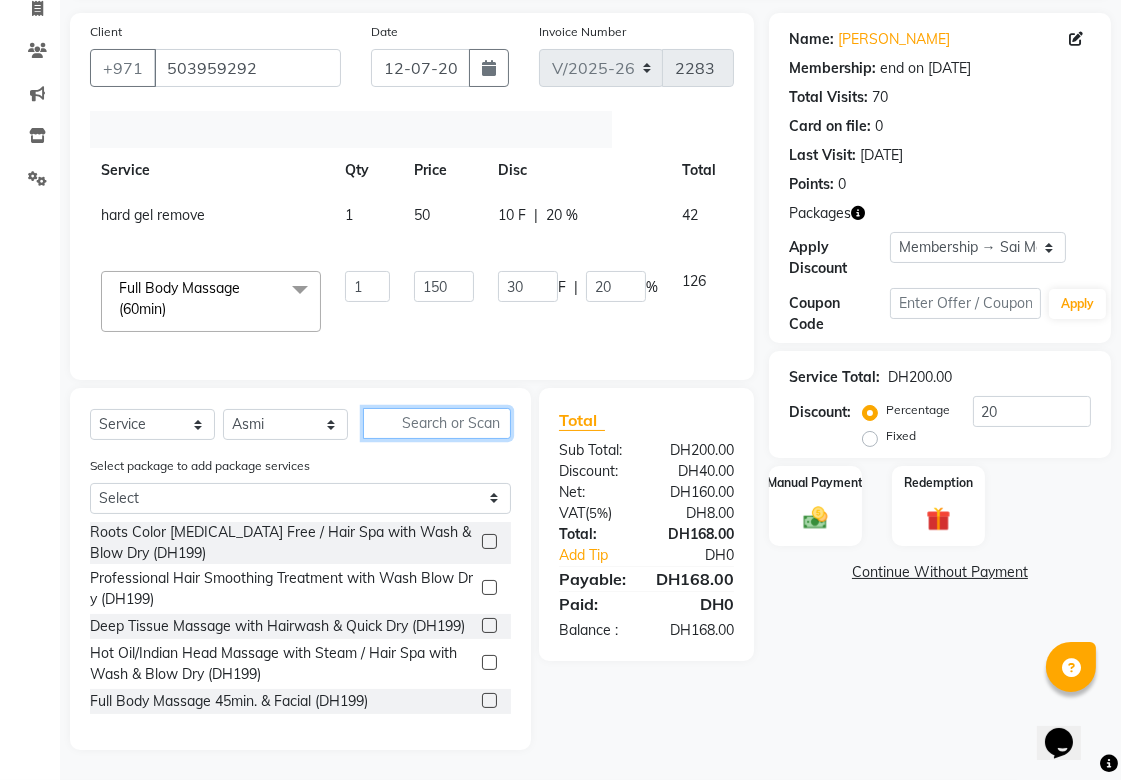 click 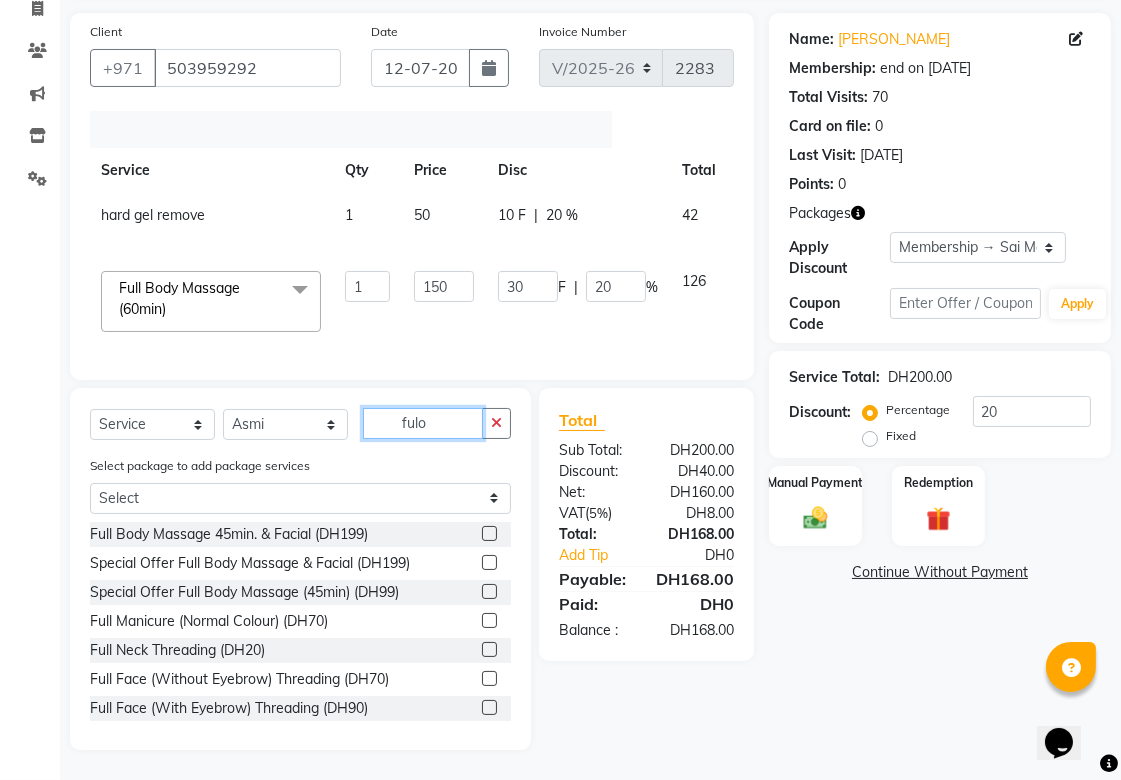 scroll, scrollTop: 64, scrollLeft: 0, axis: vertical 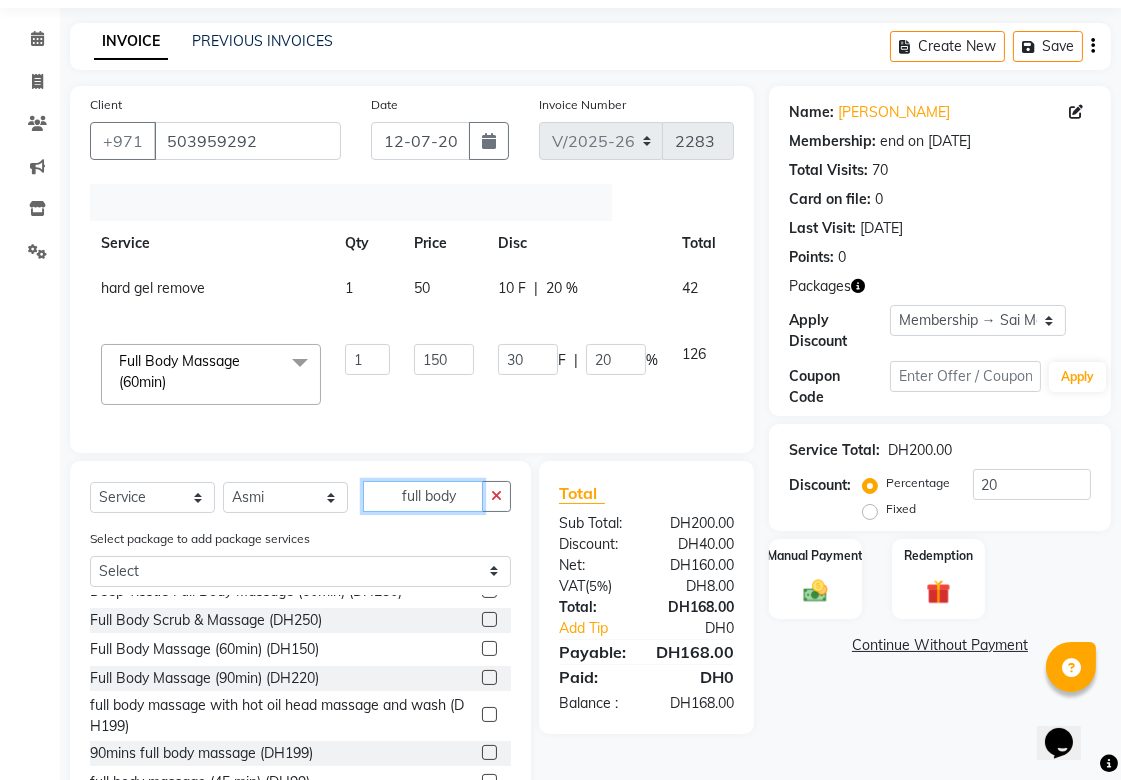 type on "full body" 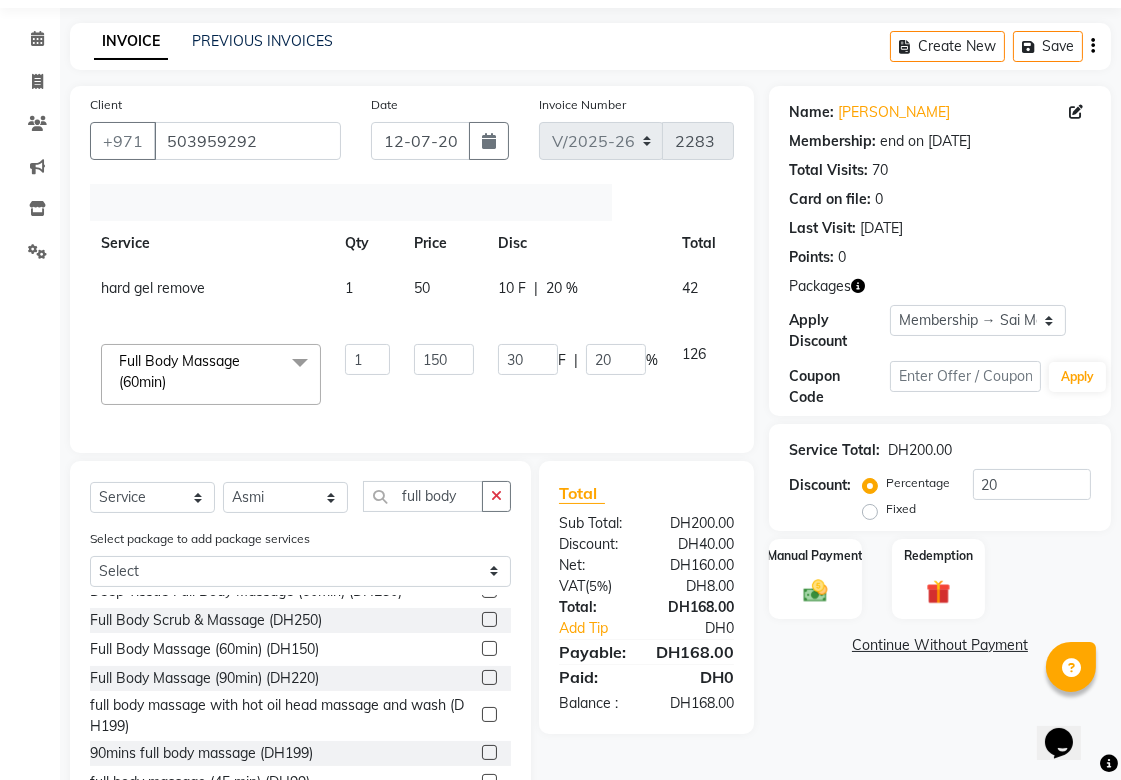 click 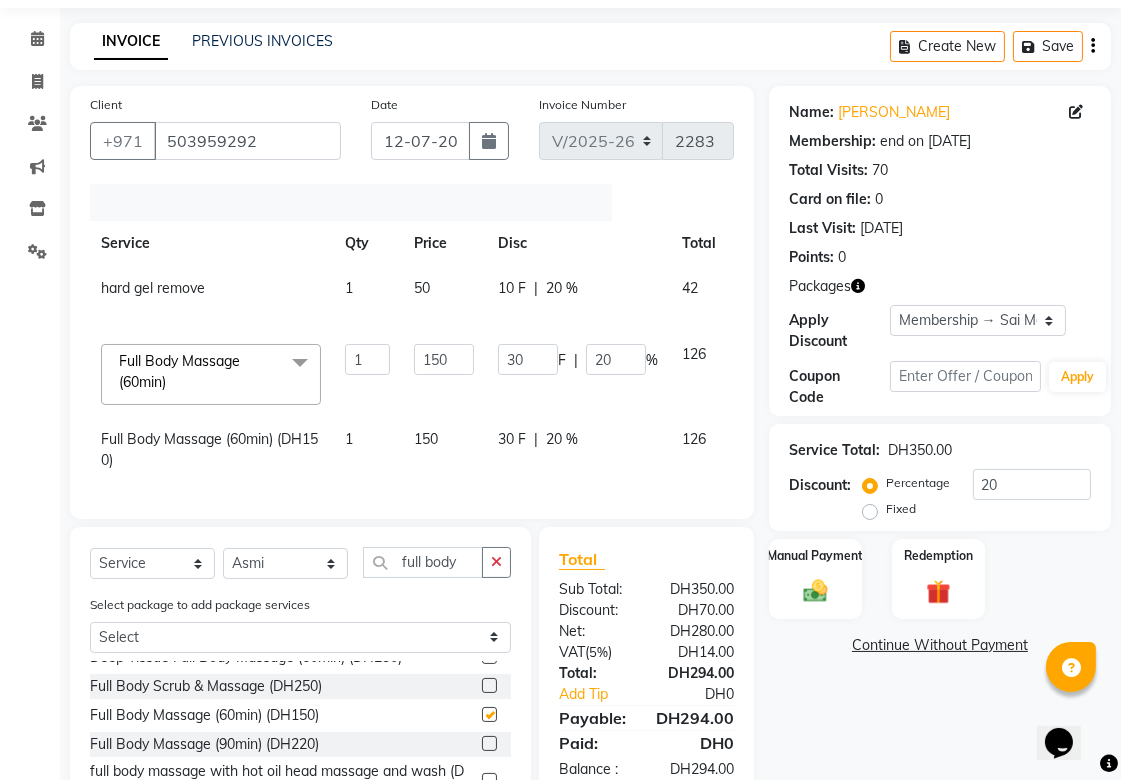 checkbox on "false" 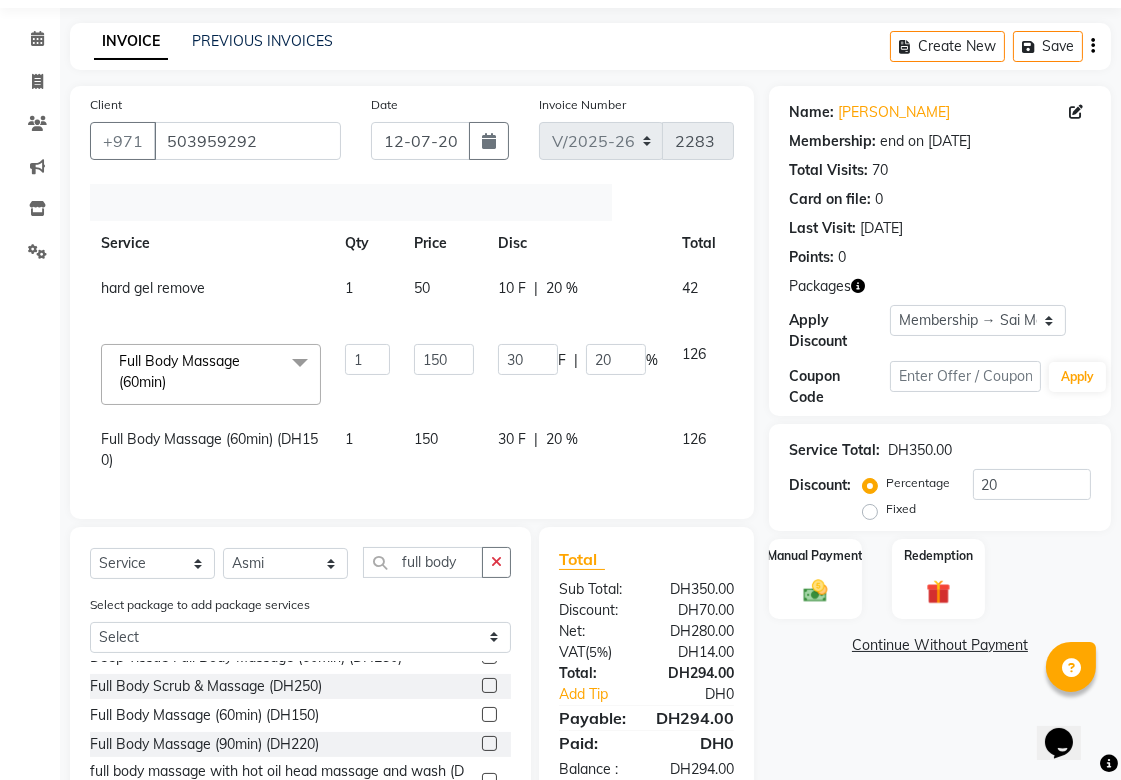 click 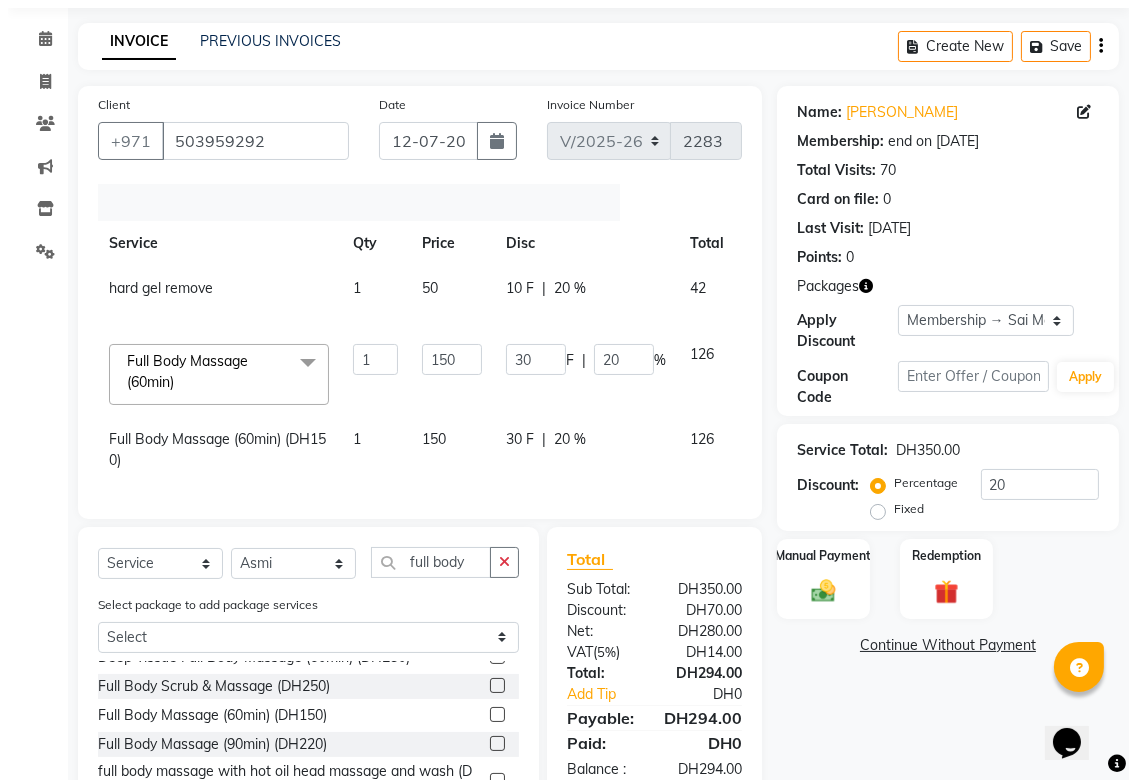 scroll, scrollTop: 0, scrollLeft: 14, axis: horizontal 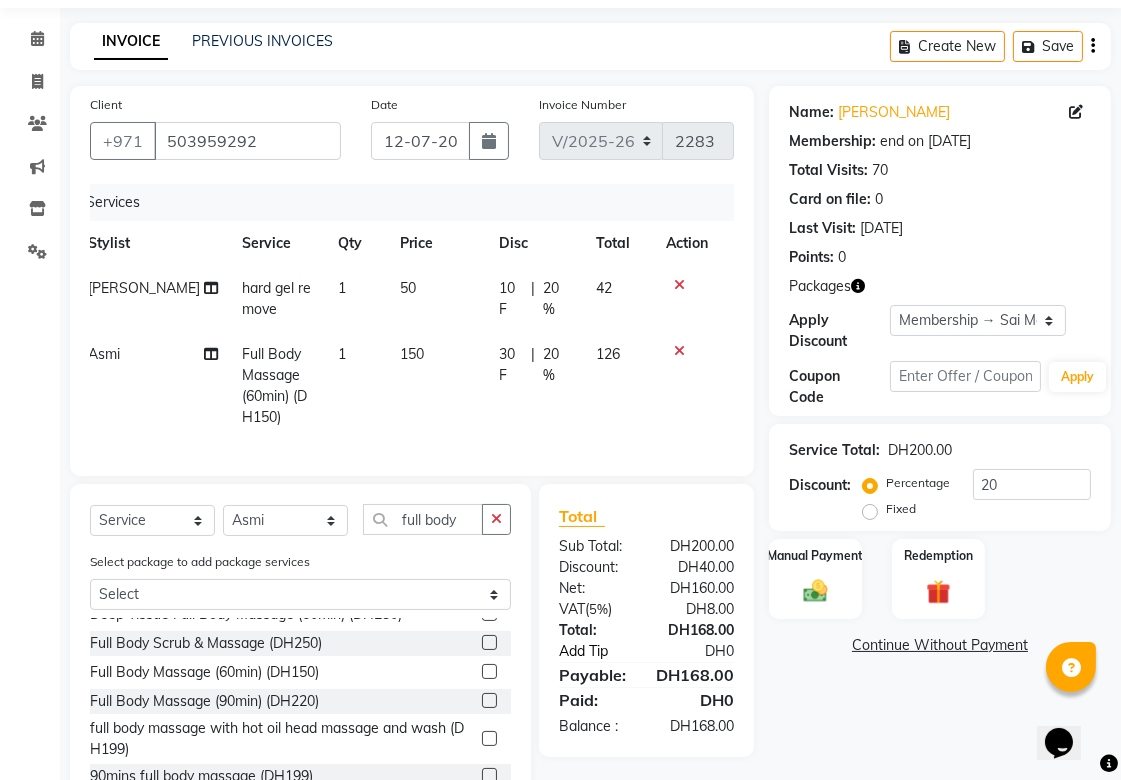 click on "Add Tip" 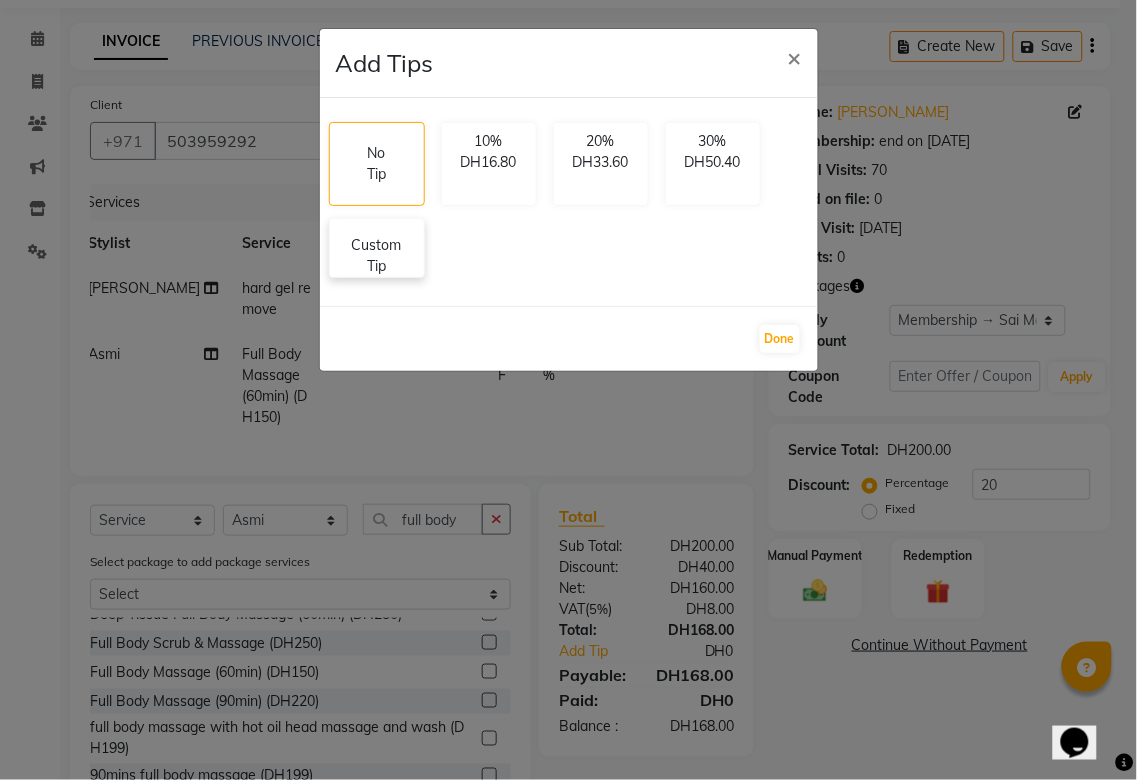 click on "Custom Tip" 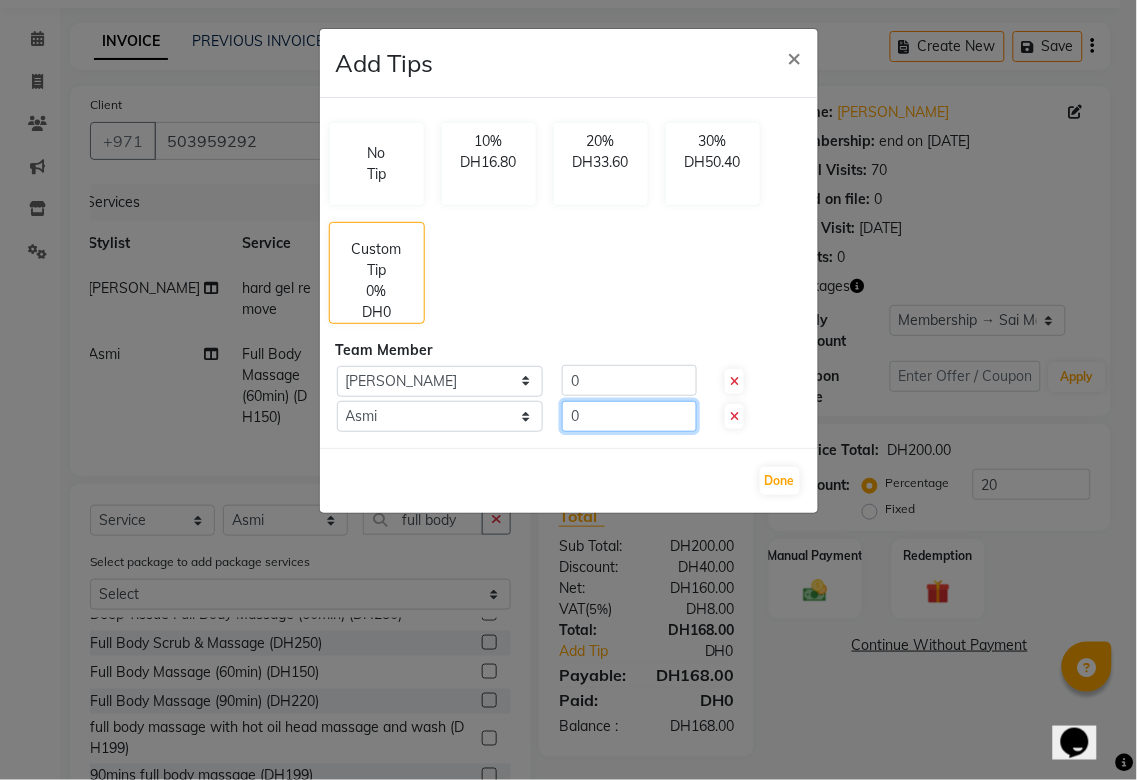click on "0" 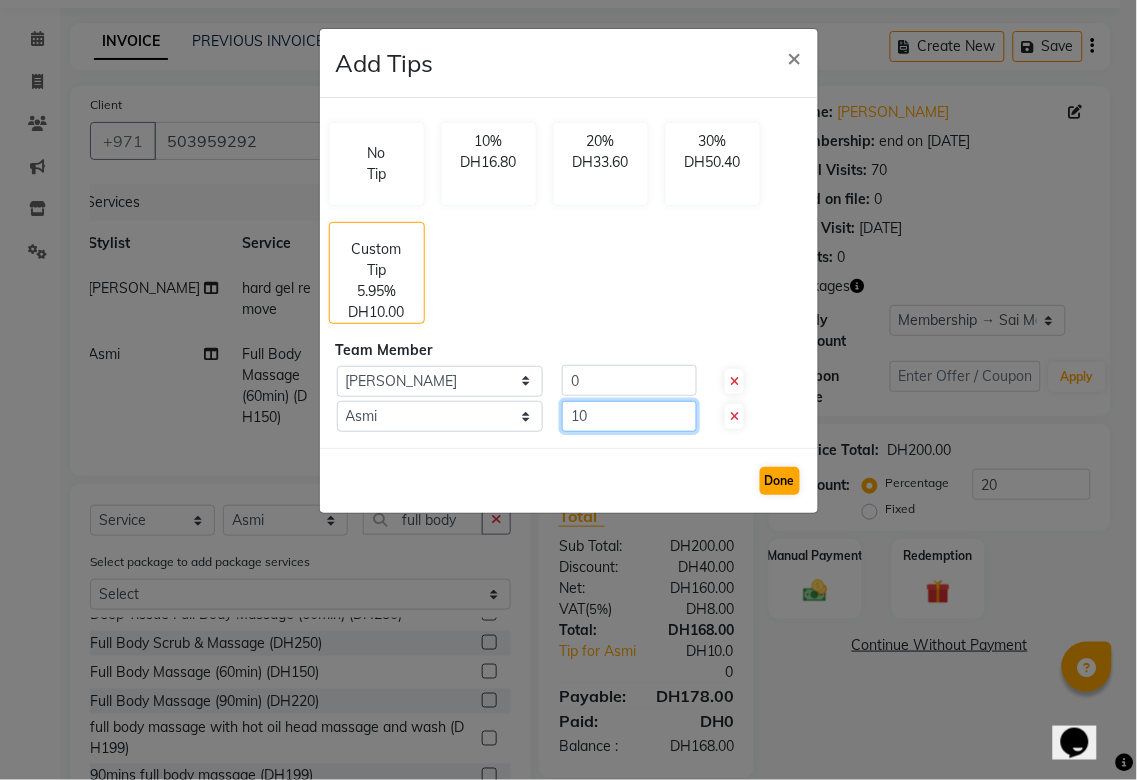 type on "10" 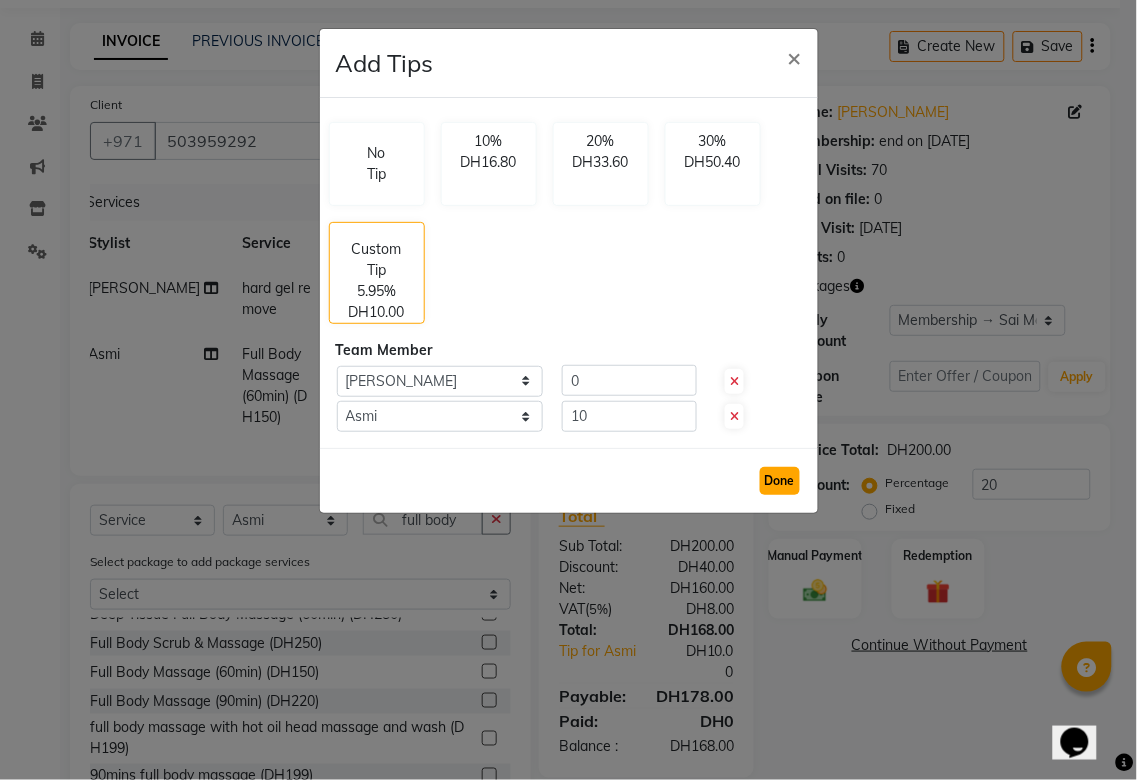 click on "Done" 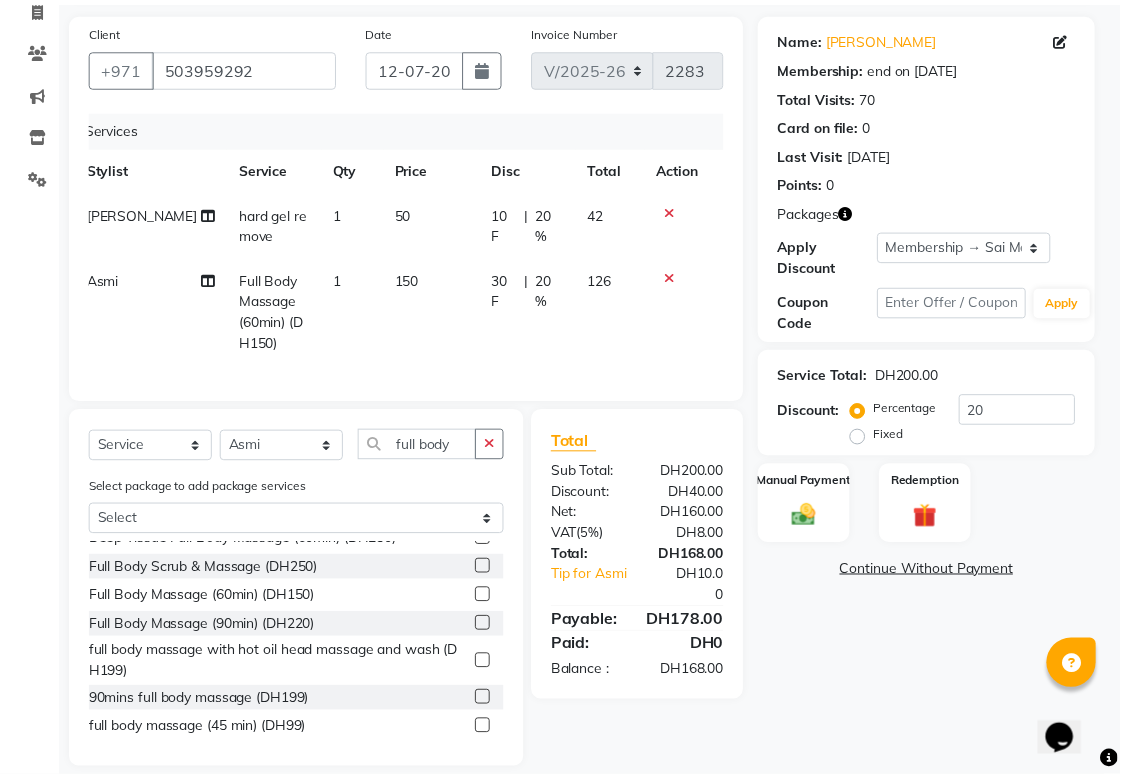 scroll, scrollTop: 176, scrollLeft: 0, axis: vertical 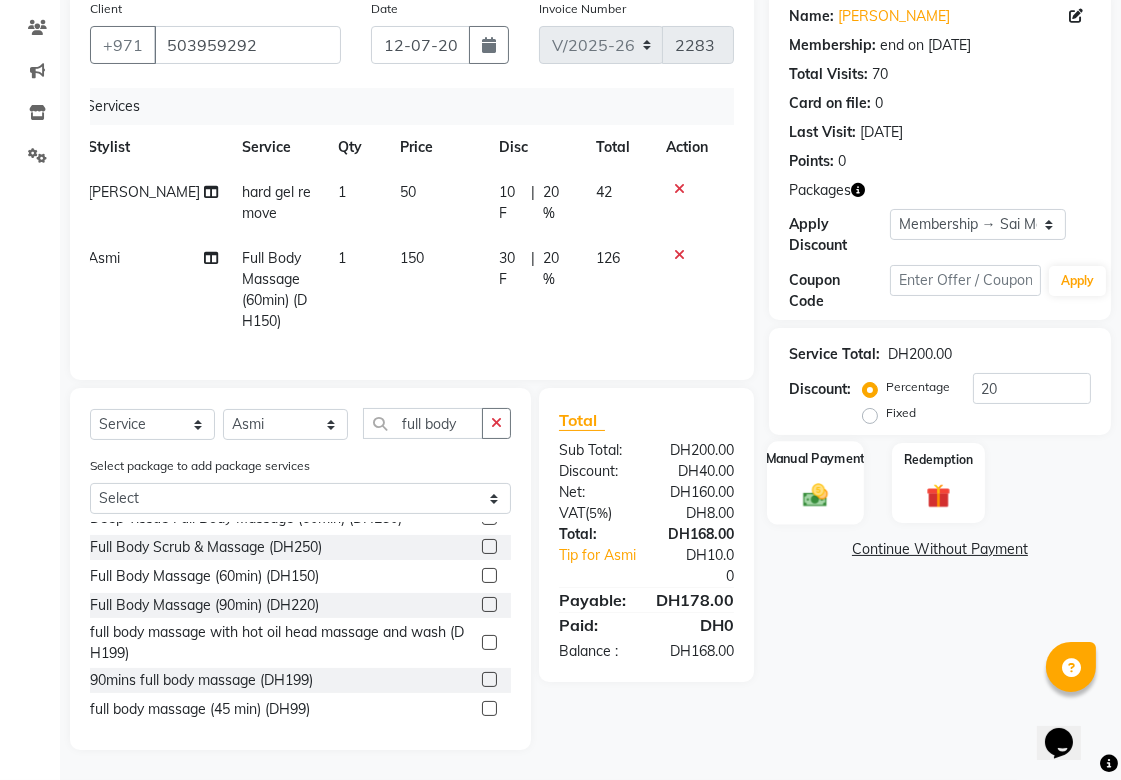 click on "Manual Payment" 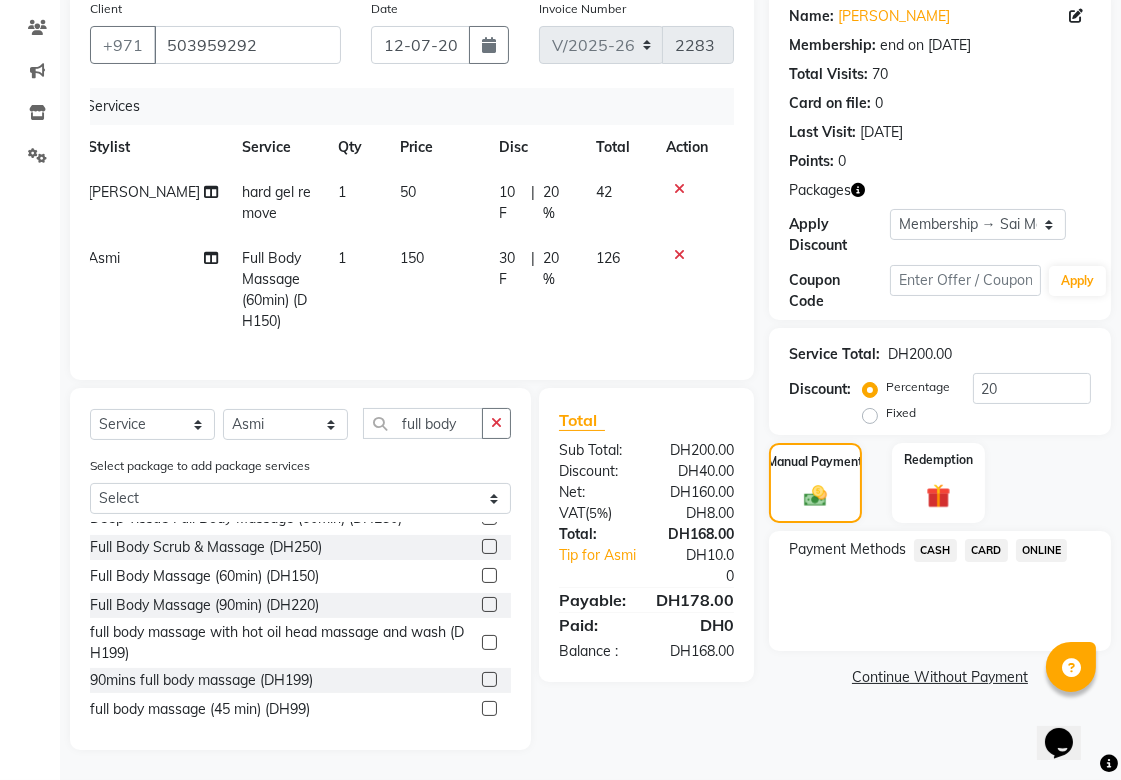 click on "CARD" 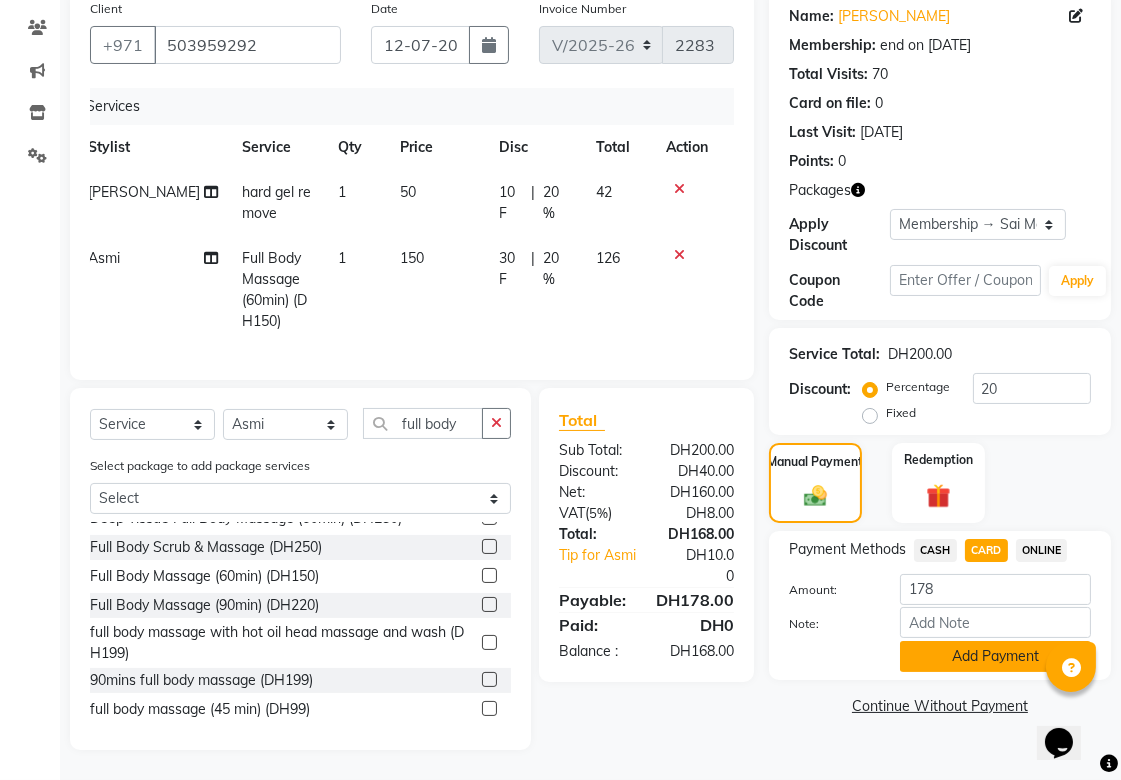click on "Add Payment" 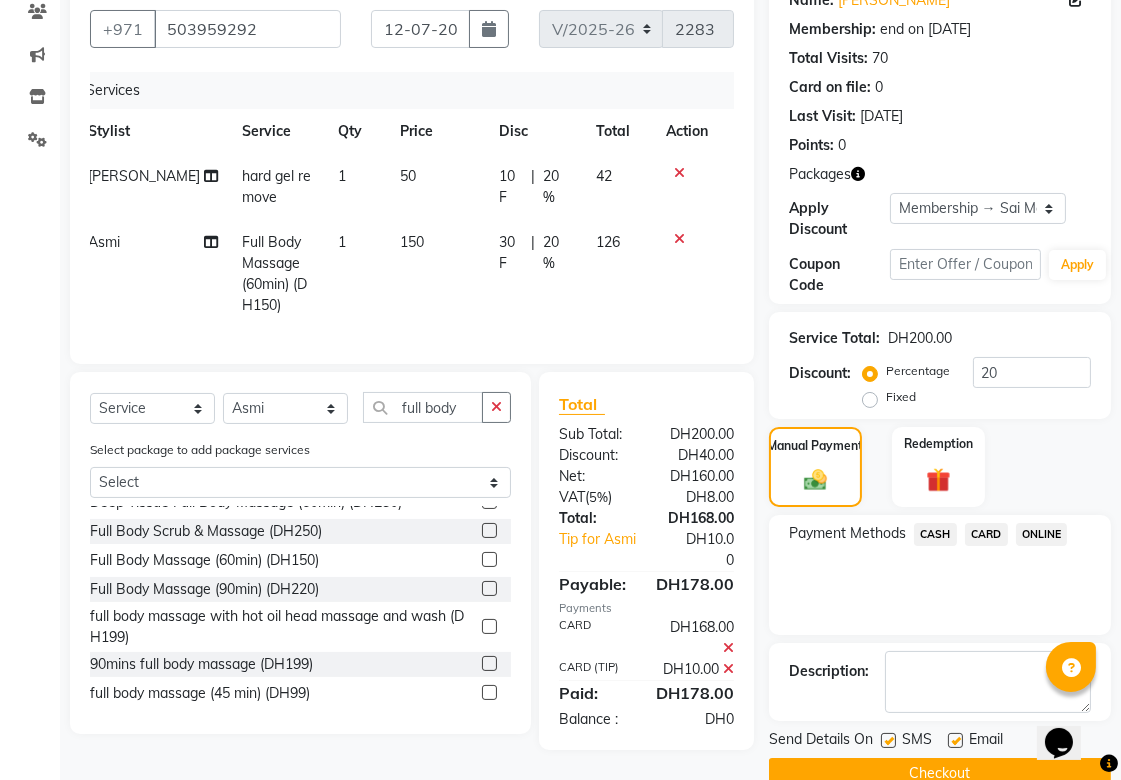 scroll, scrollTop: 215, scrollLeft: 0, axis: vertical 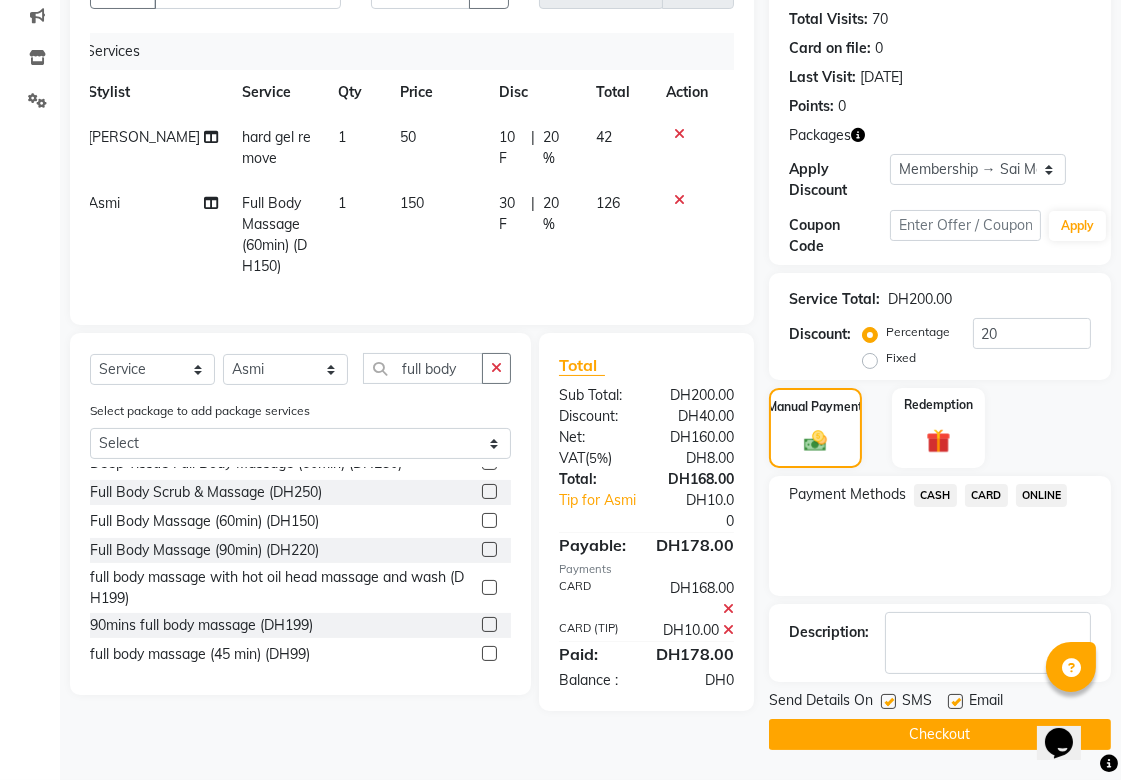 click on "Checkout" 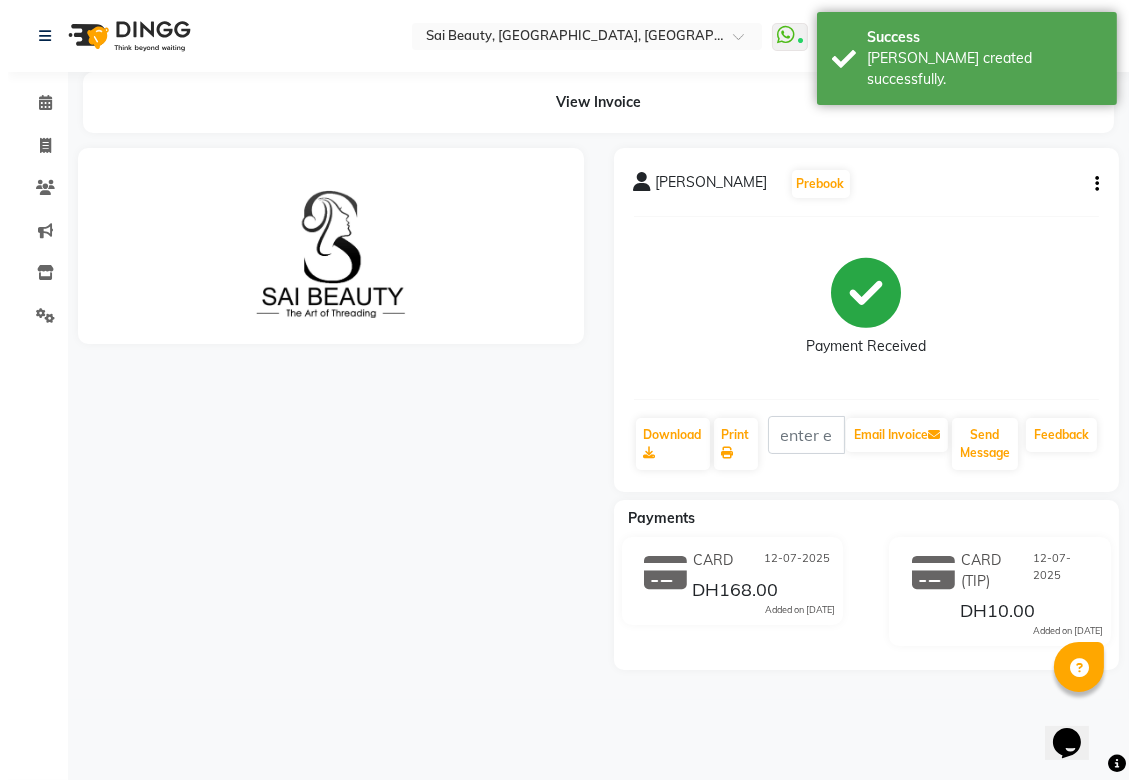 scroll, scrollTop: 0, scrollLeft: 0, axis: both 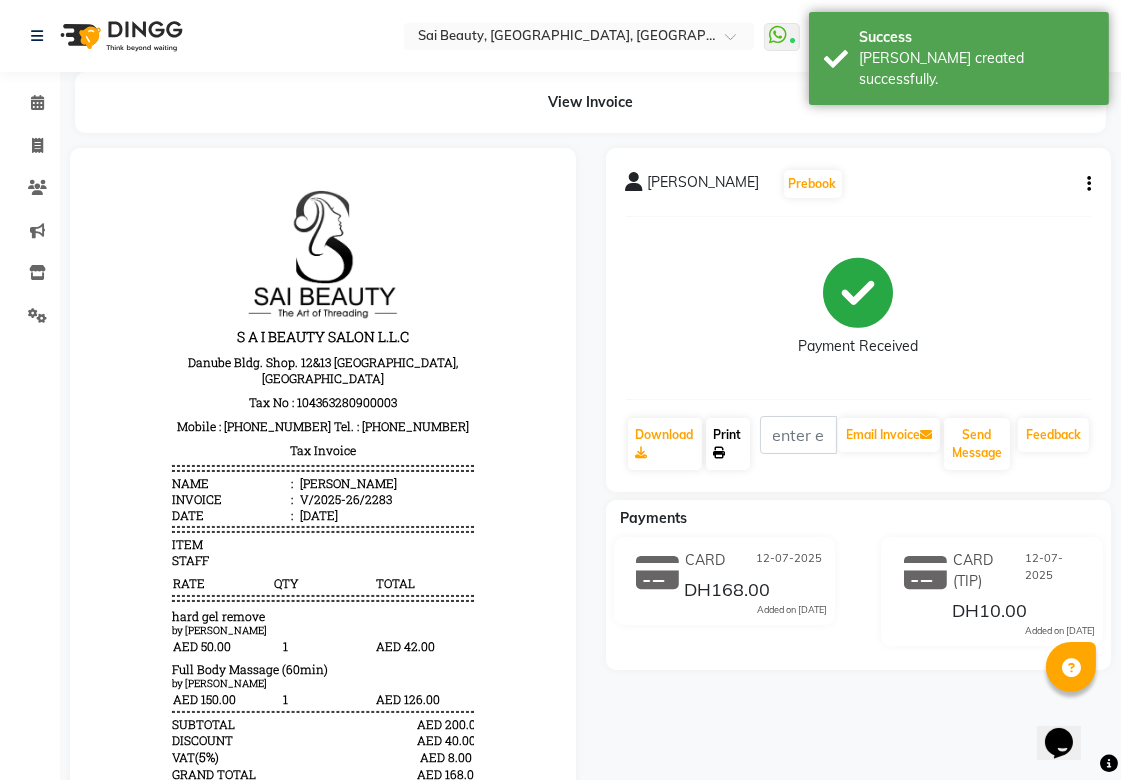 click on "Print" 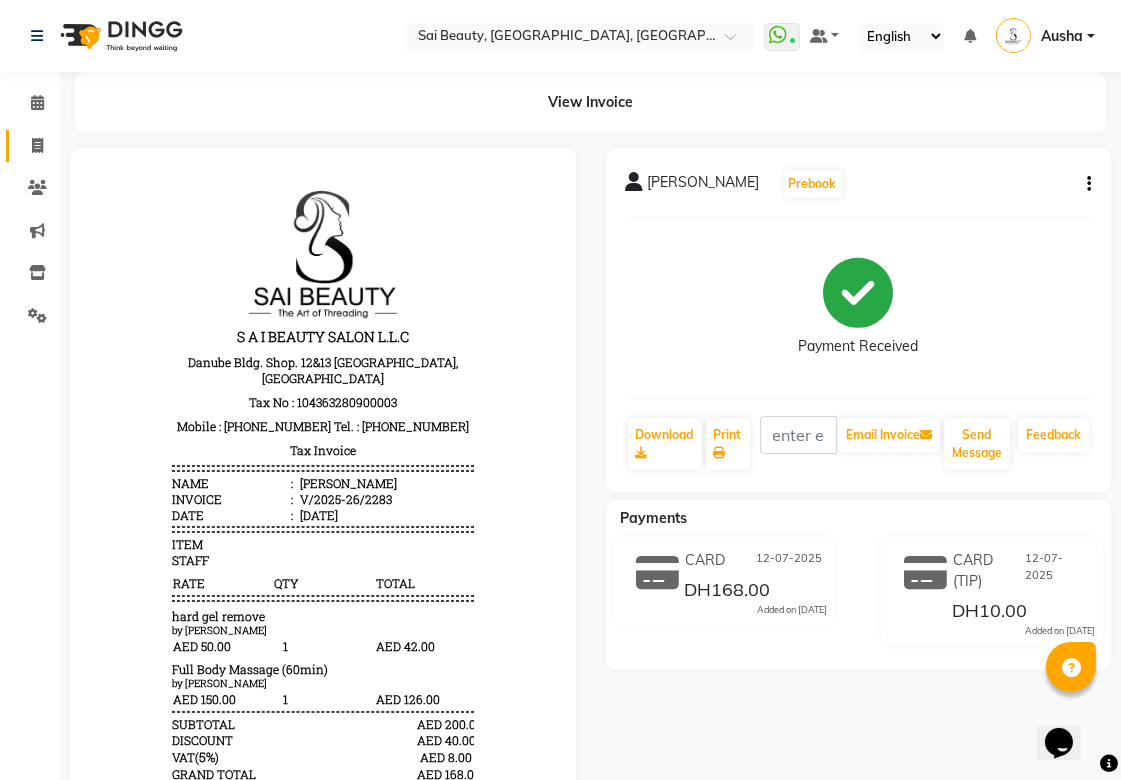 click 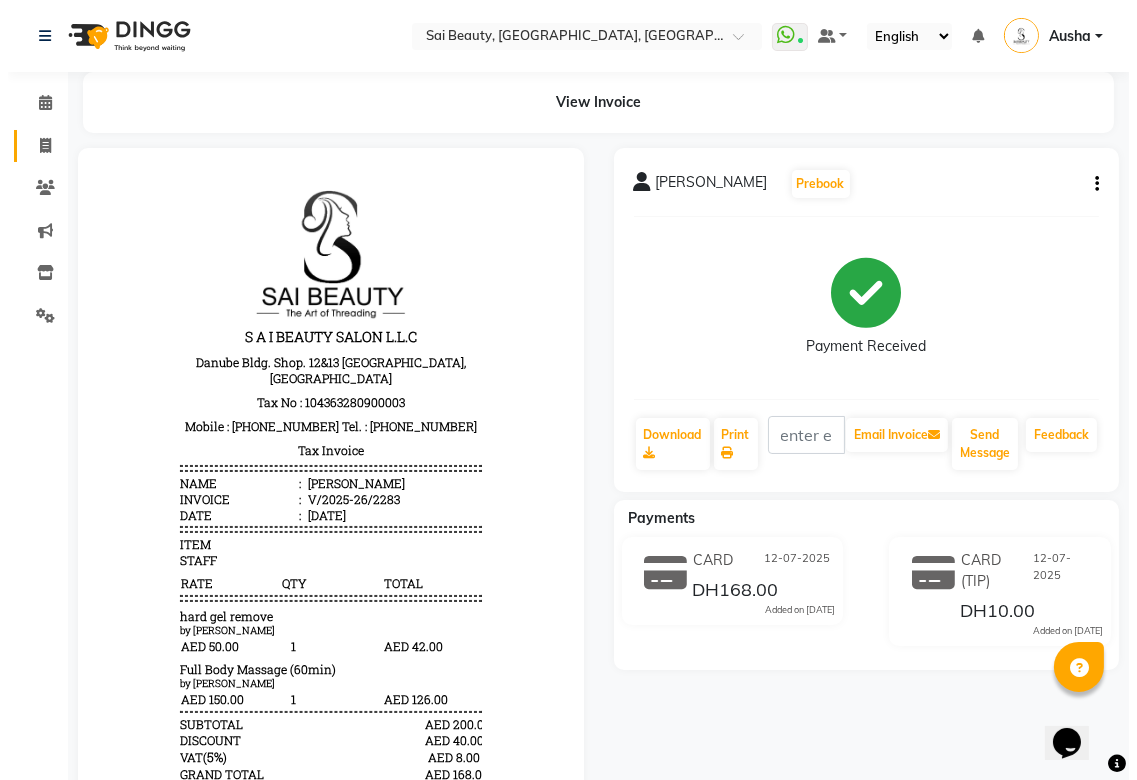 select on "service" 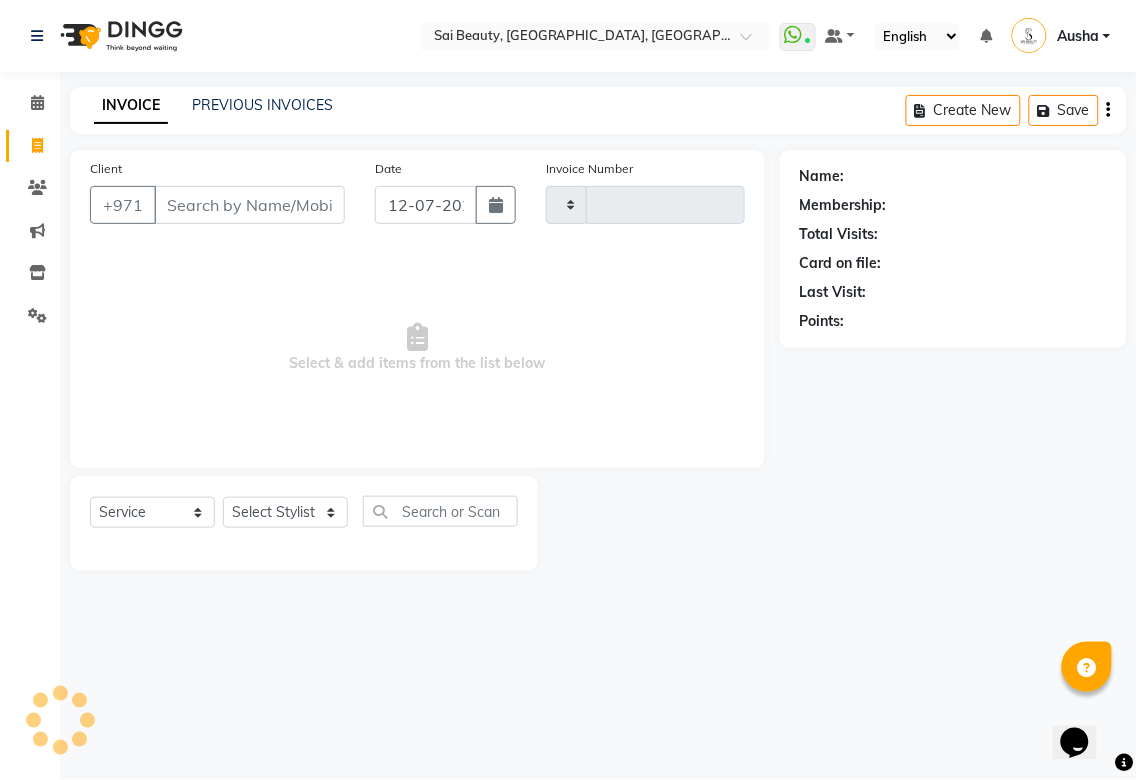 type on "2284" 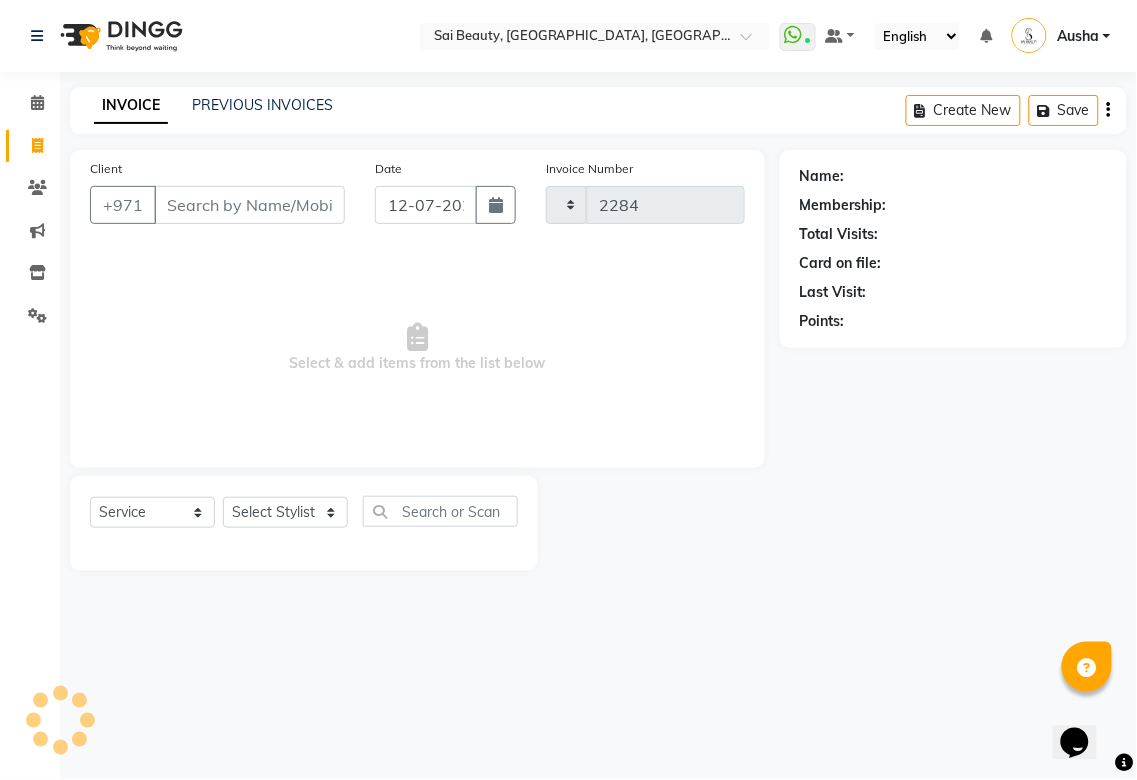 select on "5352" 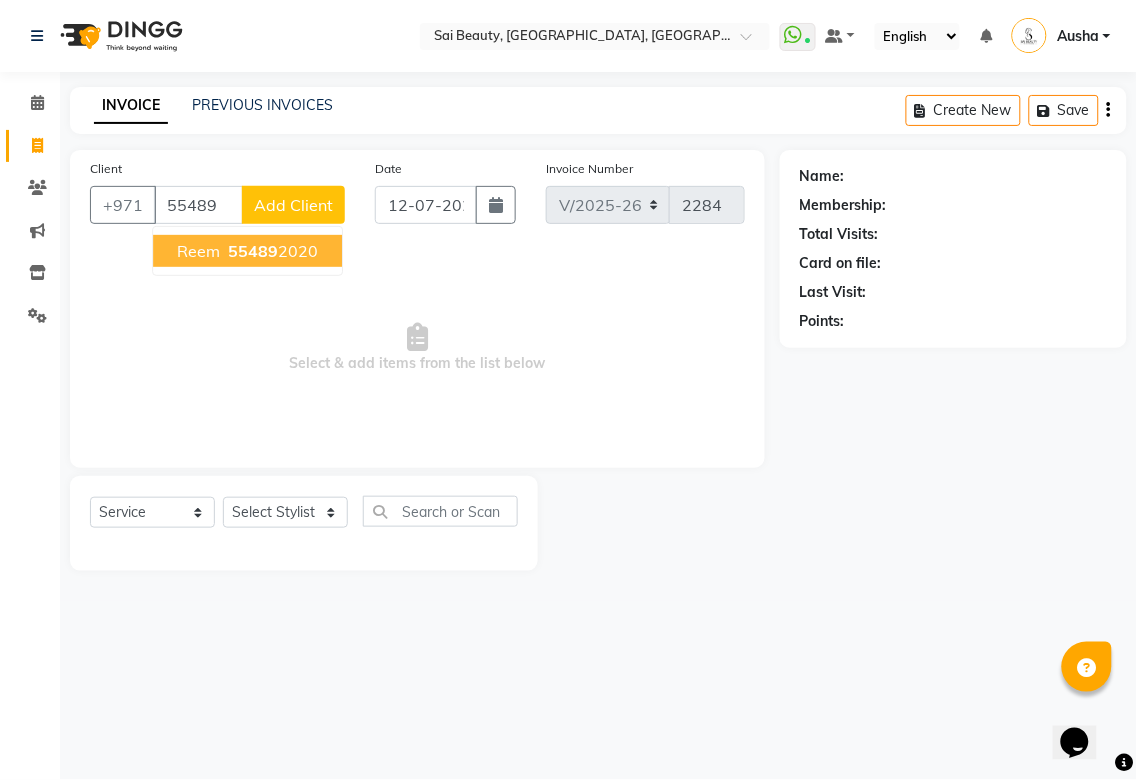 type on "55489" 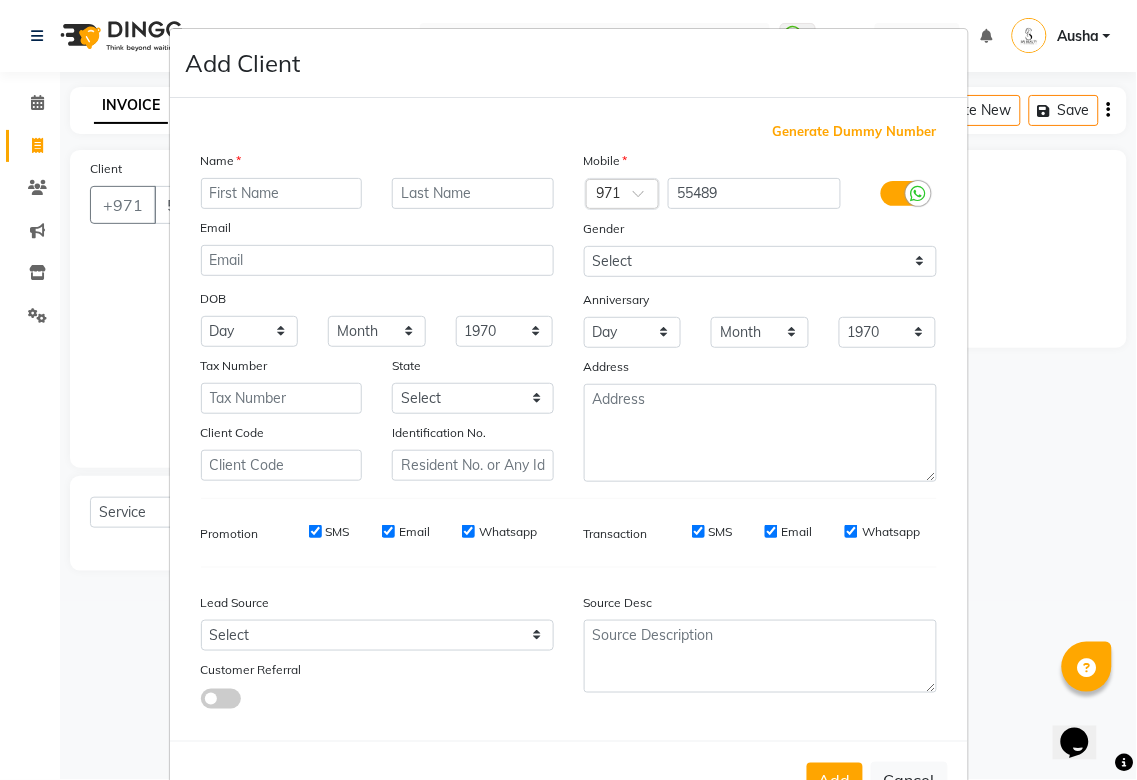 click on "Add Client Generate Dummy Number Name Email DOB Day 01 02 03 04 05 06 07 08 09 10 11 12 13 14 15 16 17 18 19 20 21 22 23 24 25 26 27 28 29 30 31 Month January February March April May June July August September October November [DATE] 1941 1942 1943 1944 1945 1946 1947 1948 1949 1950 1951 1952 1953 1954 1955 1956 1957 1958 1959 1960 1961 1962 1963 1964 1965 1966 1967 1968 1969 1970 1971 1972 1973 1974 1975 1976 1977 1978 1979 1980 1981 1982 1983 1984 1985 1986 1987 1988 1989 1990 1991 1992 1993 1994 1995 1996 1997 1998 1999 2000 2001 2002 2003 2004 2005 2006 2007 2008 2009 2010 2011 2012 2013 2014 2015 2016 2017 2018 2019 2020 2021 2022 2023 2024 Tax Number State Select Abu [PERSON_NAME] [GEOGRAPHIC_DATA] [GEOGRAPHIC_DATA] Sharjah Sharjha [GEOGRAPHIC_DATA] al-Fujayrah ash-Shariqah Client Code Identification No. Mobile Country Code × 971 55489 Gender Select [DEMOGRAPHIC_DATA] [DEMOGRAPHIC_DATA] Other Prefer Not To Say Anniversary Day 01 02 03 04 05 06 07 08 09 10 11 12 13 14 15 16 17 18 19 20 21 22 23 24 25 26 27 28 29 30 31 Month January February" at bounding box center (568, 390) 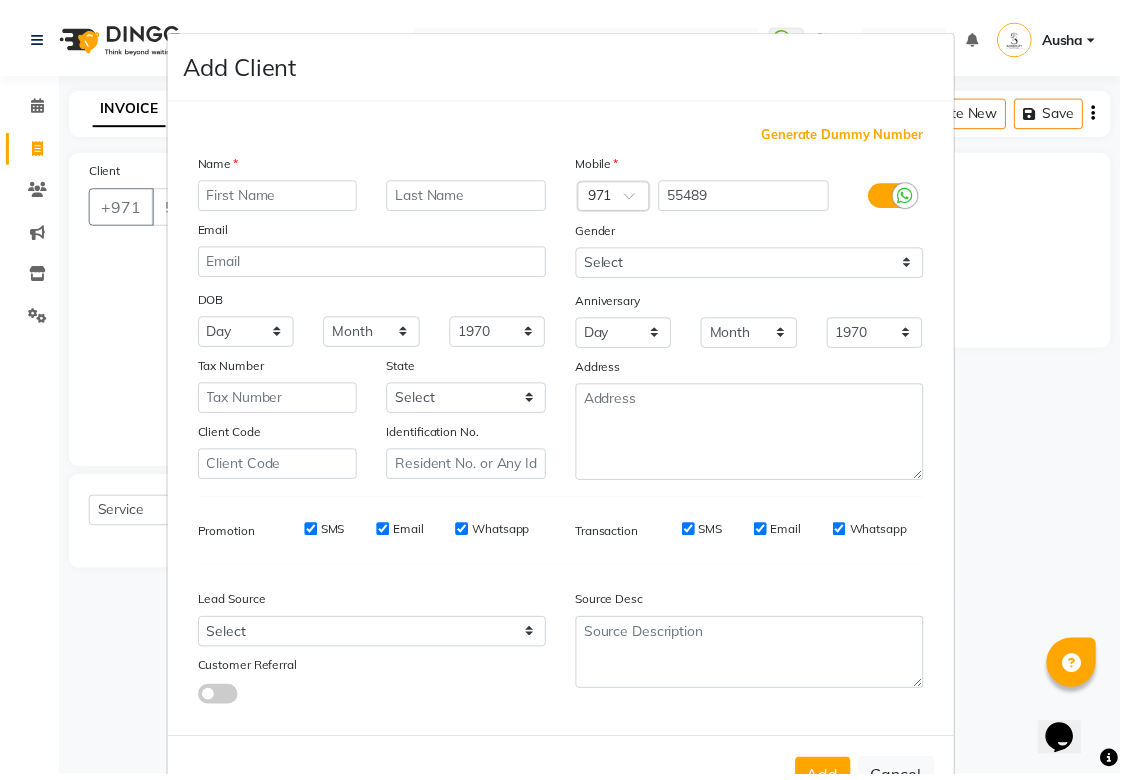 scroll, scrollTop: 71, scrollLeft: 0, axis: vertical 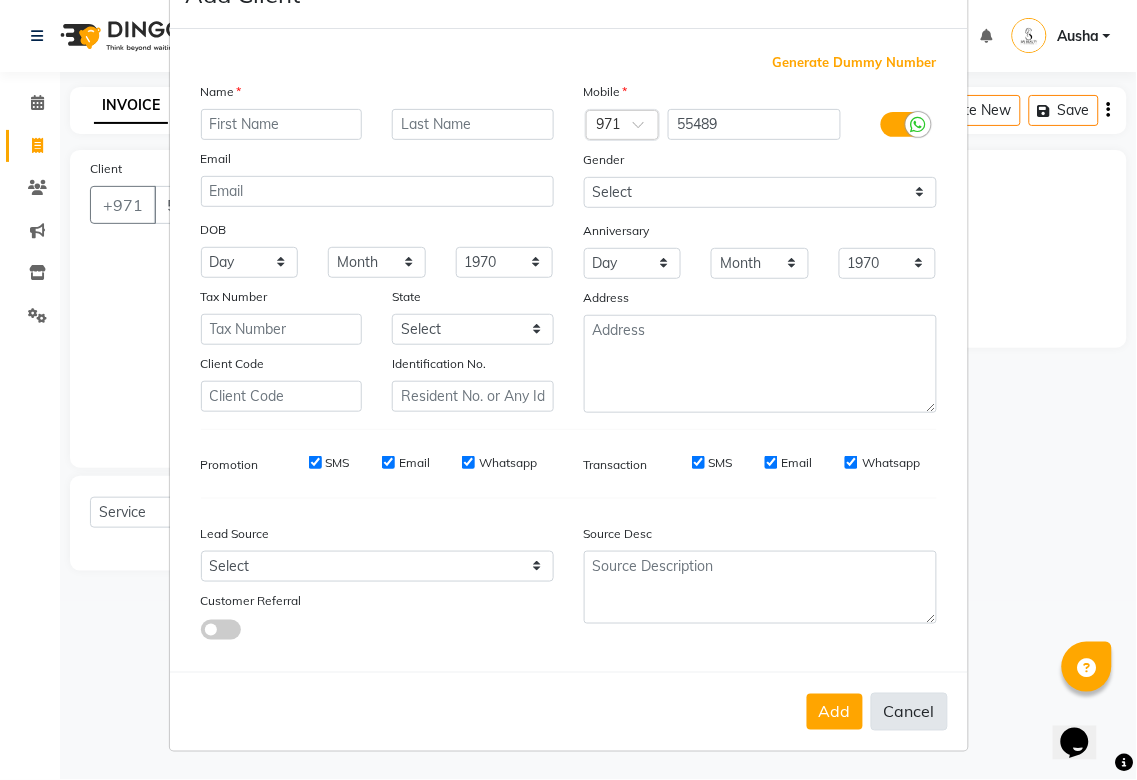 click on "Cancel" at bounding box center [909, 712] 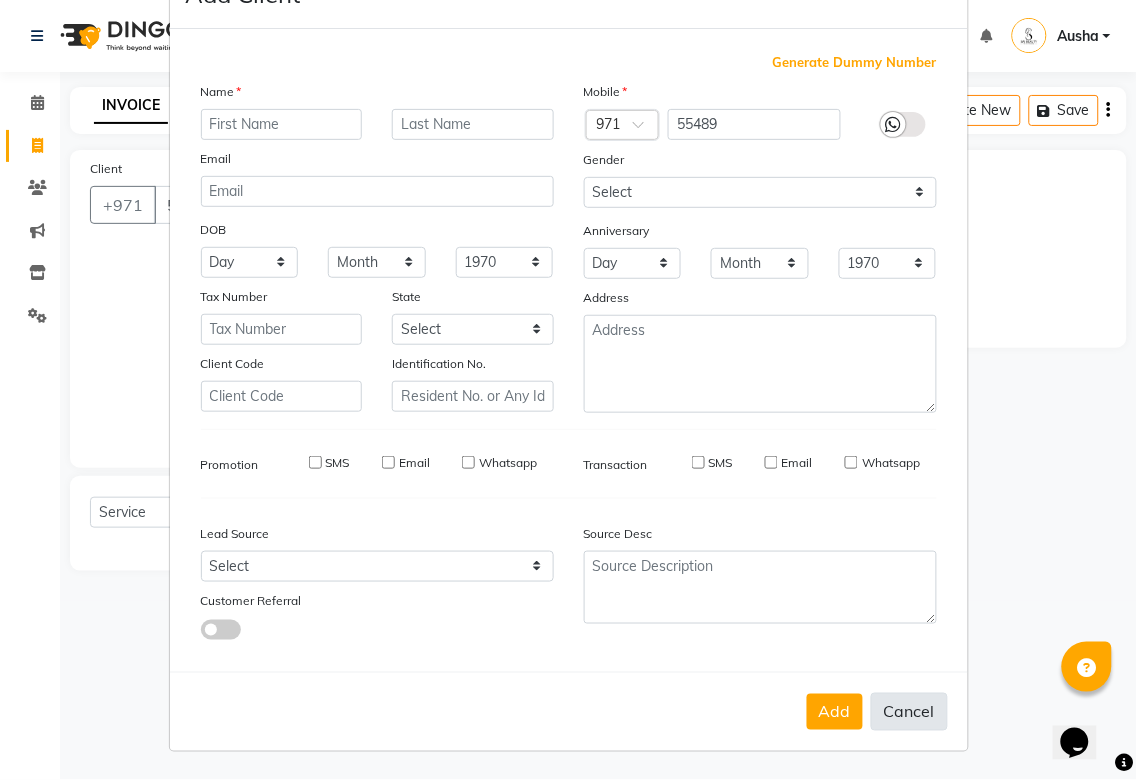 select 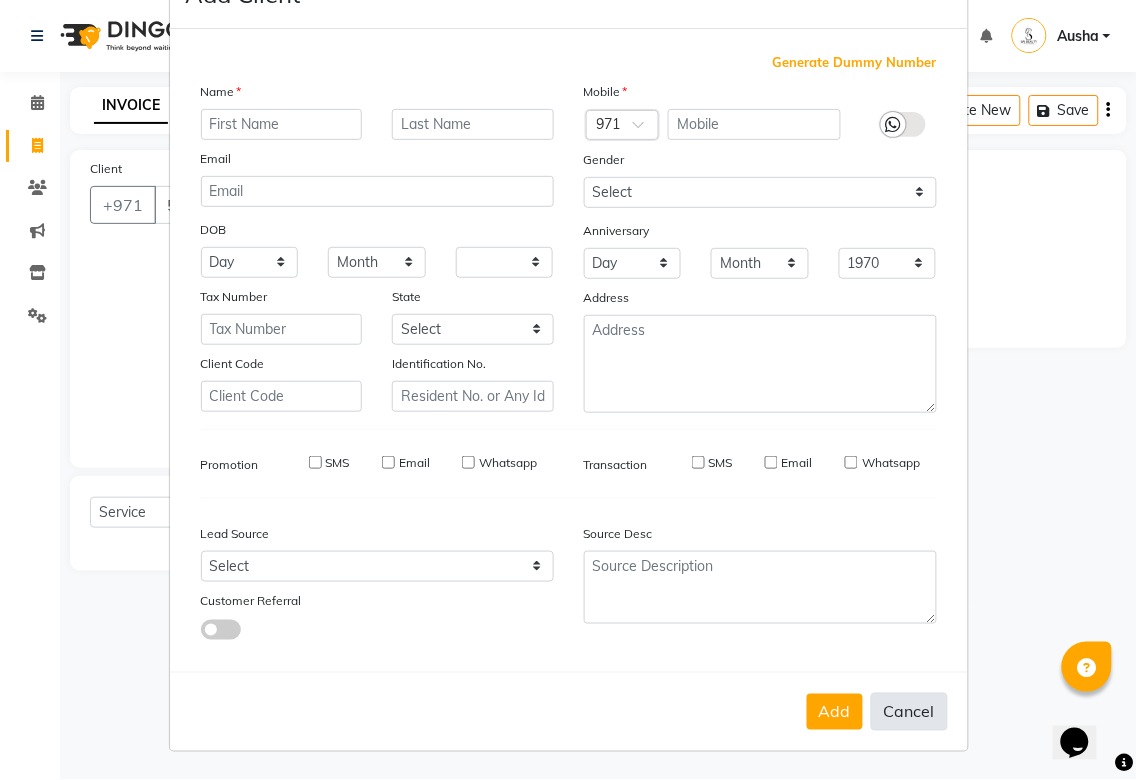select 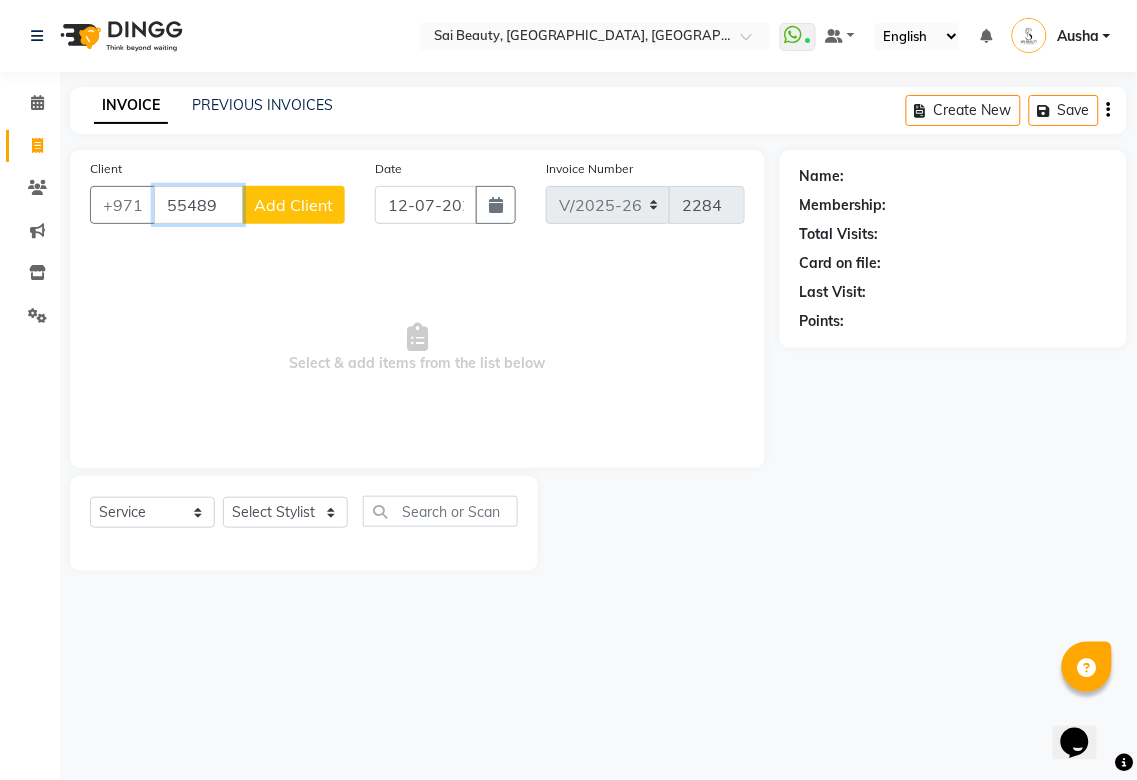 click on "55489" at bounding box center (198, 205) 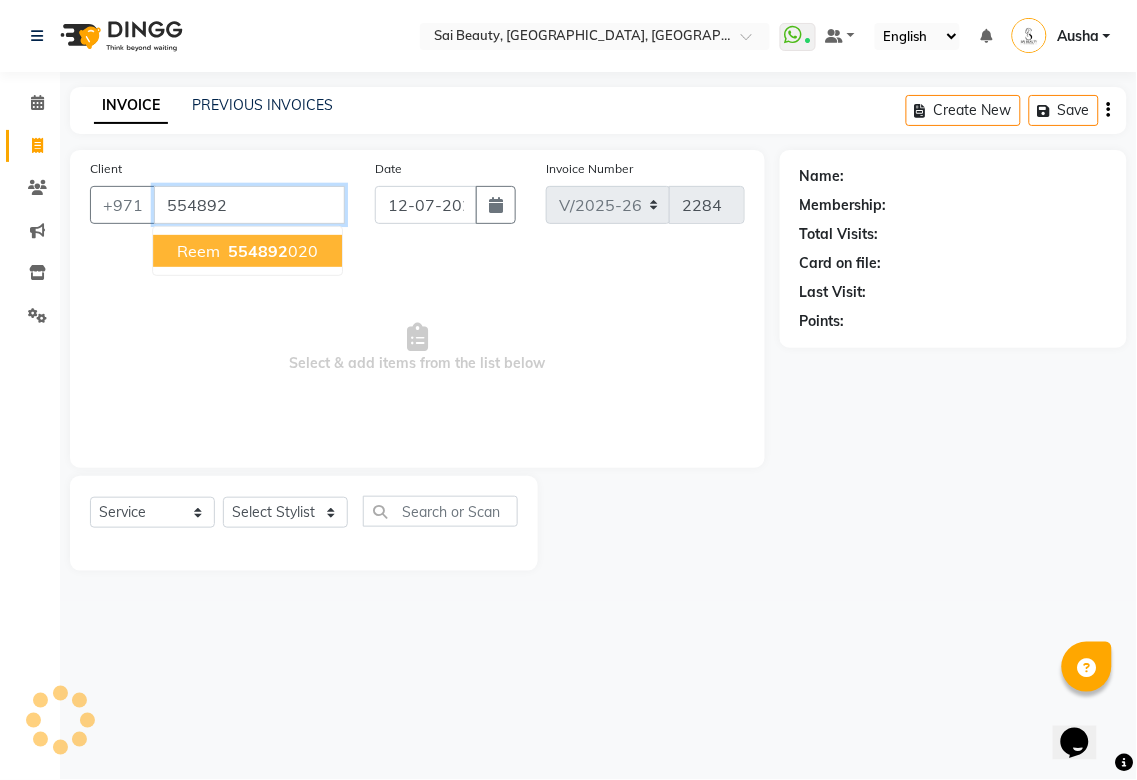 click on "Reem" at bounding box center (198, 251) 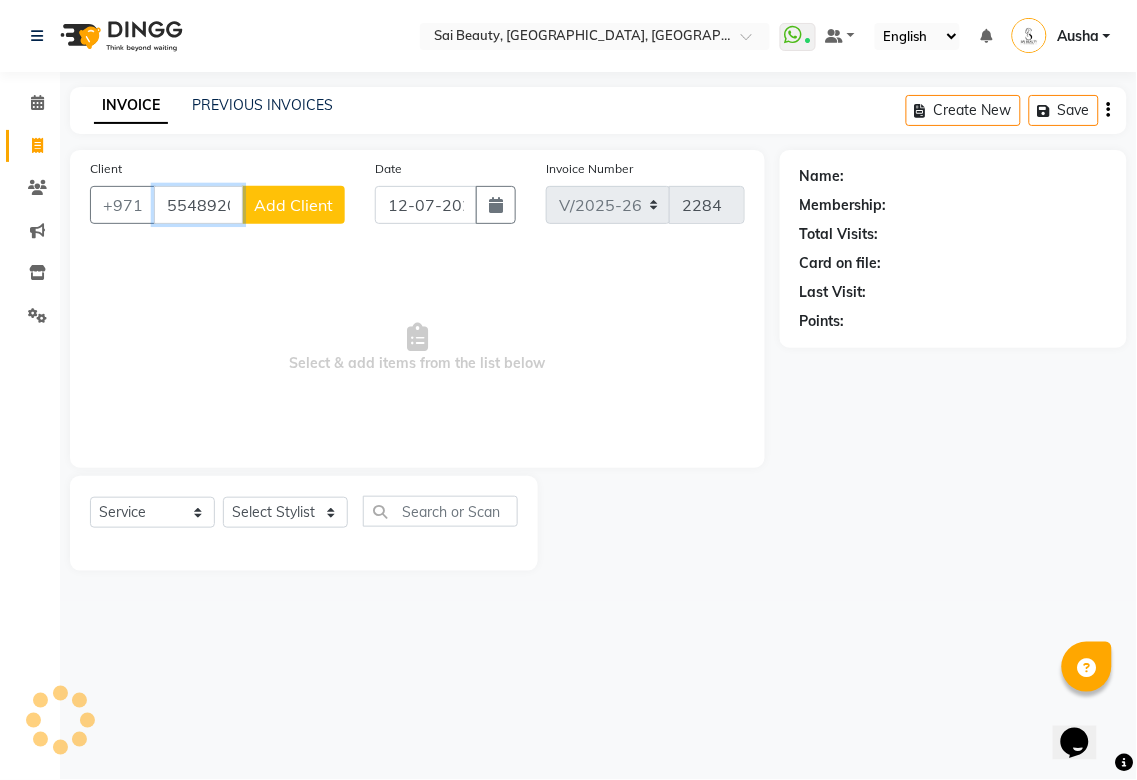 type on "554892020" 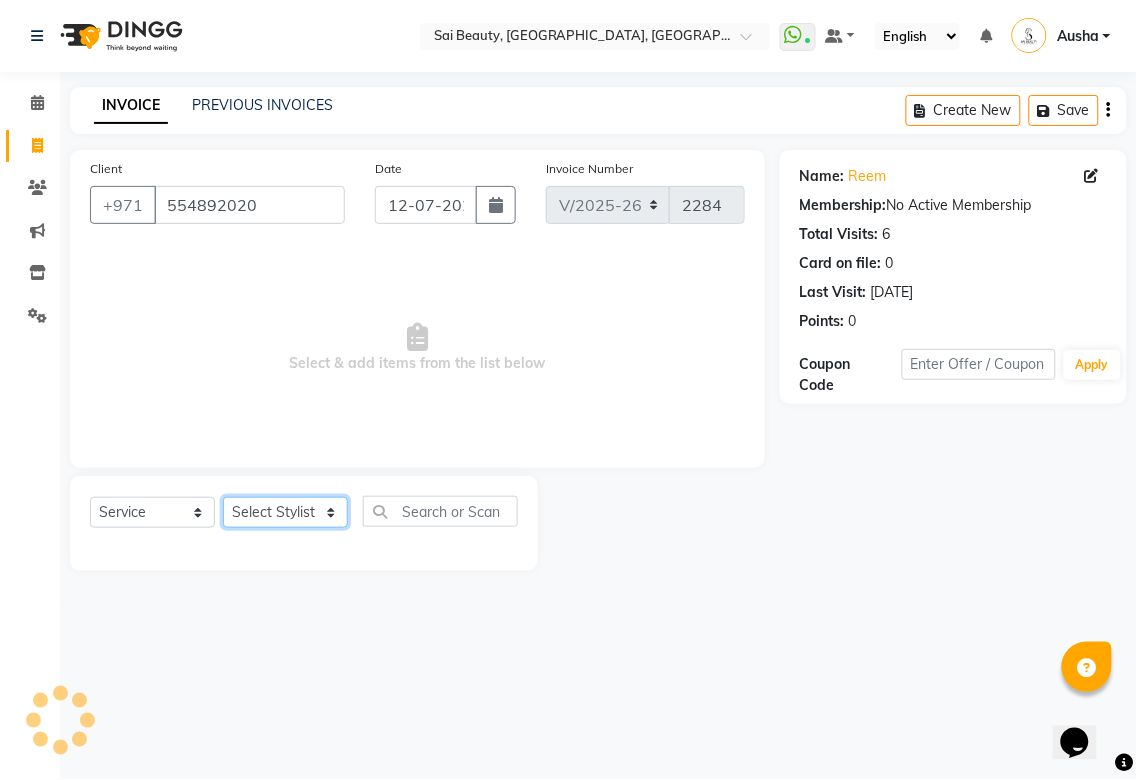 click on "Select Stylist [PERSON_NAME][MEDICAL_DATA] [PERSON_NAME] Asmi Ausha [PERSON_NAME] Gita [PERSON_NAME] Monzeer shree [PERSON_NAME] [PERSON_NAME] Surakcha [PERSON_NAME] Yamu" 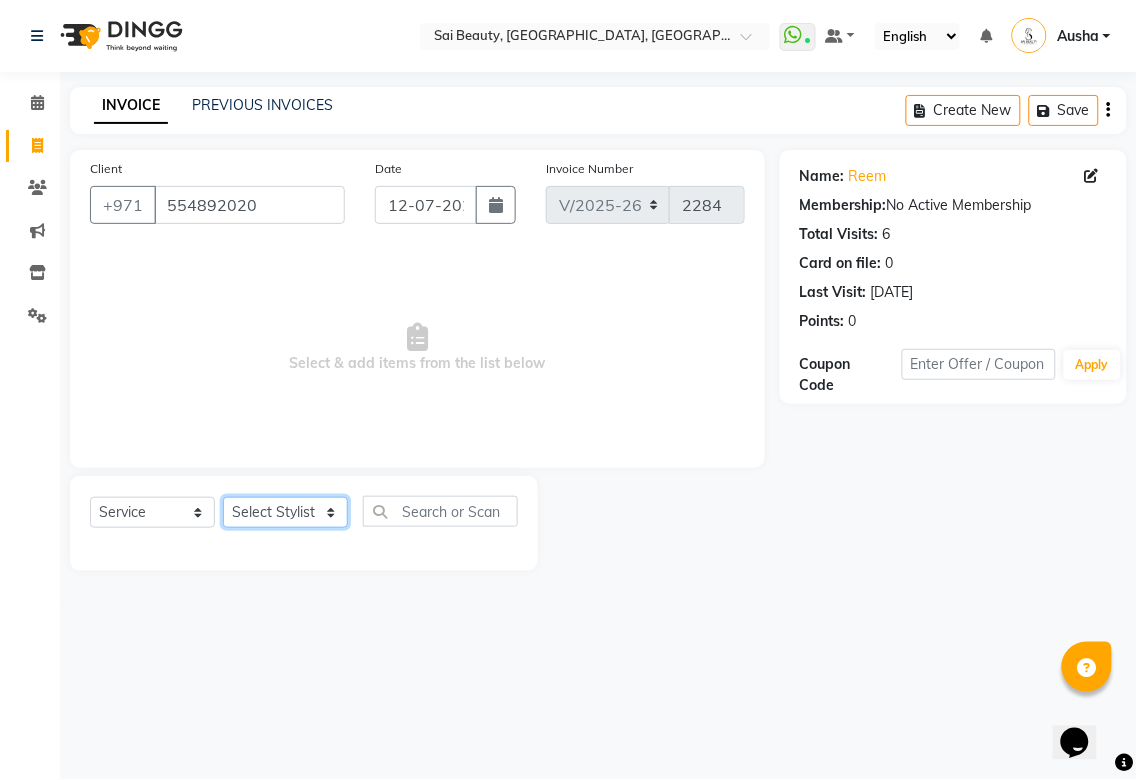 select on "43674" 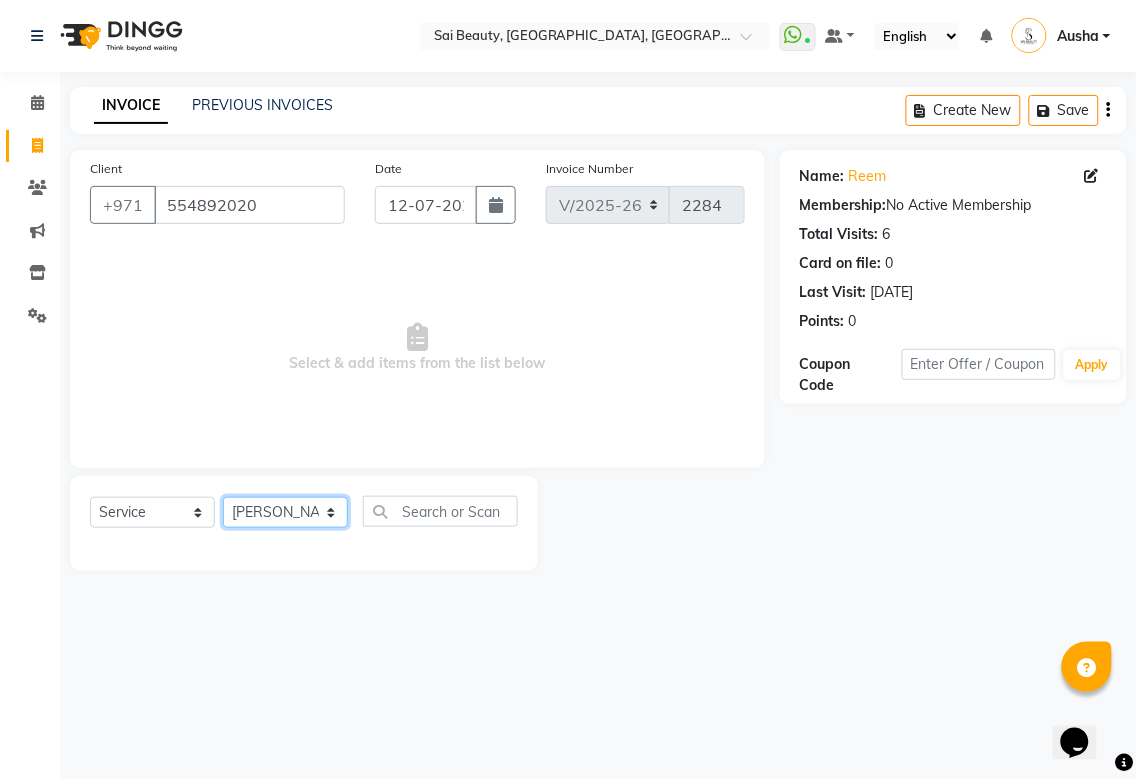 click on "Select Stylist [PERSON_NAME][MEDICAL_DATA] [PERSON_NAME] Asmi Ausha [PERSON_NAME] Gita [PERSON_NAME] Monzeer shree [PERSON_NAME] [PERSON_NAME] Surakcha [PERSON_NAME] Yamu" 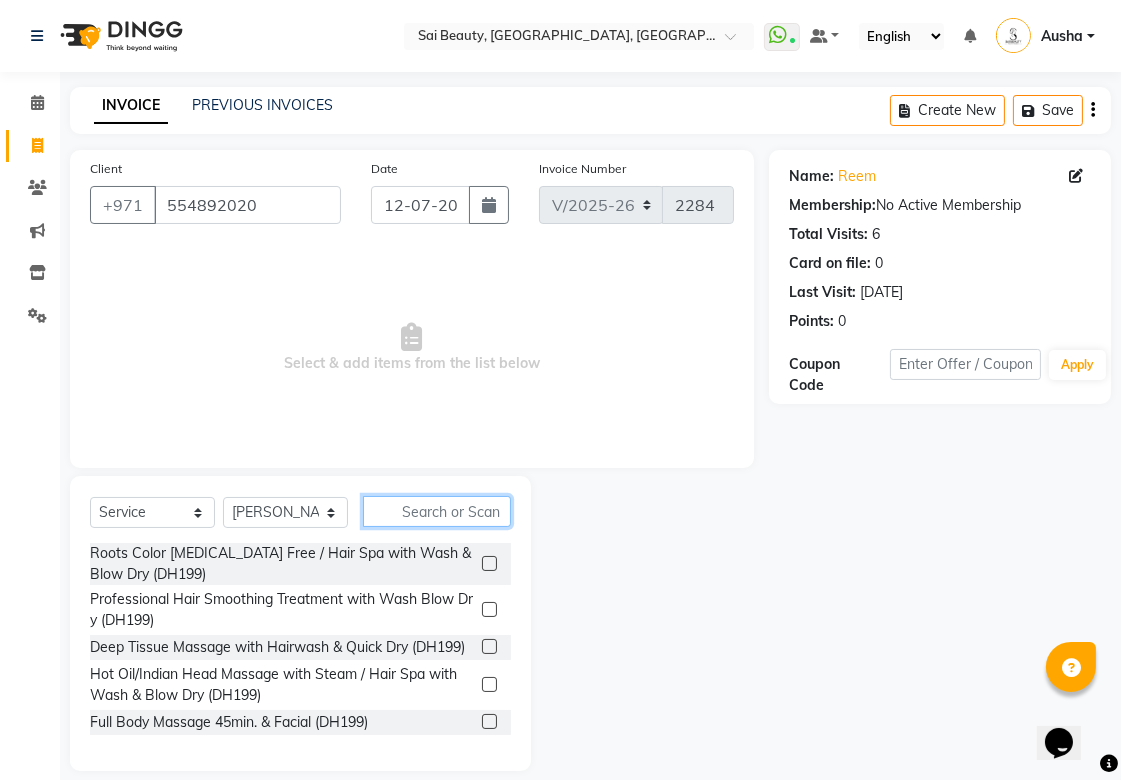 click 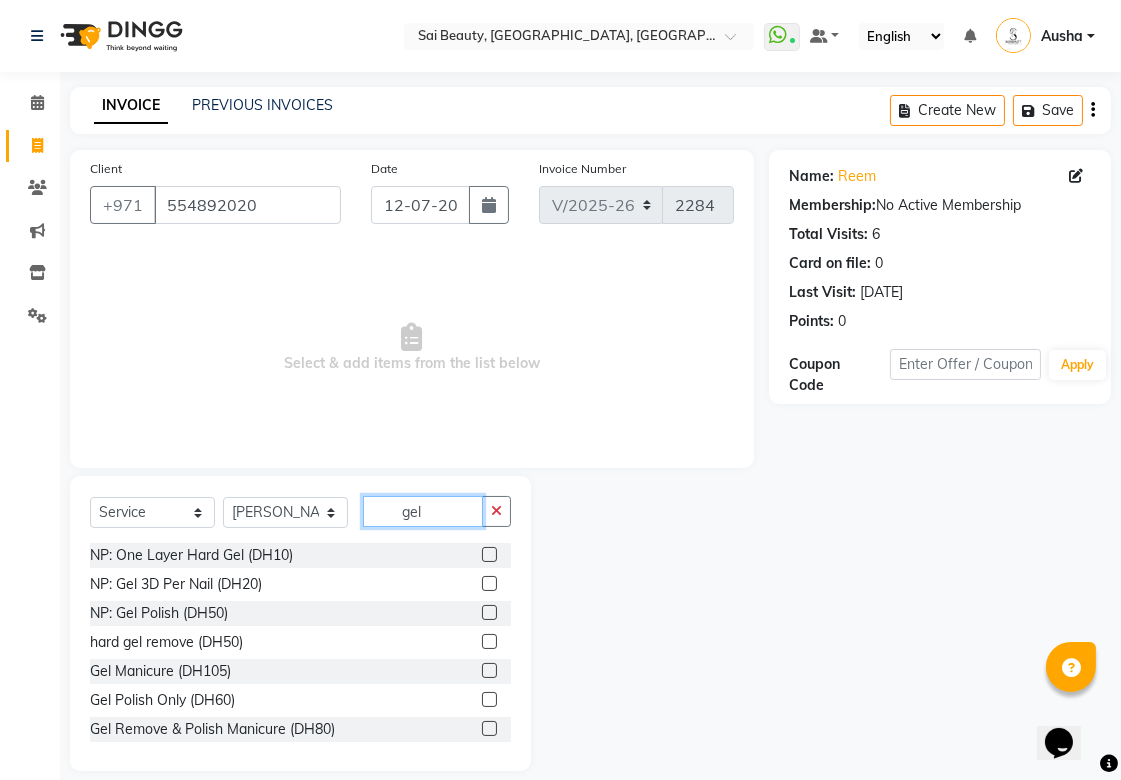 type on "gel" 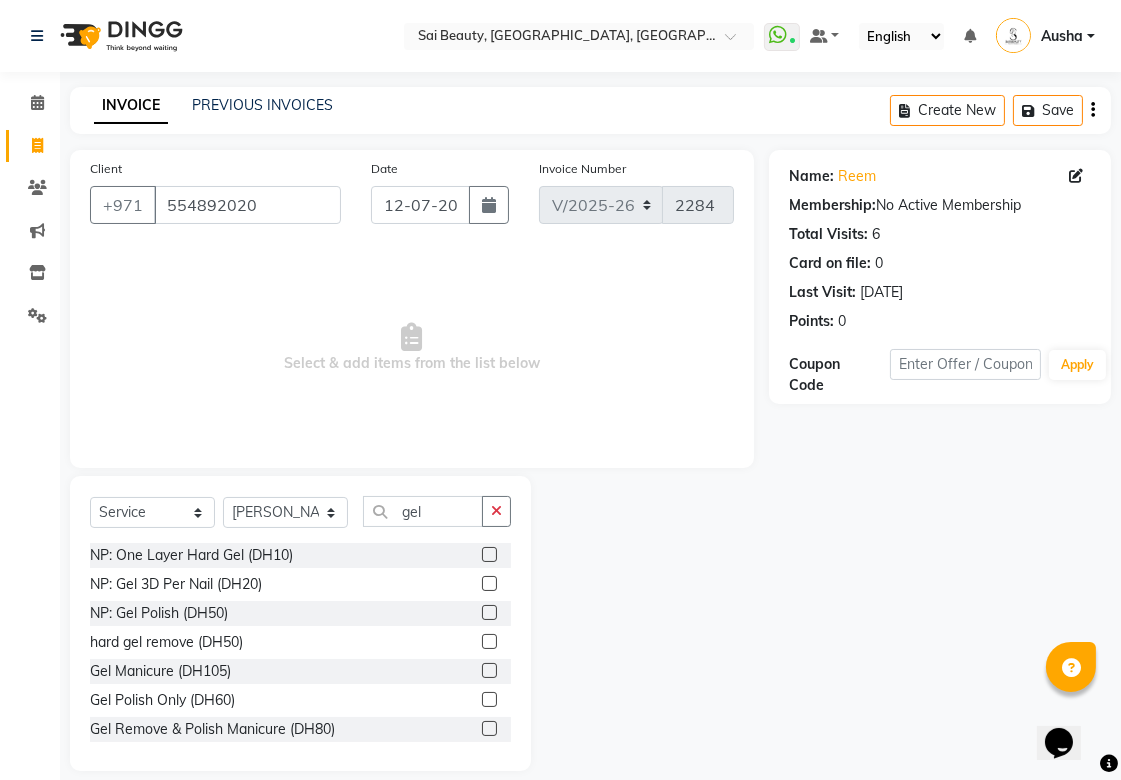 click on "Name: Reem  Membership:  No Active Membership  Total Visits:  6 Card on file:  0 Last Visit:   [DATE] Points:   0  Coupon Code Apply" 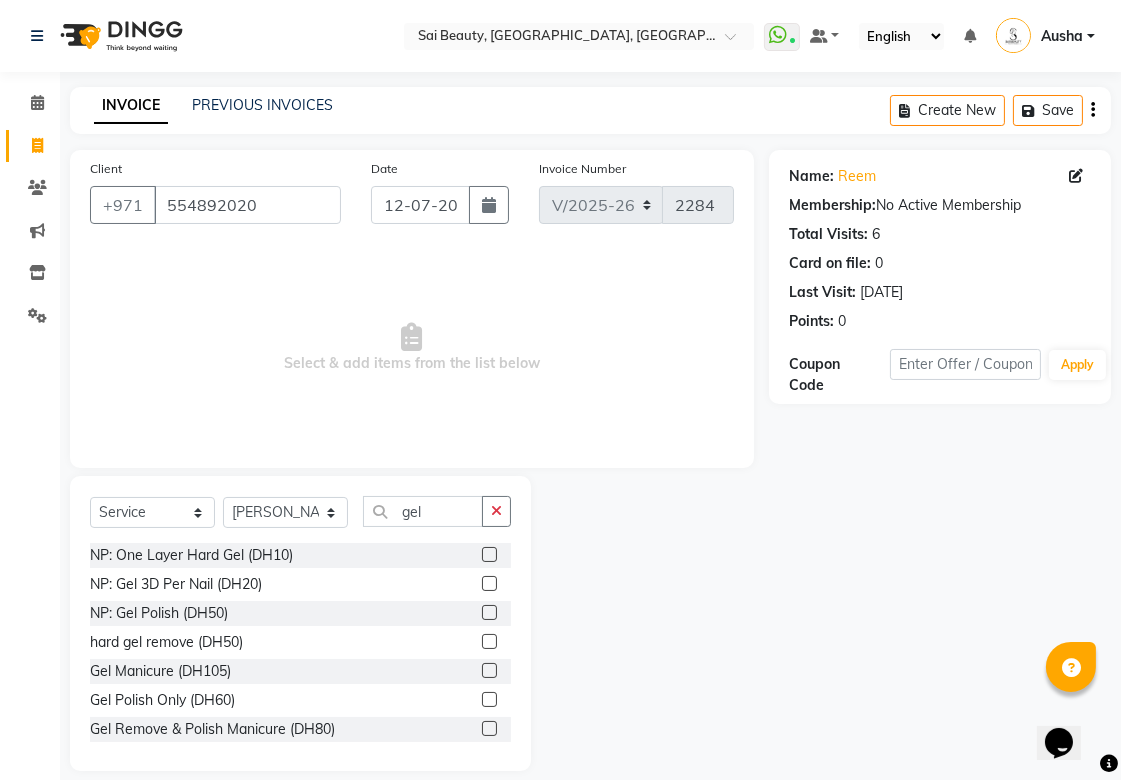 click 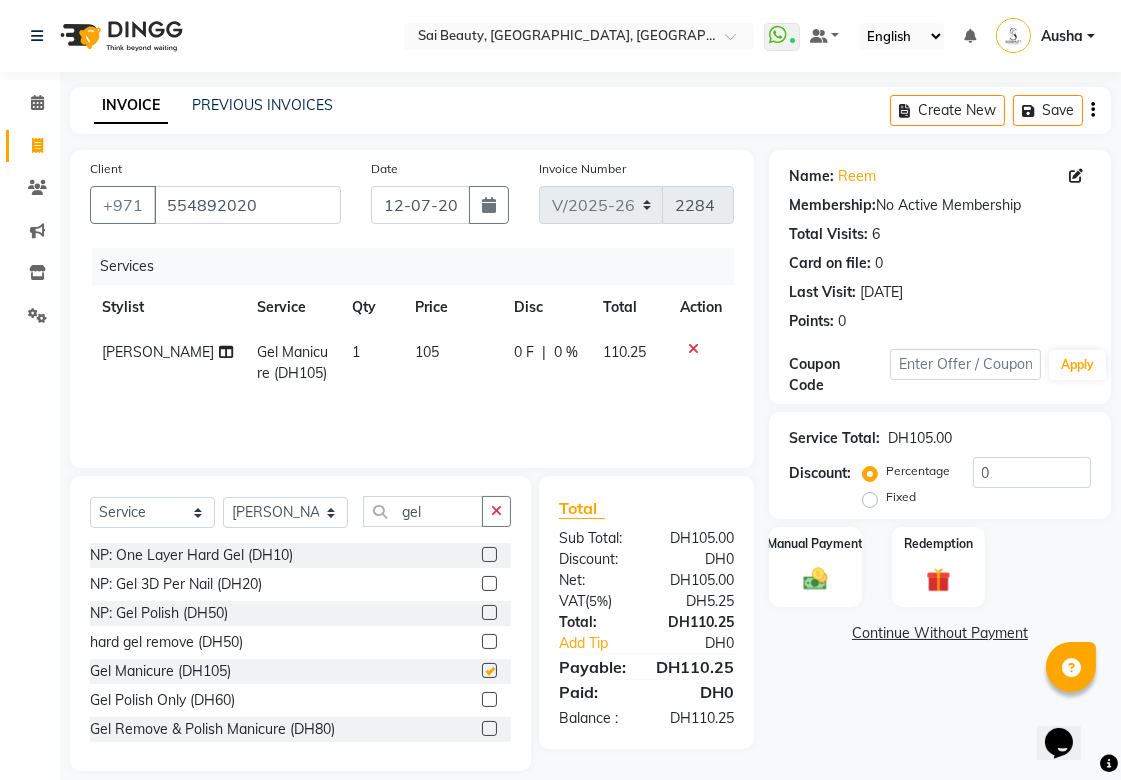 checkbox on "false" 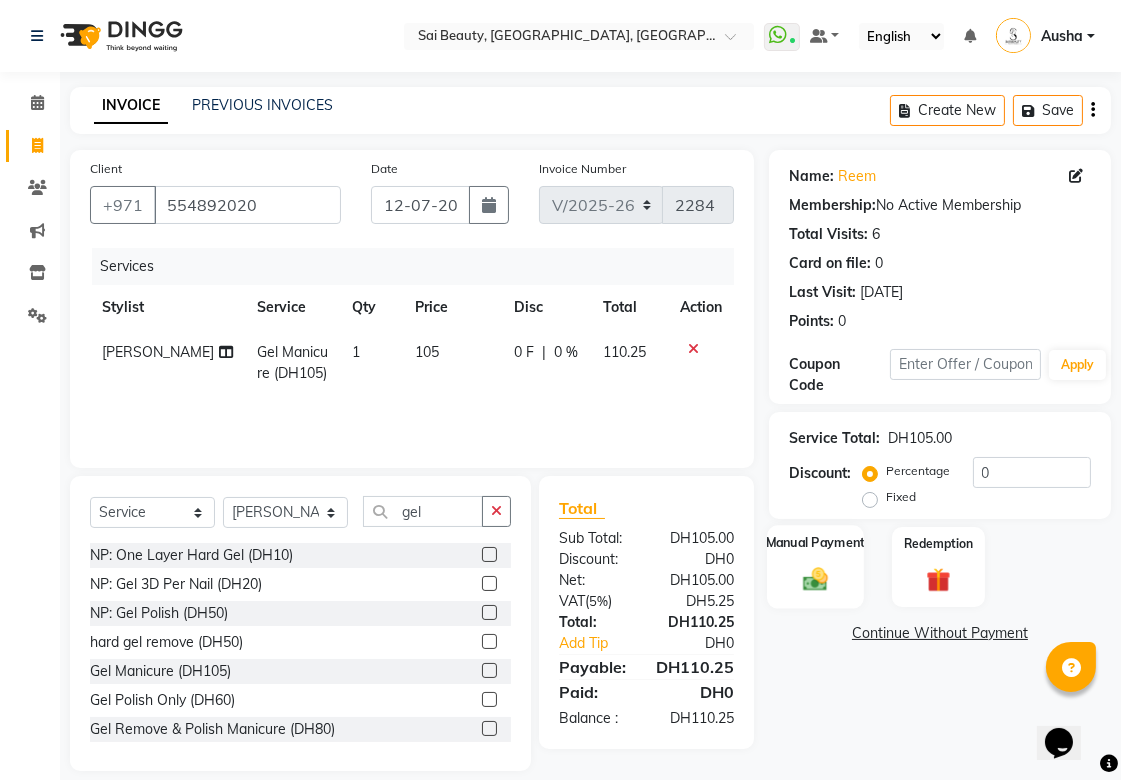 click 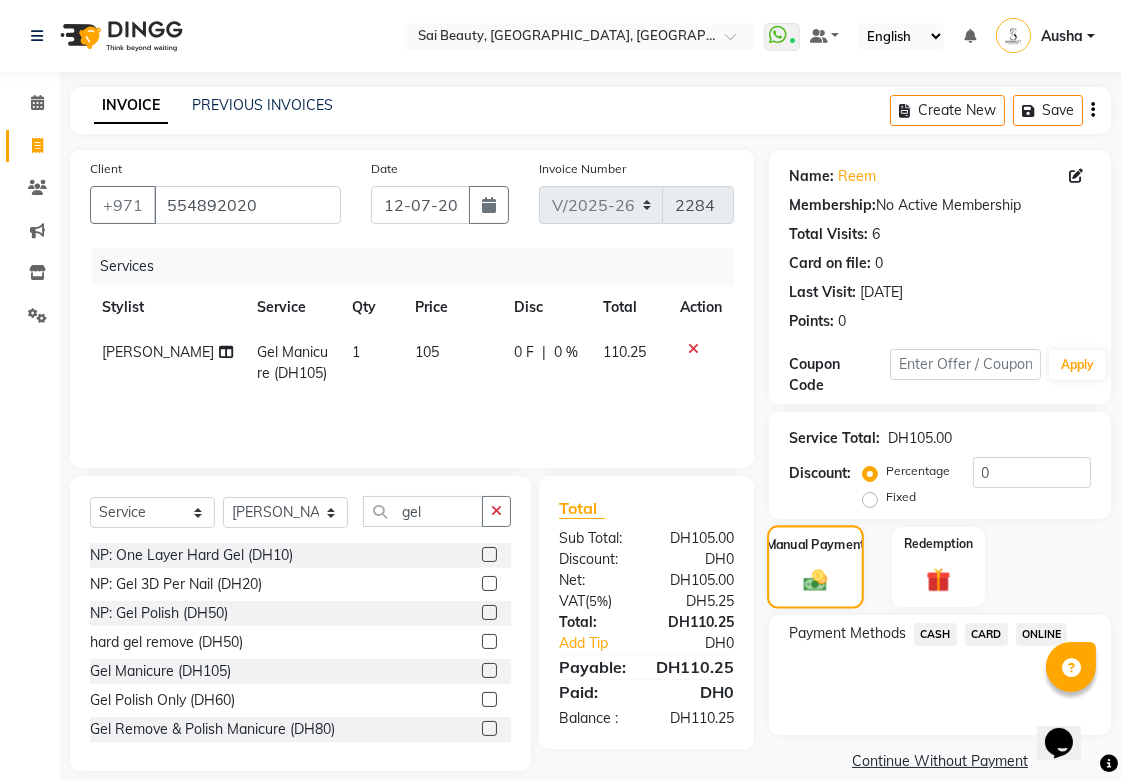 scroll, scrollTop: 25, scrollLeft: 0, axis: vertical 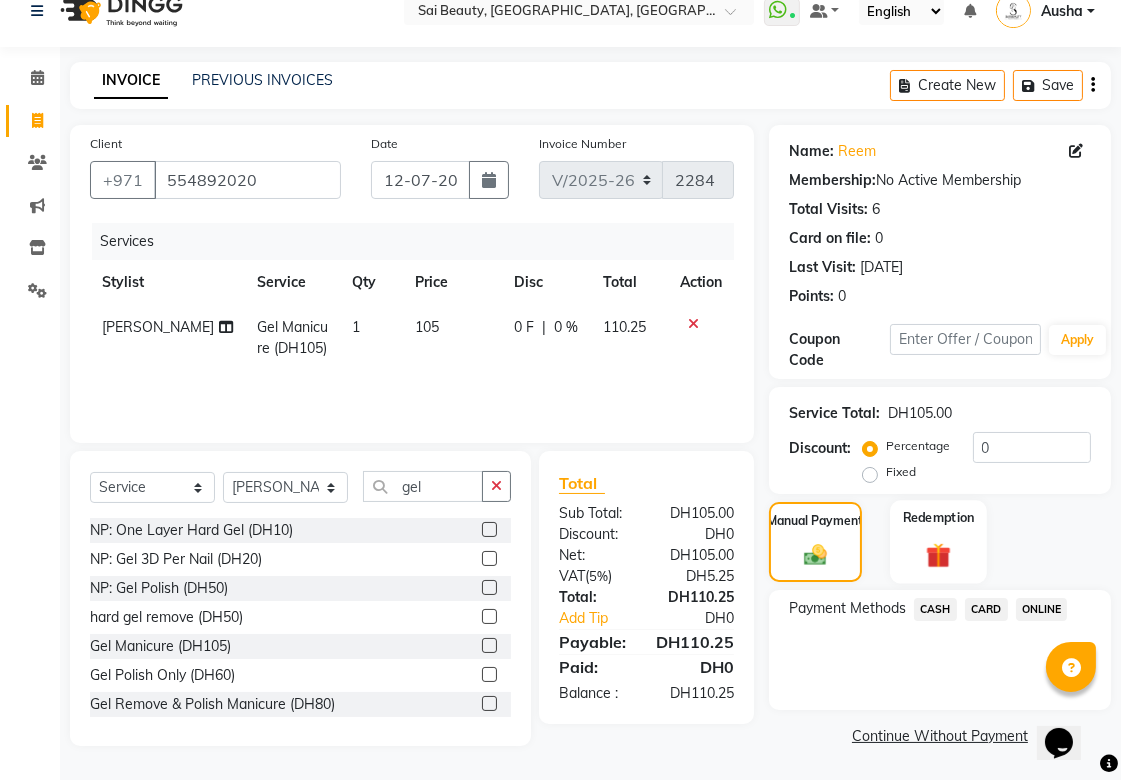 click on "Redemption" 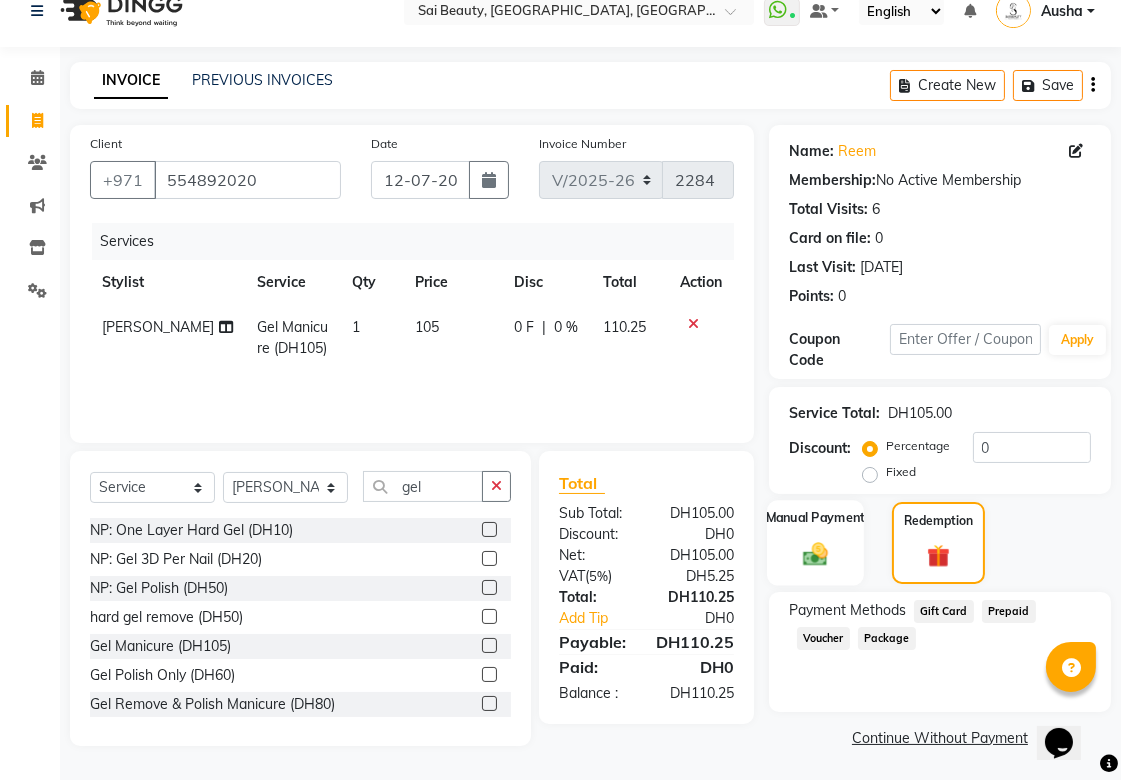 click on "Manual Payment" 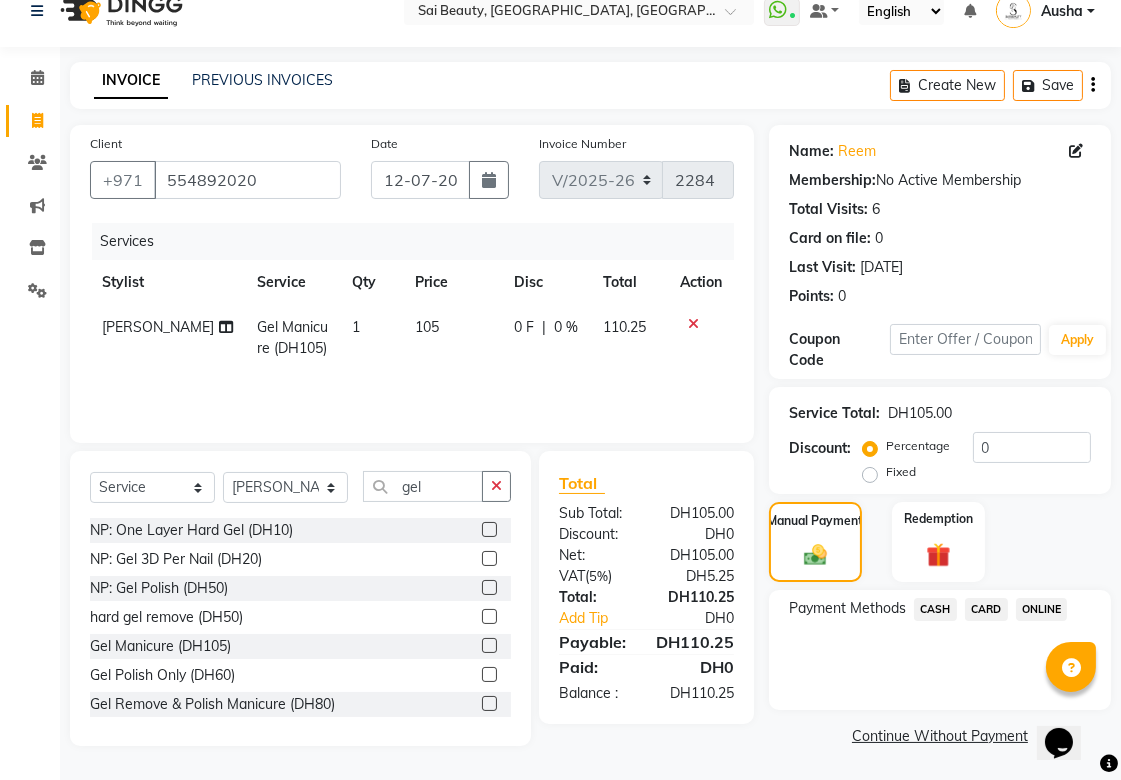click on "CARD" 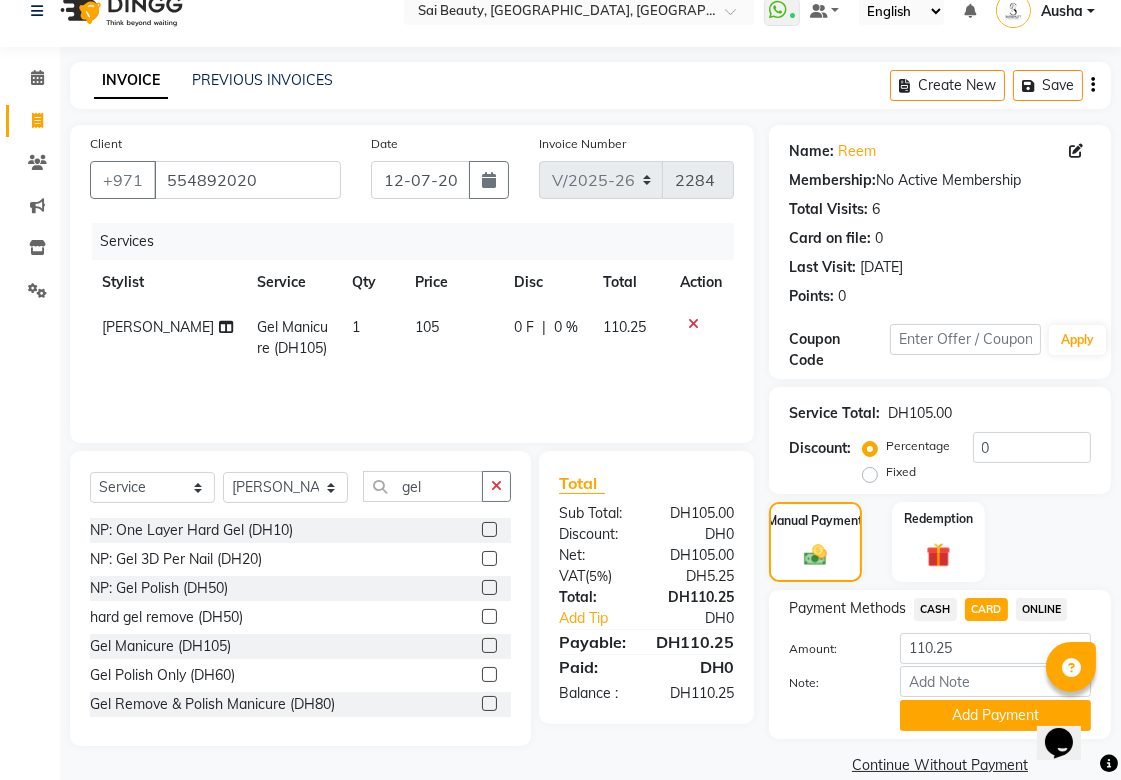 scroll, scrollTop: 55, scrollLeft: 0, axis: vertical 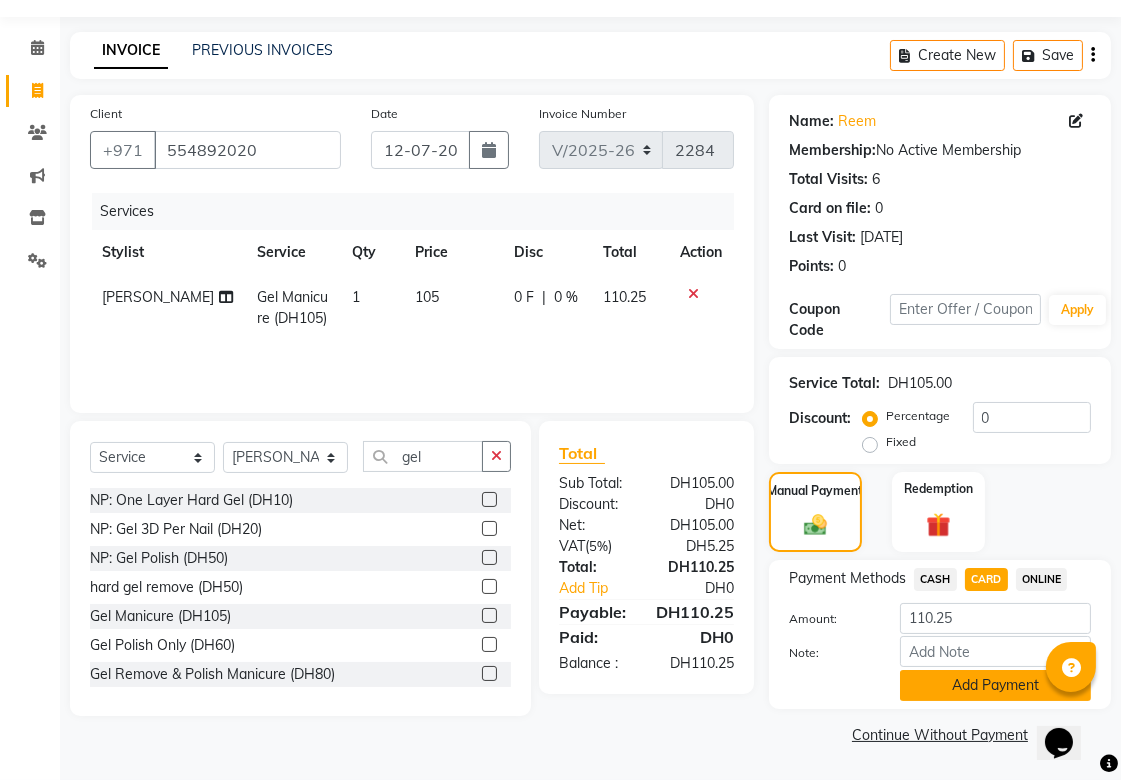 click on "Add Payment" 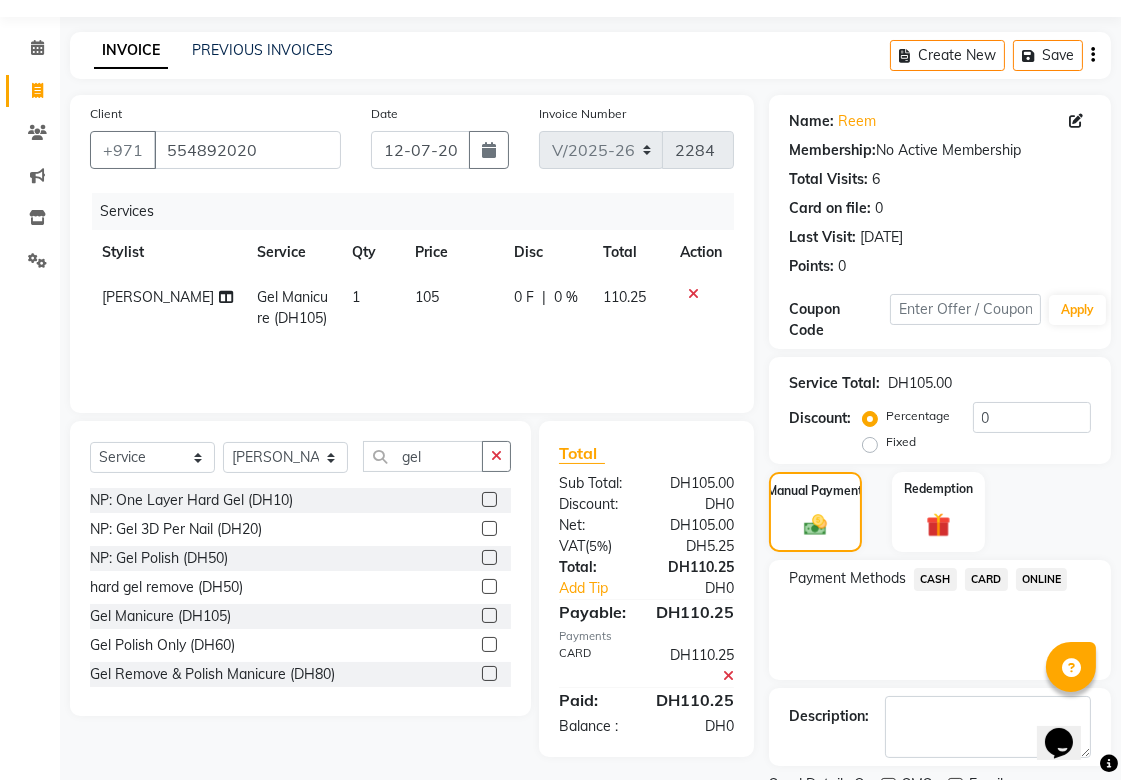 scroll, scrollTop: 138, scrollLeft: 0, axis: vertical 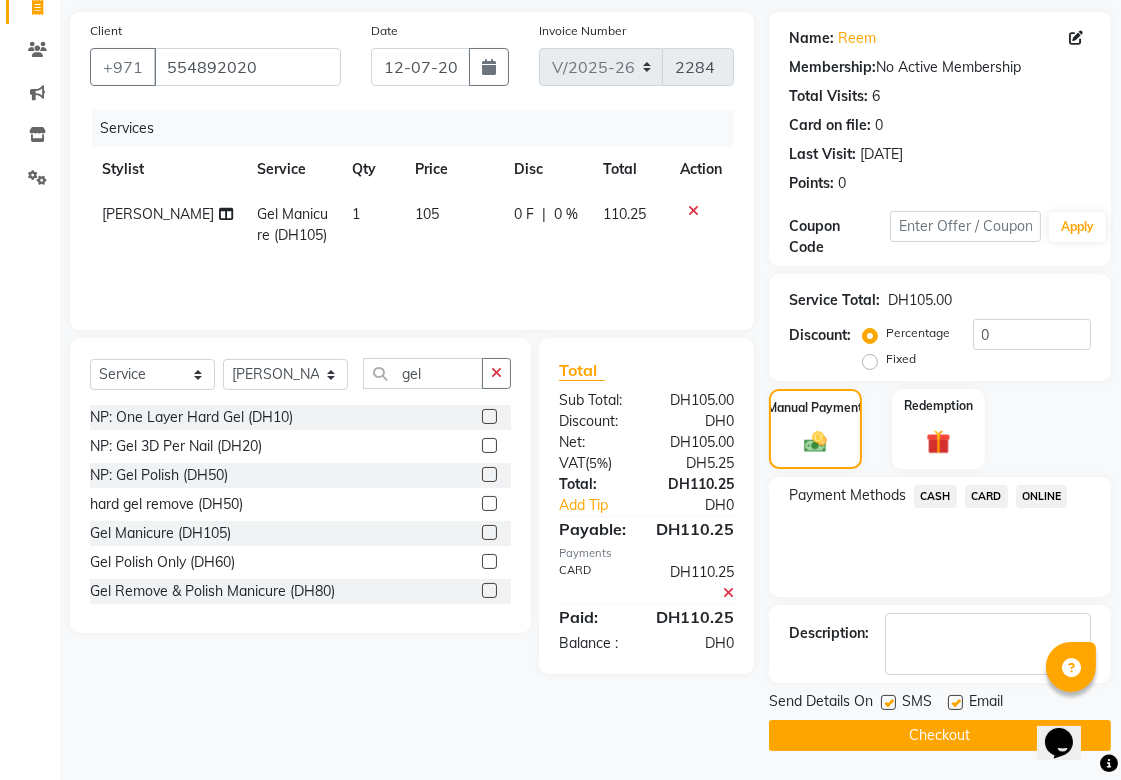 click on "Checkout" 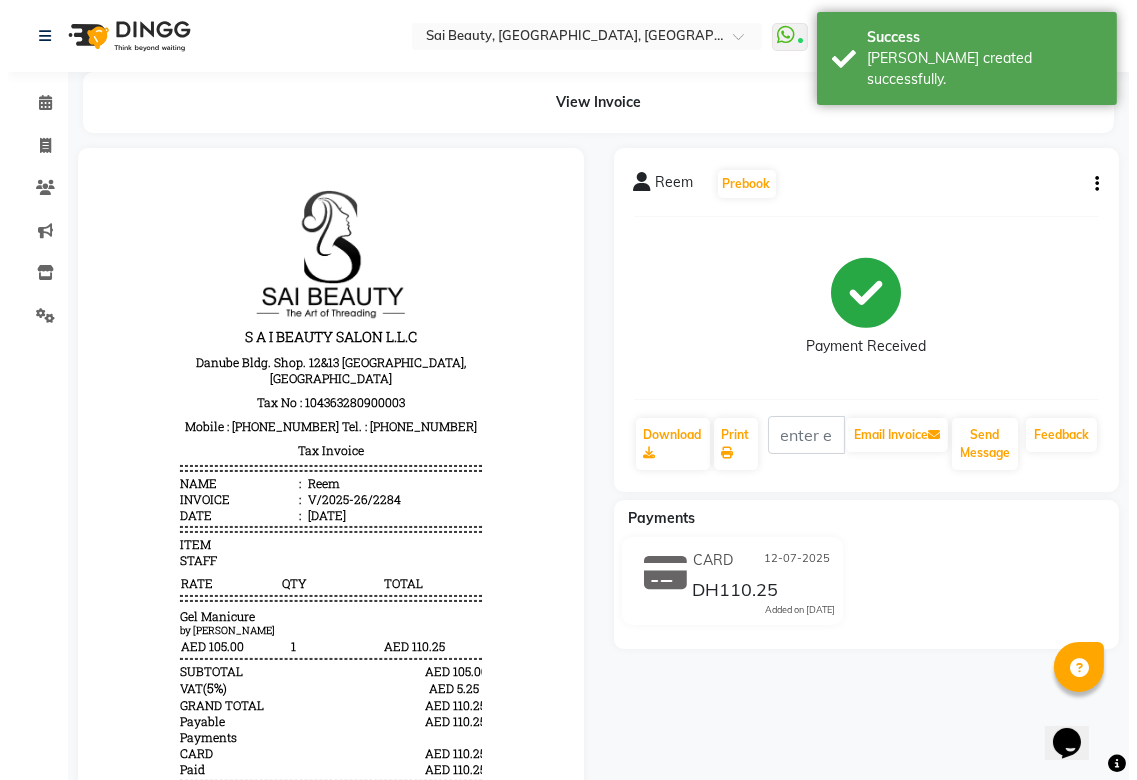 scroll, scrollTop: 0, scrollLeft: 0, axis: both 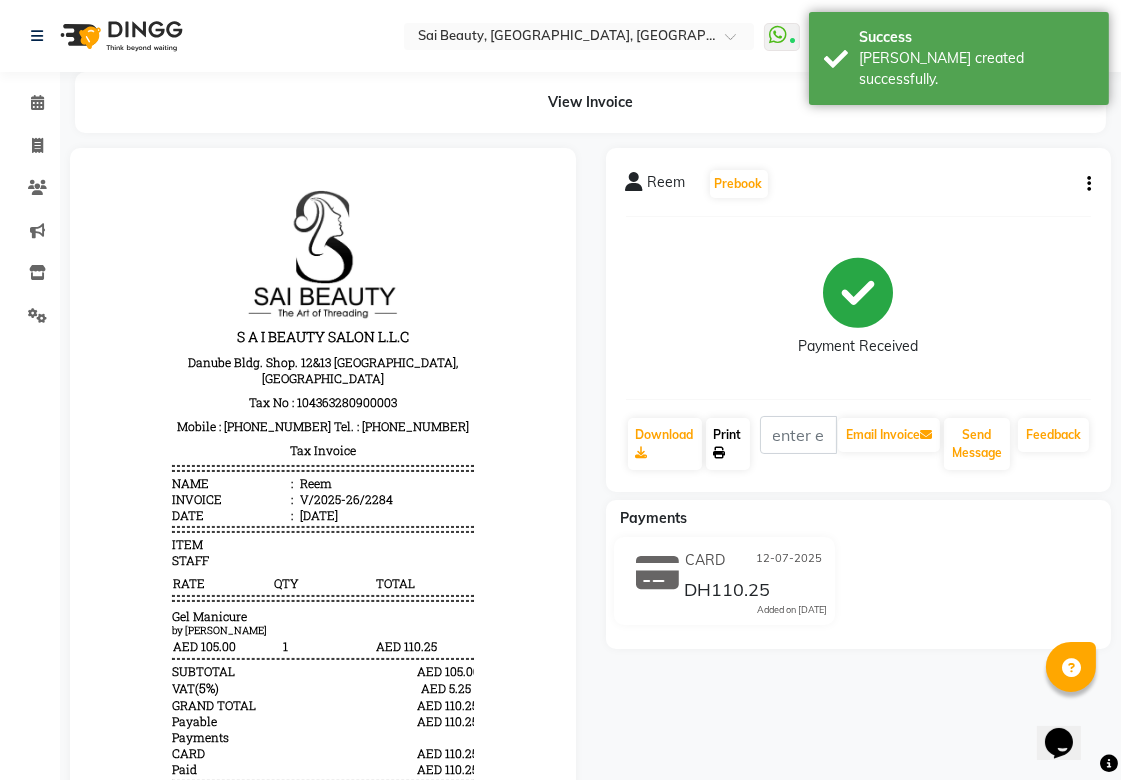 click on "Print" 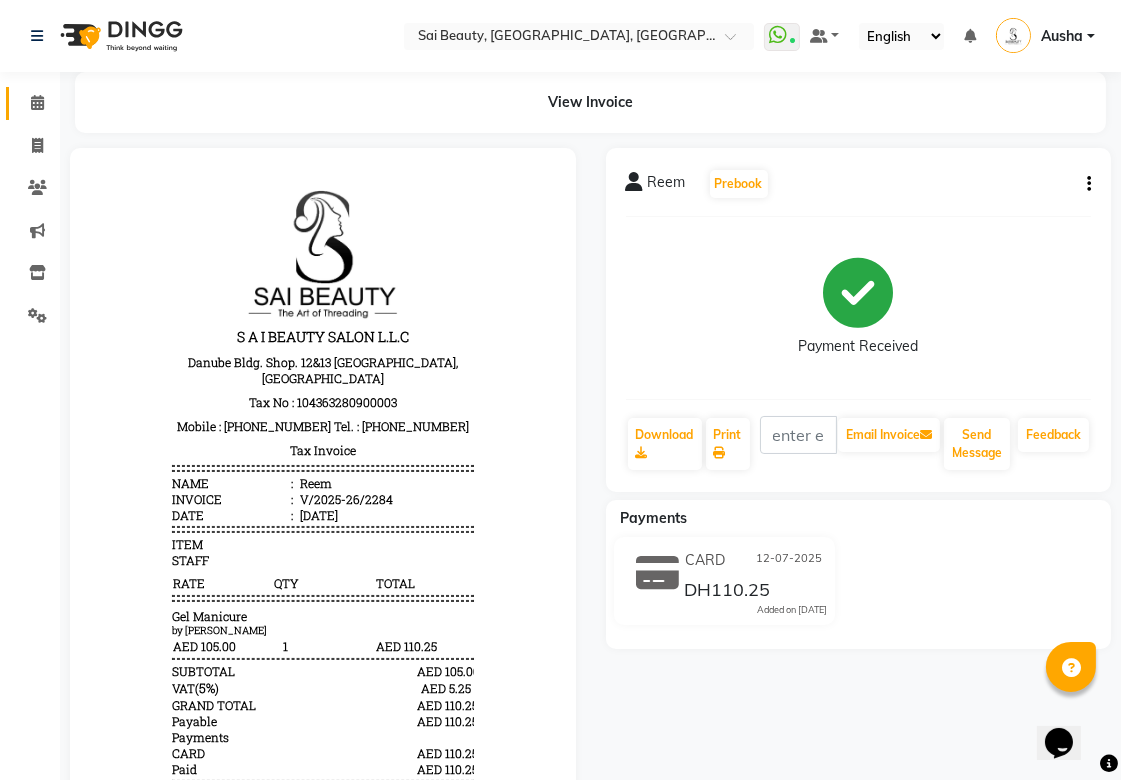 click on "Calendar" 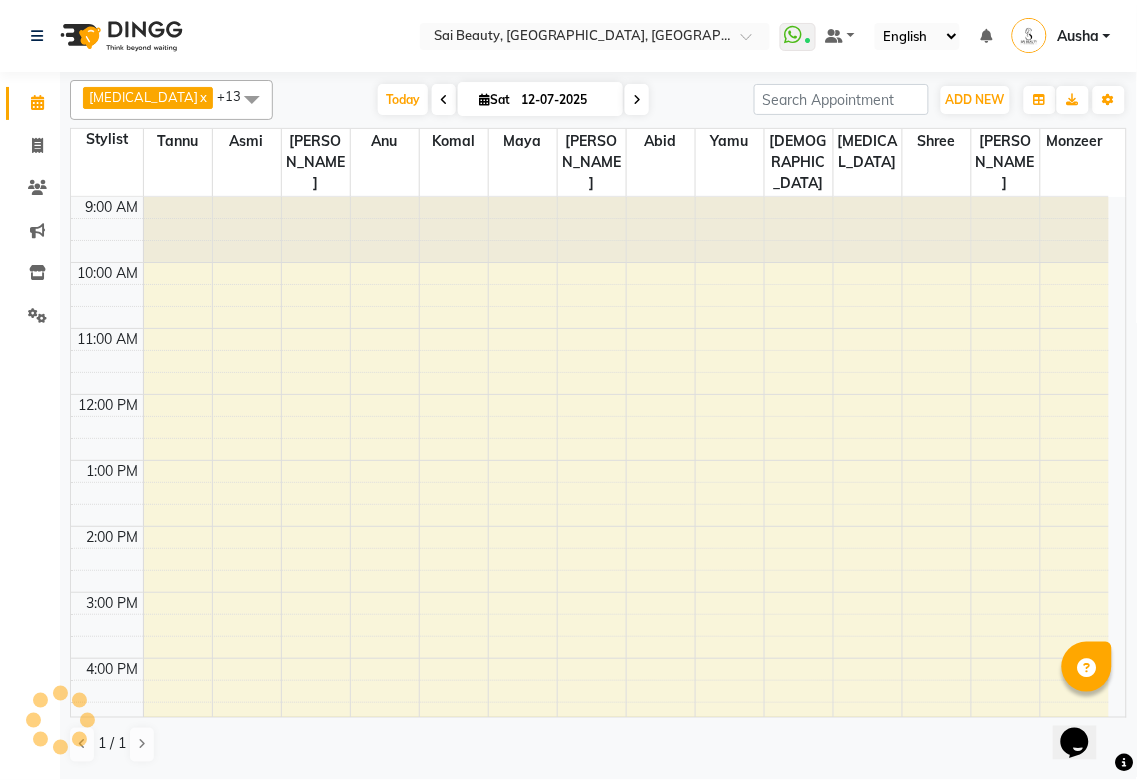 scroll, scrollTop: 0, scrollLeft: 0, axis: both 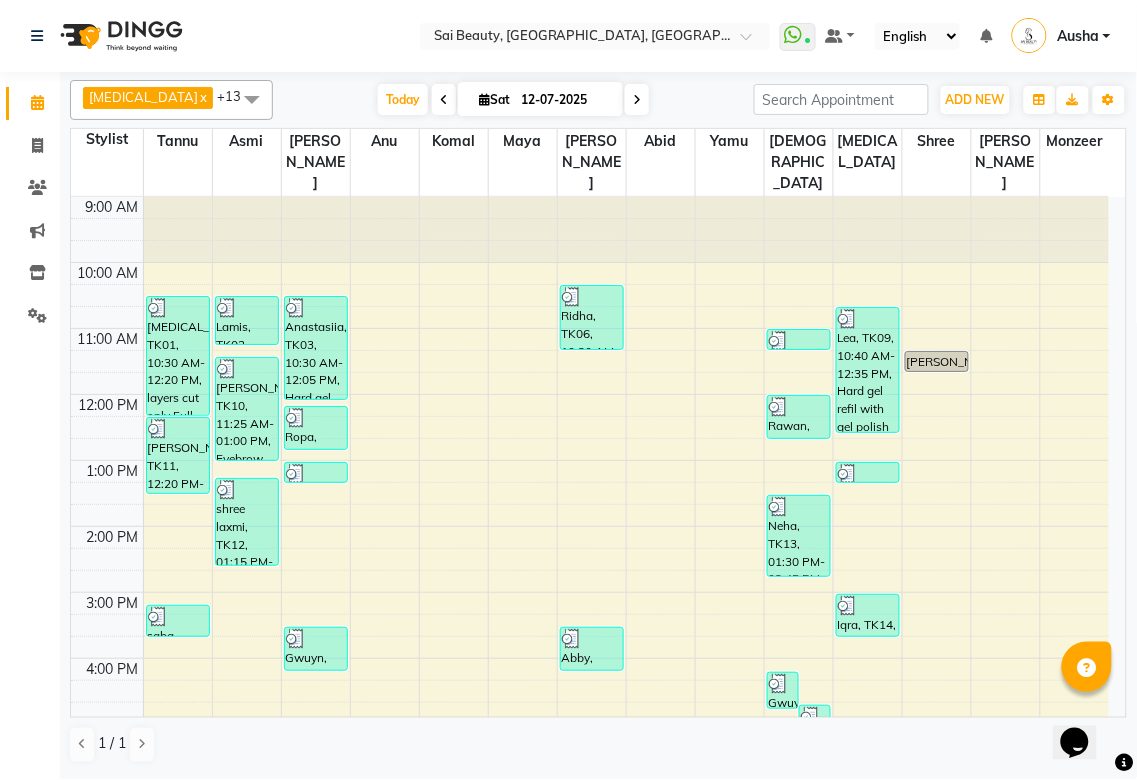 click on "12-07-2025" at bounding box center (565, 100) 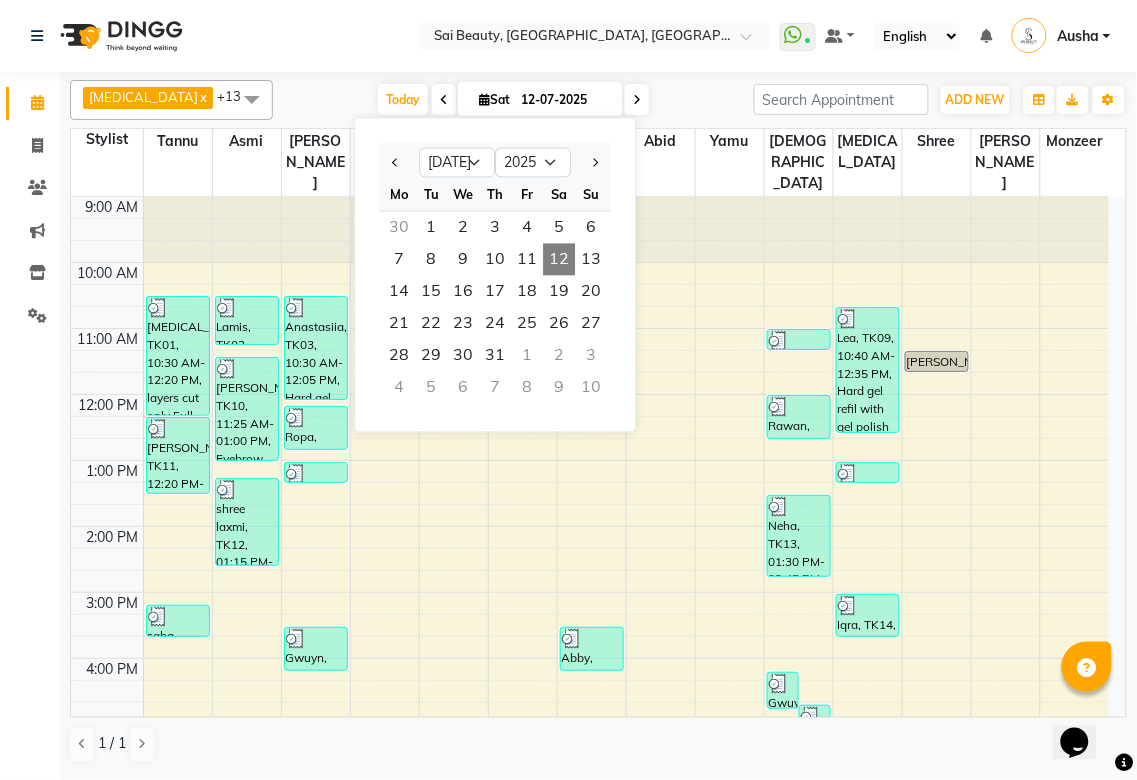click on "12" at bounding box center [559, 260] 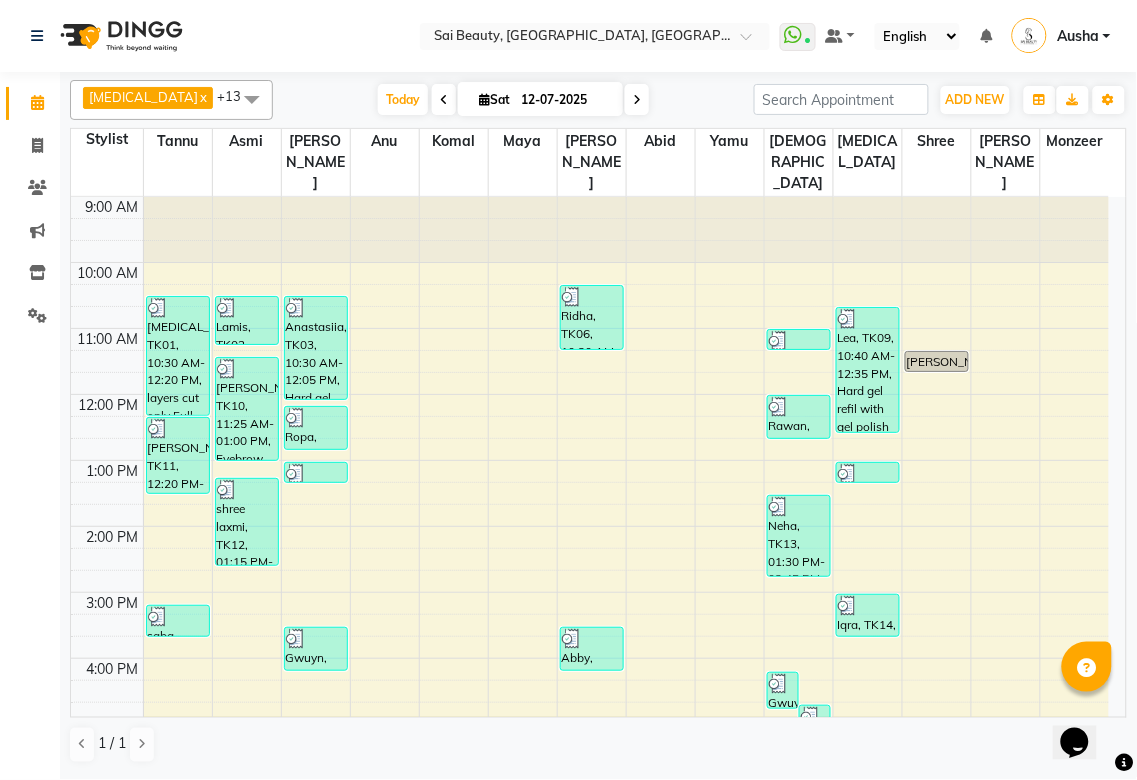 click at bounding box center [637, 100] 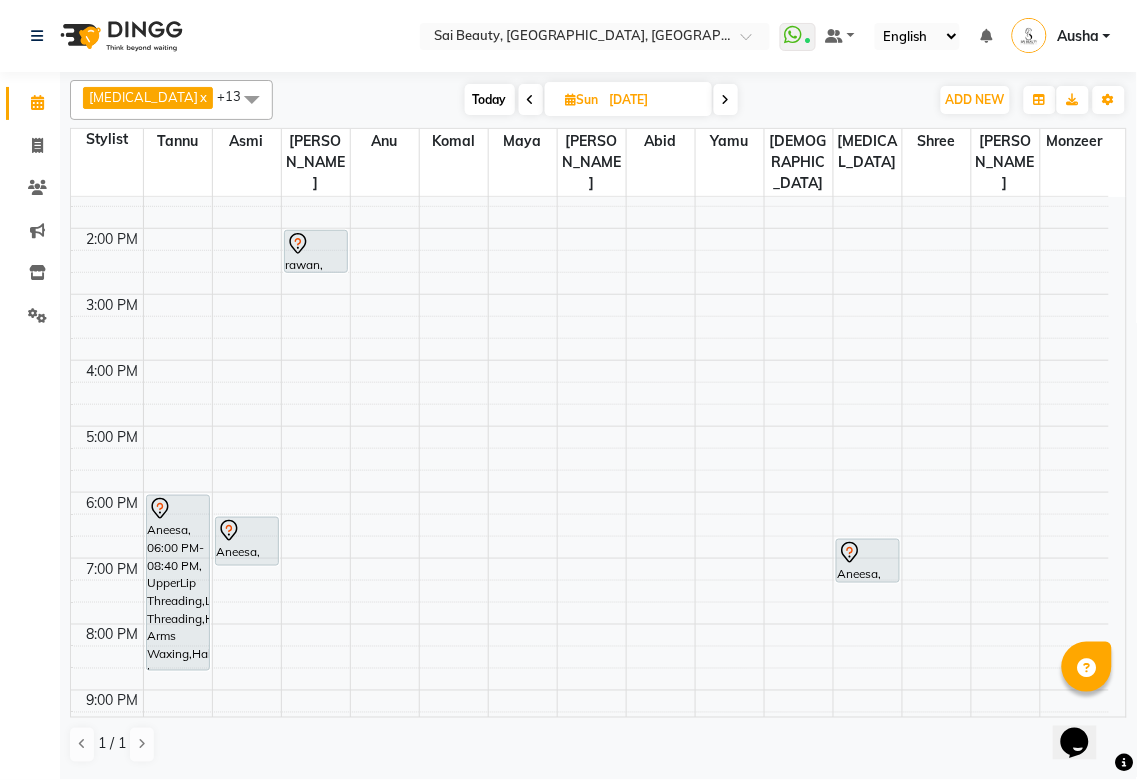 scroll, scrollTop: 0, scrollLeft: 0, axis: both 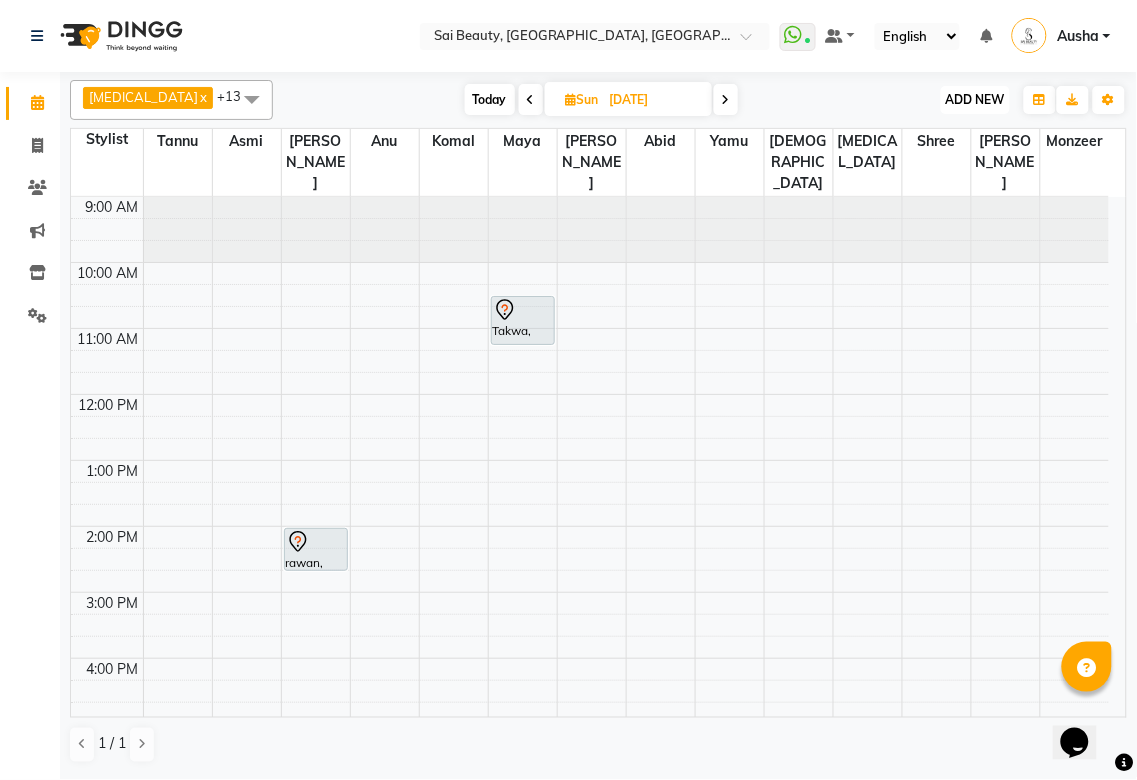 click on "ADD NEW" at bounding box center [975, 99] 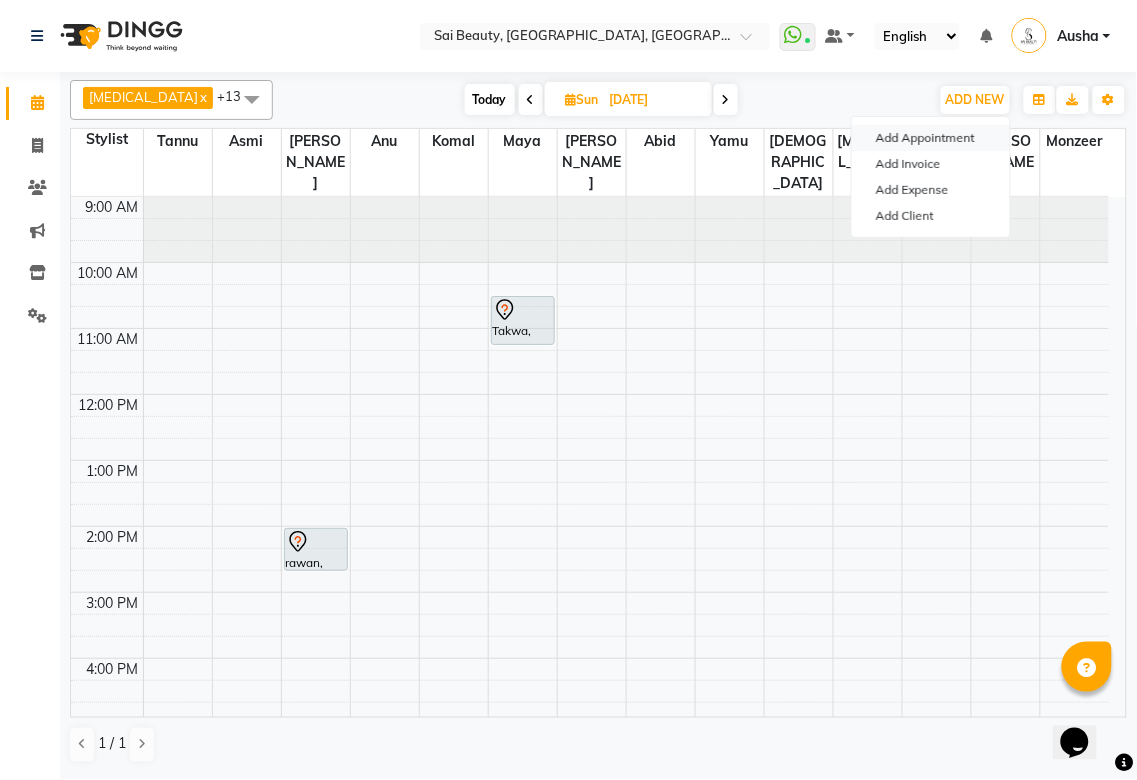 click on "Add Appointment" at bounding box center (931, 138) 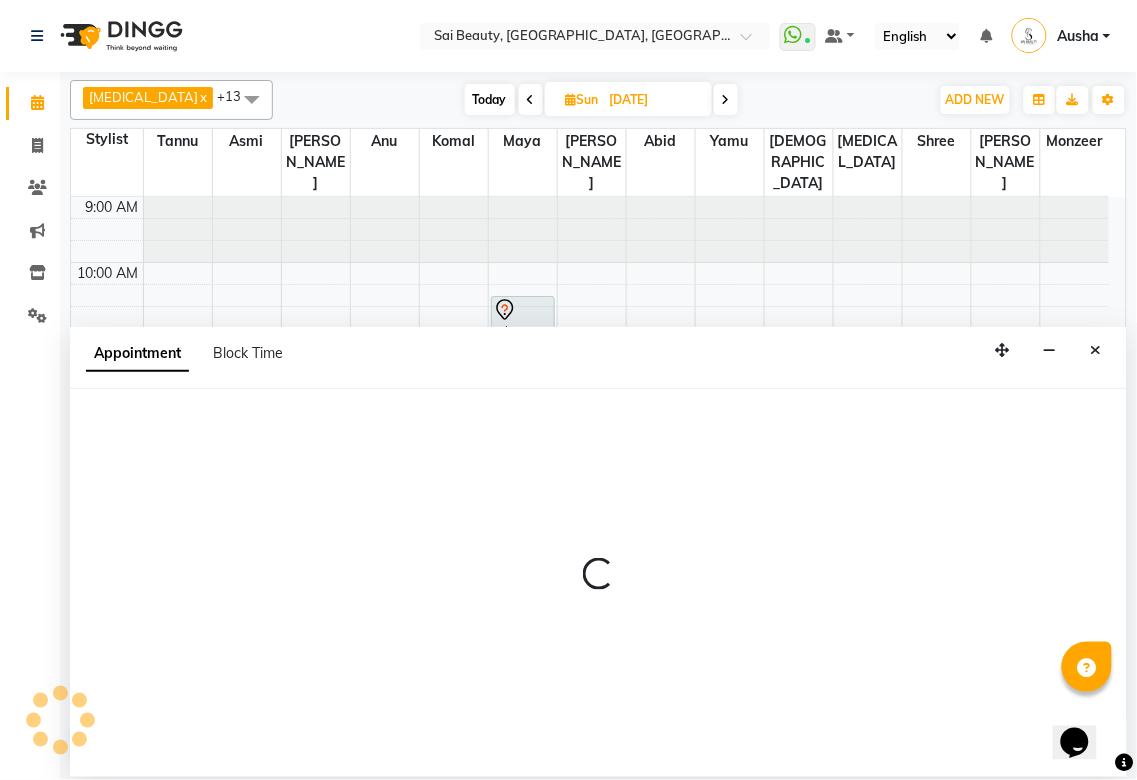 select on "tentative" 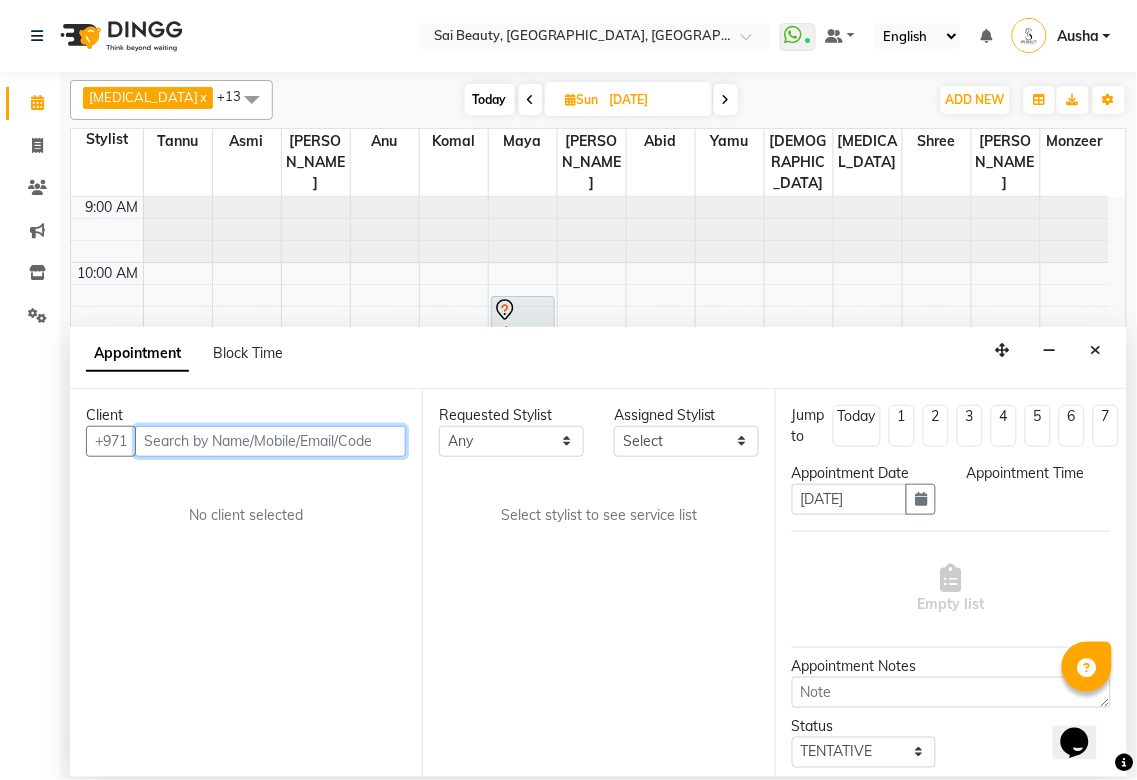 select on "600" 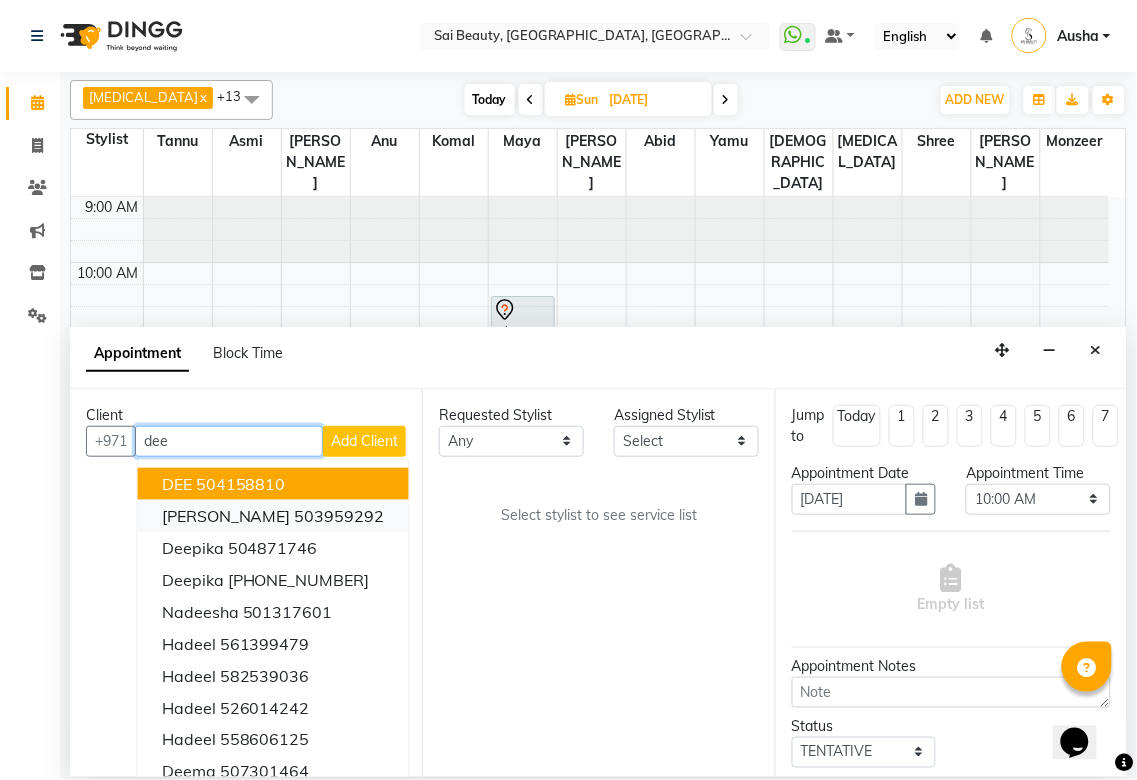 click on "Dee  503959292" at bounding box center (273, 516) 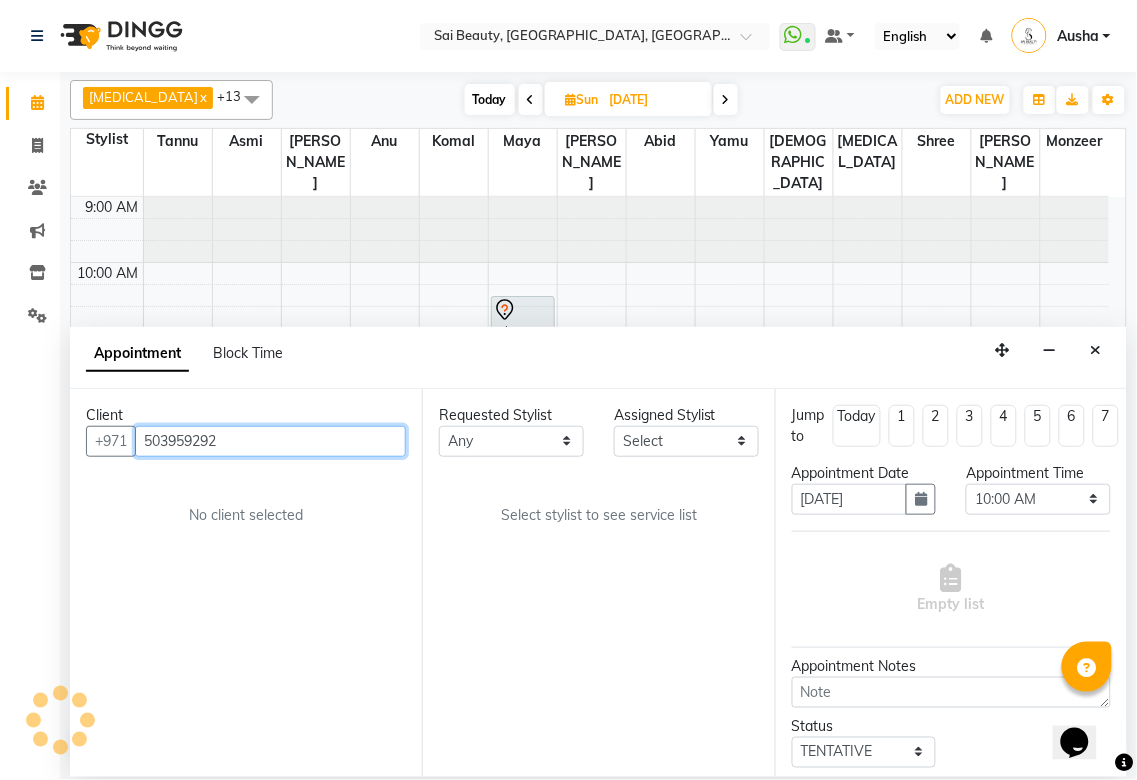 type on "503959292" 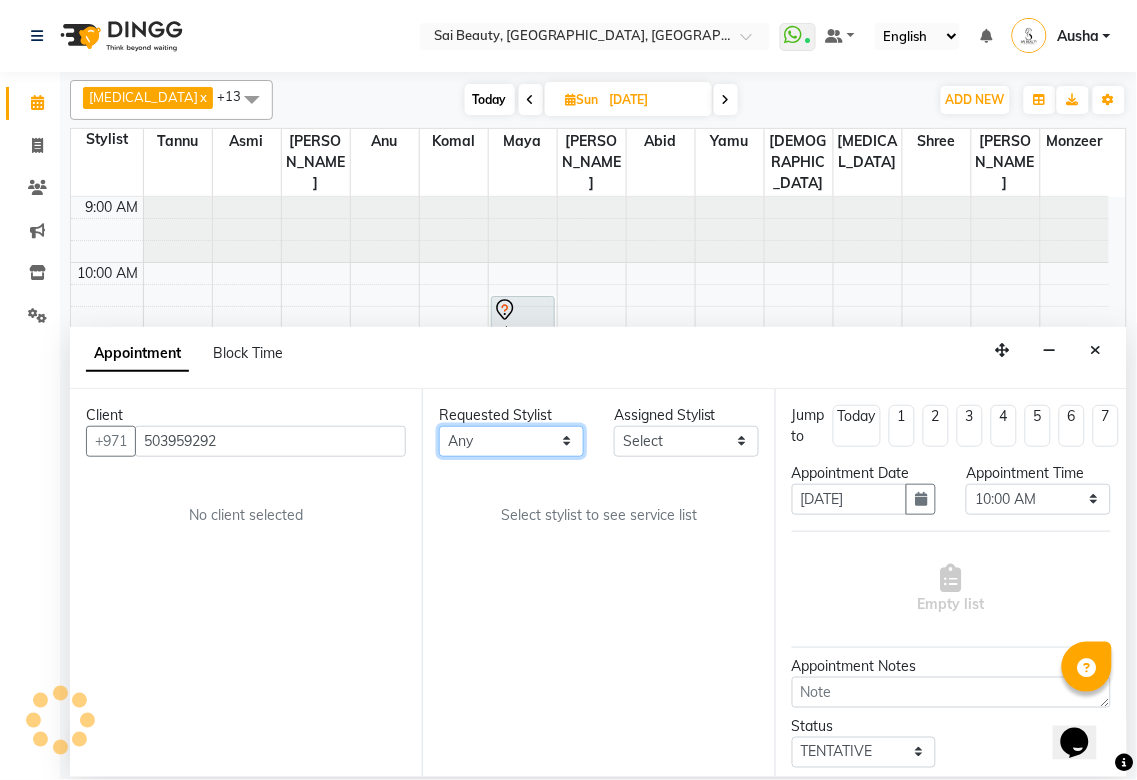 click on "Any [PERSON_NAME][MEDICAL_DATA] [PERSON_NAME] Asmi [PERSON_NAME] Gita [PERSON_NAME] Monzeer shree [PERSON_NAME] Surakcha [PERSON_NAME]" at bounding box center [511, 441] 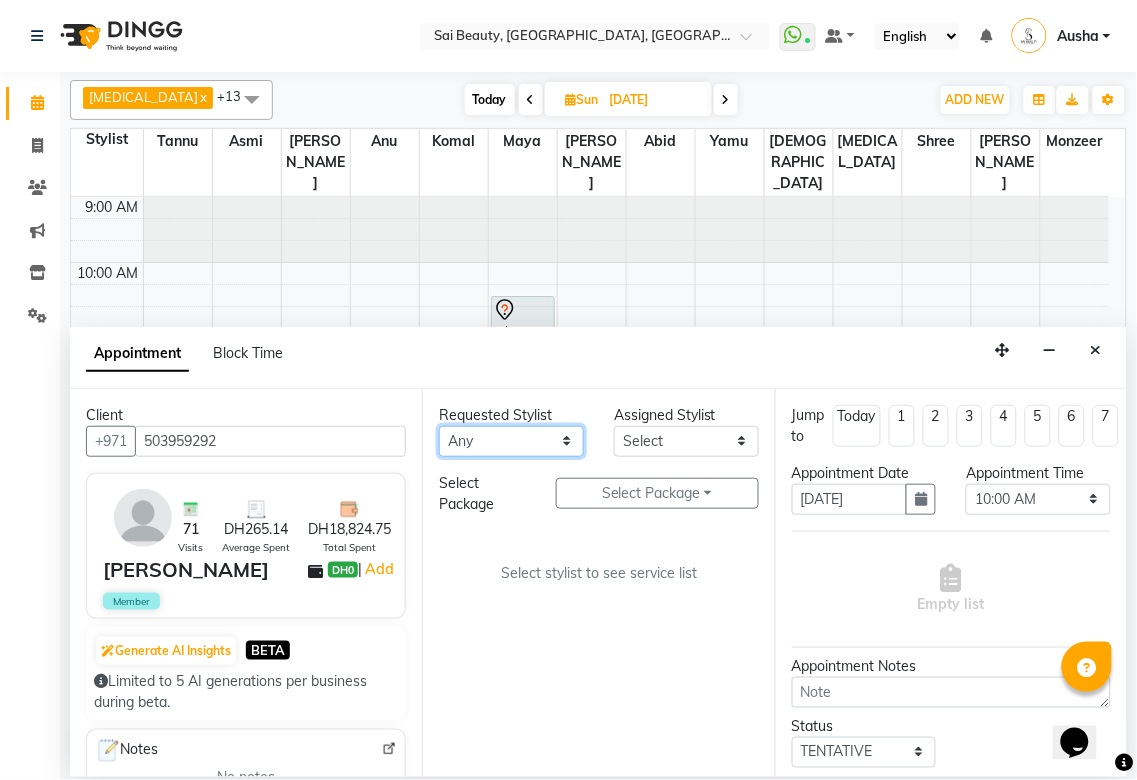 select on "43674" 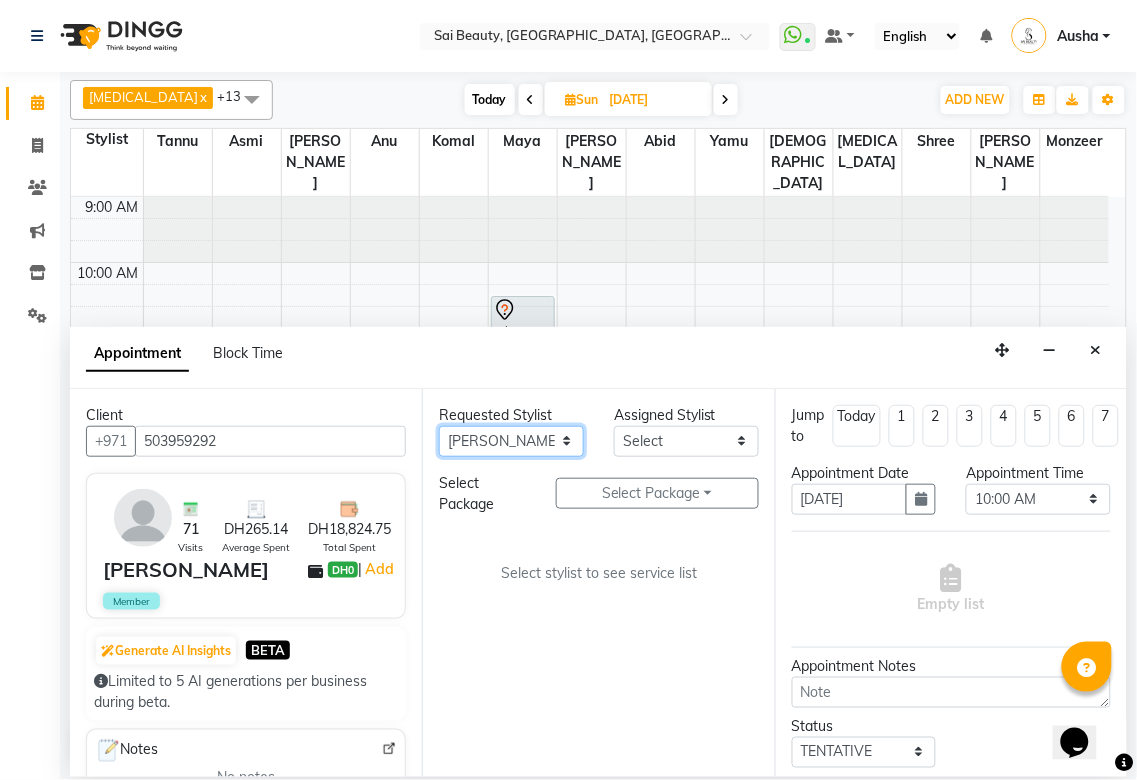 click on "Any [PERSON_NAME][MEDICAL_DATA] [PERSON_NAME] Asmi [PERSON_NAME] Gita [PERSON_NAME] Monzeer shree [PERSON_NAME] Surakcha [PERSON_NAME]" at bounding box center (511, 441) 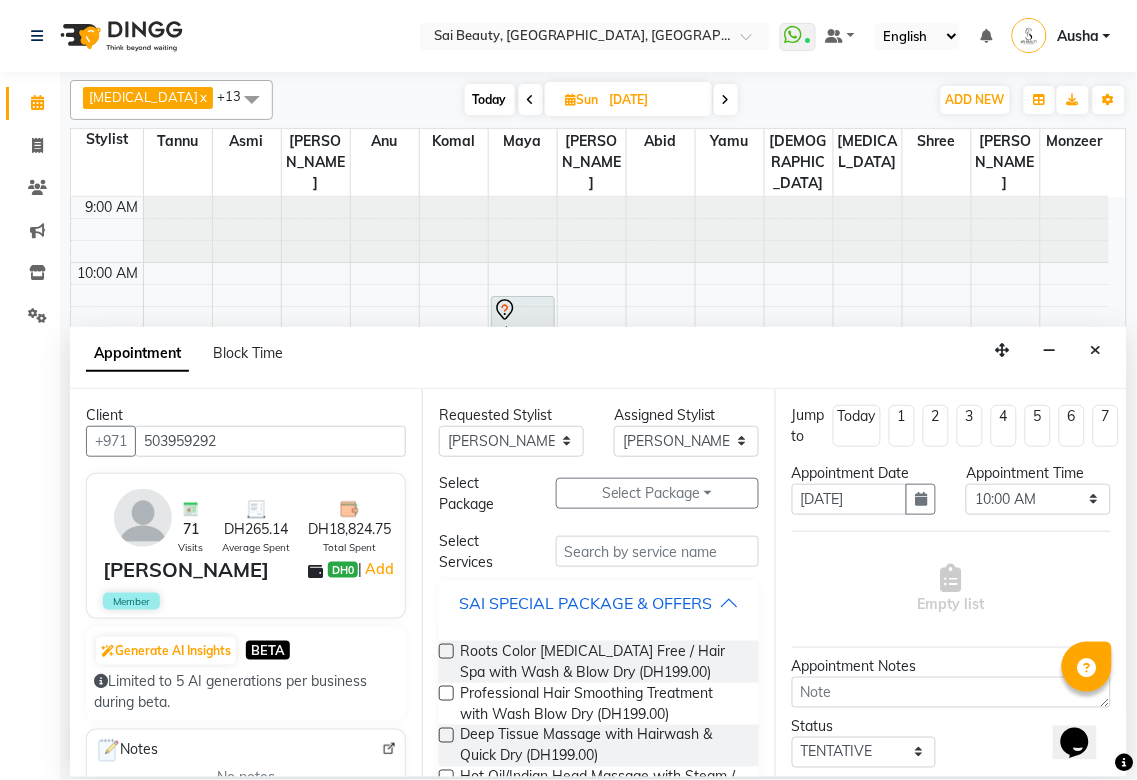 click on "SAI SPECIAL PACKAGE & OFFERS" at bounding box center [585, 603] 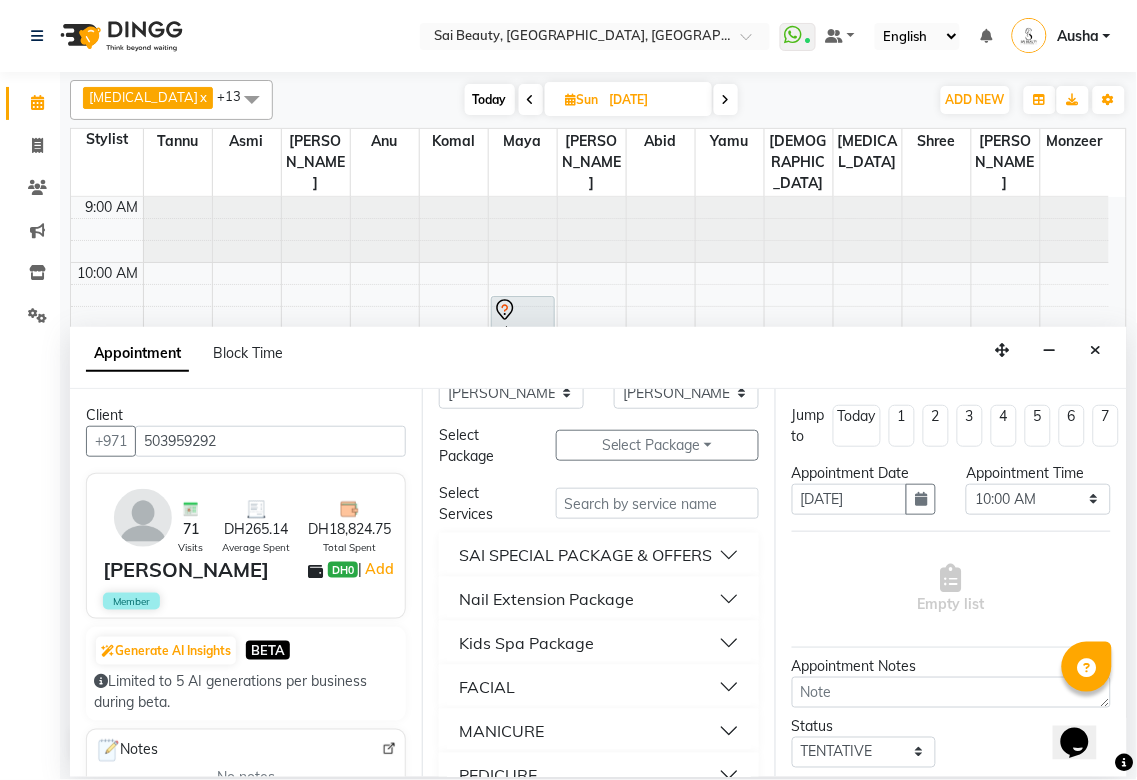 click on "Nail Extension Package" at bounding box center (598, 599) 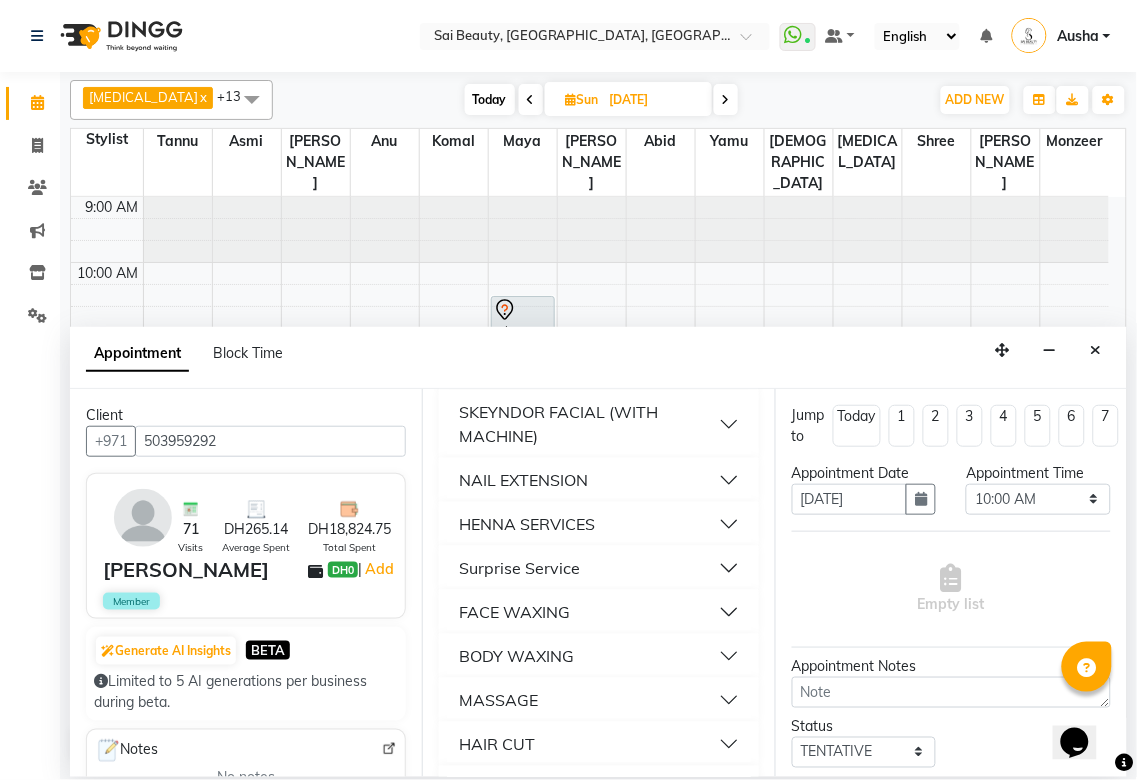scroll, scrollTop: 1313, scrollLeft: 0, axis: vertical 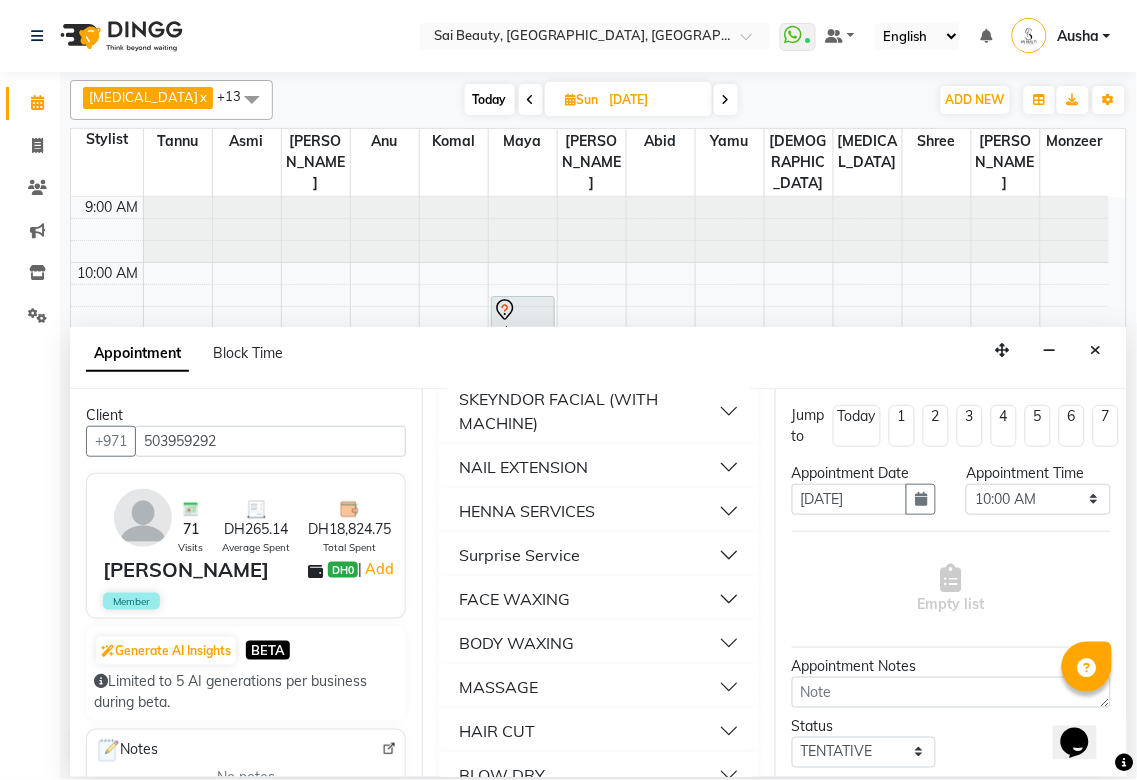 click on "NAIL EXTENSION" at bounding box center [598, 467] 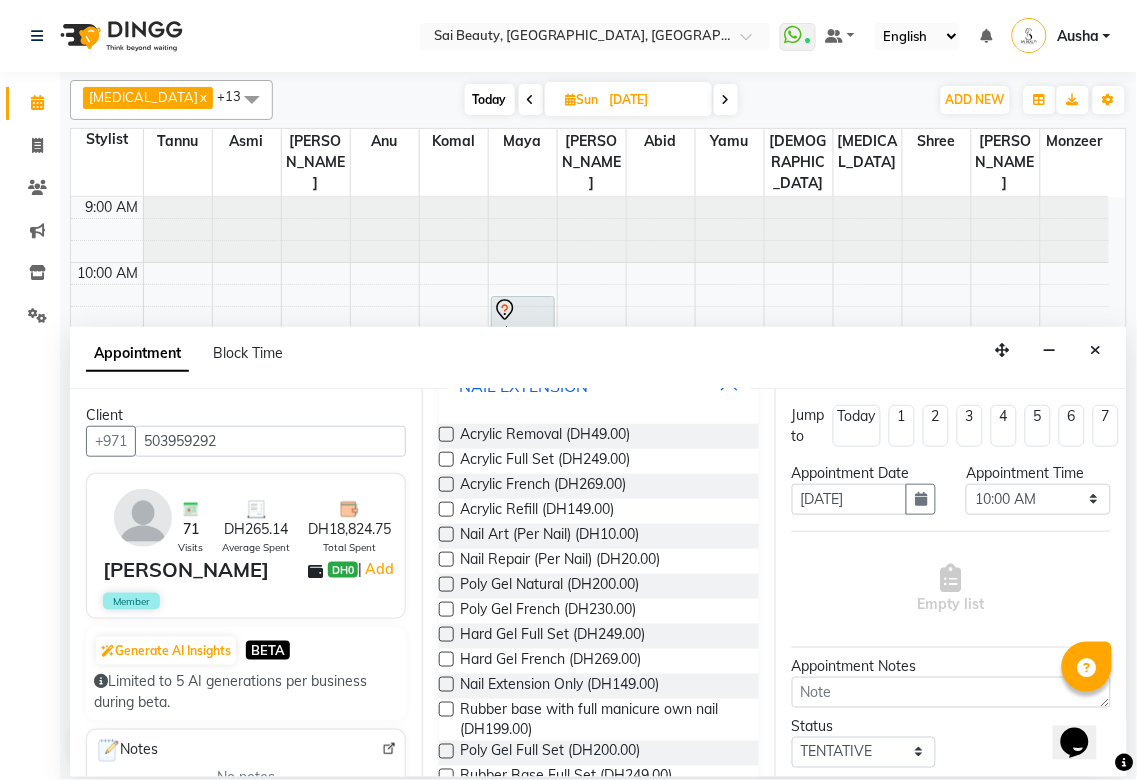 scroll, scrollTop: 1448, scrollLeft: 0, axis: vertical 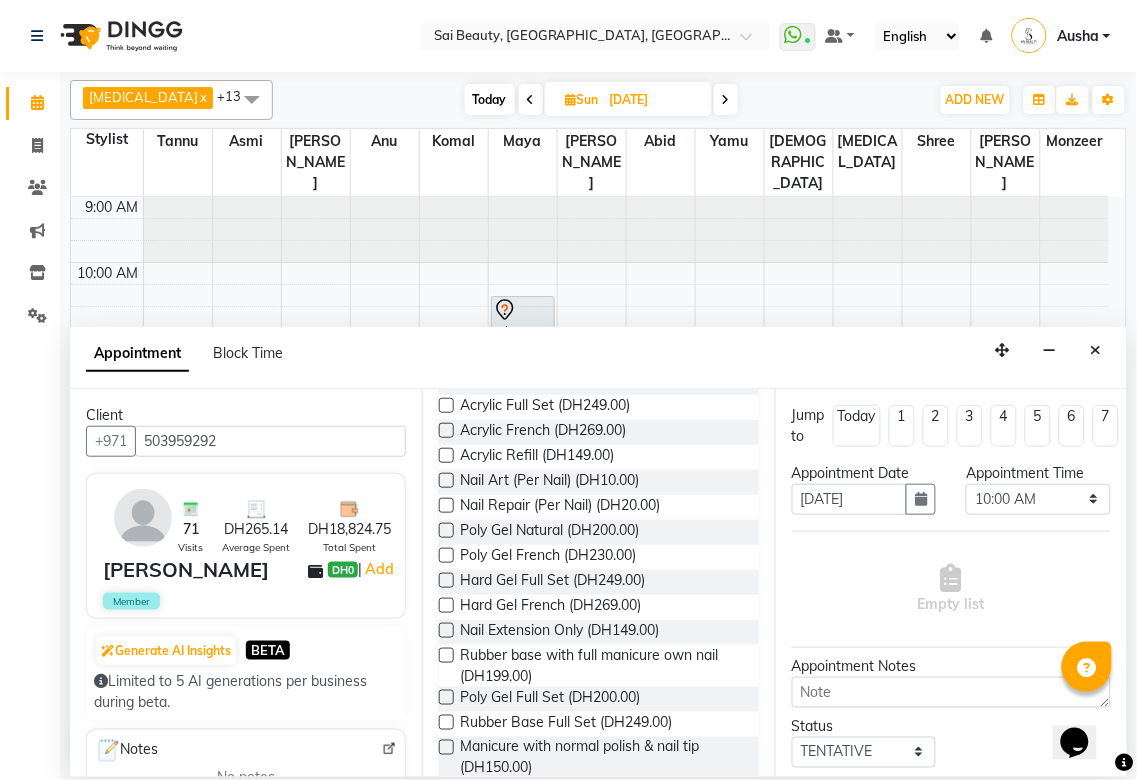 click at bounding box center (446, 580) 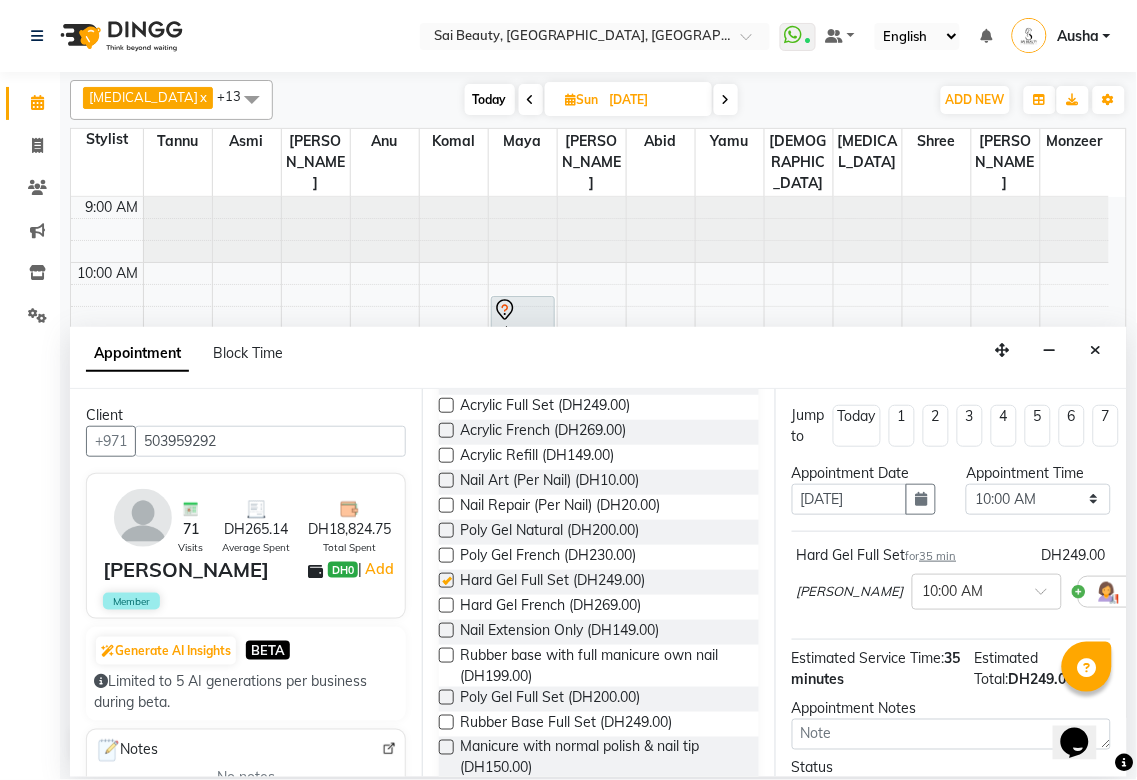 checkbox on "false" 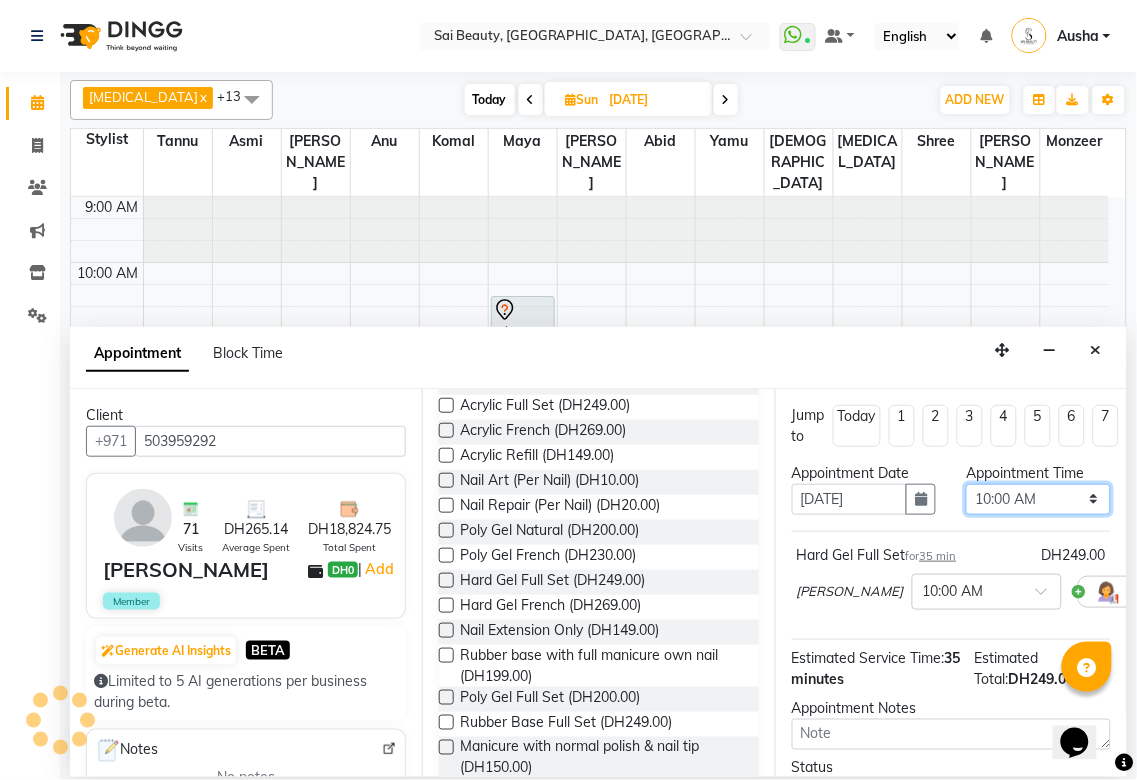 click on "Select 10:00 AM 10:05 AM 10:10 AM 10:15 AM 10:20 AM 10:25 AM 10:30 AM 10:35 AM 10:40 AM 10:45 AM 10:50 AM 10:55 AM 11:00 AM 11:05 AM 11:10 AM 11:15 AM 11:20 AM 11:25 AM 11:30 AM 11:35 AM 11:40 AM 11:45 AM 11:50 AM 11:55 AM 12:00 PM 12:05 PM 12:10 PM 12:15 PM 12:20 PM 12:25 PM 12:30 PM 12:35 PM 12:40 PM 12:45 PM 12:50 PM 12:55 PM 01:00 PM 01:05 PM 01:10 PM 01:15 PM 01:20 PM 01:25 PM 01:30 PM 01:35 PM 01:40 PM 01:45 PM 01:50 PM 01:55 PM 02:00 PM 02:05 PM 02:10 PM 02:15 PM 02:20 PM 02:25 PM 02:30 PM 02:35 PM 02:40 PM 02:45 PM 02:50 PM 02:55 PM 03:00 PM 03:05 PM 03:10 PM 03:15 PM 03:20 PM 03:25 PM 03:30 PM 03:35 PM 03:40 PM 03:45 PM 03:50 PM 03:55 PM 04:00 PM 04:05 PM 04:10 PM 04:15 PM 04:20 PM 04:25 PM 04:30 PM 04:35 PM 04:40 PM 04:45 PM 04:50 PM 04:55 PM 05:00 PM 05:05 PM 05:10 PM 05:15 PM 05:20 PM 05:25 PM 05:30 PM 05:35 PM 05:40 PM 05:45 PM 05:50 PM 05:55 PM 06:00 PM 06:05 PM 06:10 PM 06:15 PM 06:20 PM 06:25 PM 06:30 PM 06:35 PM 06:40 PM 06:45 PM 06:50 PM 06:55 PM 07:00 PM 07:05 PM 07:10 PM 07:15 PM 07:20 PM" at bounding box center [1038, 499] 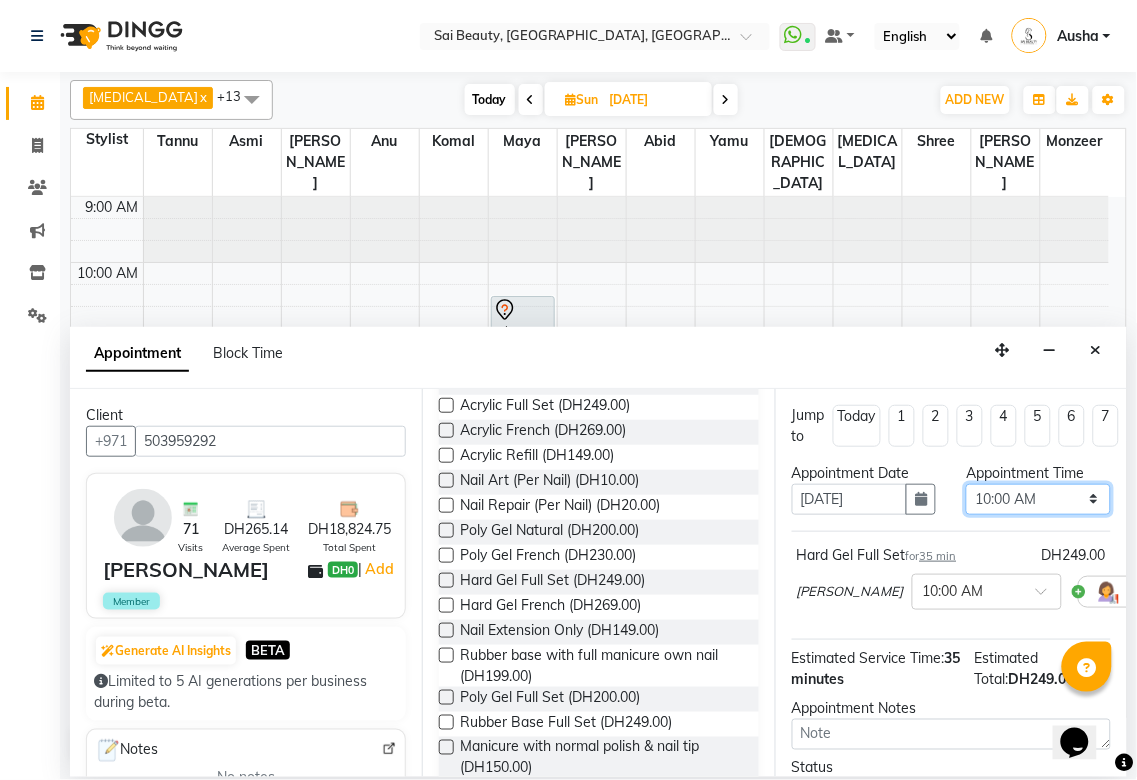 select on "630" 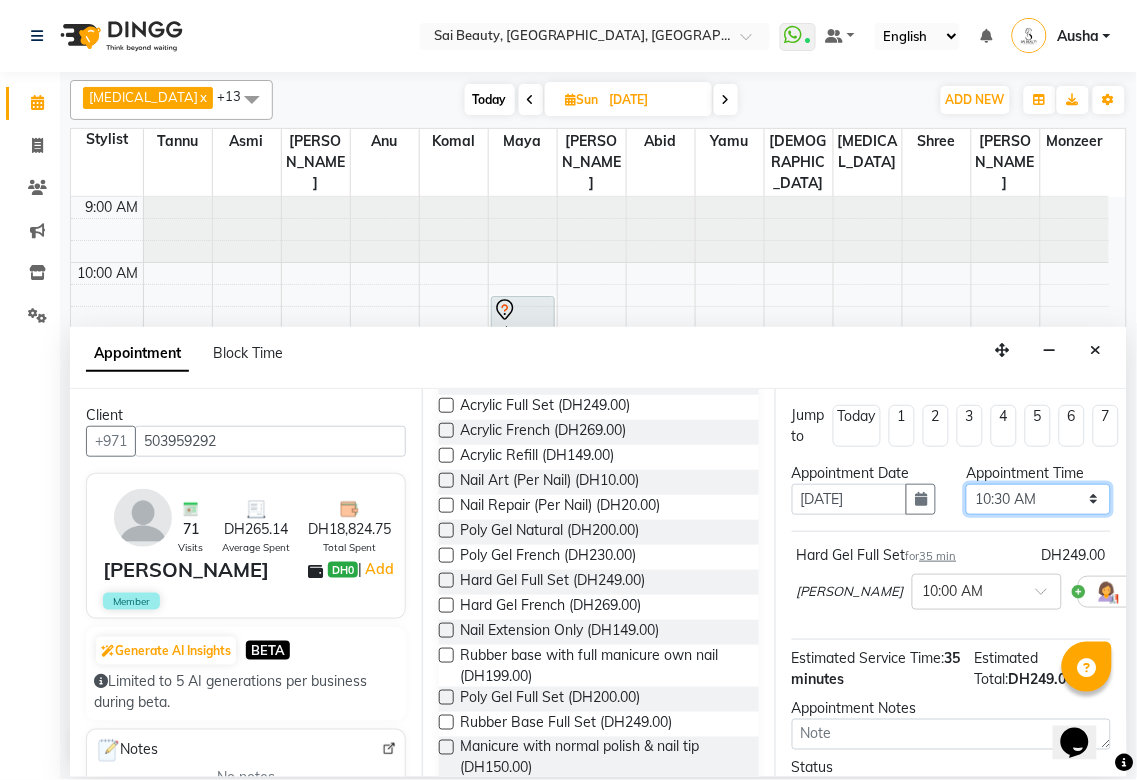 click on "Select 10:00 AM 10:05 AM 10:10 AM 10:15 AM 10:20 AM 10:25 AM 10:30 AM 10:35 AM 10:40 AM 10:45 AM 10:50 AM 10:55 AM 11:00 AM 11:05 AM 11:10 AM 11:15 AM 11:20 AM 11:25 AM 11:30 AM 11:35 AM 11:40 AM 11:45 AM 11:50 AM 11:55 AM 12:00 PM 12:05 PM 12:10 PM 12:15 PM 12:20 PM 12:25 PM 12:30 PM 12:35 PM 12:40 PM 12:45 PM 12:50 PM 12:55 PM 01:00 PM 01:05 PM 01:10 PM 01:15 PM 01:20 PM 01:25 PM 01:30 PM 01:35 PM 01:40 PM 01:45 PM 01:50 PM 01:55 PM 02:00 PM 02:05 PM 02:10 PM 02:15 PM 02:20 PM 02:25 PM 02:30 PM 02:35 PM 02:40 PM 02:45 PM 02:50 PM 02:55 PM 03:00 PM 03:05 PM 03:10 PM 03:15 PM 03:20 PM 03:25 PM 03:30 PM 03:35 PM 03:40 PM 03:45 PM 03:50 PM 03:55 PM 04:00 PM 04:05 PM 04:10 PM 04:15 PM 04:20 PM 04:25 PM 04:30 PM 04:35 PM 04:40 PM 04:45 PM 04:50 PM 04:55 PM 05:00 PM 05:05 PM 05:10 PM 05:15 PM 05:20 PM 05:25 PM 05:30 PM 05:35 PM 05:40 PM 05:45 PM 05:50 PM 05:55 PM 06:00 PM 06:05 PM 06:10 PM 06:15 PM 06:20 PM 06:25 PM 06:30 PM 06:35 PM 06:40 PM 06:45 PM 06:50 PM 06:55 PM 07:00 PM 07:05 PM 07:10 PM 07:15 PM 07:20 PM" at bounding box center (1038, 499) 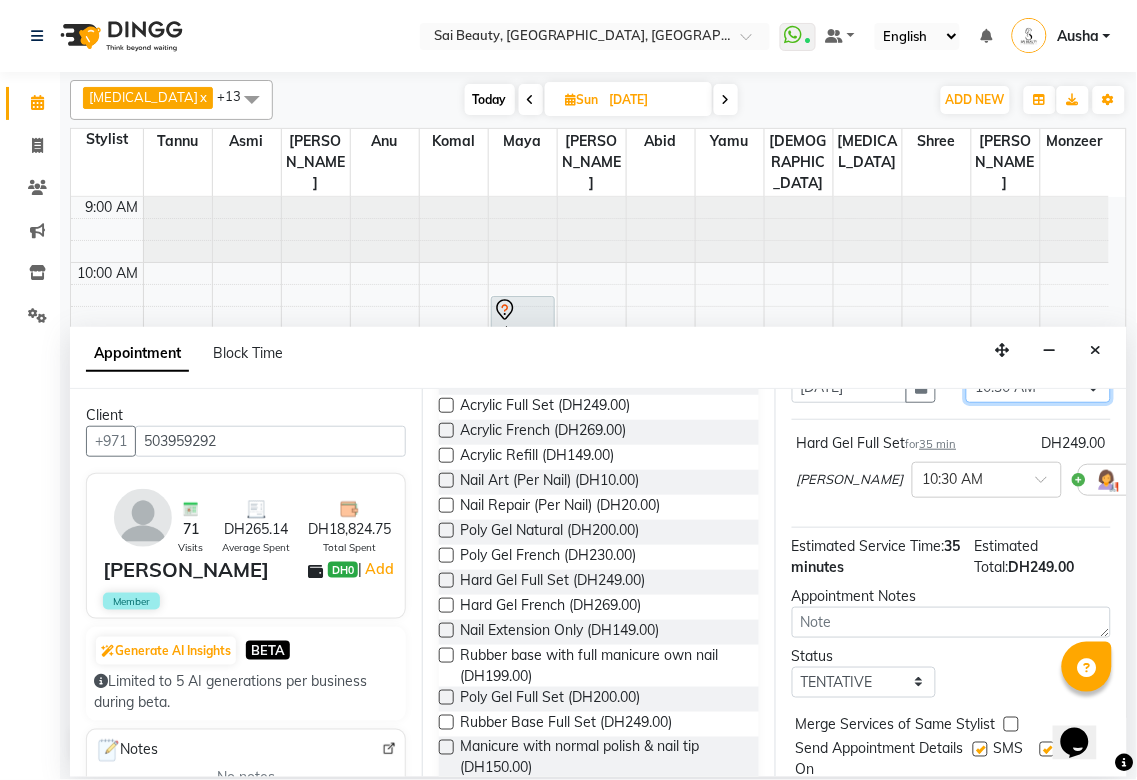scroll, scrollTop: 193, scrollLeft: 0, axis: vertical 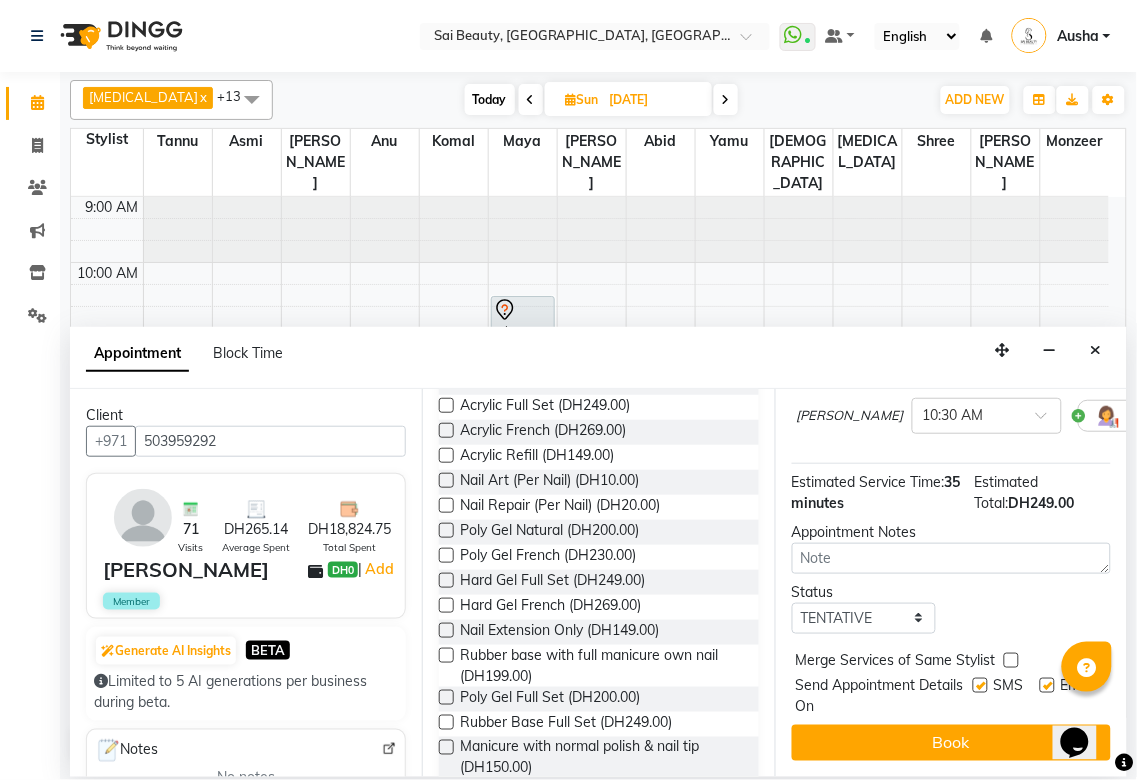click at bounding box center (1011, 660) 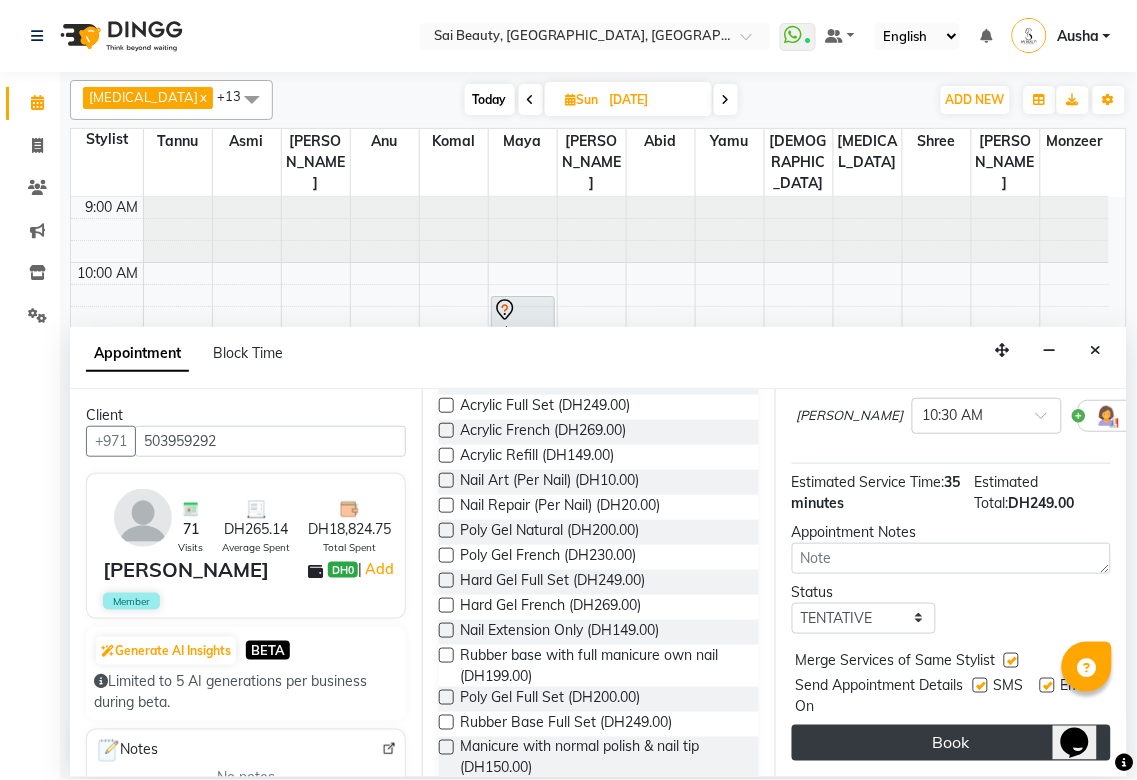 click on "Book" at bounding box center (951, 743) 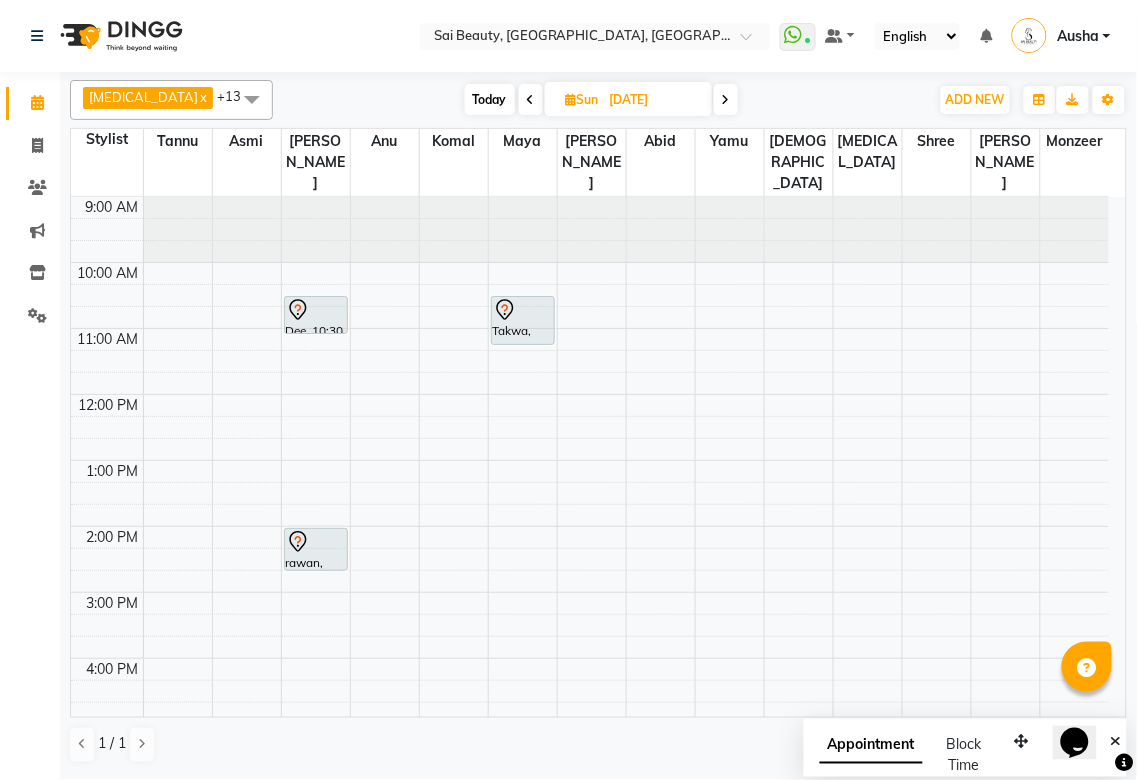 click at bounding box center (531, 100) 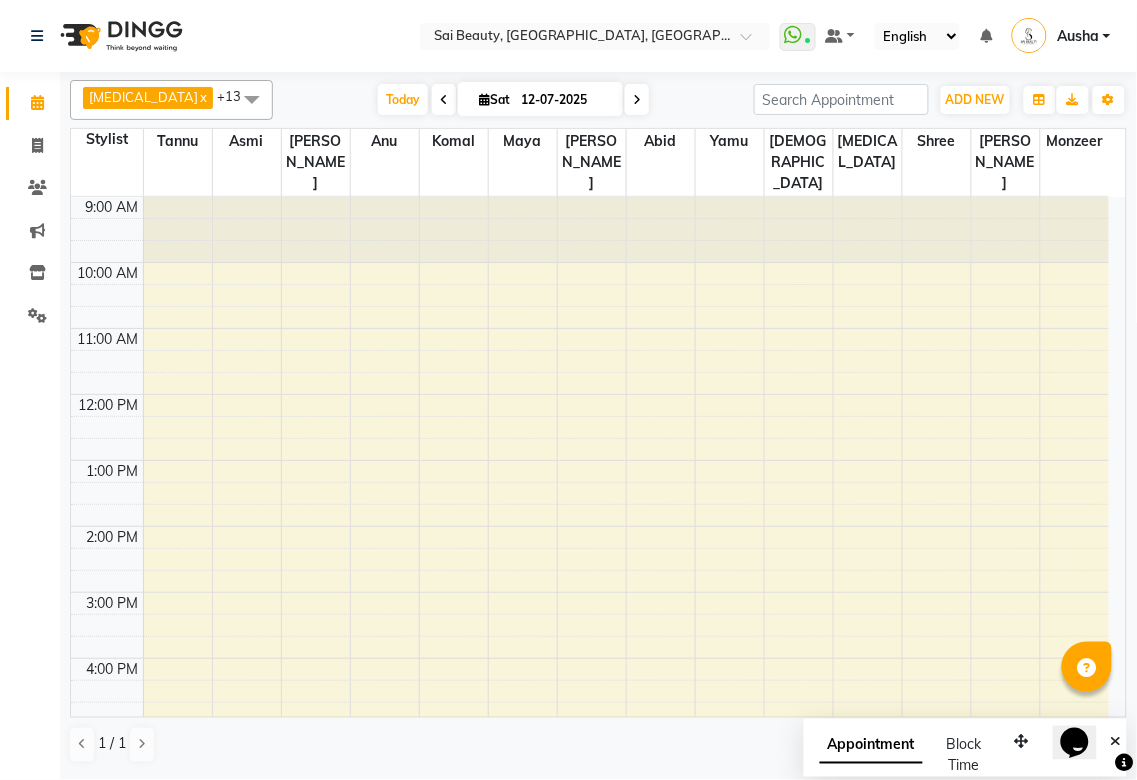 scroll, scrollTop: 432, scrollLeft: 0, axis: vertical 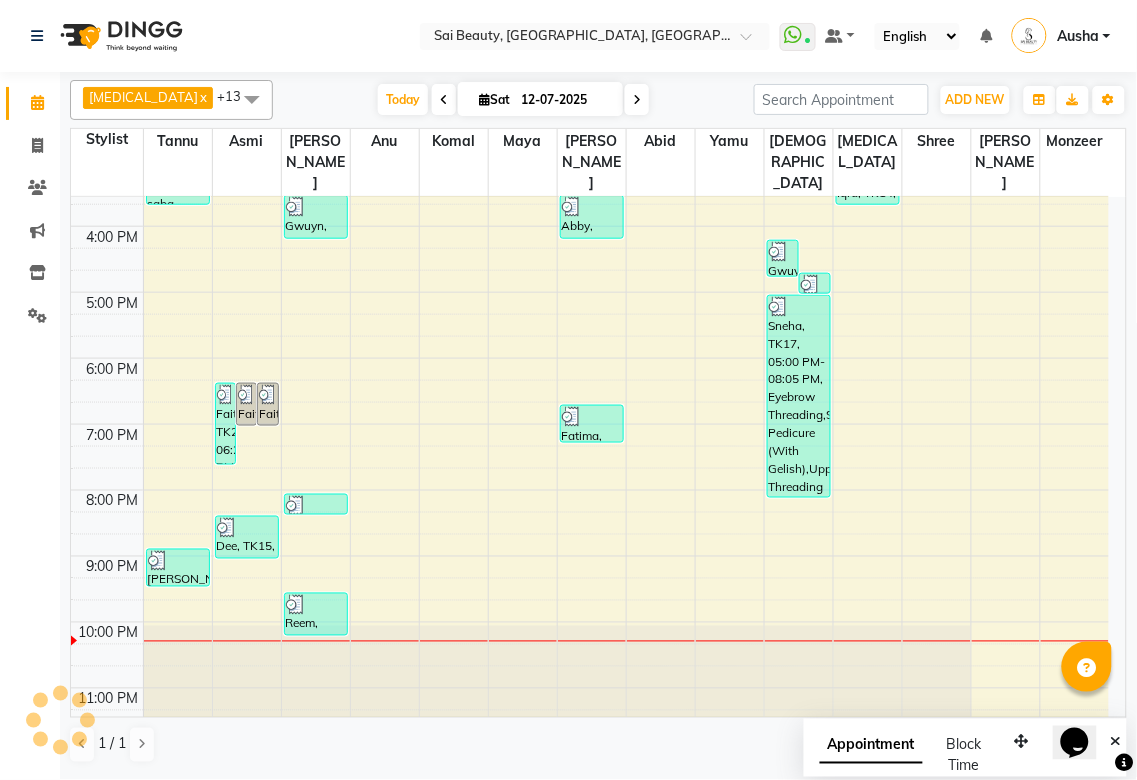click at bounding box center (484, 99) 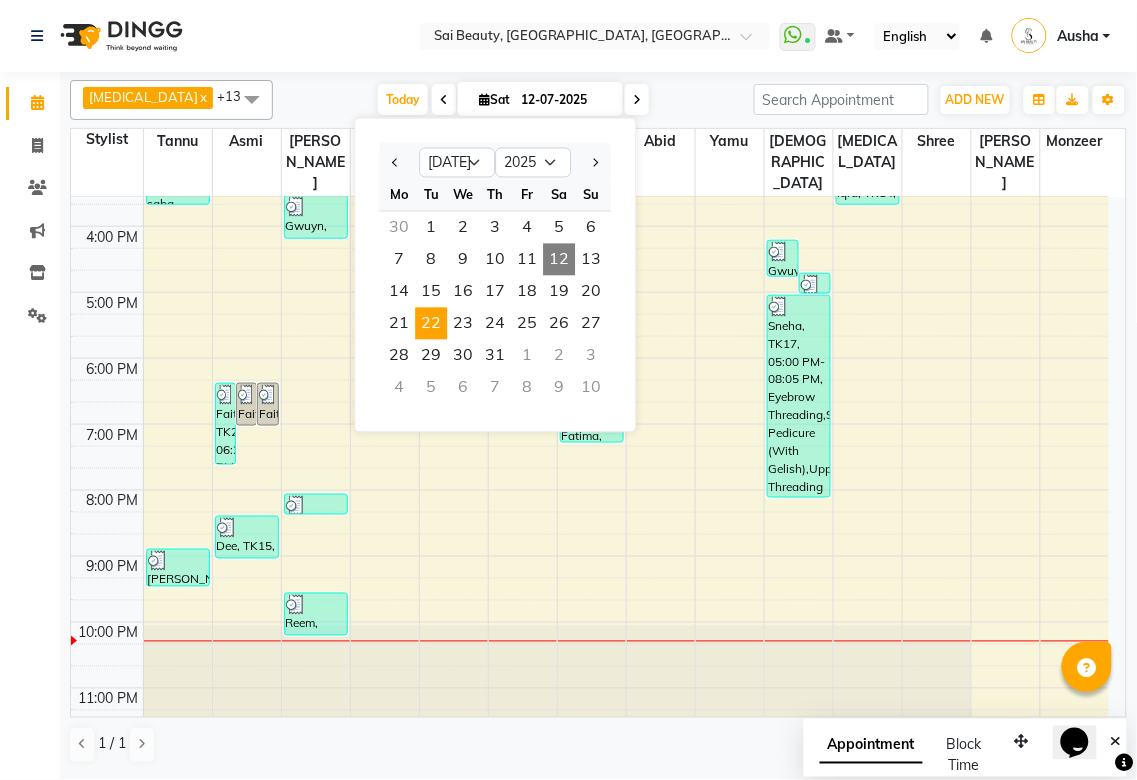 click on "22" at bounding box center [431, 324] 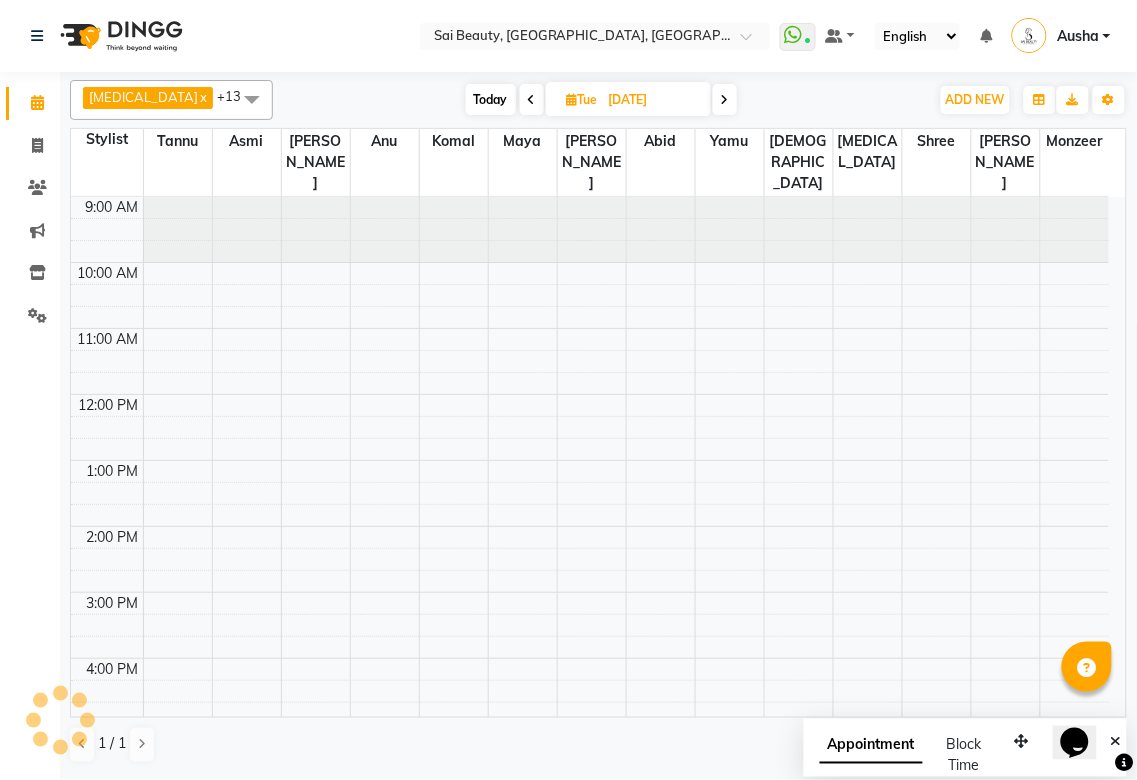 scroll, scrollTop: 432, scrollLeft: 0, axis: vertical 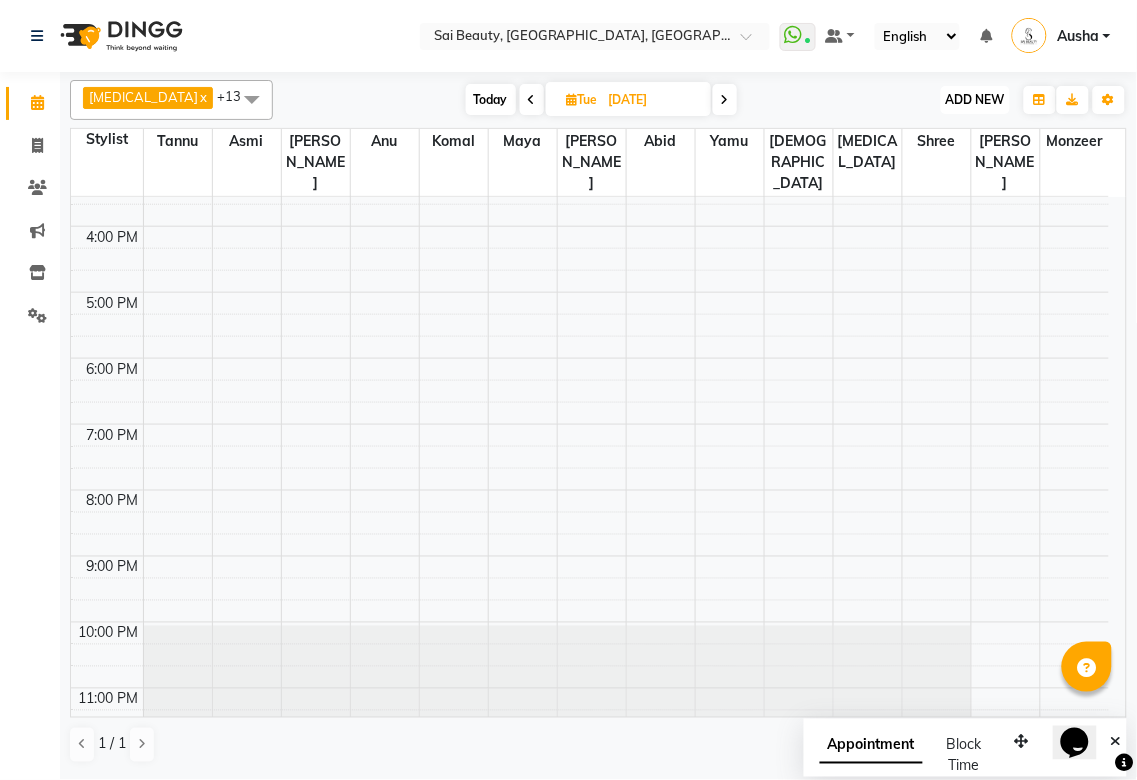 click on "ADD NEW" at bounding box center [975, 99] 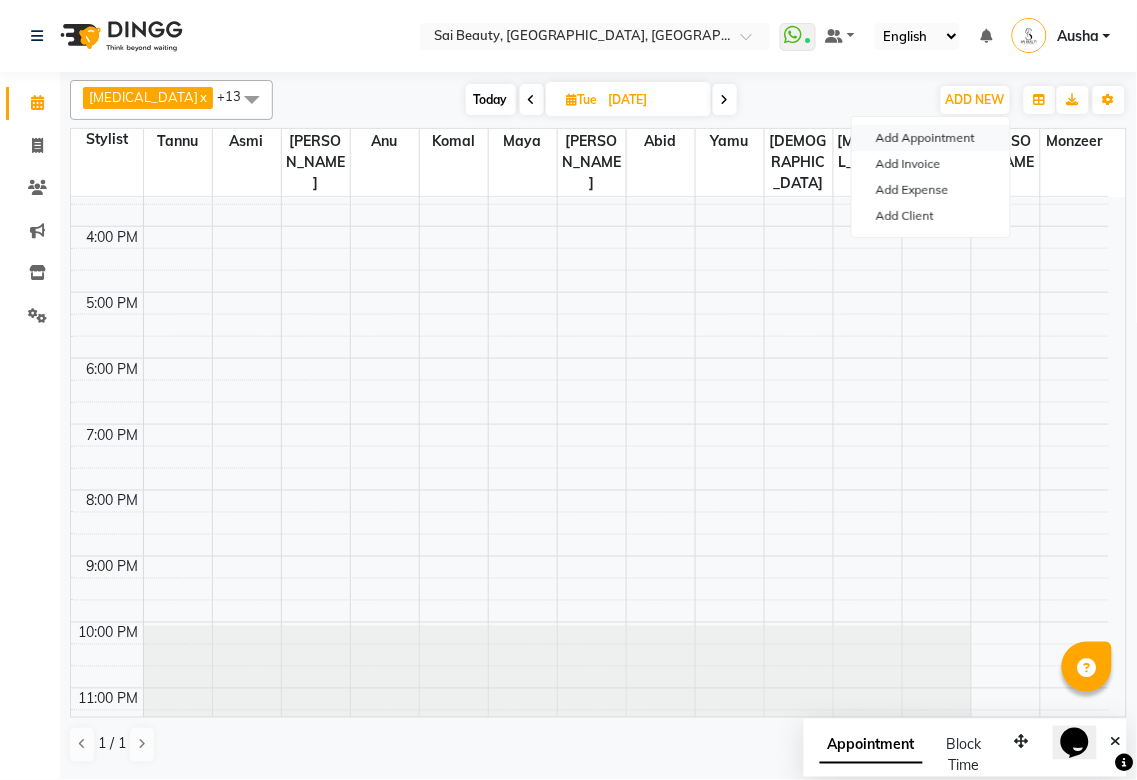 click on "Add Appointment" at bounding box center [931, 138] 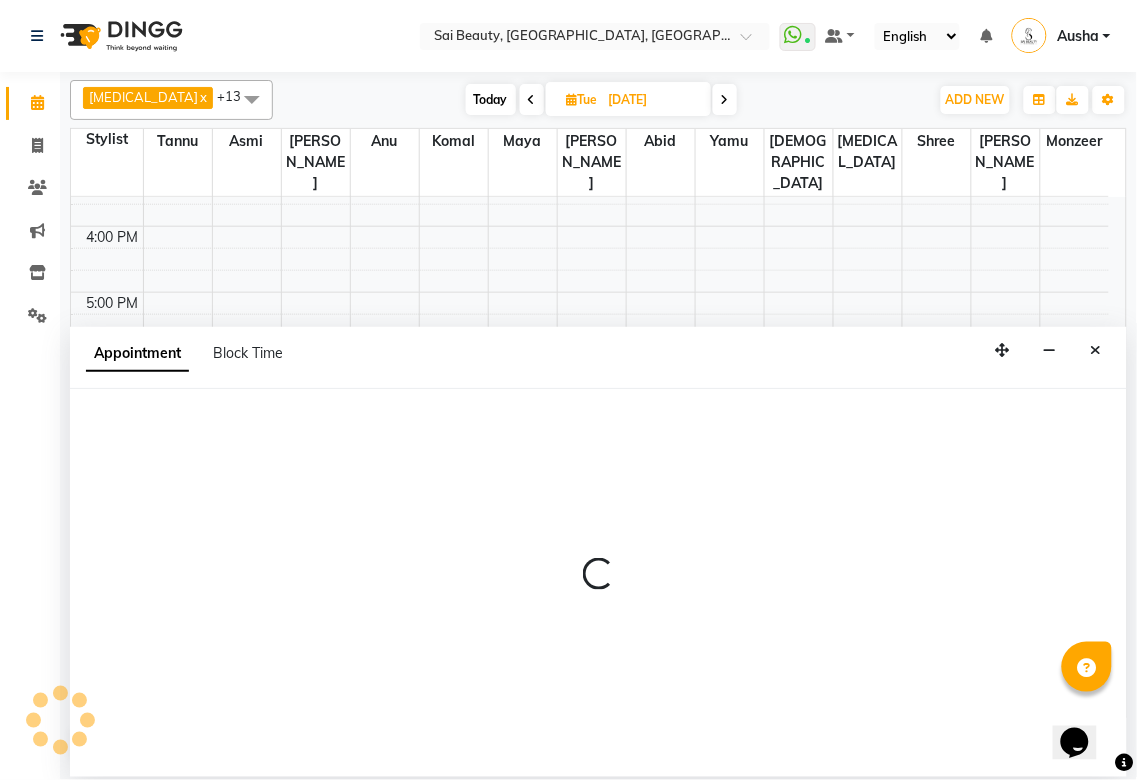 select on "600" 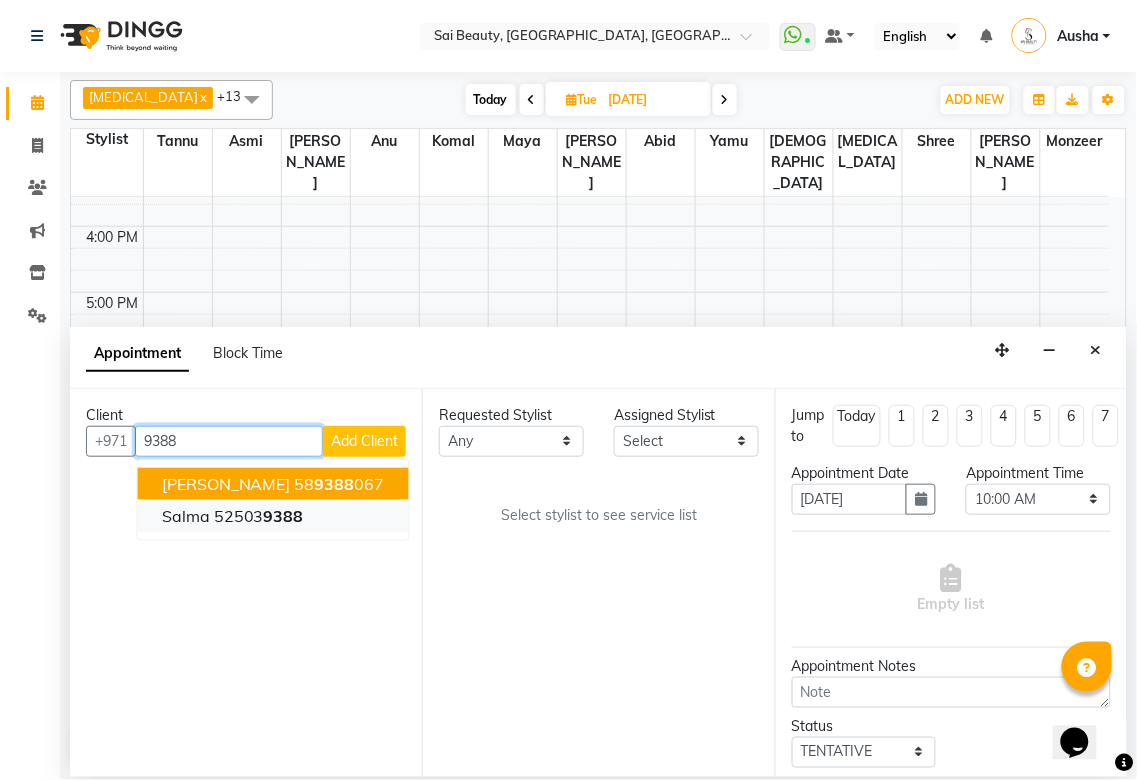 click on "9388" at bounding box center (284, 516) 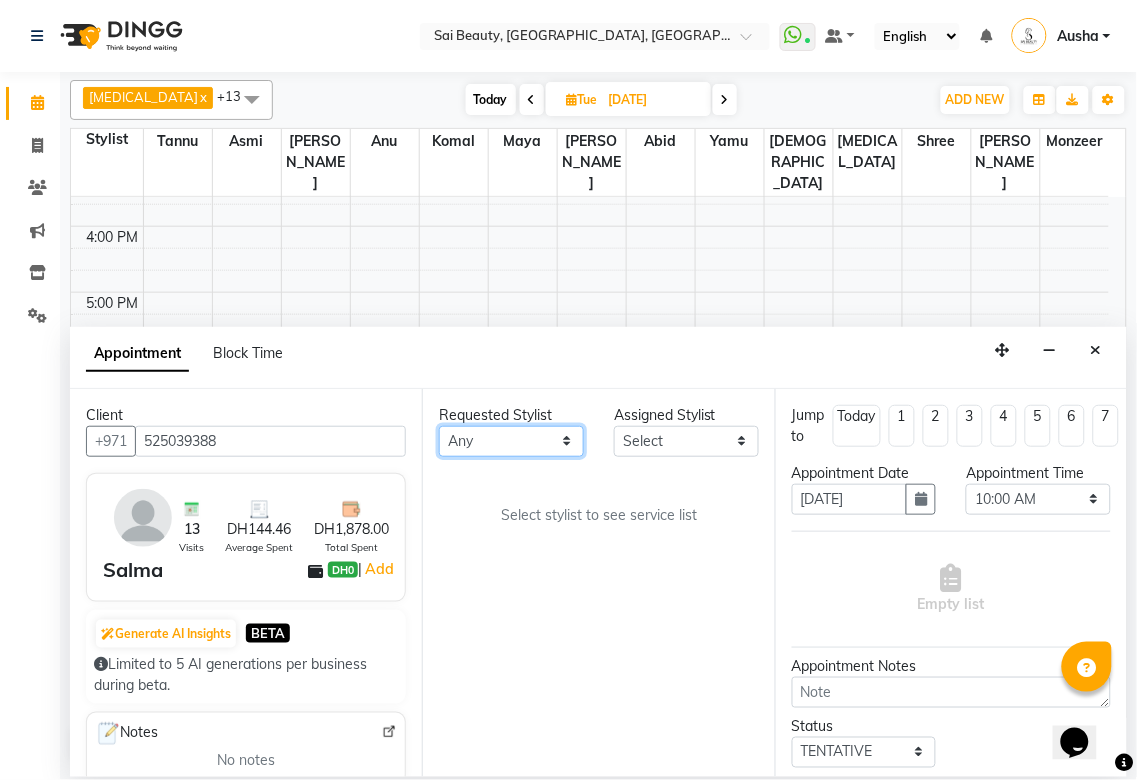click on "Any [PERSON_NAME][MEDICAL_DATA] [PERSON_NAME] Asmi [PERSON_NAME] Gita [PERSON_NAME] Monzeer shree [PERSON_NAME] Surakcha [PERSON_NAME]" at bounding box center [511, 441] 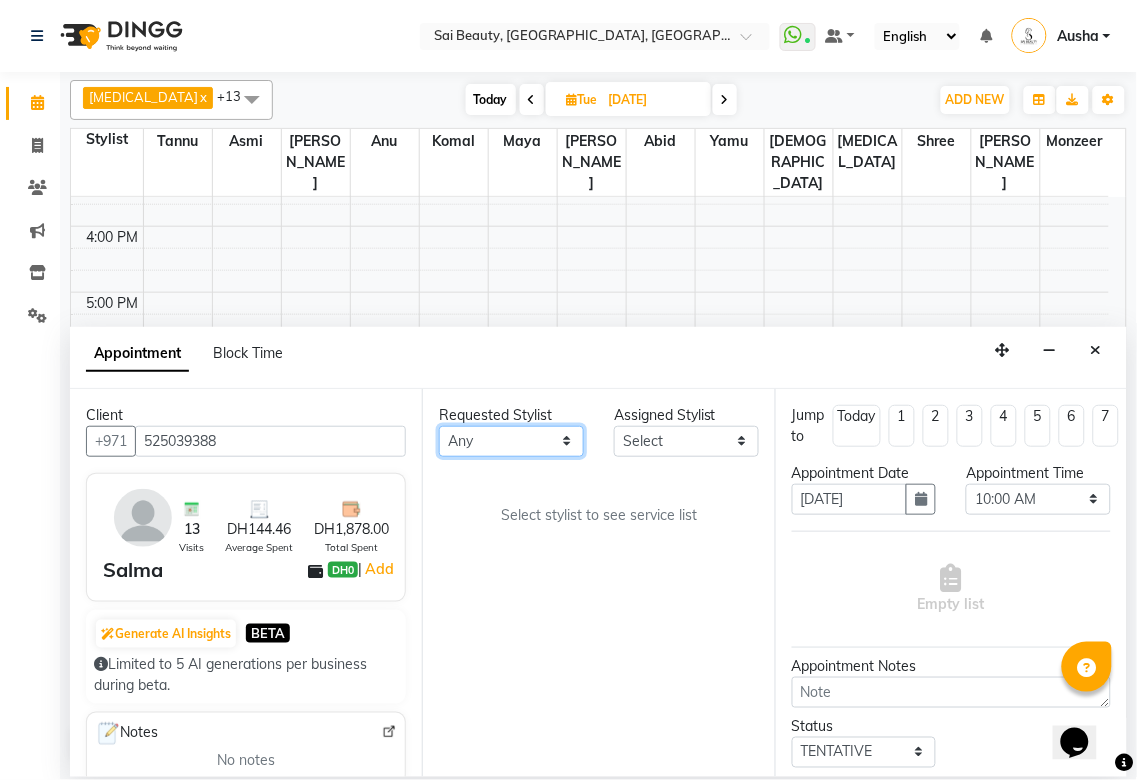 select on "52340" 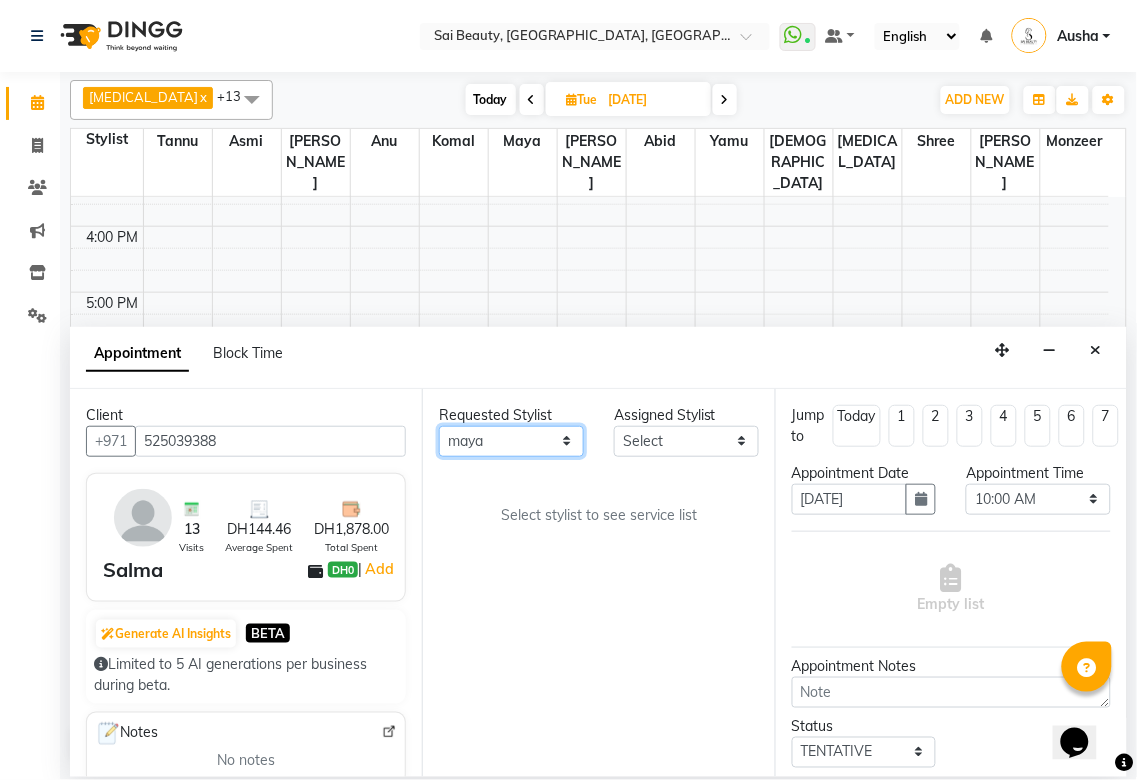 click on "Any [PERSON_NAME][MEDICAL_DATA] [PERSON_NAME] Asmi [PERSON_NAME] Gita [PERSON_NAME] Monzeer shree [PERSON_NAME] Surakcha [PERSON_NAME]" at bounding box center (511, 441) 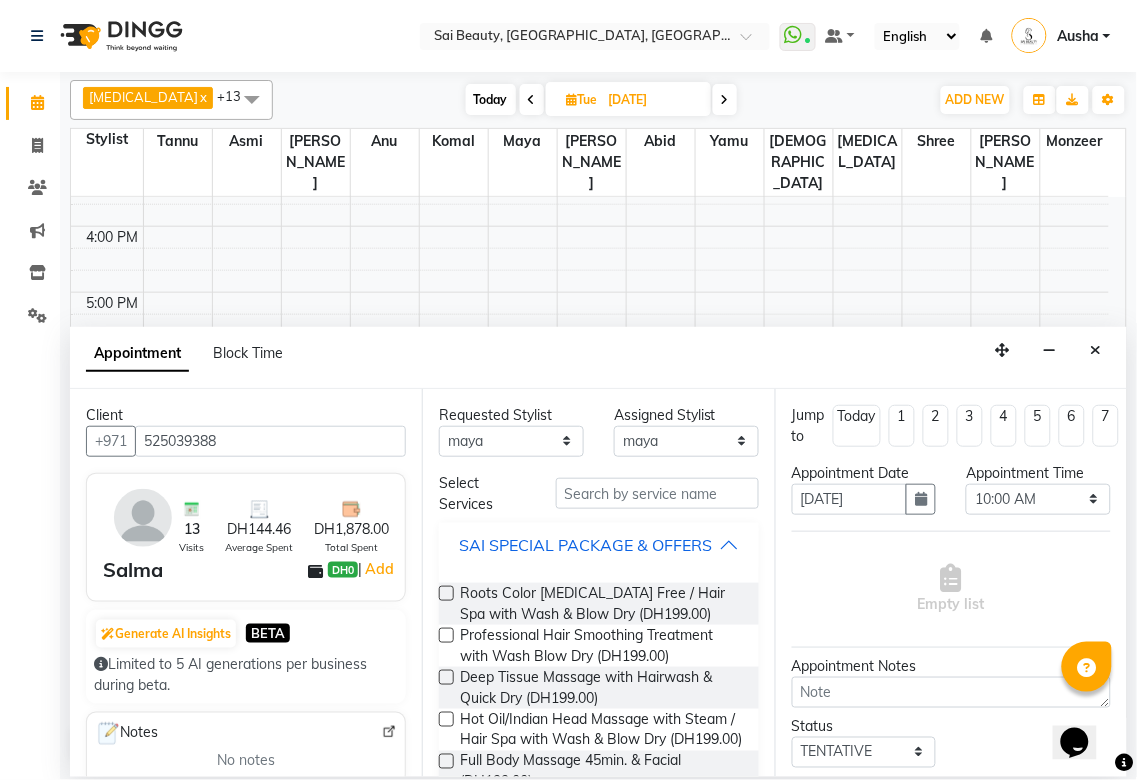 click on "SAI SPECIAL PACKAGE & OFFERS" at bounding box center [585, 545] 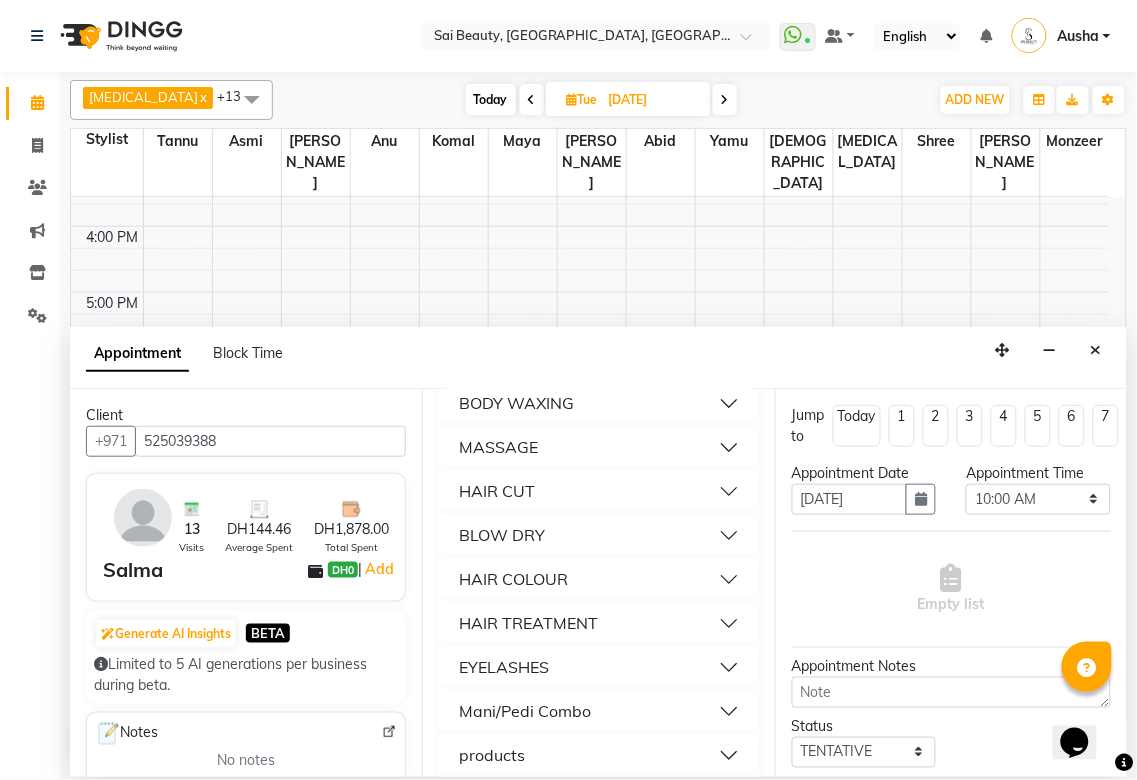 scroll, scrollTop: 1041, scrollLeft: 0, axis: vertical 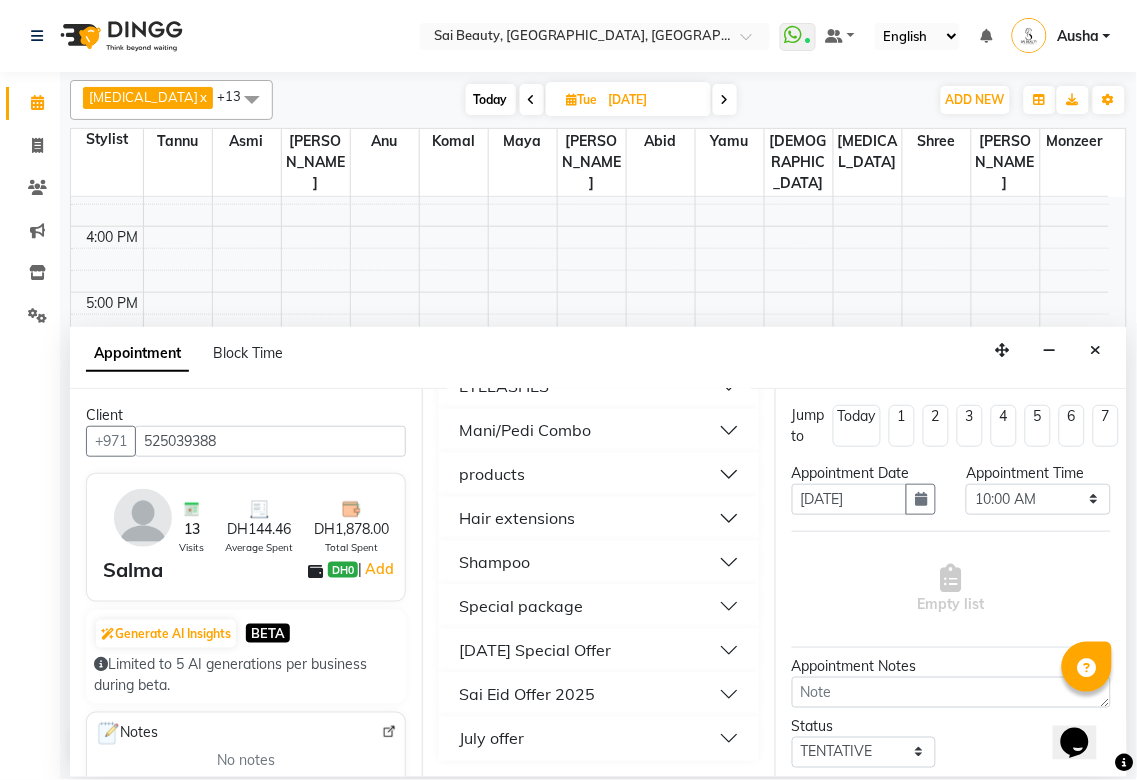 click on "July offer" at bounding box center (598, 739) 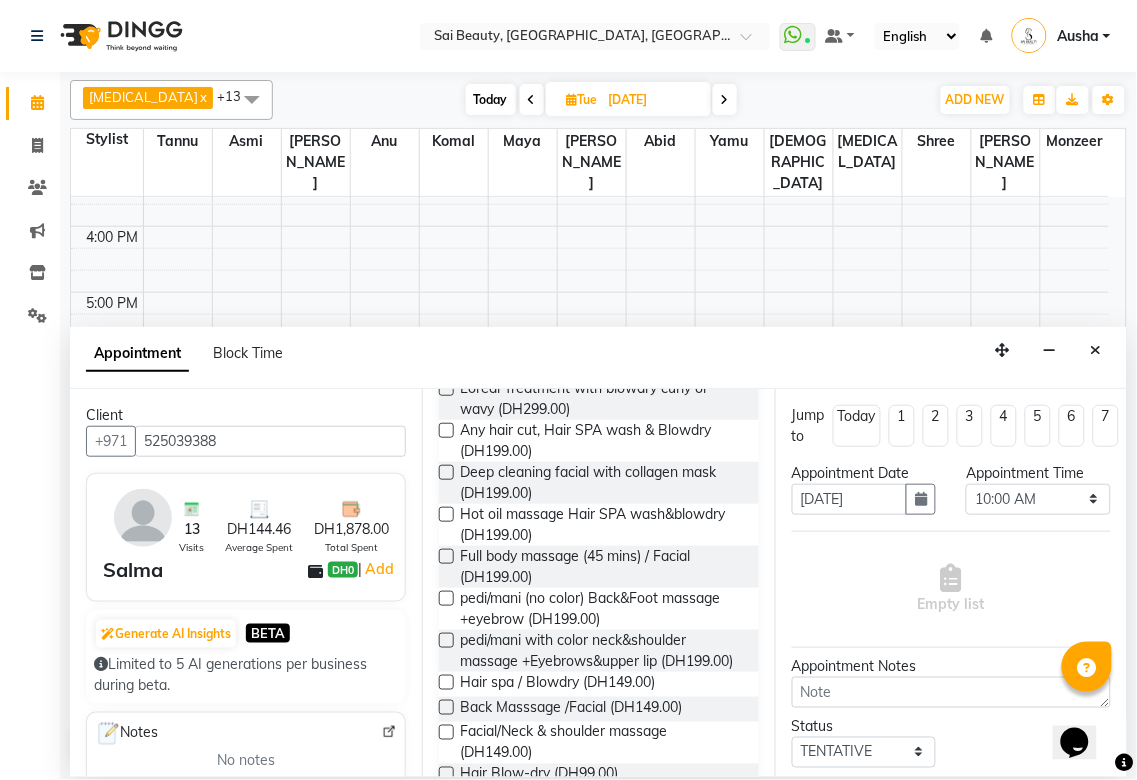 scroll, scrollTop: 1681, scrollLeft: 0, axis: vertical 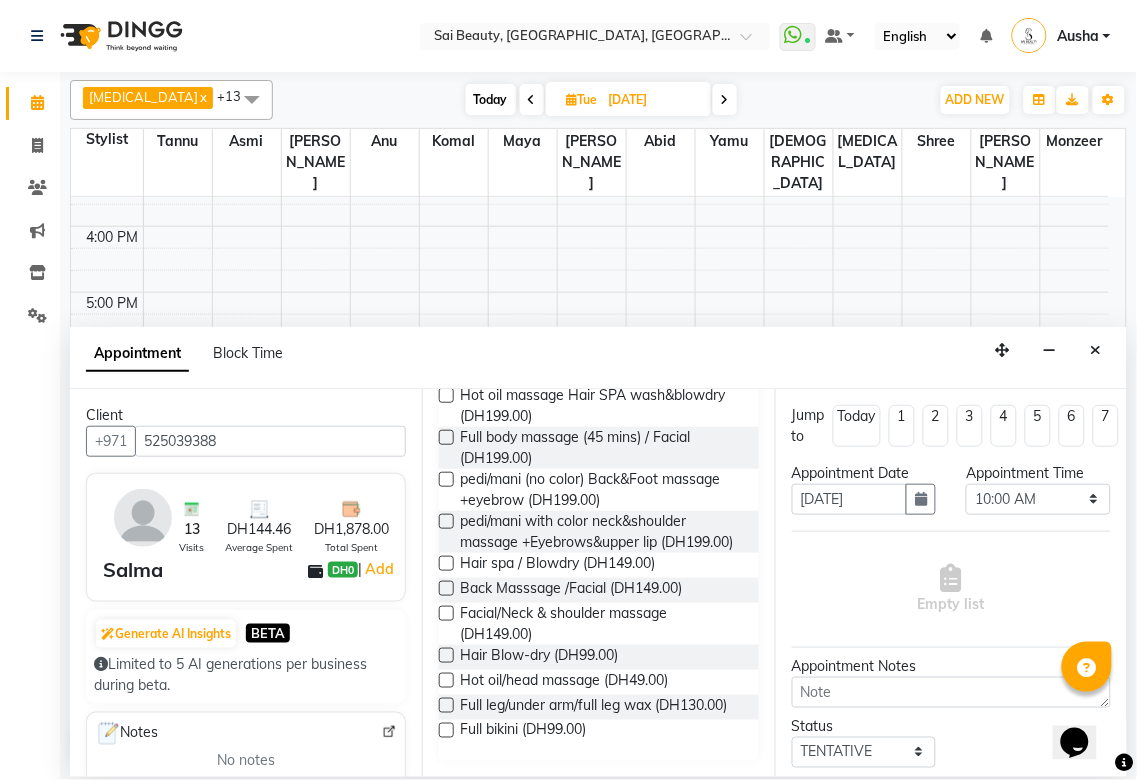 click at bounding box center [446, 588] 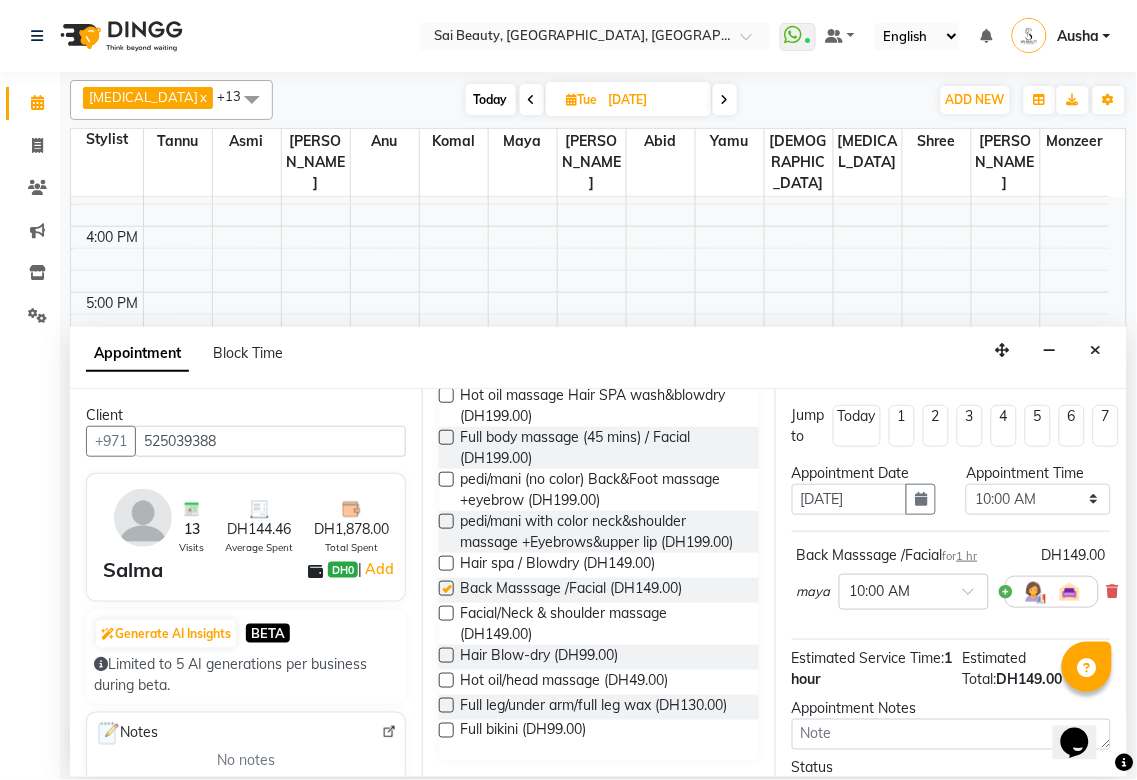 checkbox on "false" 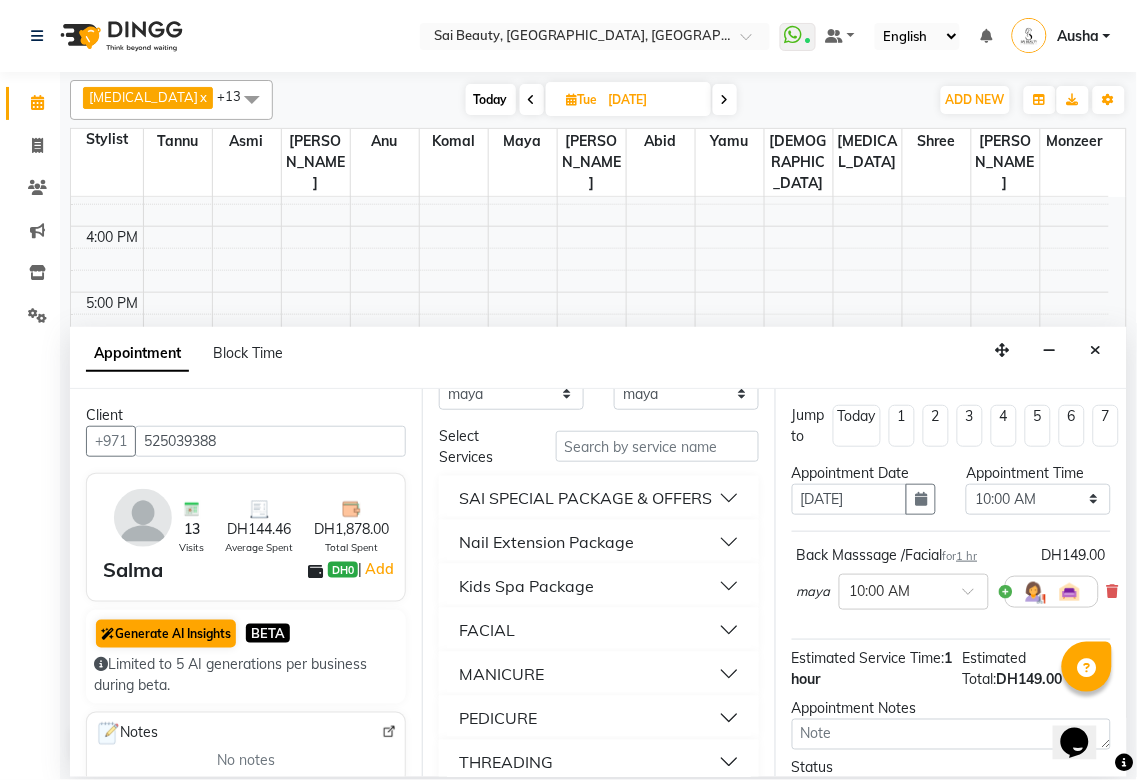 scroll, scrollTop: 0, scrollLeft: 0, axis: both 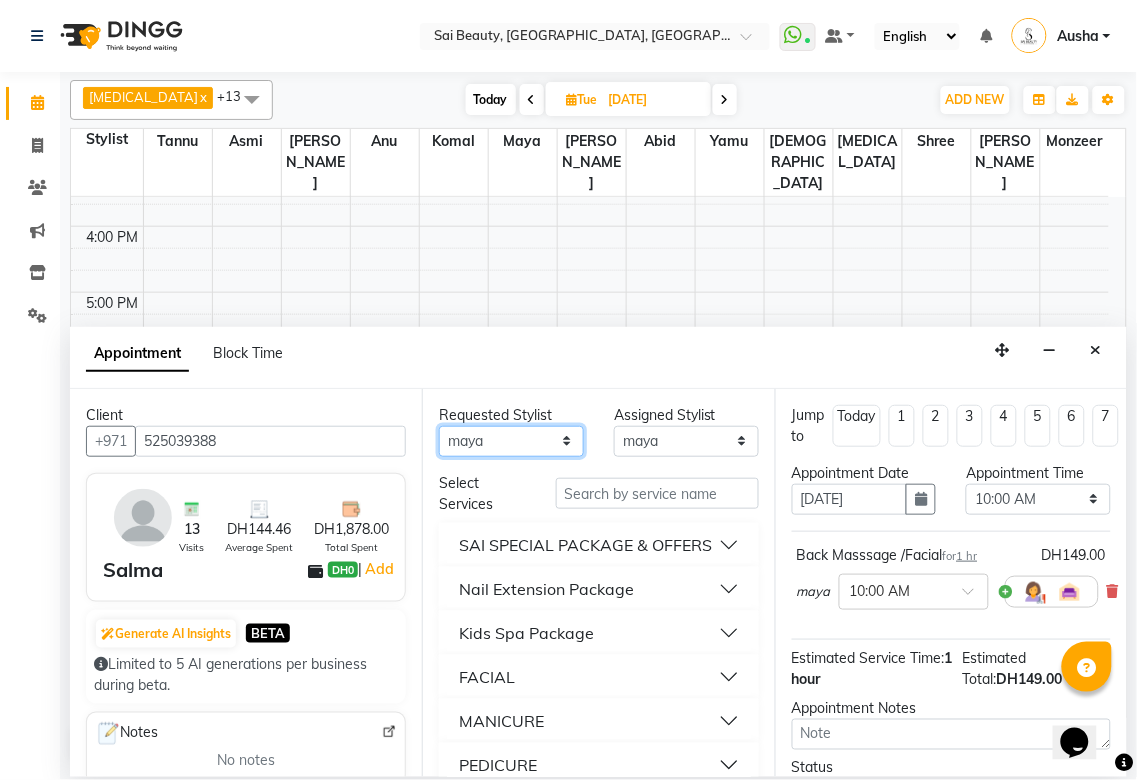 click on "Any [PERSON_NAME][MEDICAL_DATA] [PERSON_NAME] Asmi [PERSON_NAME] Gita [PERSON_NAME] Monzeer shree [PERSON_NAME] Surakcha [PERSON_NAME]" at bounding box center [511, 441] 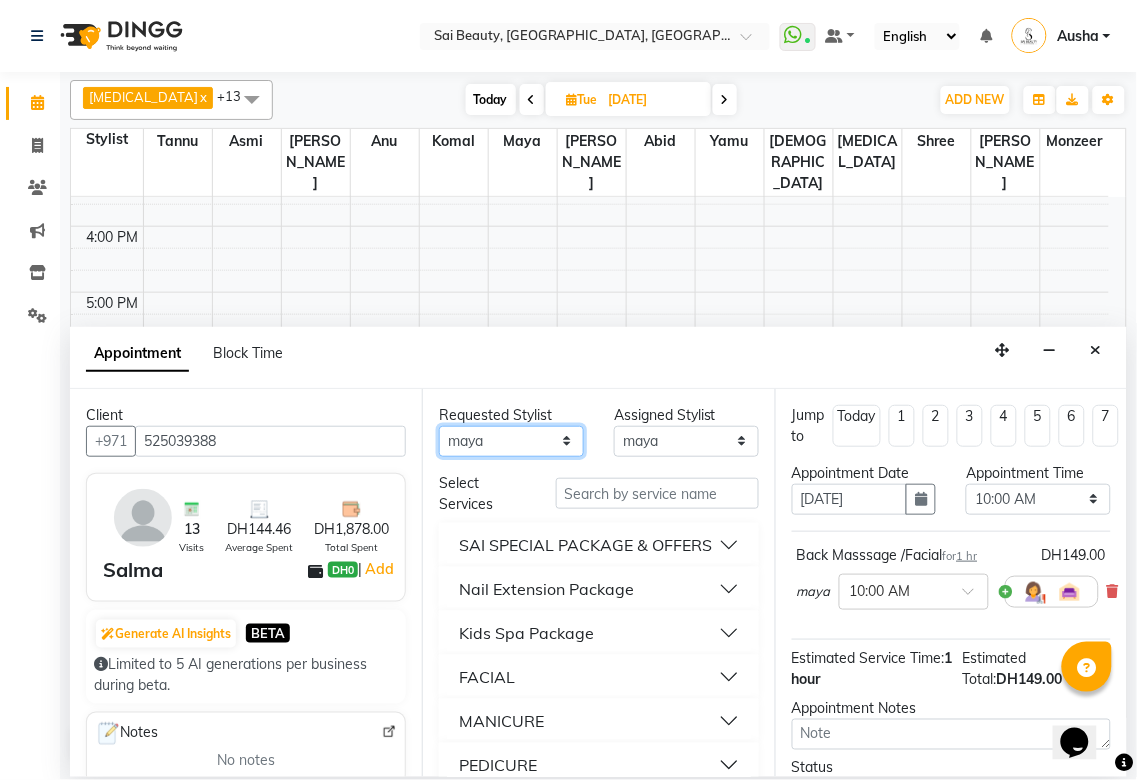 select on "40288" 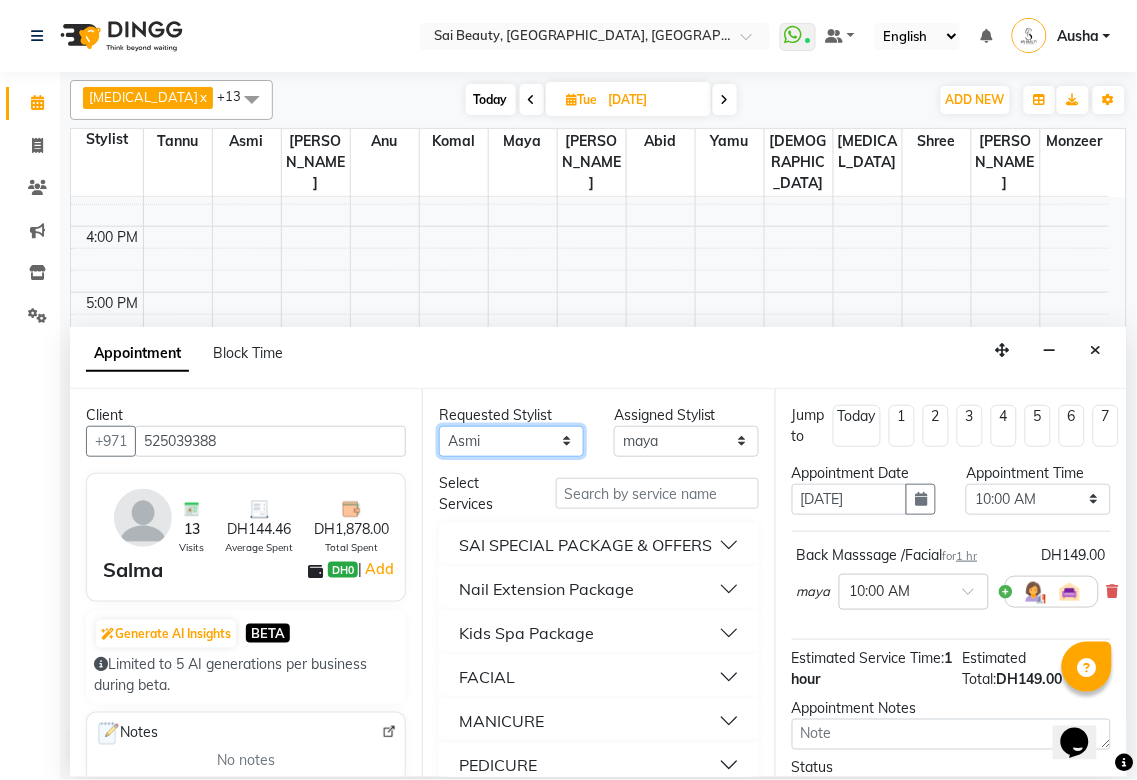 click on "Any [PERSON_NAME][MEDICAL_DATA] [PERSON_NAME] Asmi [PERSON_NAME] Gita [PERSON_NAME] Monzeer shree [PERSON_NAME] Surakcha [PERSON_NAME]" at bounding box center (511, 441) 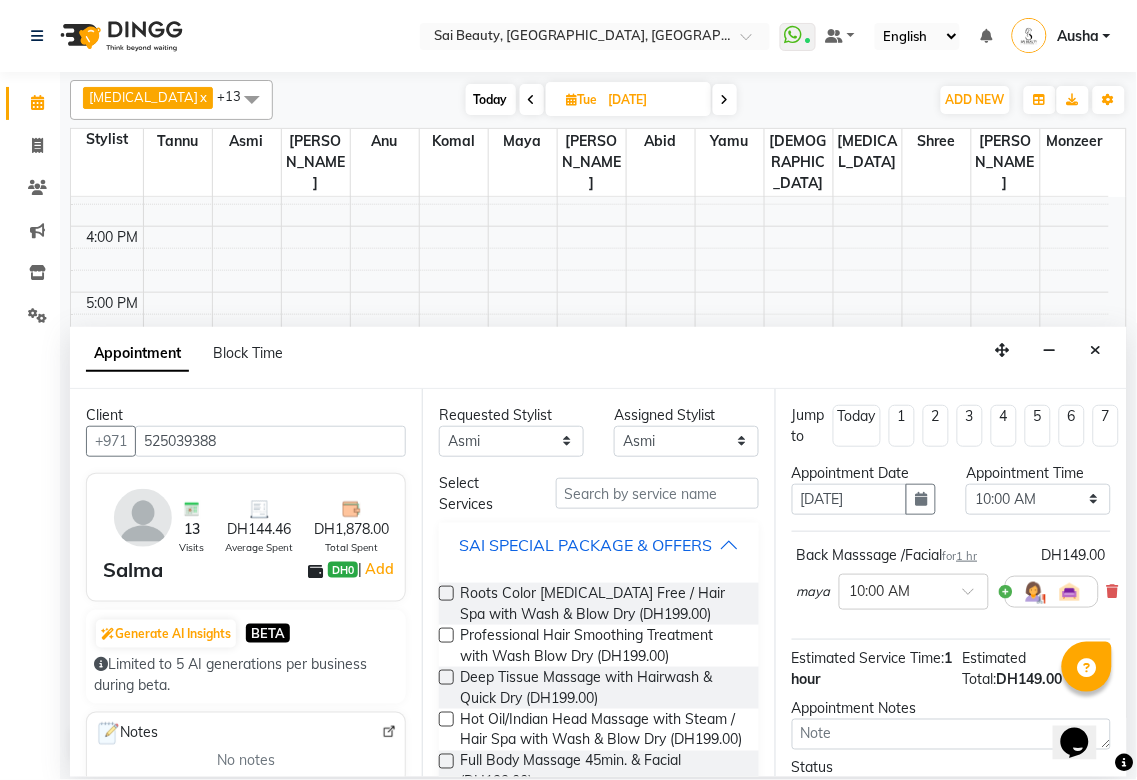 click on "SAI SPECIAL PACKAGE & OFFERS" at bounding box center (585, 545) 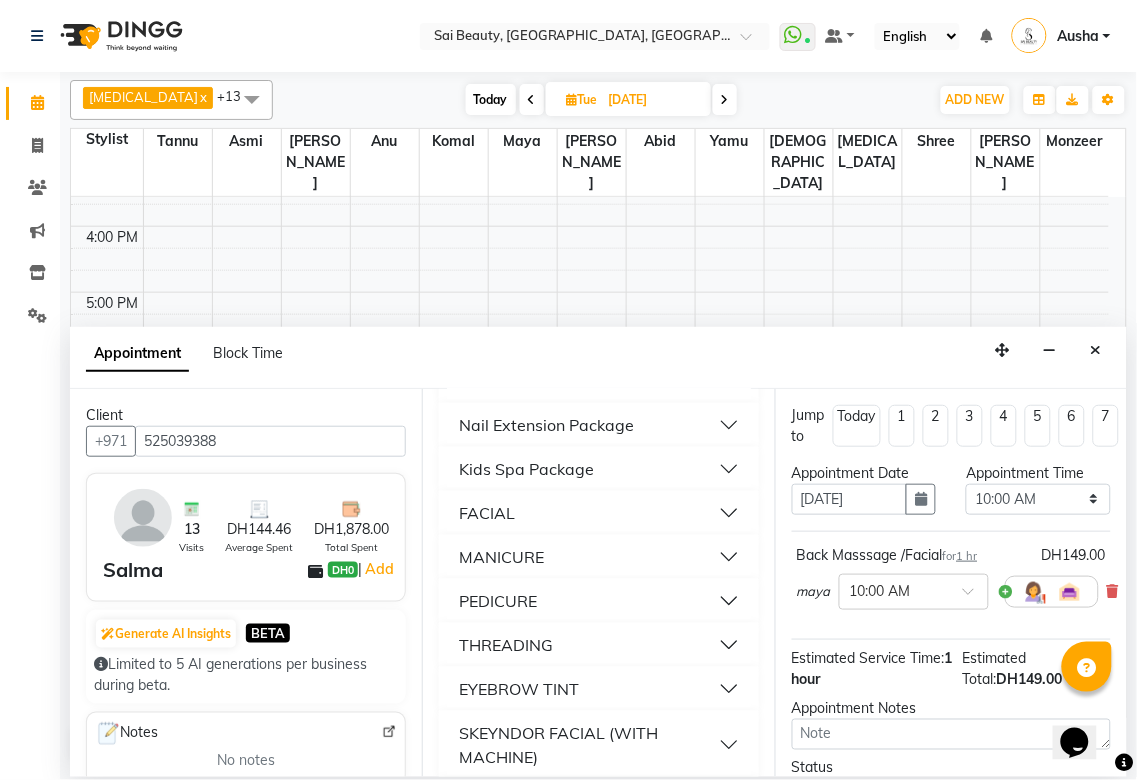 click on "THREADING" at bounding box center [506, 645] 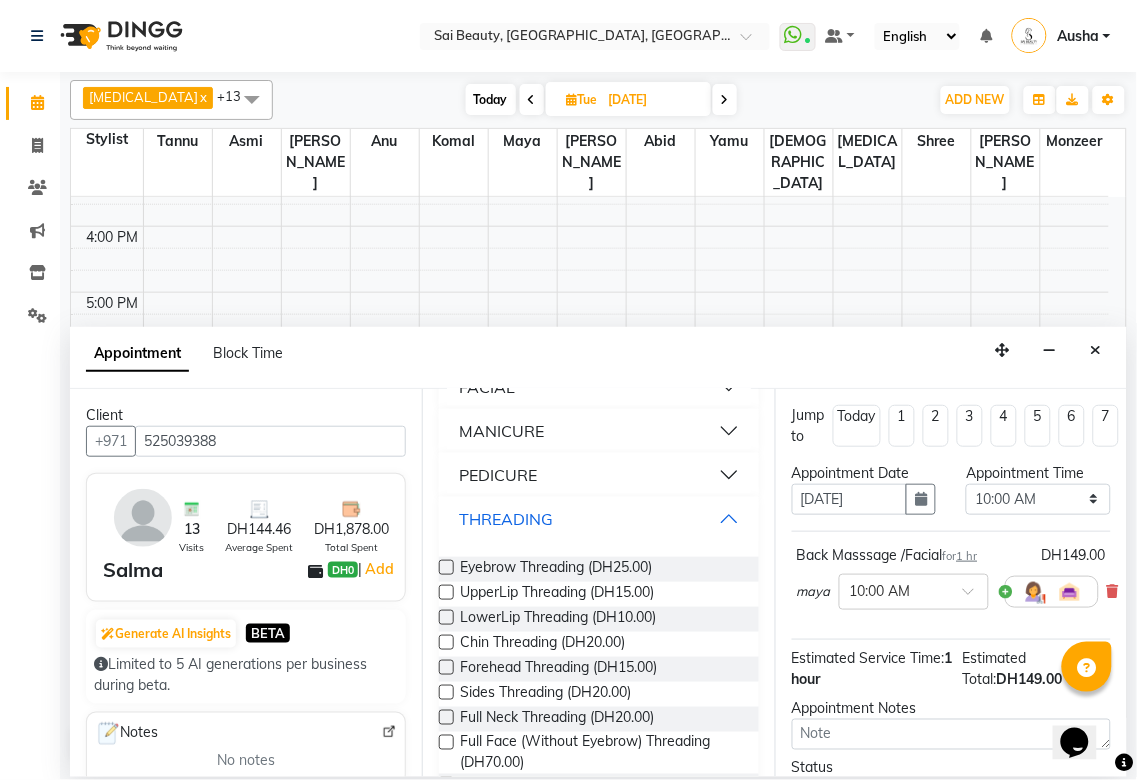 scroll, scrollTop: 291, scrollLeft: 0, axis: vertical 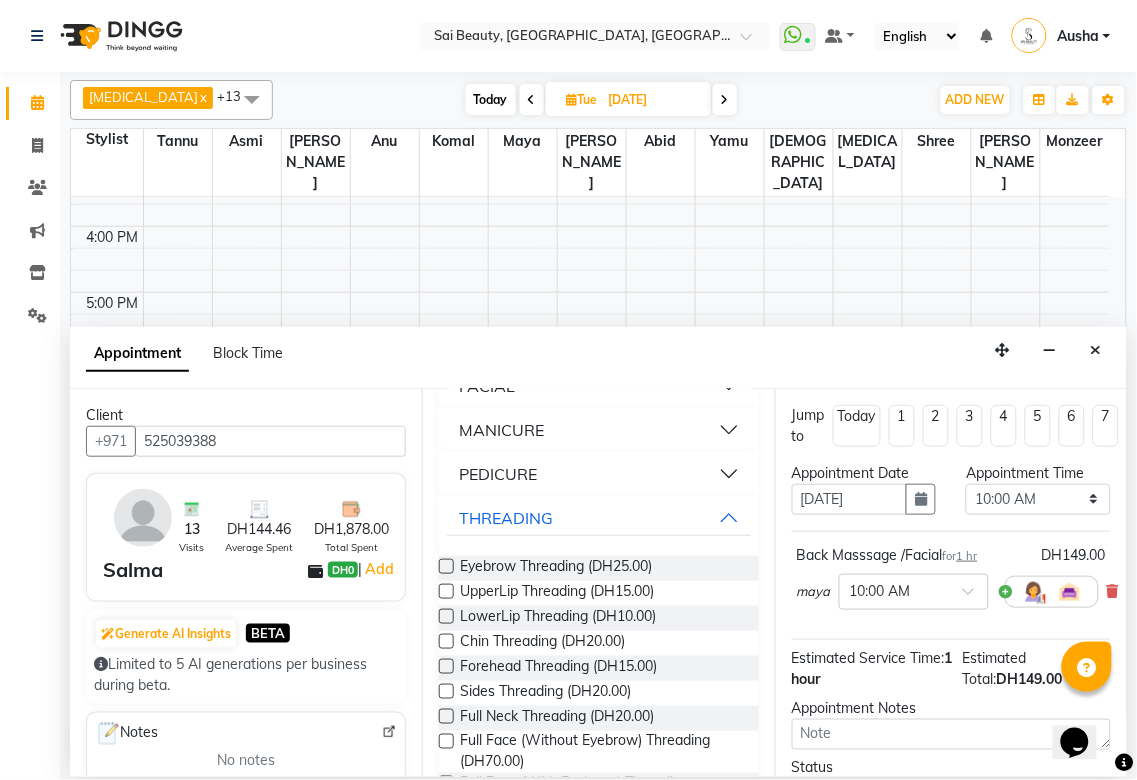 click at bounding box center [446, 566] 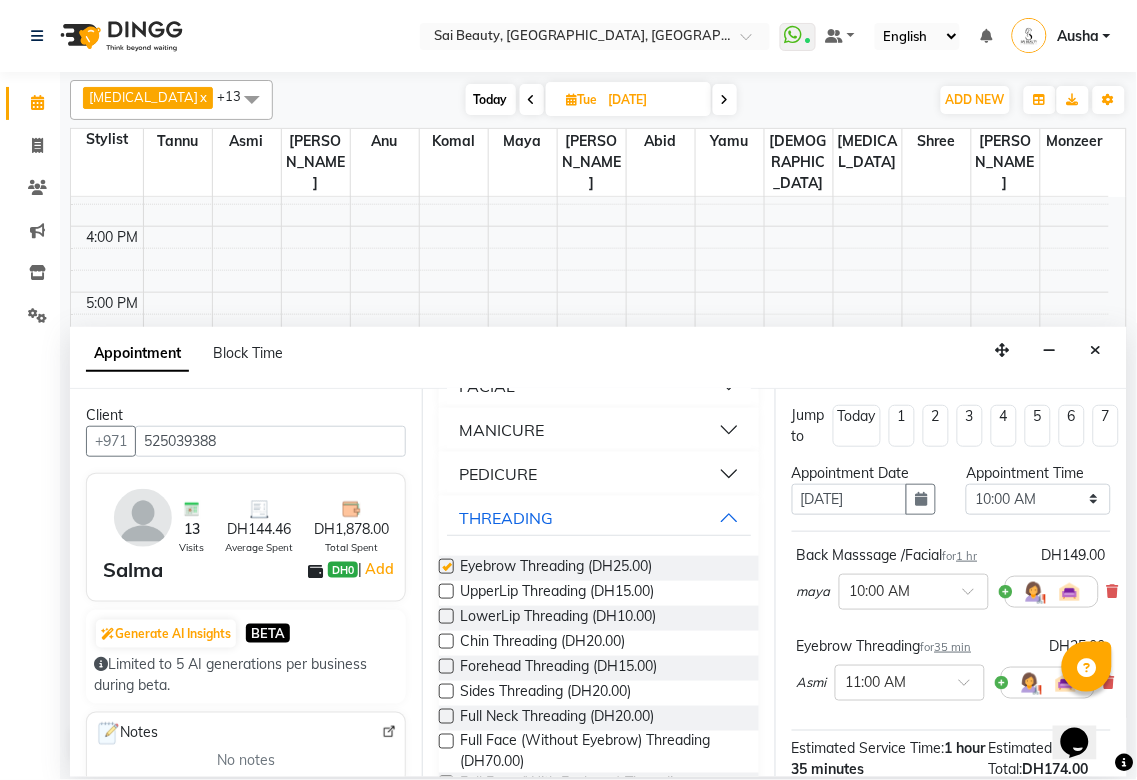 checkbox on "false" 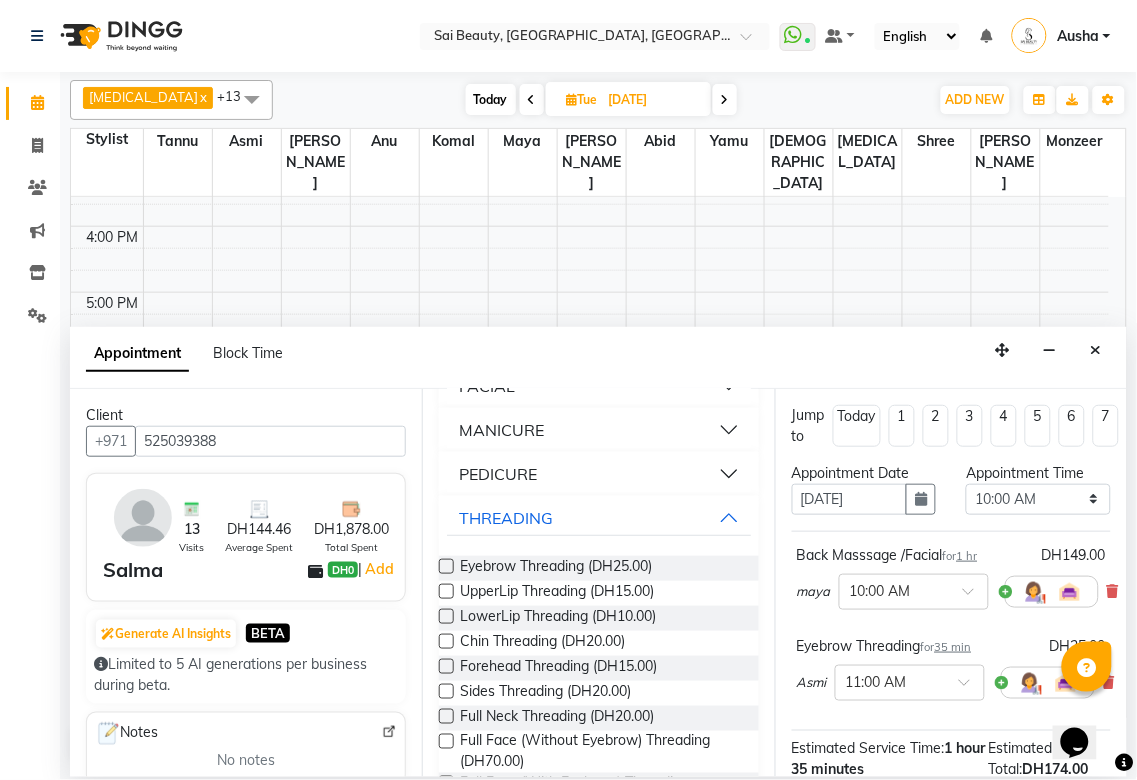click at bounding box center (446, 591) 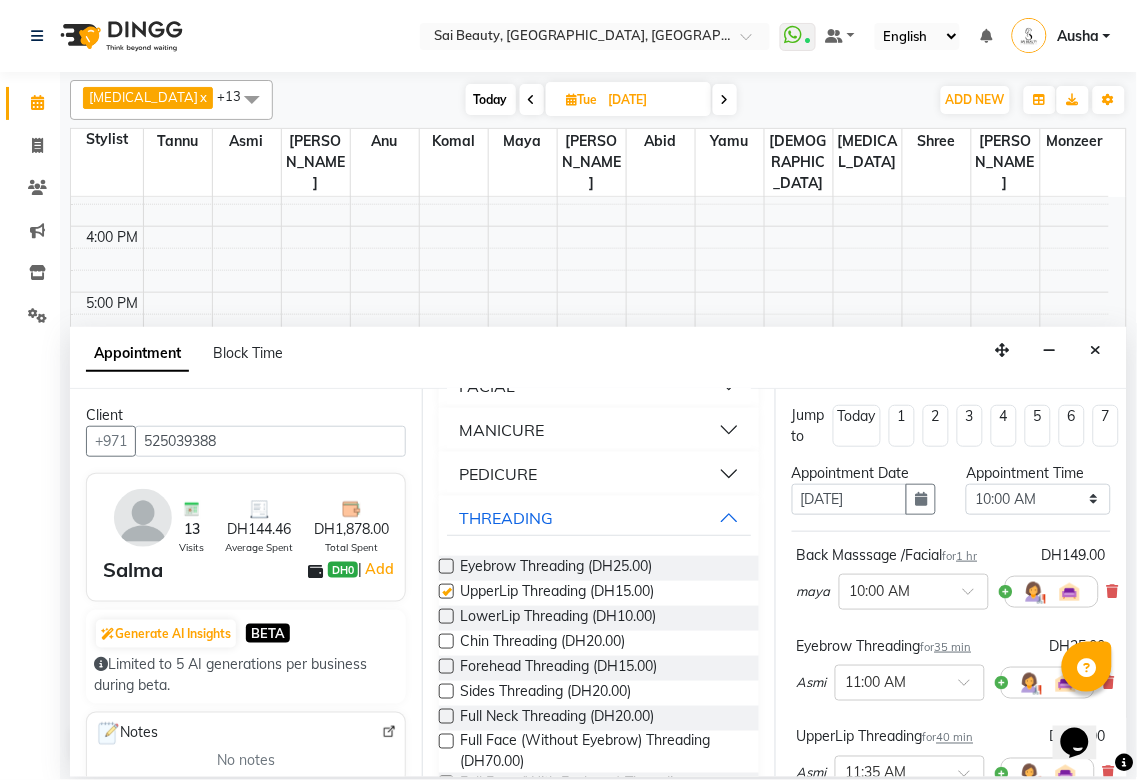 checkbox on "false" 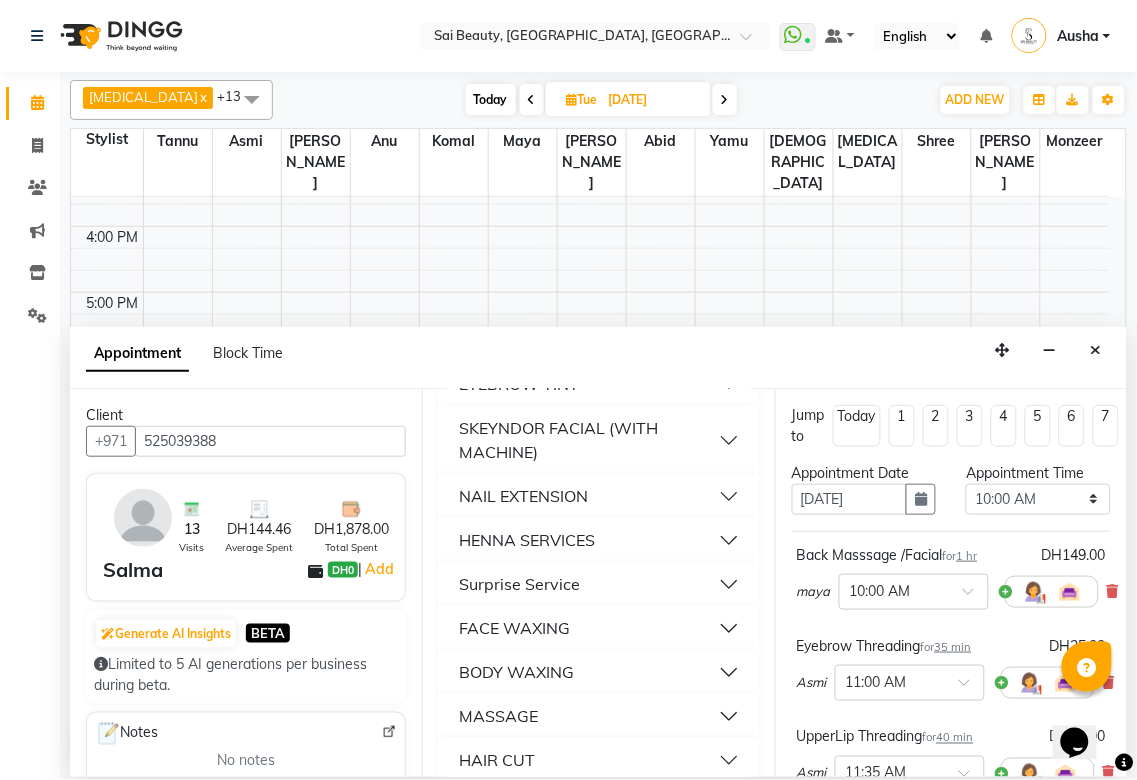 scroll, scrollTop: 860, scrollLeft: 0, axis: vertical 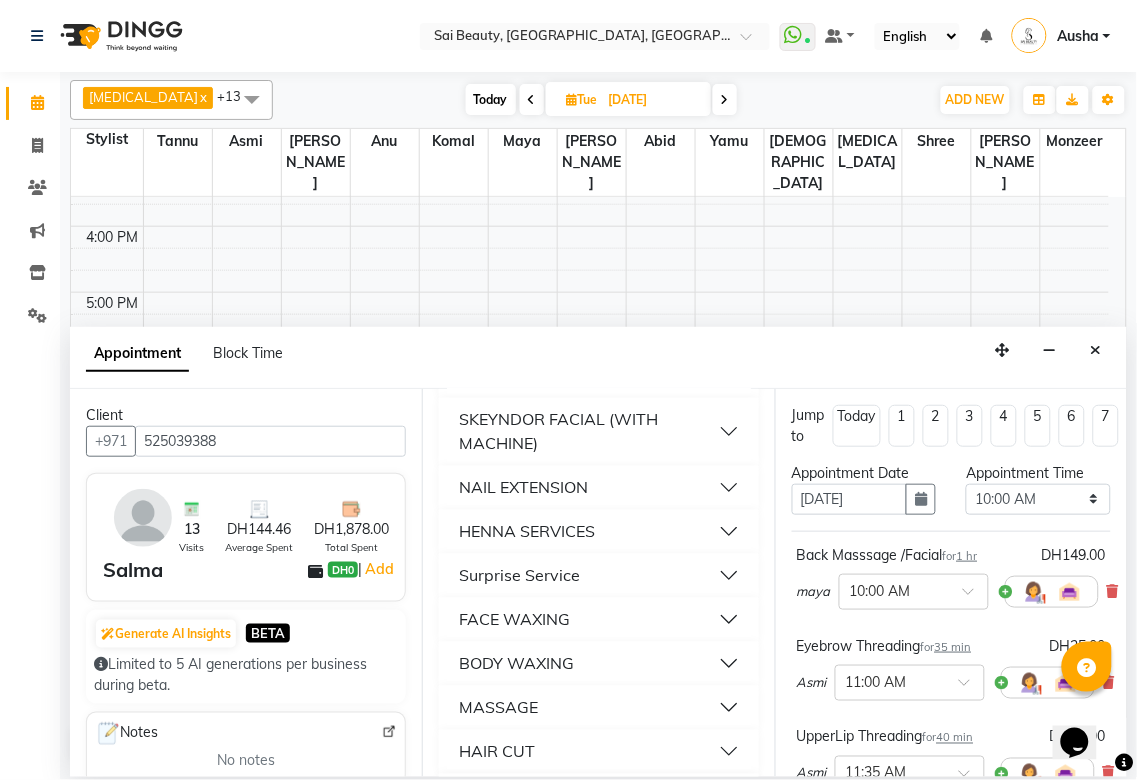 click on "FACE WAXING" at bounding box center [514, 620] 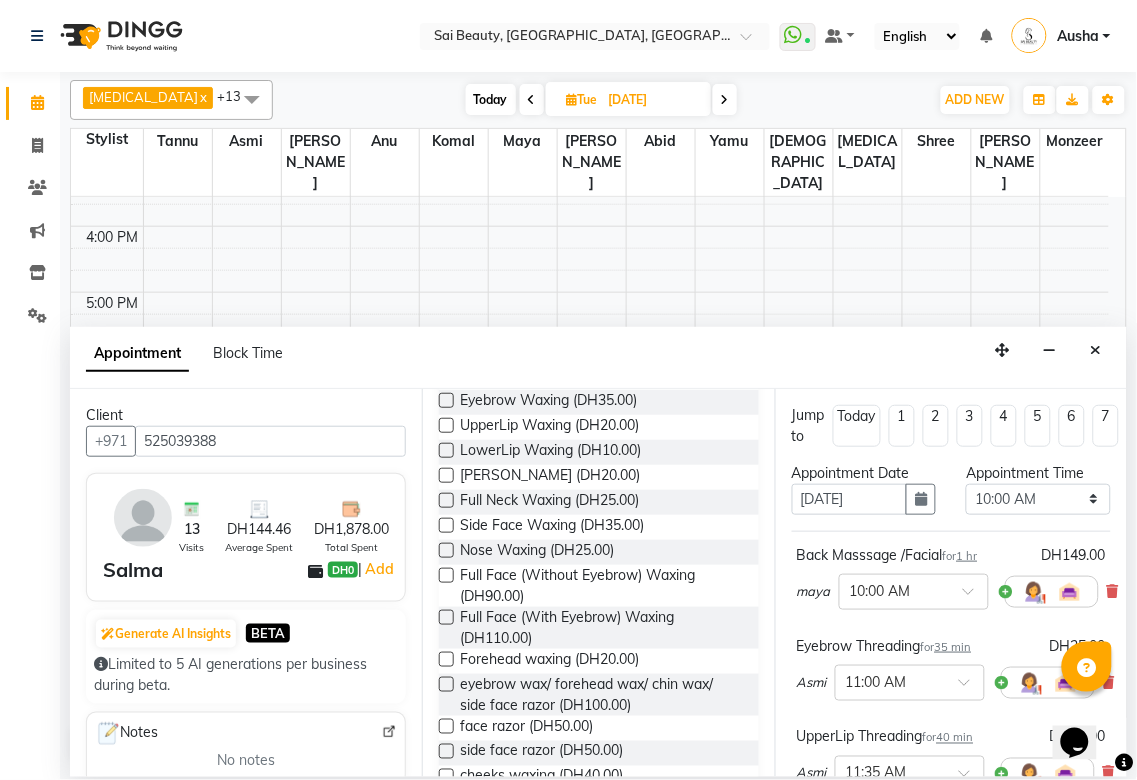 scroll, scrollTop: 1131, scrollLeft: 0, axis: vertical 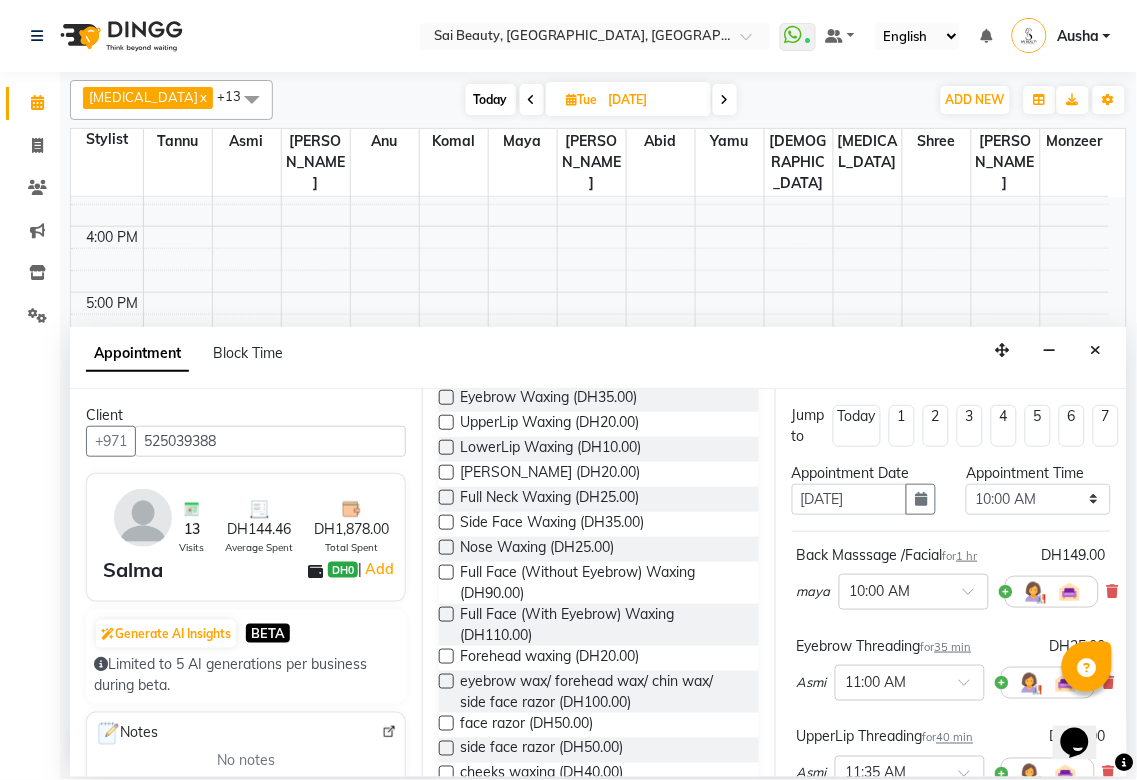 click at bounding box center (446, 656) 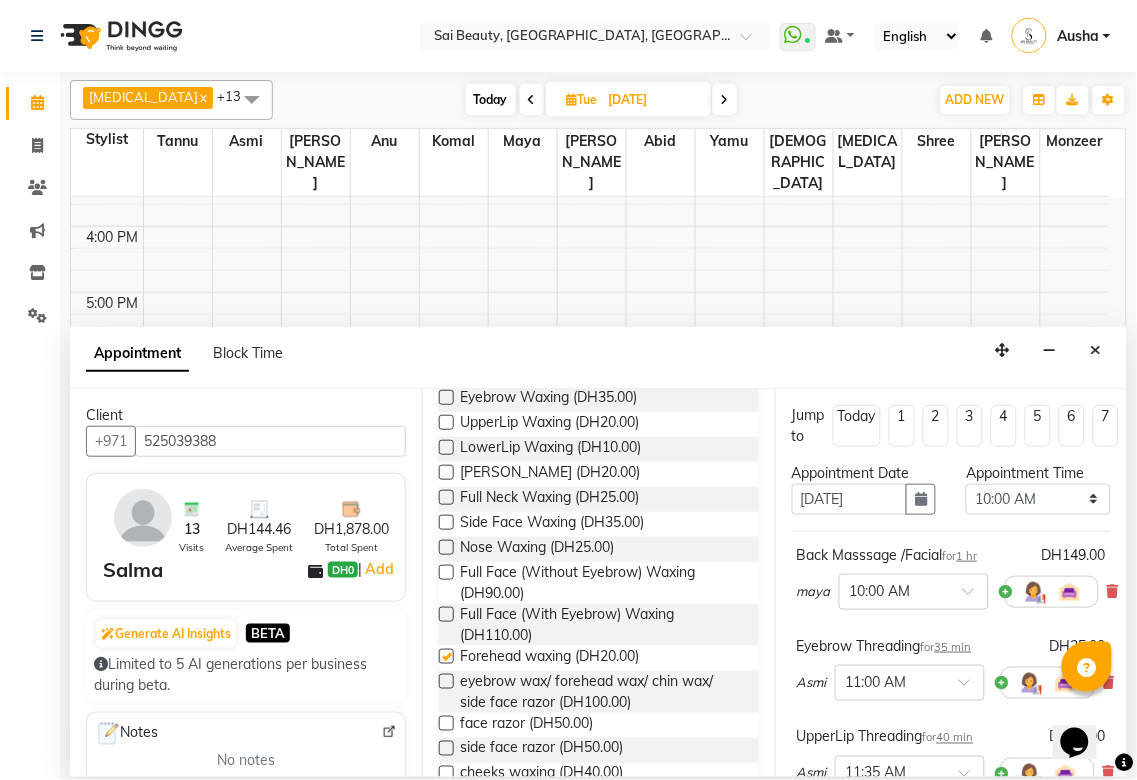 checkbox on "false" 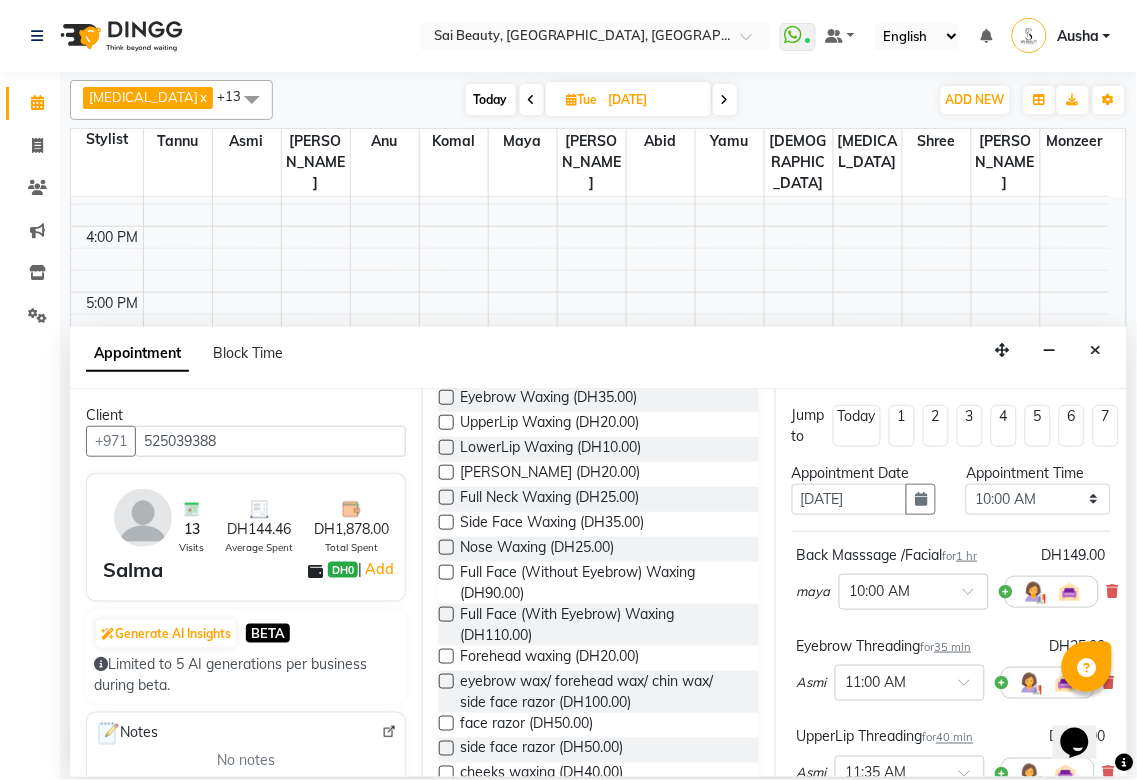 click at bounding box center [445, 551] 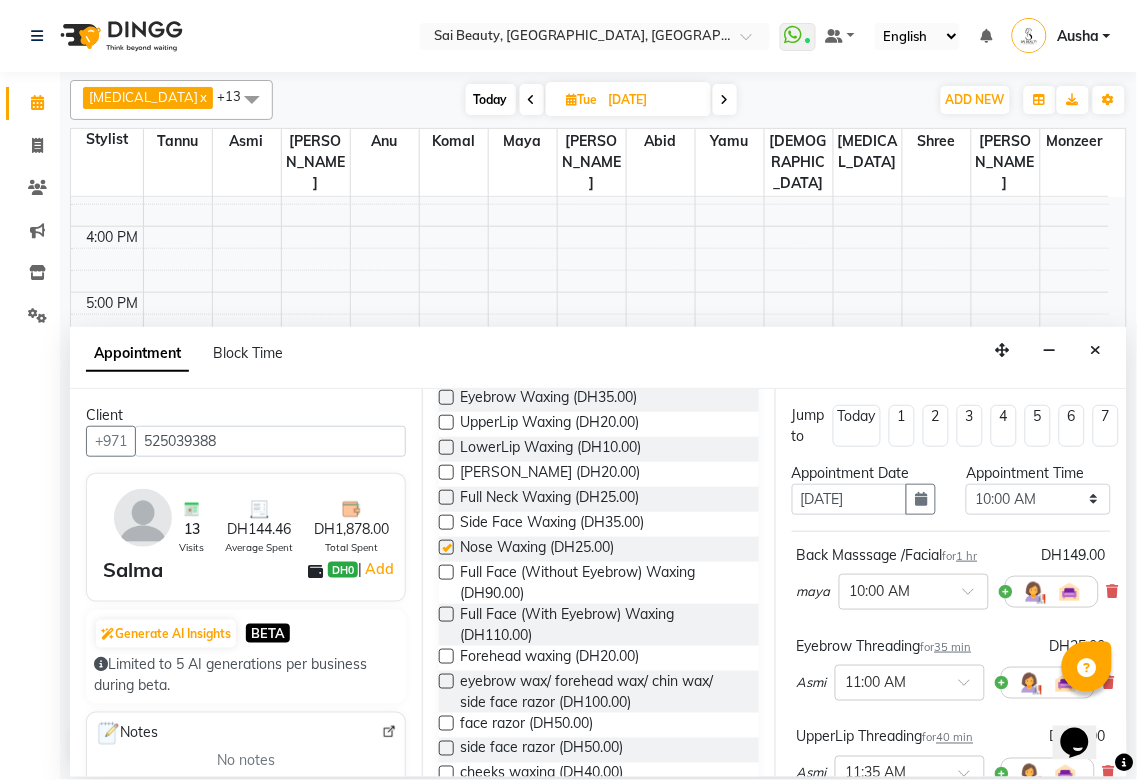 checkbox on "false" 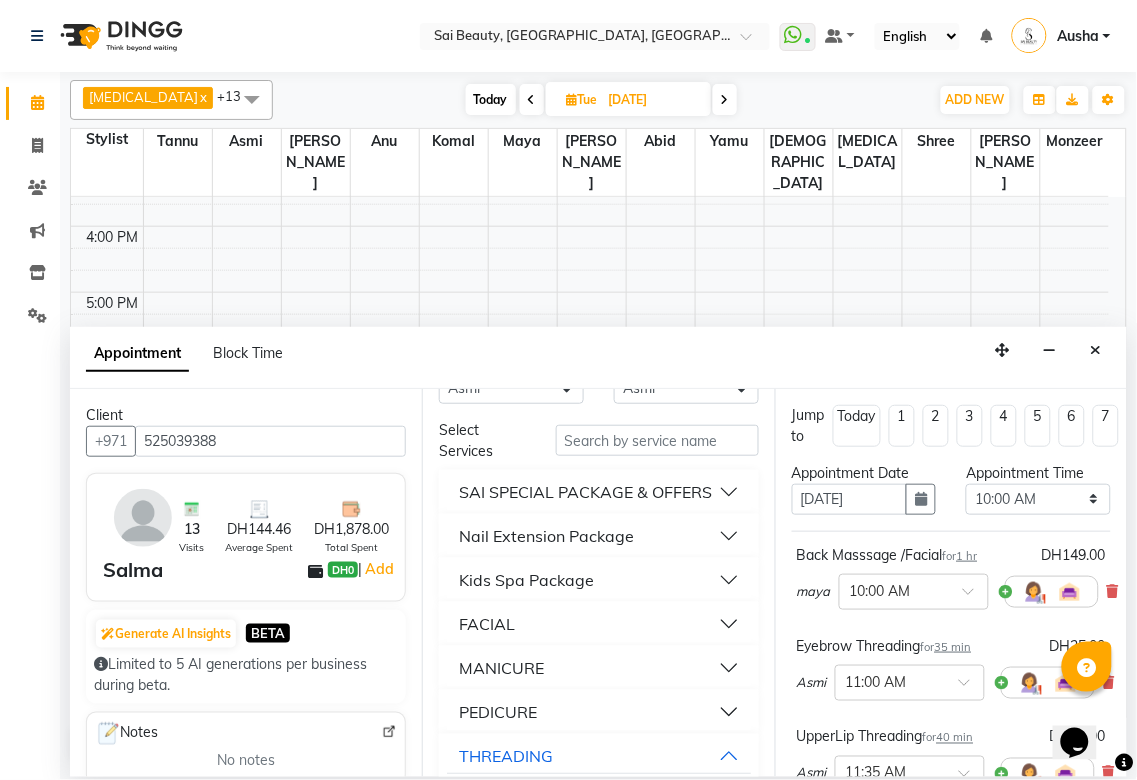 scroll, scrollTop: 0, scrollLeft: 0, axis: both 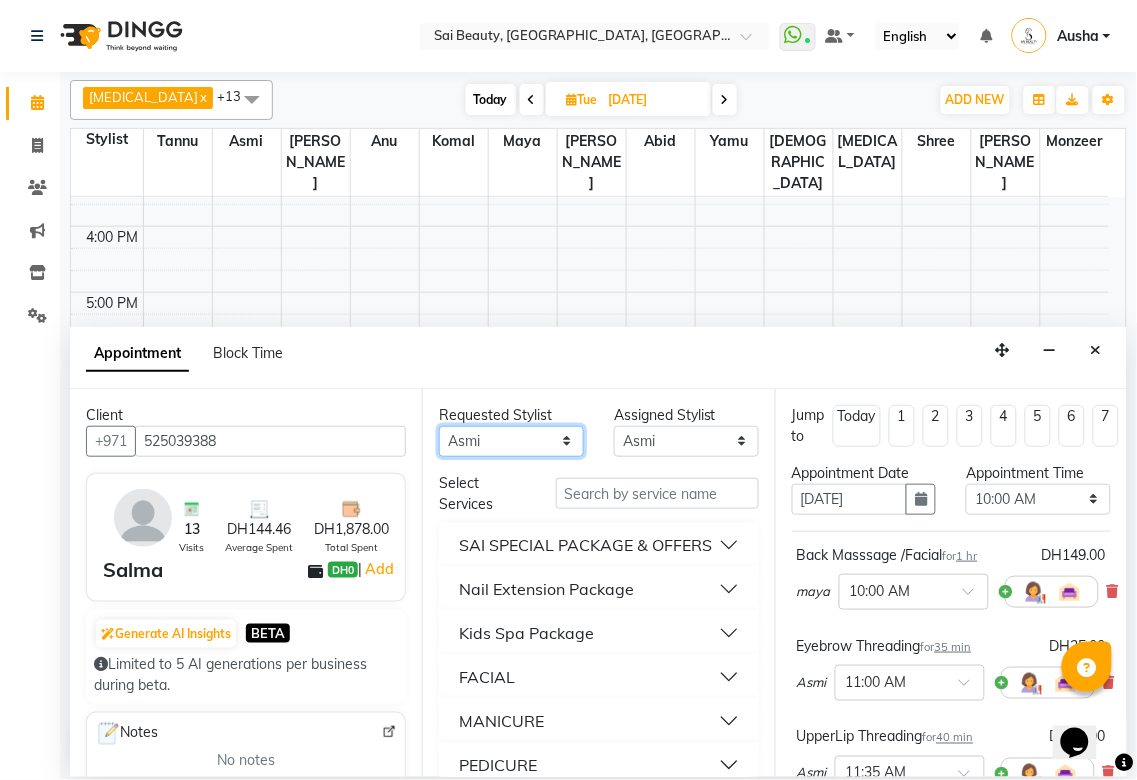 click on "Any [PERSON_NAME][MEDICAL_DATA] [PERSON_NAME] Asmi [PERSON_NAME] Gita [PERSON_NAME] Monzeer shree [PERSON_NAME] Surakcha [PERSON_NAME]" at bounding box center [511, 441] 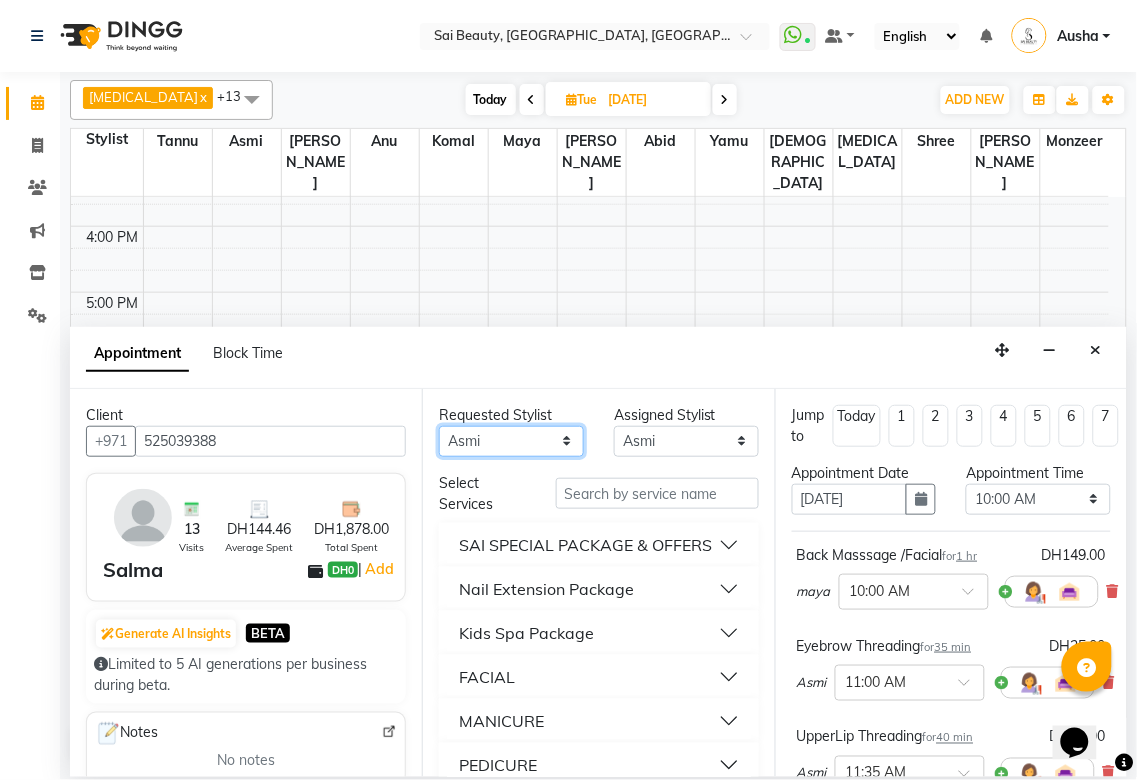 select on "52340" 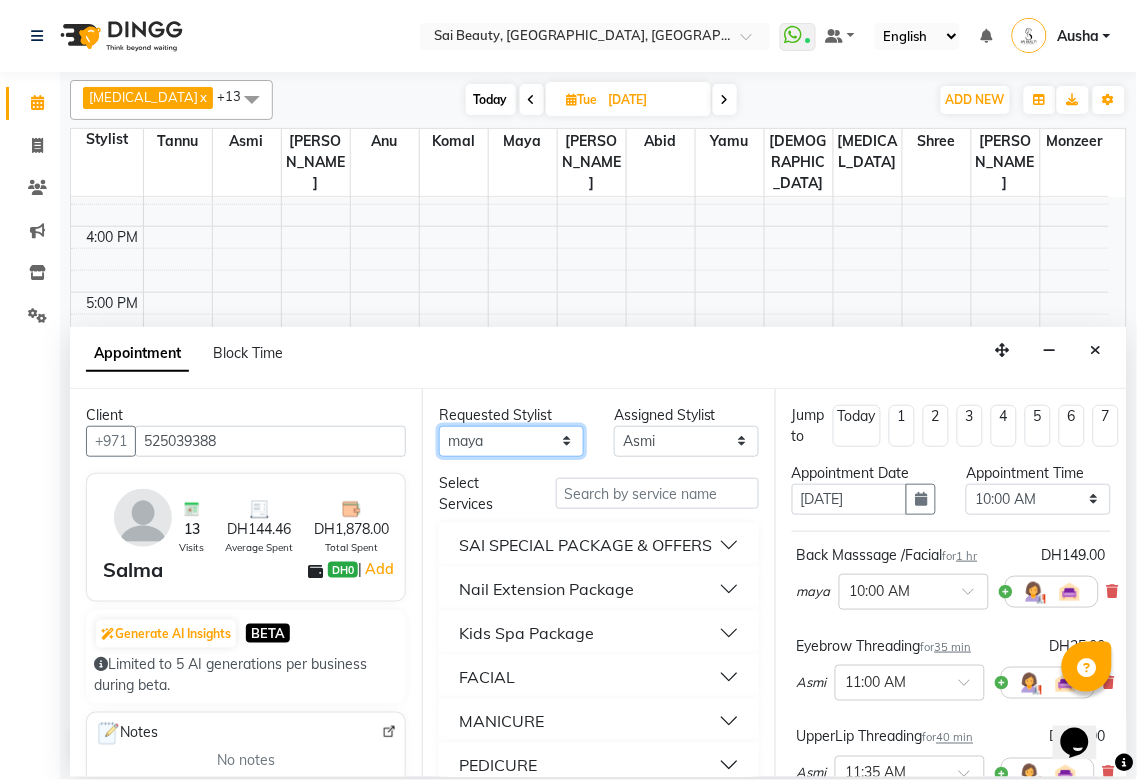 click on "Any [PERSON_NAME][MEDICAL_DATA] [PERSON_NAME] Asmi [PERSON_NAME] Gita [PERSON_NAME] Monzeer shree [PERSON_NAME] Surakcha [PERSON_NAME]" at bounding box center [511, 441] 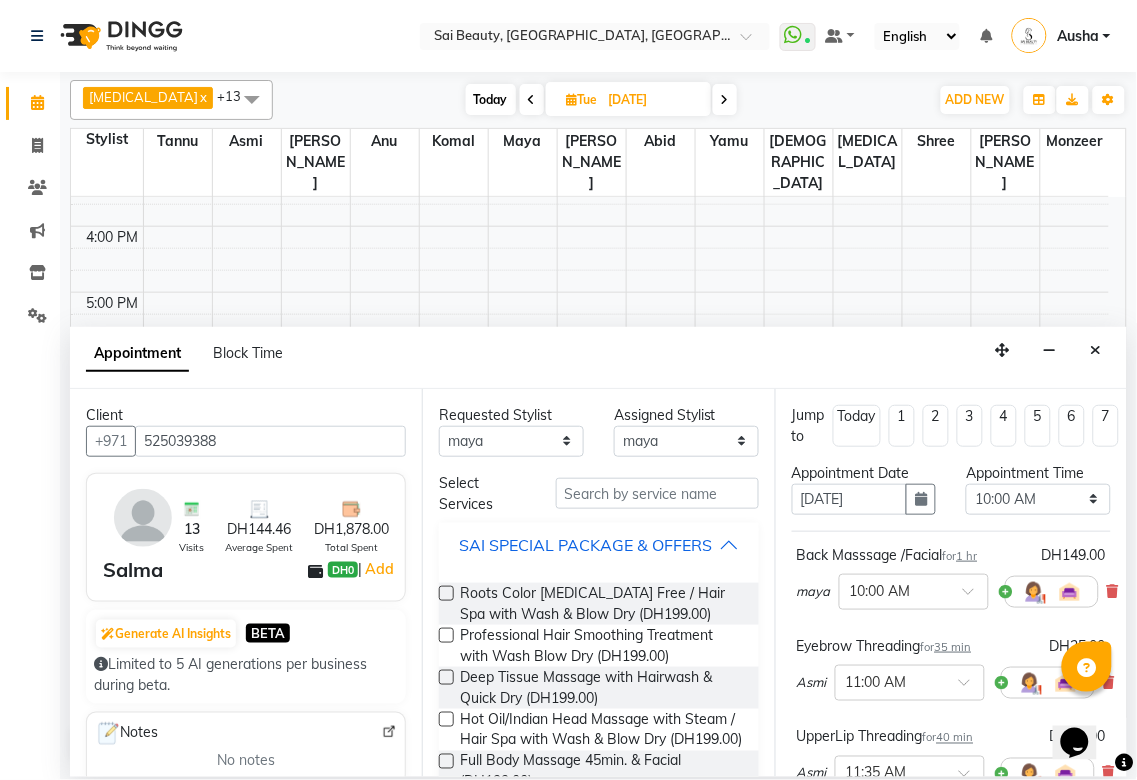 click on "SAI SPECIAL PACKAGE & OFFERS" at bounding box center (585, 545) 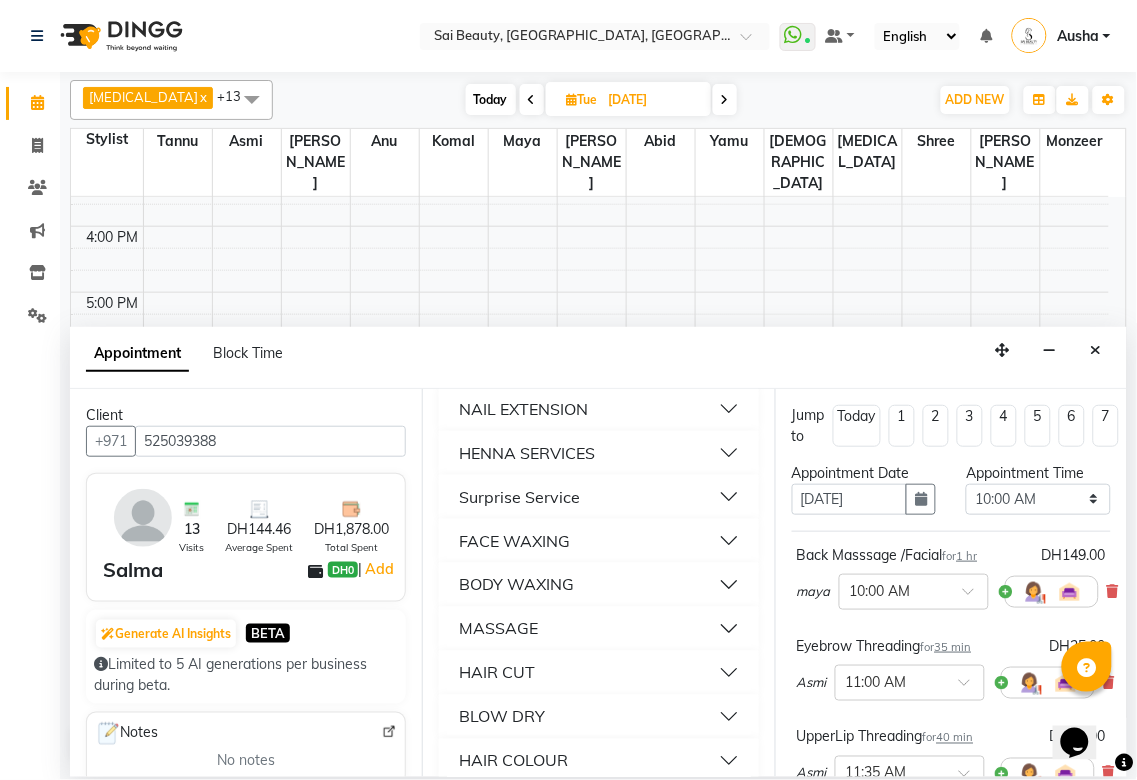 click on "BODY WAXING" at bounding box center [598, 585] 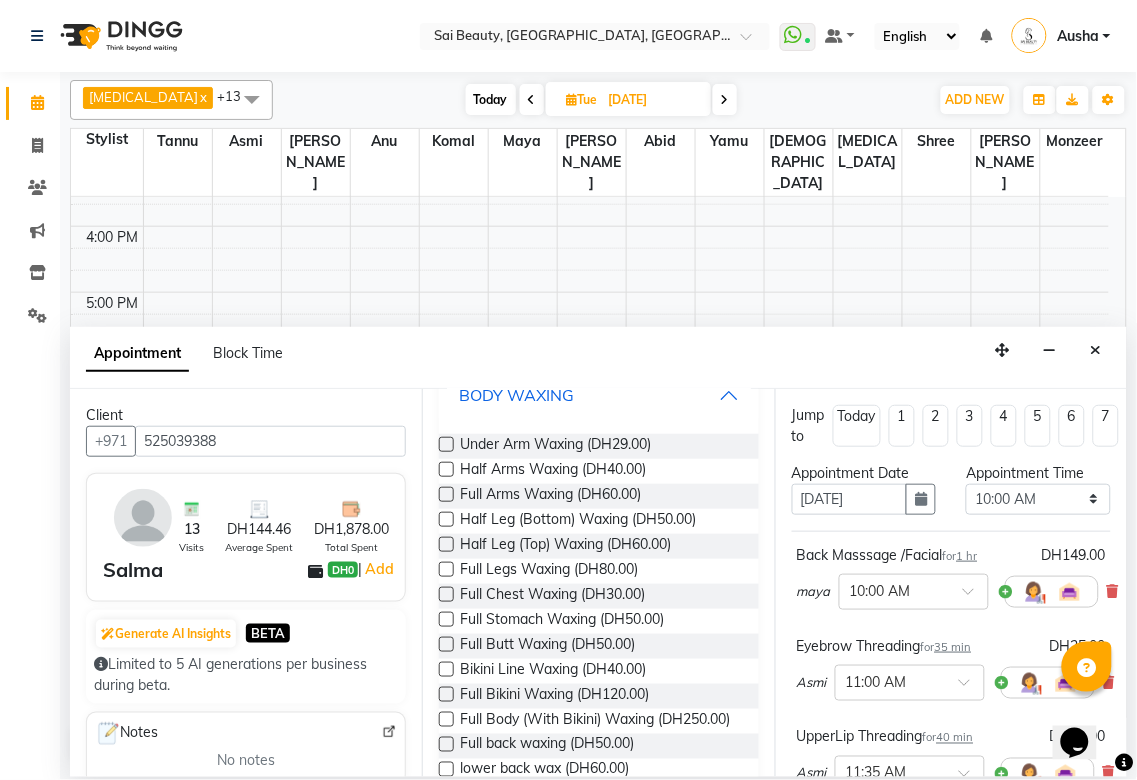 scroll, scrollTop: 761, scrollLeft: 0, axis: vertical 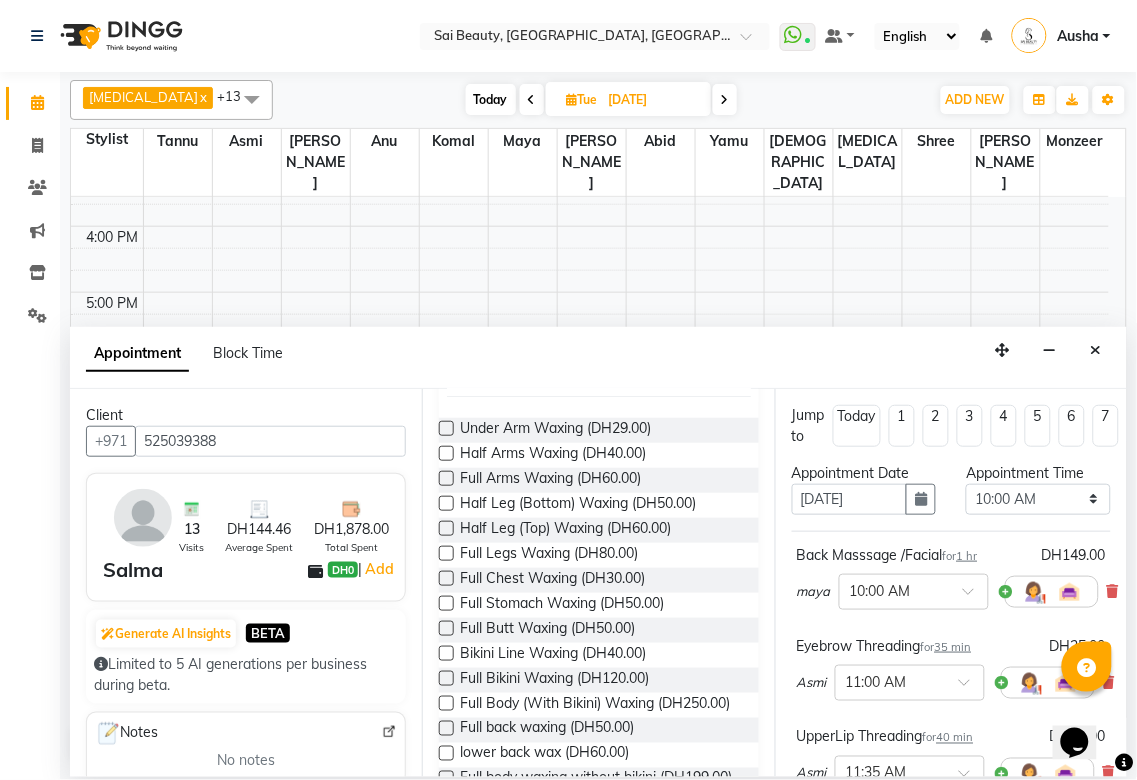click at bounding box center [446, 628] 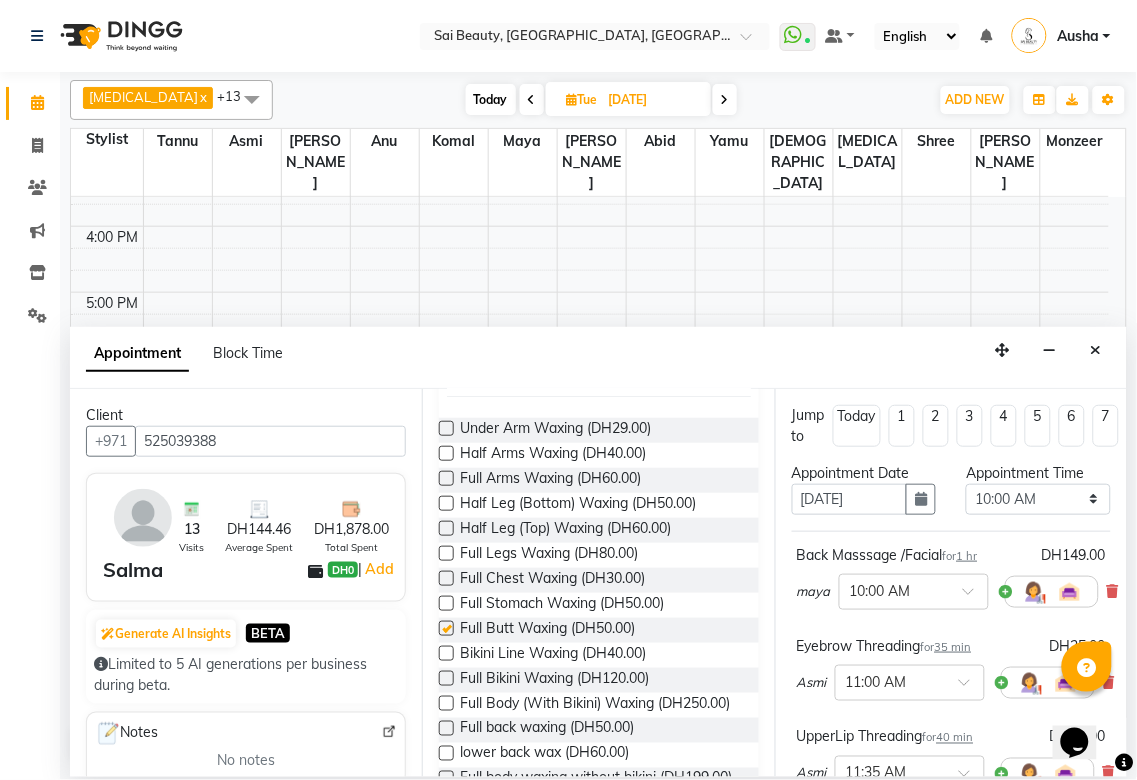 checkbox on "false" 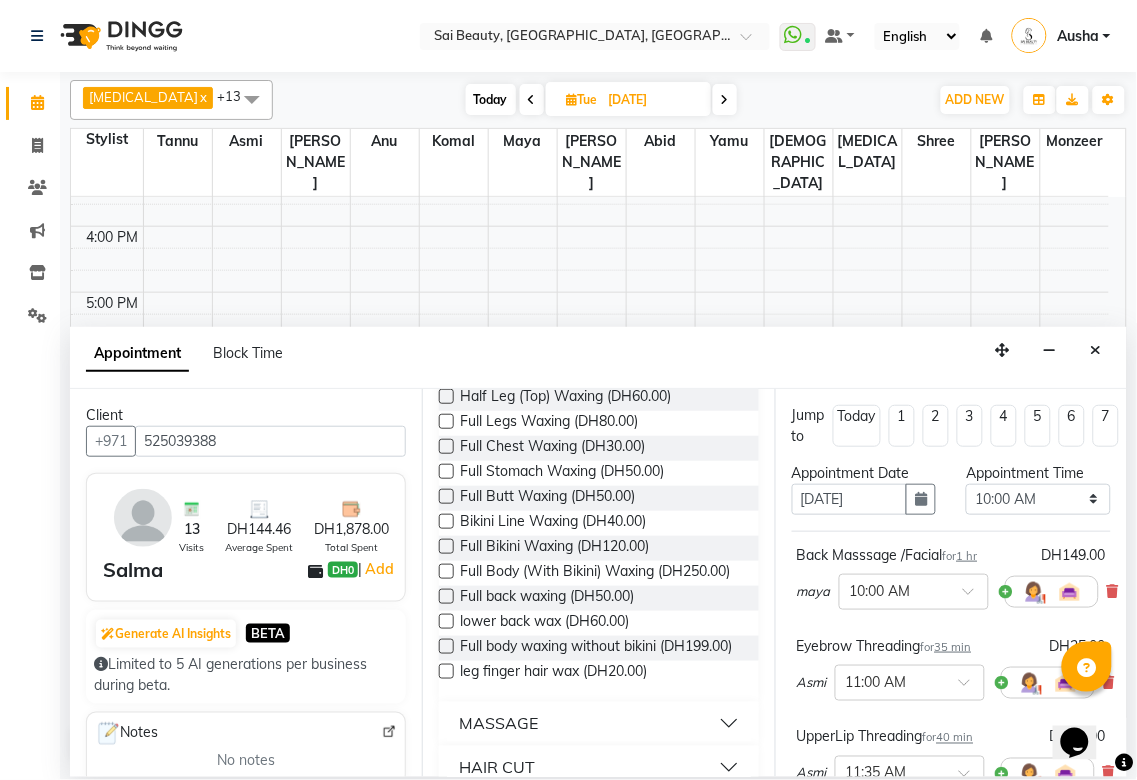 scroll, scrollTop: 894, scrollLeft: 0, axis: vertical 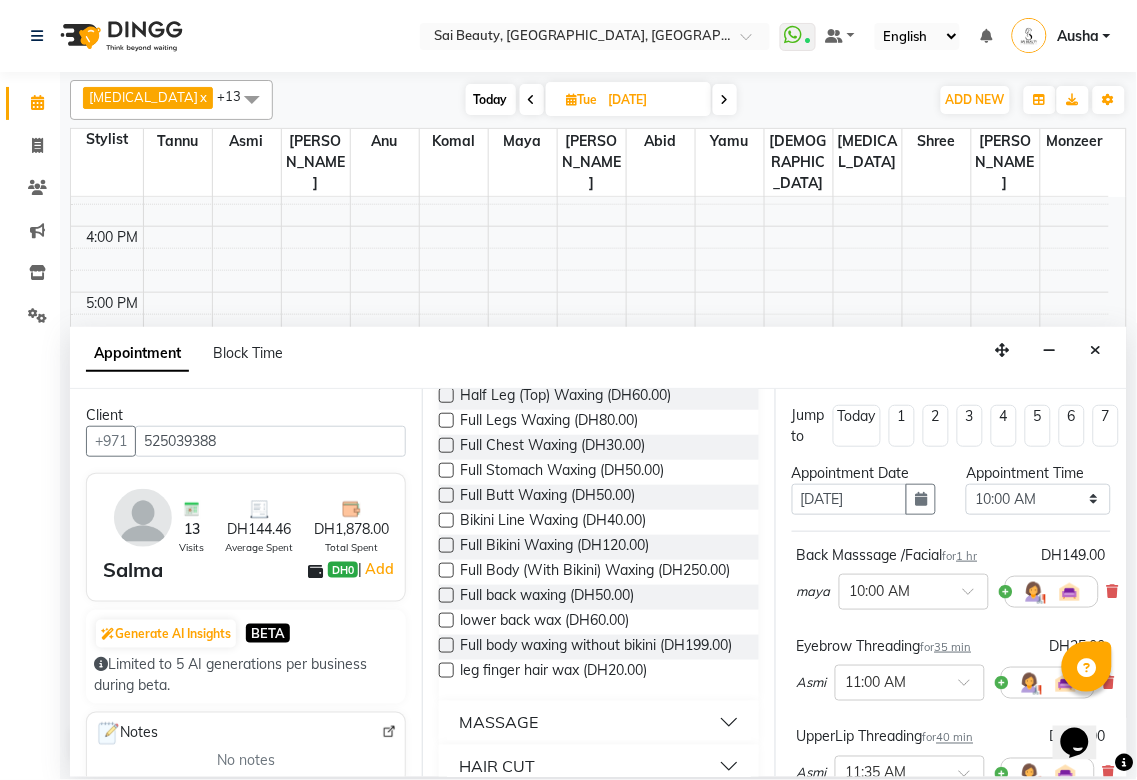 click at bounding box center [446, 595] 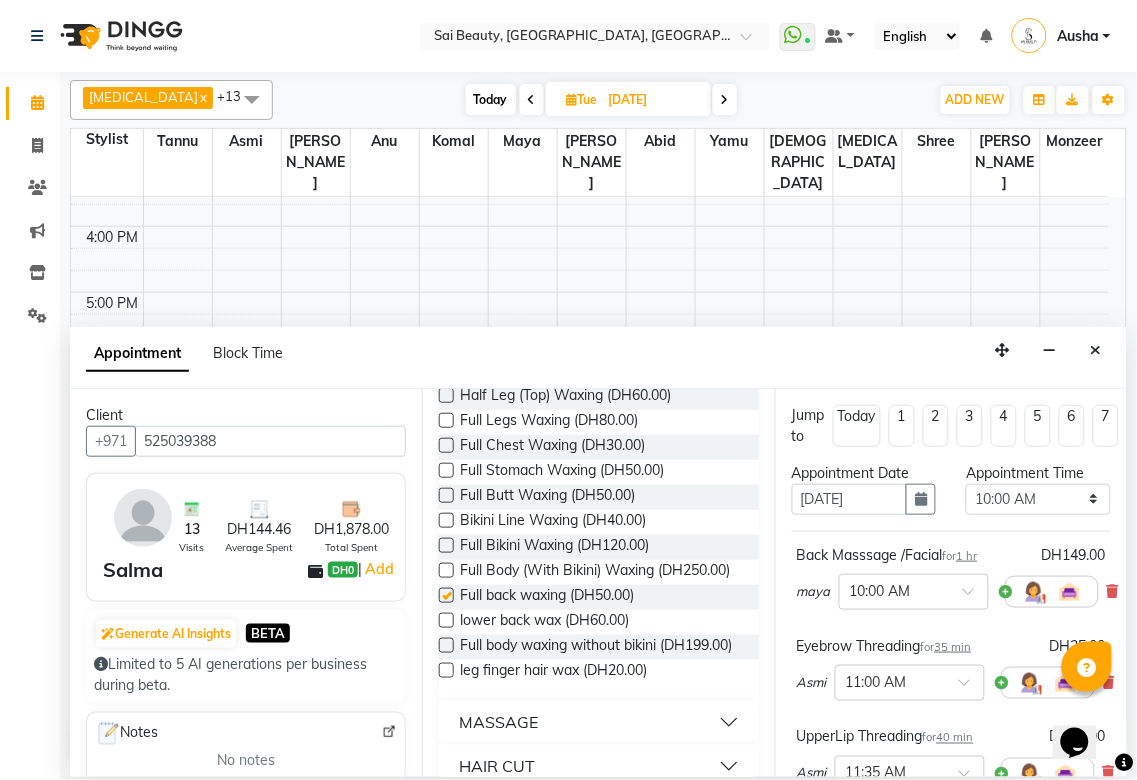 checkbox on "false" 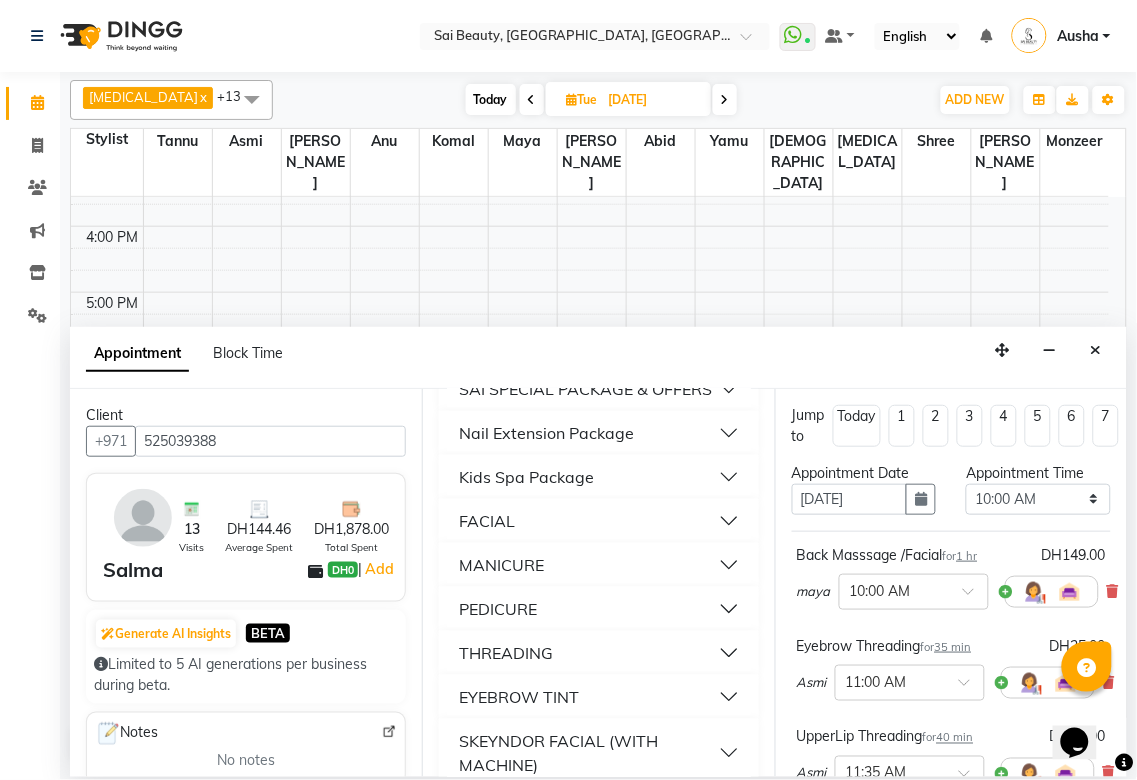 scroll, scrollTop: 0, scrollLeft: 0, axis: both 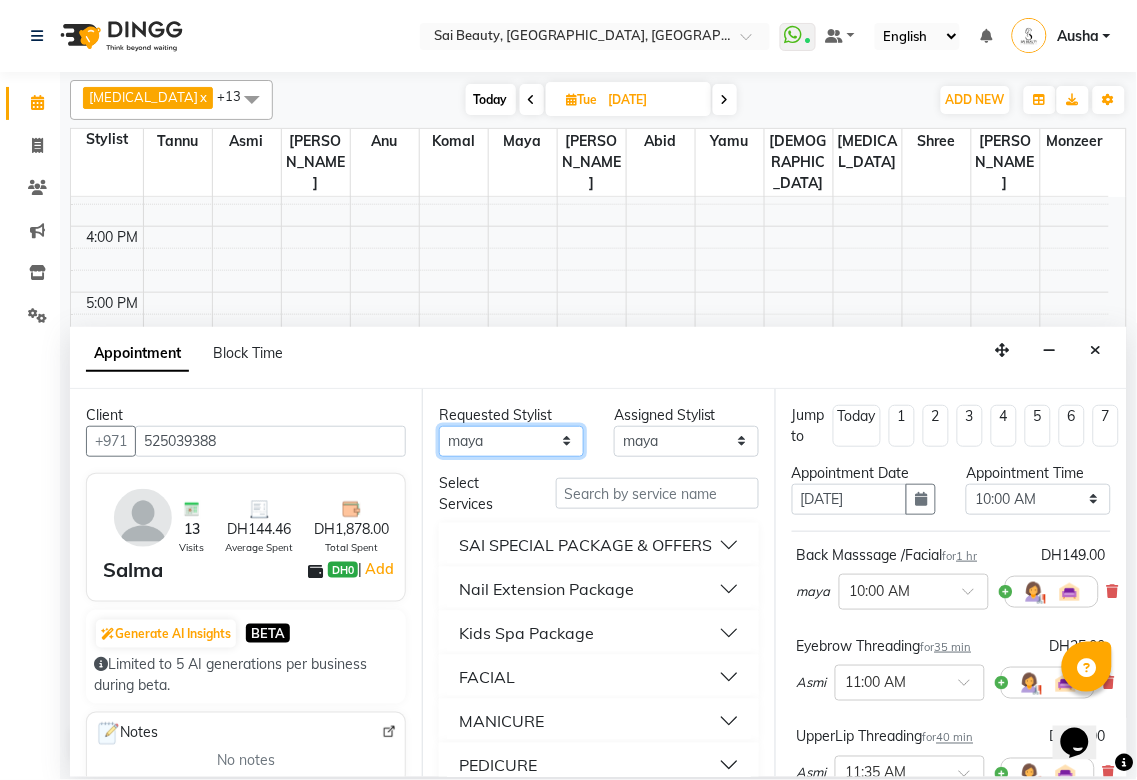 click on "Any [PERSON_NAME][MEDICAL_DATA] [PERSON_NAME] Asmi [PERSON_NAME] Gita [PERSON_NAME] Monzeer shree [PERSON_NAME] Surakcha [PERSON_NAME]" at bounding box center [511, 441] 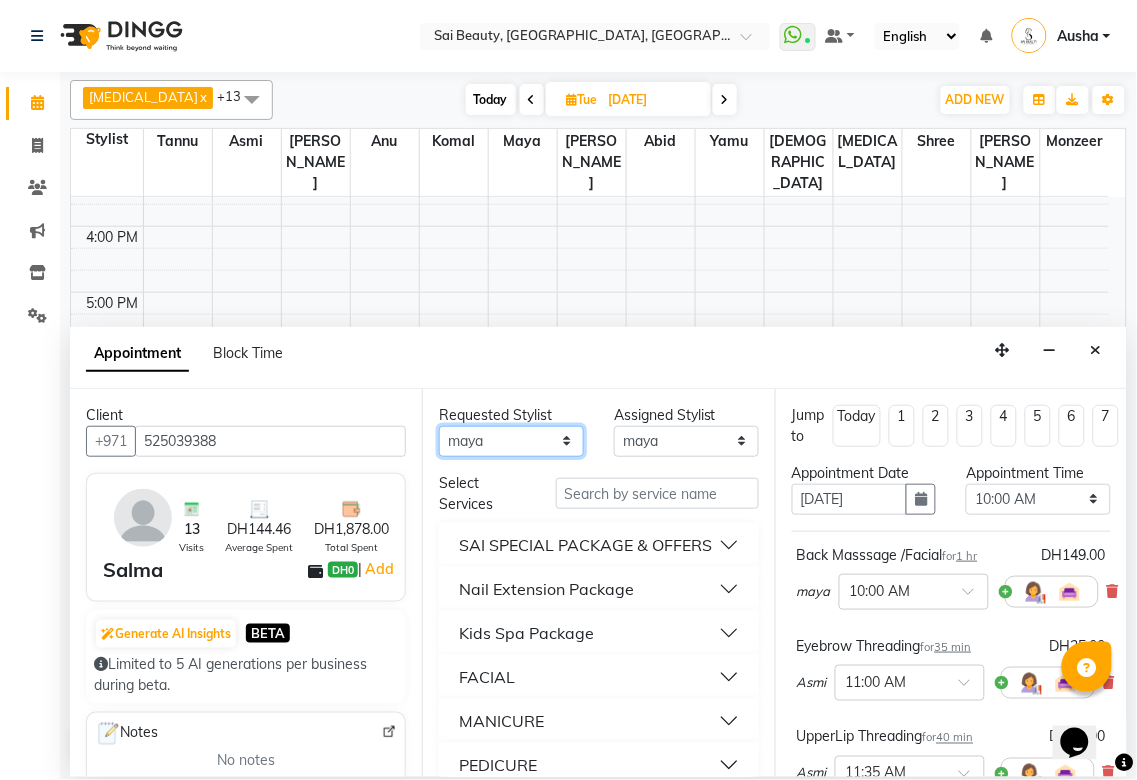 select on "43674" 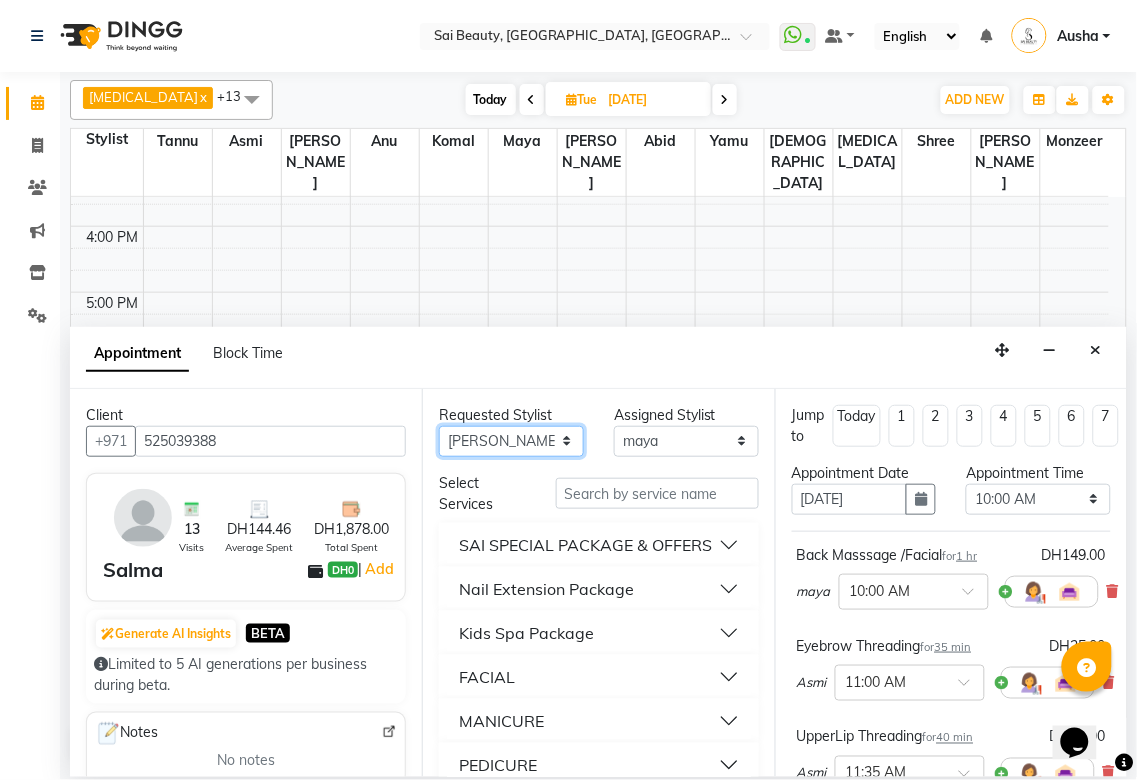 click on "Any [PERSON_NAME][MEDICAL_DATA] [PERSON_NAME] Asmi [PERSON_NAME] Gita [PERSON_NAME] Monzeer shree [PERSON_NAME] Surakcha [PERSON_NAME]" at bounding box center (511, 441) 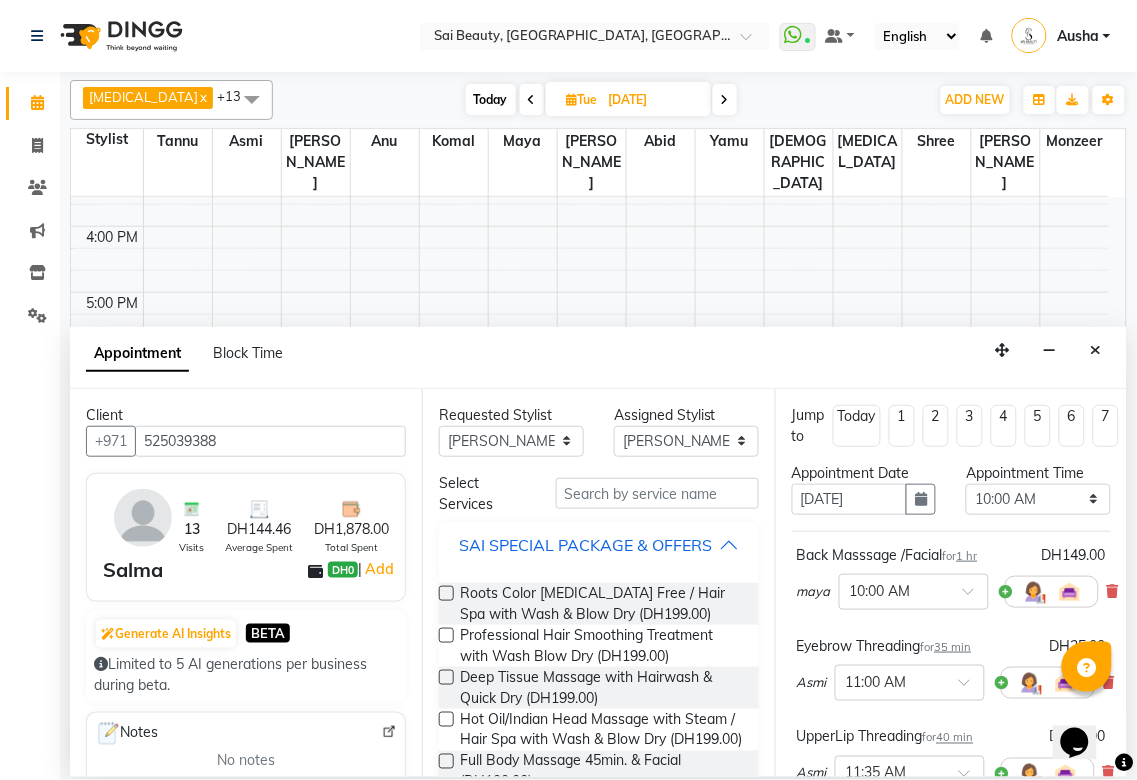 click on "SAI SPECIAL PACKAGE & OFFERS" at bounding box center [585, 545] 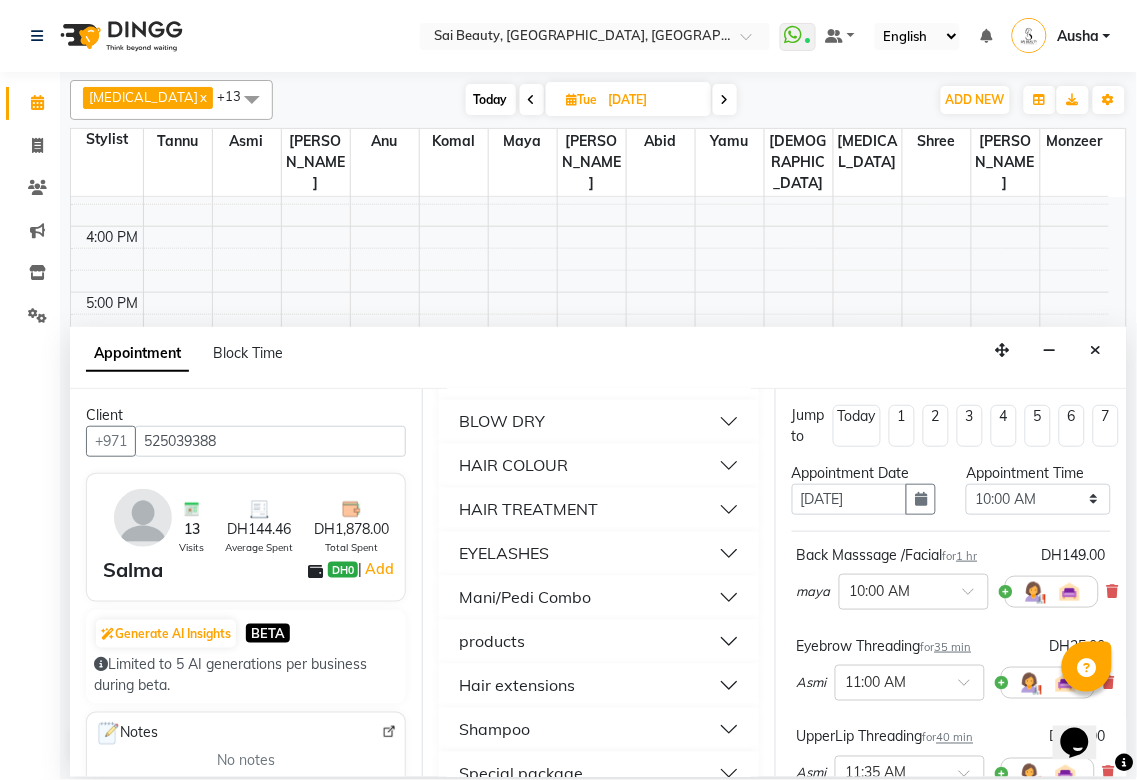 scroll, scrollTop: 861, scrollLeft: 0, axis: vertical 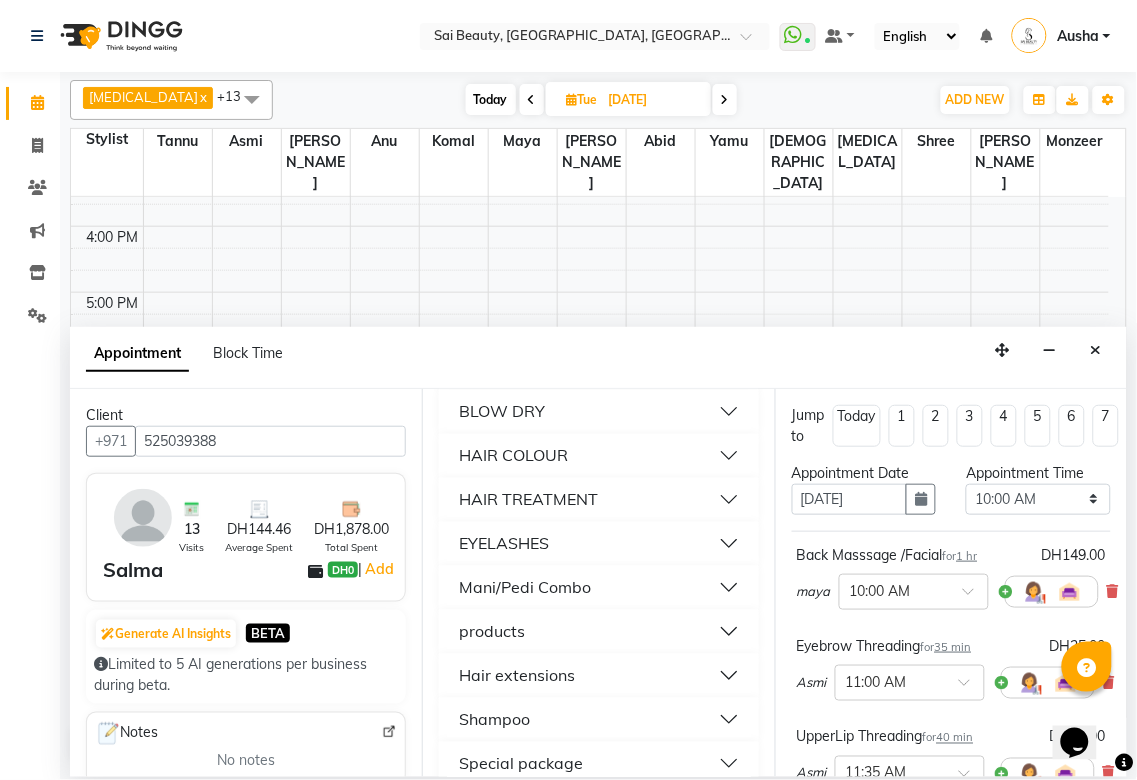 click on "Mani/Pedi Combo" at bounding box center (525, 588) 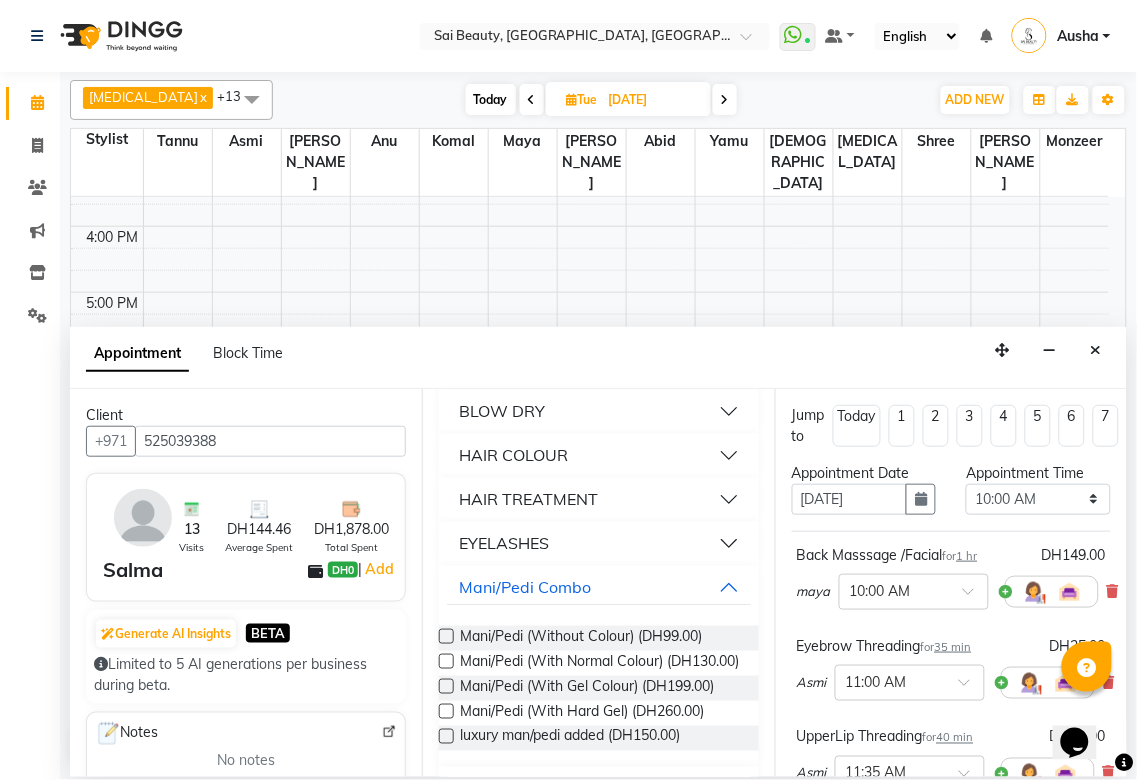click on "Requested Stylist Any [PERSON_NAME][MEDICAL_DATA] [PERSON_NAME] Asmi [PERSON_NAME] Gita [PERSON_NAME] Monzeer shree [PERSON_NAME] Surakcha [PERSON_NAME] Yamu Assigned Stylist Select [PERSON_NAME][MEDICAL_DATA] [PERSON_NAME] Asmi [PERSON_NAME] Gita [PERSON_NAME] Monzeer shree [PERSON_NAME] Surakcha [PERSON_NAME] Yamu Select Services    SAI SPECIAL PACKAGE & OFFERS    Nail Extension Package    Kids Spa Package    FACIAL    MANICURE    PEDICURE    THREADING    EYEBROW TINT    SKEYNDOR FACIAL (WITH MACHINE)    NAIL EXTENSION    HENNA SERVICES    Surprise Service    FACE WAXING    BODY WAXING    MASSAGE    HAIR CUT    BLOW DRY    HAIR COLOUR    HAIR TREATMENT    EYELASHES    Mani/Pedi Combo Mani/Pedi (Without Colour) (DH99.00) Mani/Pedi (With Normal Colour) (DH130.00) Mani/Pedi (With Gel Colour) (DH199.00) Mani/Pedi (With Hard Gel) (DH260.00) luxury man/pedi added (DH150.00)    products     [MEDICAL_DATA]     Shampoo    Special package     [DATE] Special Offer    Sai Eid Offer [DATE] offer" at bounding box center [598, 583] 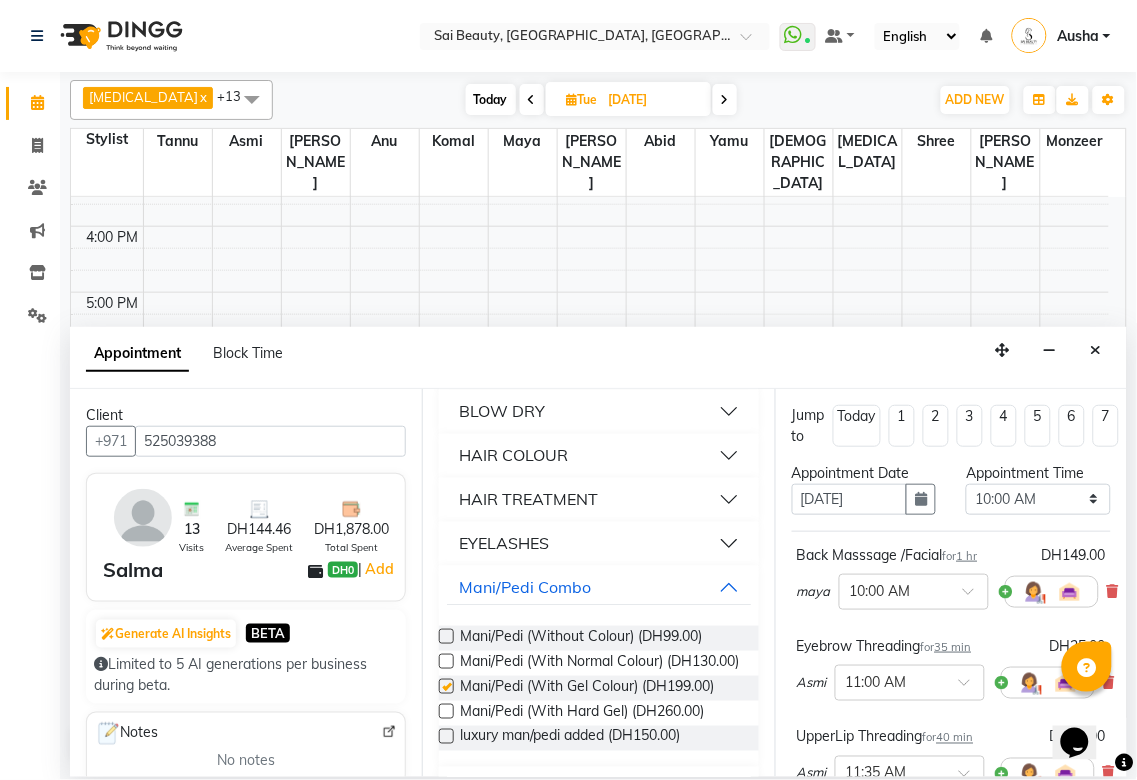checkbox on "false" 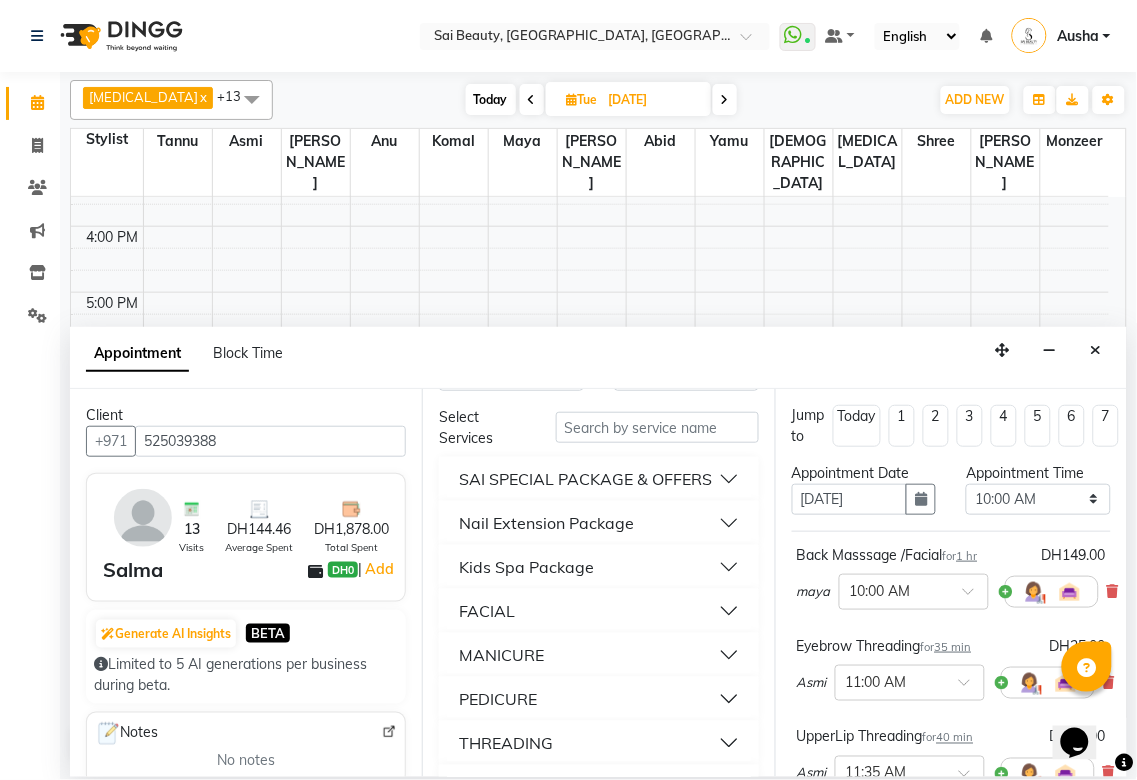 scroll, scrollTop: 0, scrollLeft: 0, axis: both 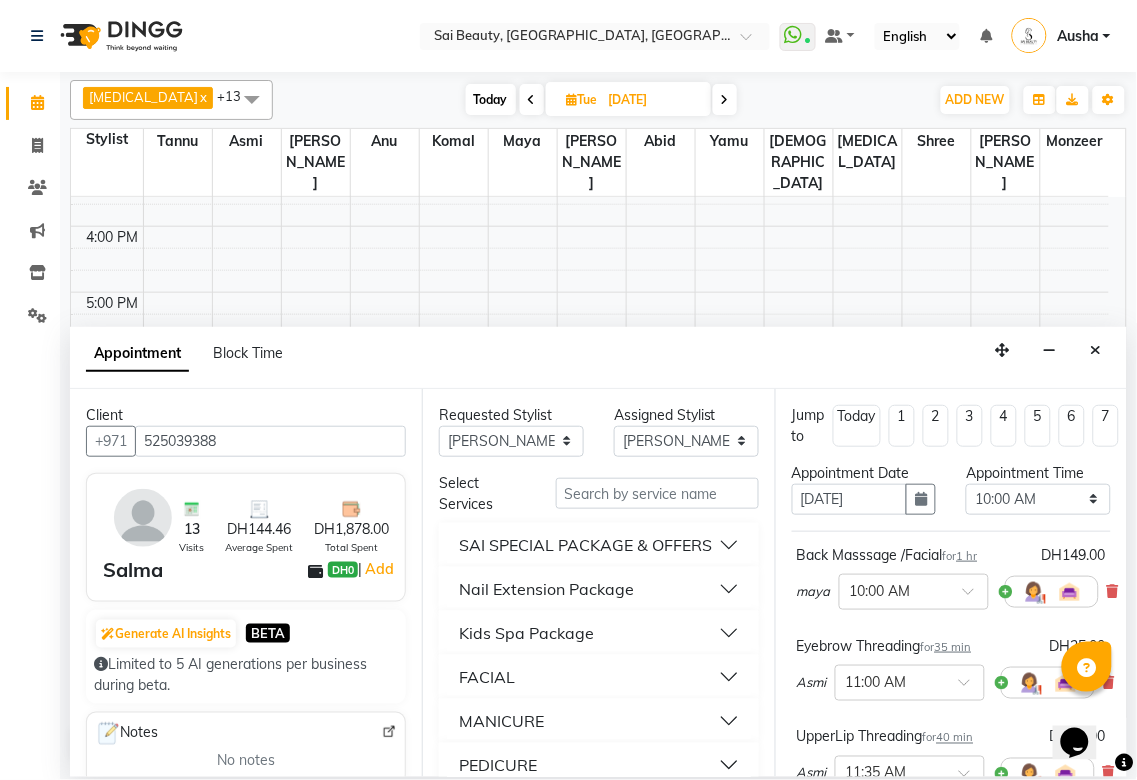 click on "SAI SPECIAL PACKAGE & OFFERS" at bounding box center (585, 545) 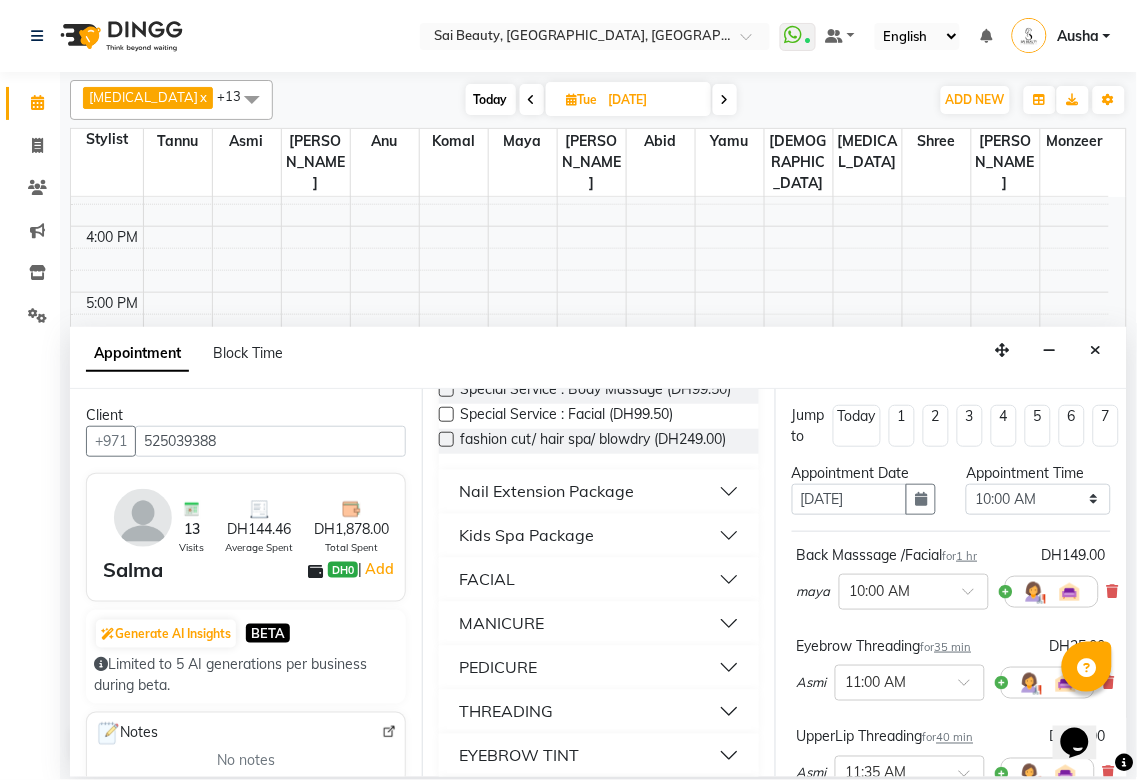 scroll, scrollTop: 797, scrollLeft: 0, axis: vertical 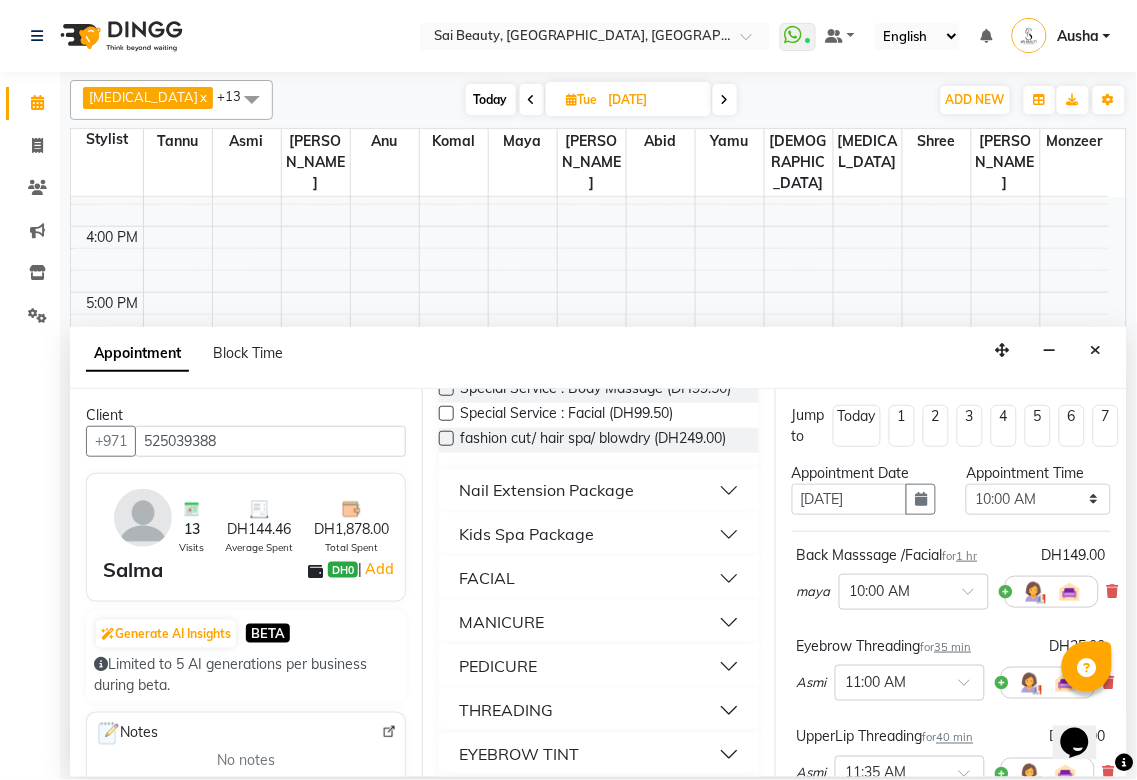 click on "Nail Extension Package" at bounding box center (546, 491) 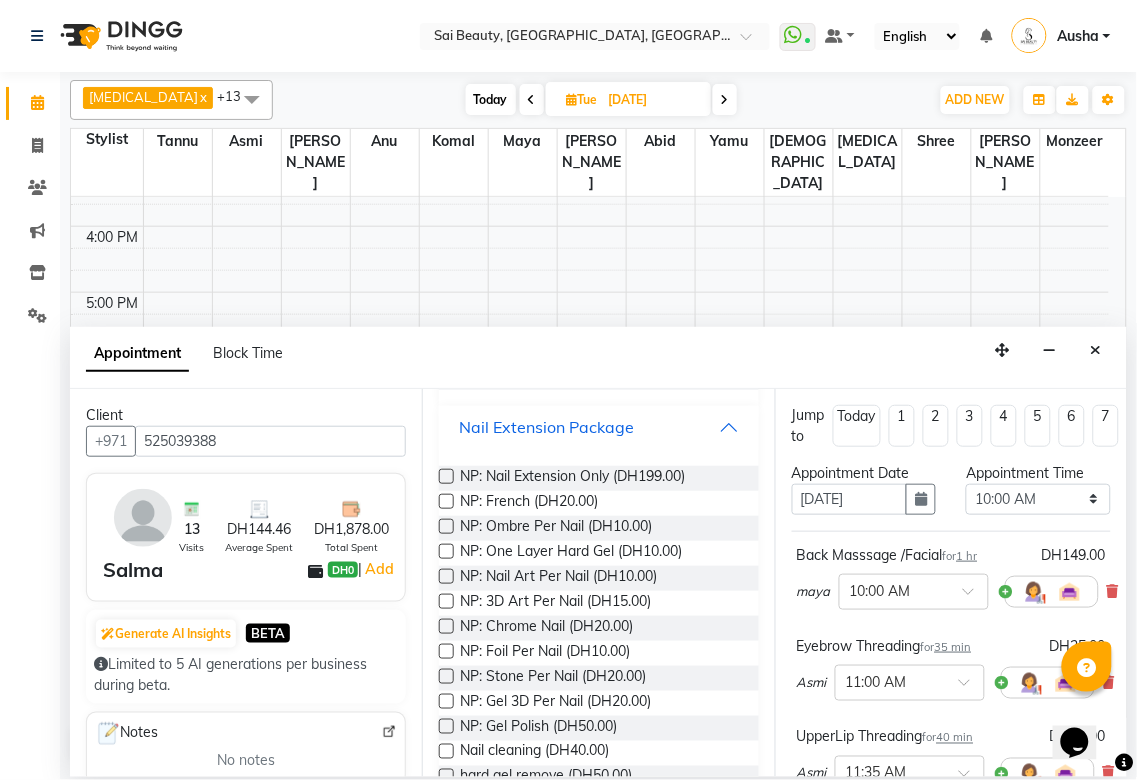 scroll, scrollTop: 890, scrollLeft: 0, axis: vertical 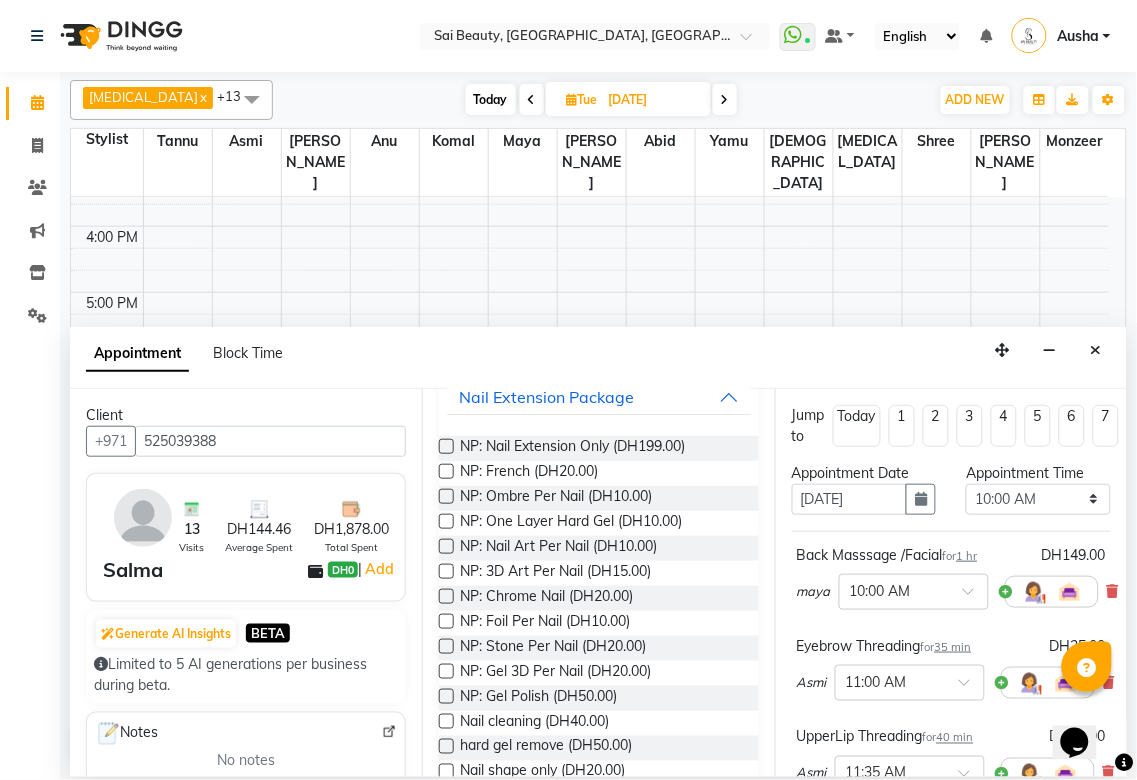 click at bounding box center (446, 471) 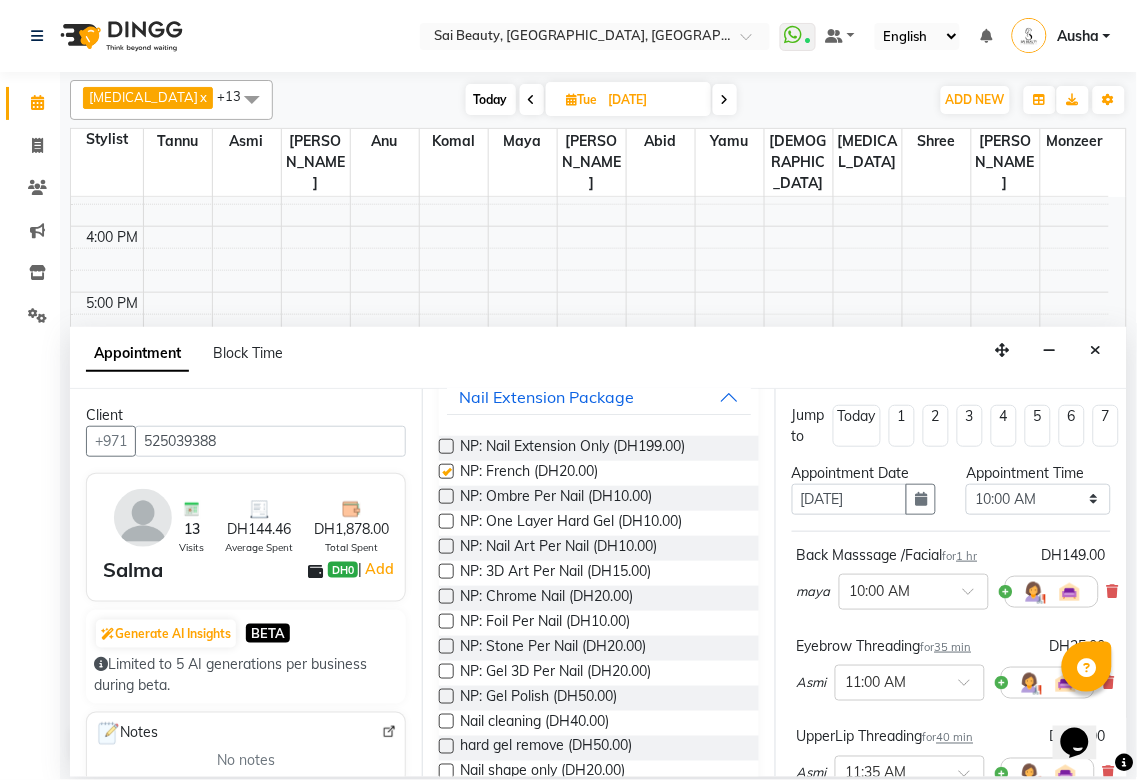 checkbox on "false" 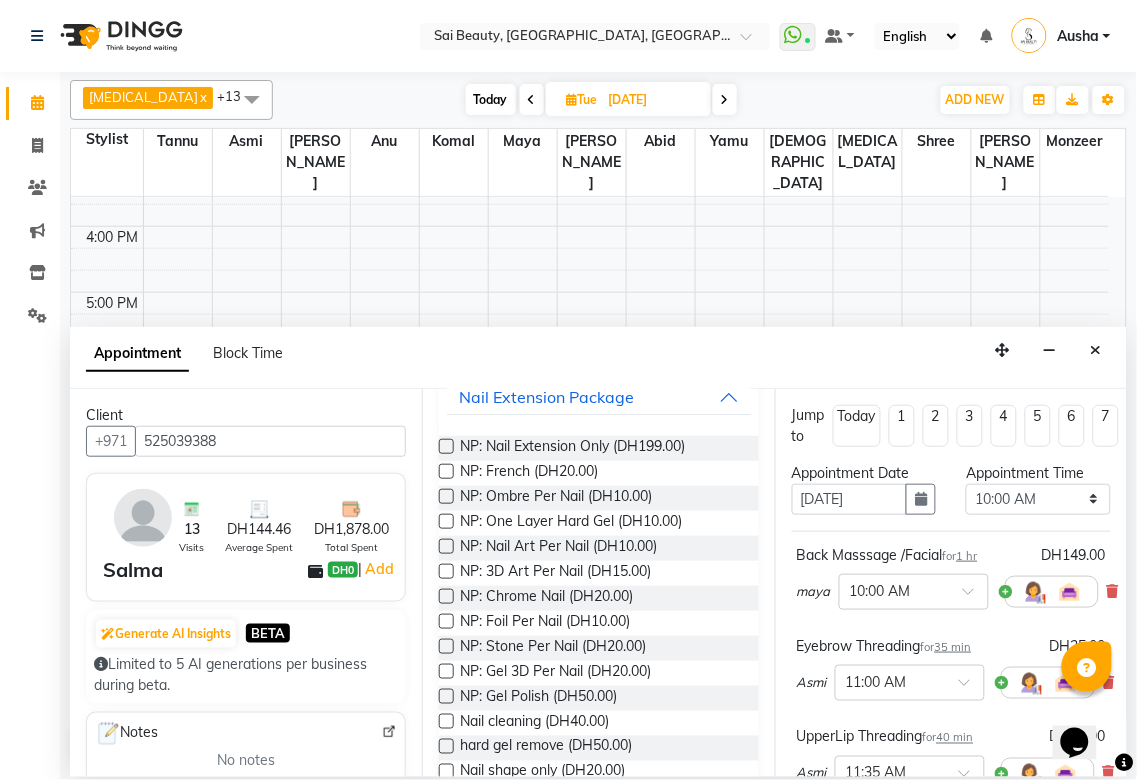 click at bounding box center [446, 496] 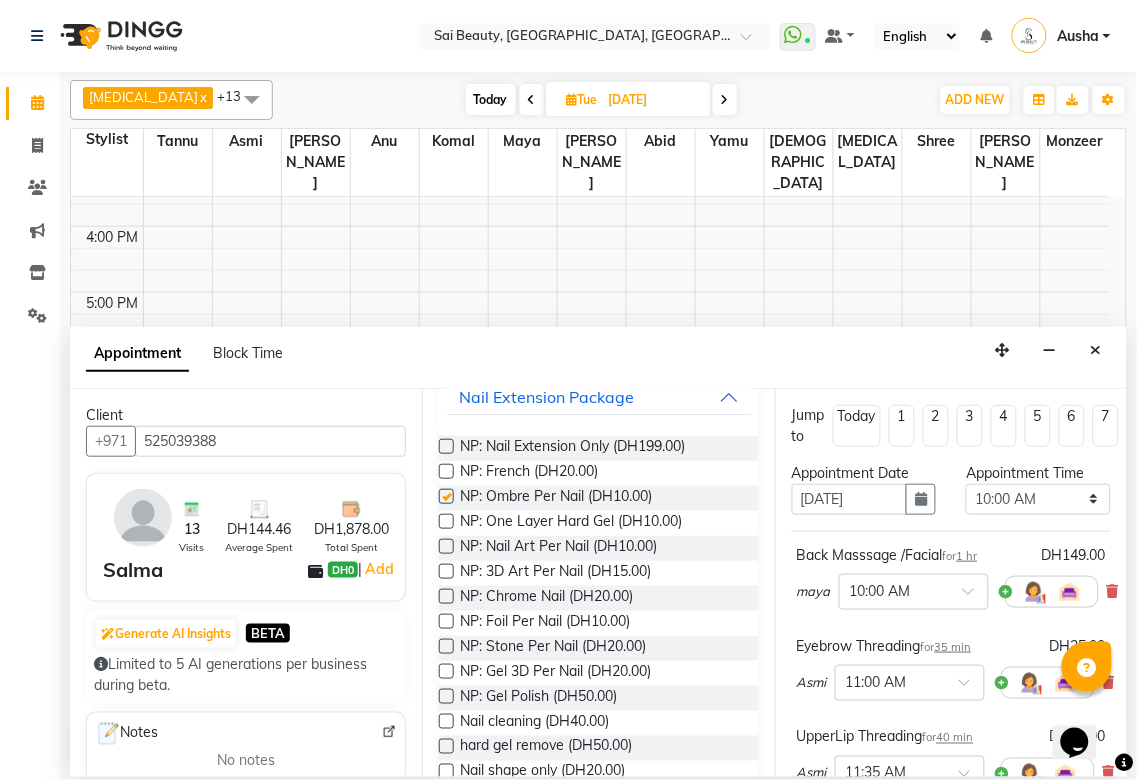 checkbox on "false" 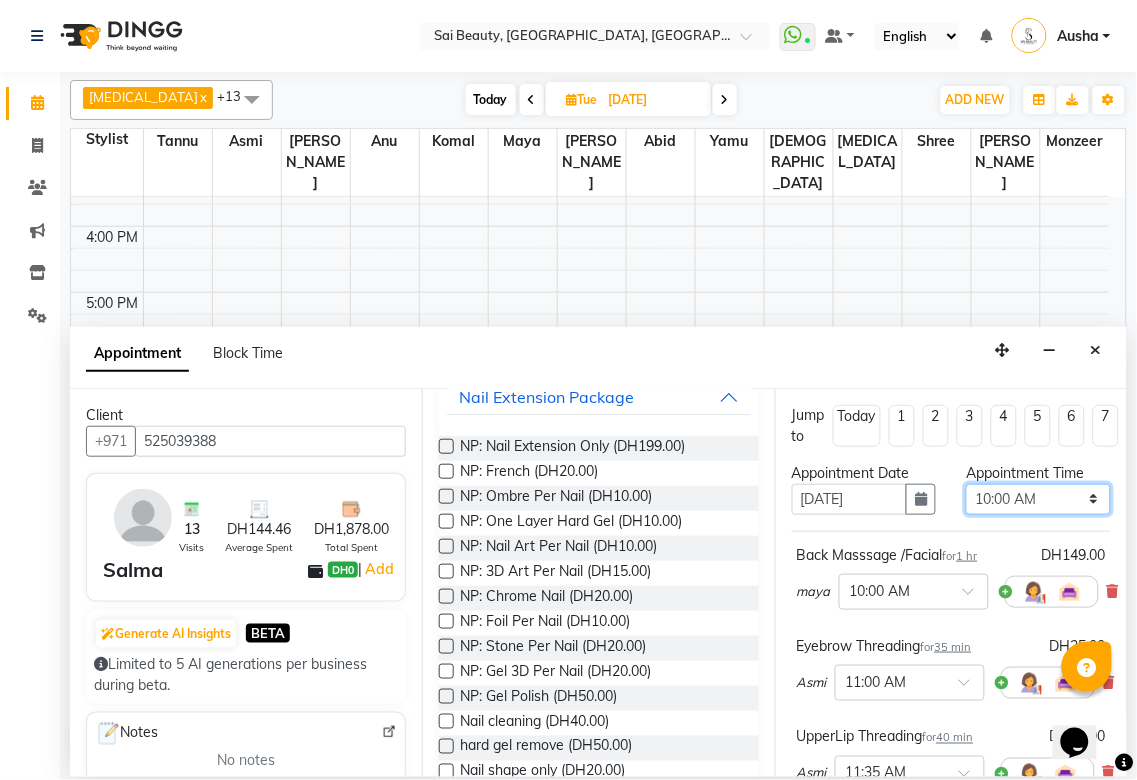 click on "Select 10:00 AM 10:05 AM 10:10 AM 10:15 AM 10:20 AM 10:25 AM 10:30 AM 10:35 AM 10:40 AM 10:45 AM 10:50 AM 10:55 AM 11:00 AM 11:05 AM 11:10 AM 11:15 AM 11:20 AM 11:25 AM 11:30 AM 11:35 AM 11:40 AM 11:45 AM 11:50 AM 11:55 AM 12:00 PM 12:05 PM 12:10 PM 12:15 PM 12:20 PM 12:25 PM 12:30 PM 12:35 PM 12:40 PM 12:45 PM 12:50 PM 12:55 PM 01:00 PM 01:05 PM 01:10 PM 01:15 PM 01:20 PM 01:25 PM 01:30 PM 01:35 PM 01:40 PM 01:45 PM 01:50 PM 01:55 PM 02:00 PM 02:05 PM 02:10 PM 02:15 PM 02:20 PM 02:25 PM 02:30 PM 02:35 PM 02:40 PM 02:45 PM 02:50 PM 02:55 PM 03:00 PM 03:05 PM 03:10 PM 03:15 PM 03:20 PM 03:25 PM 03:30 PM 03:35 PM 03:40 PM 03:45 PM 03:50 PM 03:55 PM 04:00 PM 04:05 PM 04:10 PM 04:15 PM 04:20 PM 04:25 PM 04:30 PM 04:35 PM 04:40 PM 04:45 PM 04:50 PM 04:55 PM 05:00 PM 05:05 PM 05:10 PM 05:15 PM 05:20 PM 05:25 PM 05:30 PM 05:35 PM 05:40 PM 05:45 PM 05:50 PM 05:55 PM 06:00 PM 06:05 PM 06:10 PM 06:15 PM 06:20 PM 06:25 PM 06:30 PM 06:35 PM 06:40 PM 06:45 PM 06:50 PM 06:55 PM 07:00 PM 07:05 PM 07:10 PM 07:15 PM 07:20 PM" at bounding box center (1038, 499) 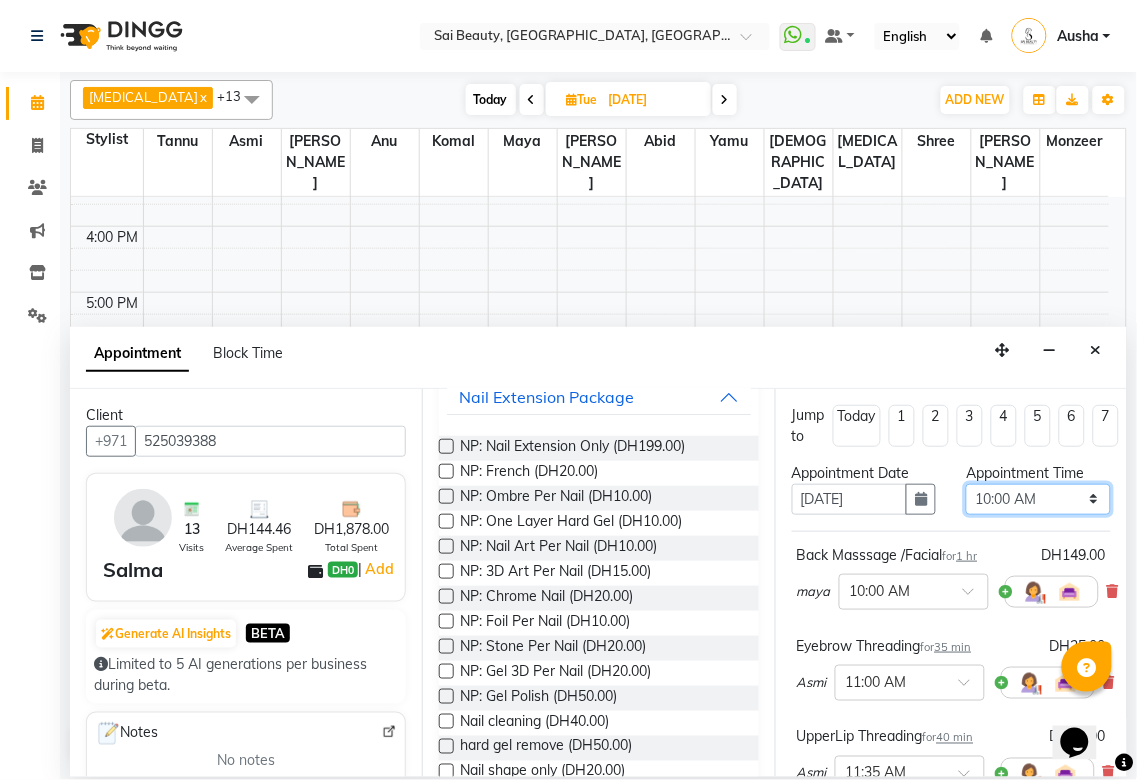 select on "1020" 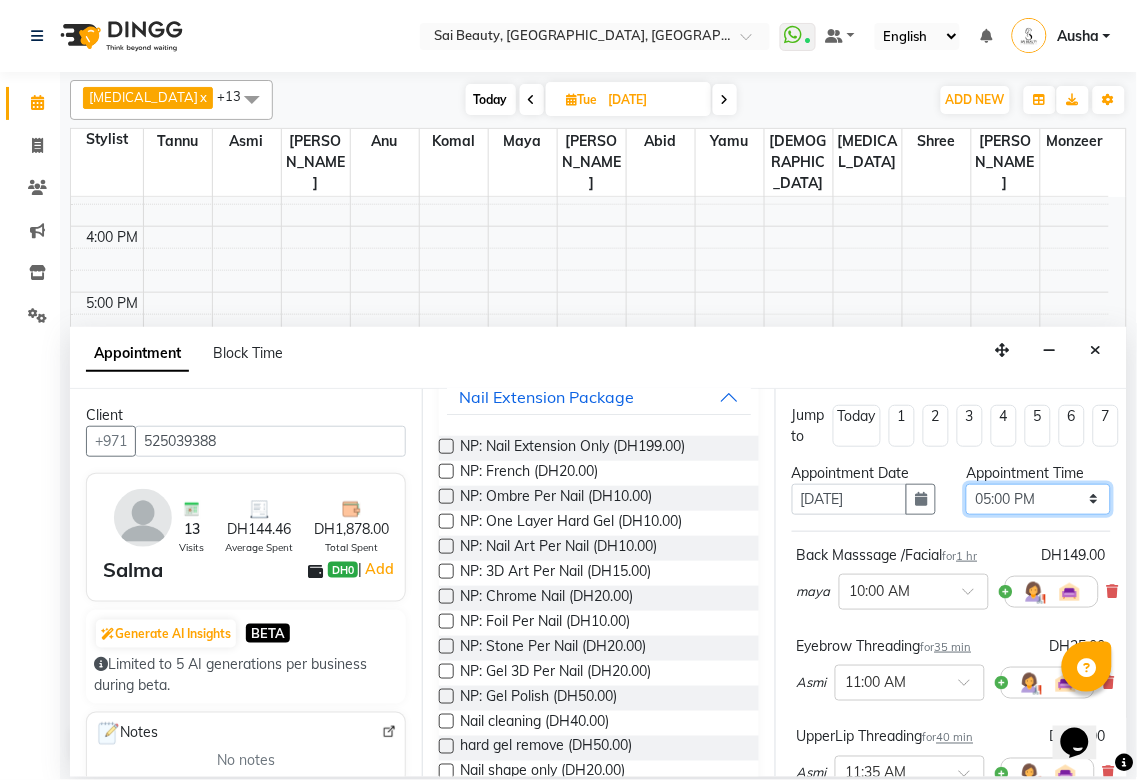 click on "Select 10:00 AM 10:05 AM 10:10 AM 10:15 AM 10:20 AM 10:25 AM 10:30 AM 10:35 AM 10:40 AM 10:45 AM 10:50 AM 10:55 AM 11:00 AM 11:05 AM 11:10 AM 11:15 AM 11:20 AM 11:25 AM 11:30 AM 11:35 AM 11:40 AM 11:45 AM 11:50 AM 11:55 AM 12:00 PM 12:05 PM 12:10 PM 12:15 PM 12:20 PM 12:25 PM 12:30 PM 12:35 PM 12:40 PM 12:45 PM 12:50 PM 12:55 PM 01:00 PM 01:05 PM 01:10 PM 01:15 PM 01:20 PM 01:25 PM 01:30 PM 01:35 PM 01:40 PM 01:45 PM 01:50 PM 01:55 PM 02:00 PM 02:05 PM 02:10 PM 02:15 PM 02:20 PM 02:25 PM 02:30 PM 02:35 PM 02:40 PM 02:45 PM 02:50 PM 02:55 PM 03:00 PM 03:05 PM 03:10 PM 03:15 PM 03:20 PM 03:25 PM 03:30 PM 03:35 PM 03:40 PM 03:45 PM 03:50 PM 03:55 PM 04:00 PM 04:05 PM 04:10 PM 04:15 PM 04:20 PM 04:25 PM 04:30 PM 04:35 PM 04:40 PM 04:45 PM 04:50 PM 04:55 PM 05:00 PM 05:05 PM 05:10 PM 05:15 PM 05:20 PM 05:25 PM 05:30 PM 05:35 PM 05:40 PM 05:45 PM 05:50 PM 05:55 PM 06:00 PM 06:05 PM 06:10 PM 06:15 PM 06:20 PM 06:25 PM 06:30 PM 06:35 PM 06:40 PM 06:45 PM 06:50 PM 06:55 PM 07:00 PM 07:05 PM 07:10 PM 07:15 PM 07:20 PM" at bounding box center [1038, 499] 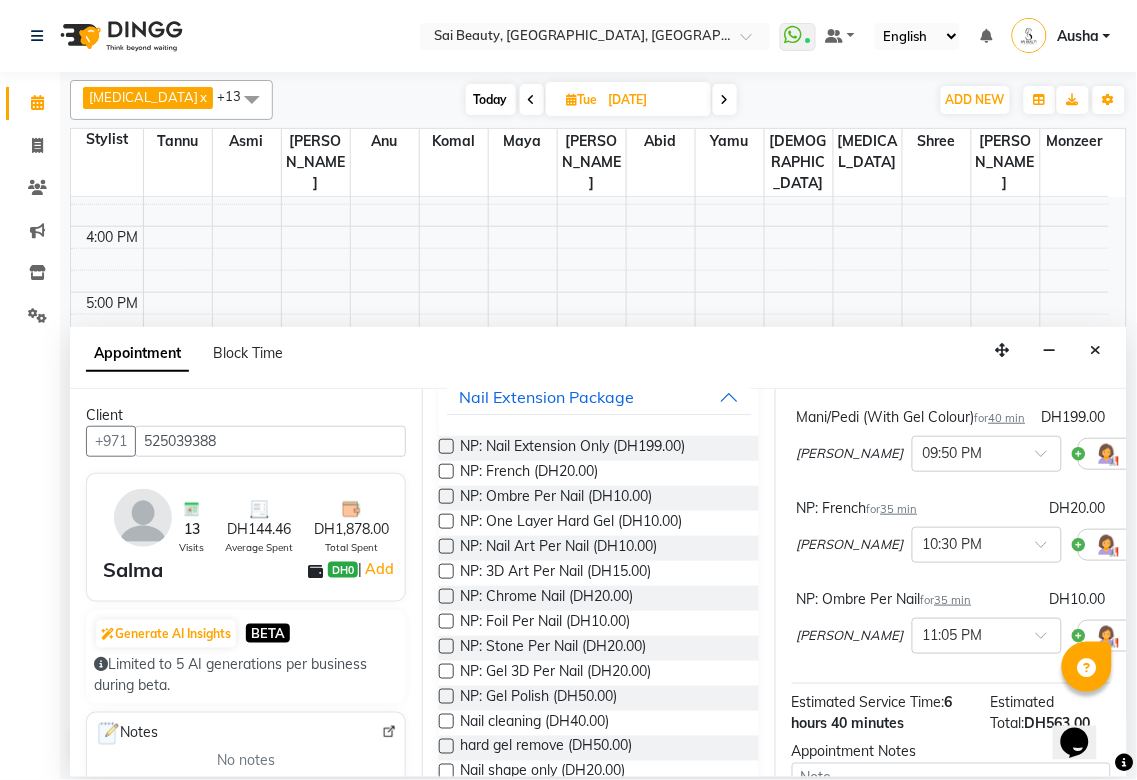 scroll, scrollTop: 1032, scrollLeft: 0, axis: vertical 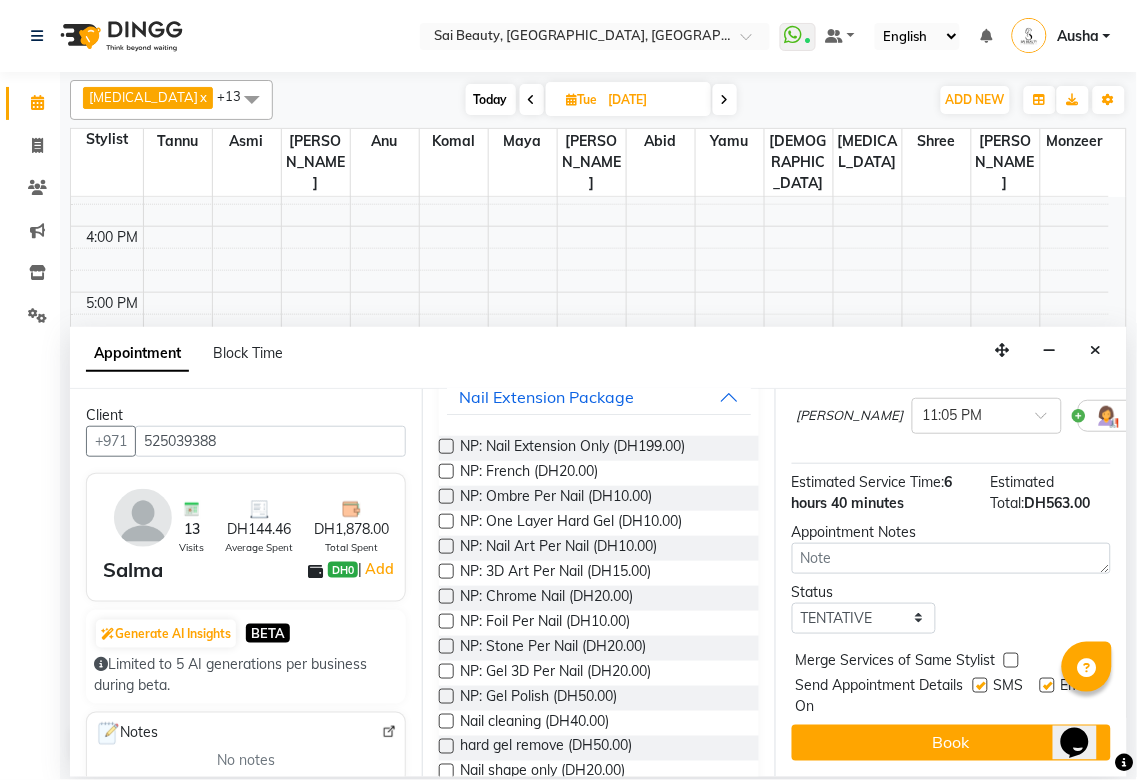 click at bounding box center [1011, 660] 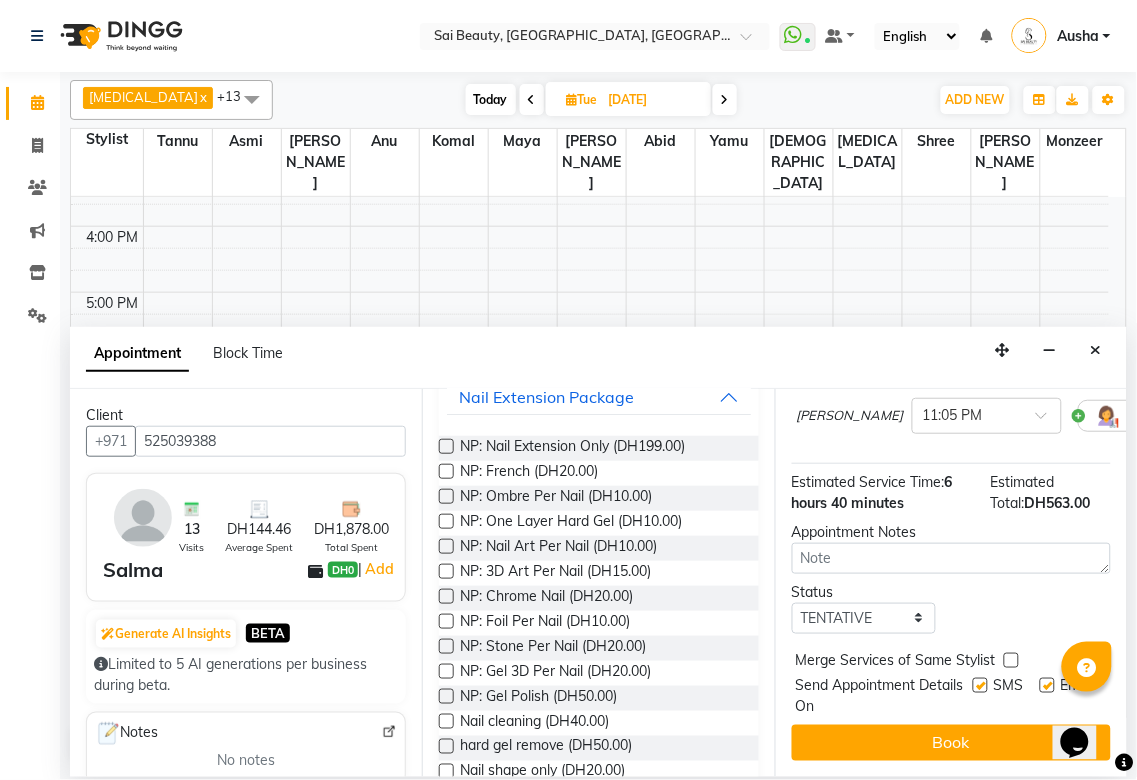 click at bounding box center [1010, 662] 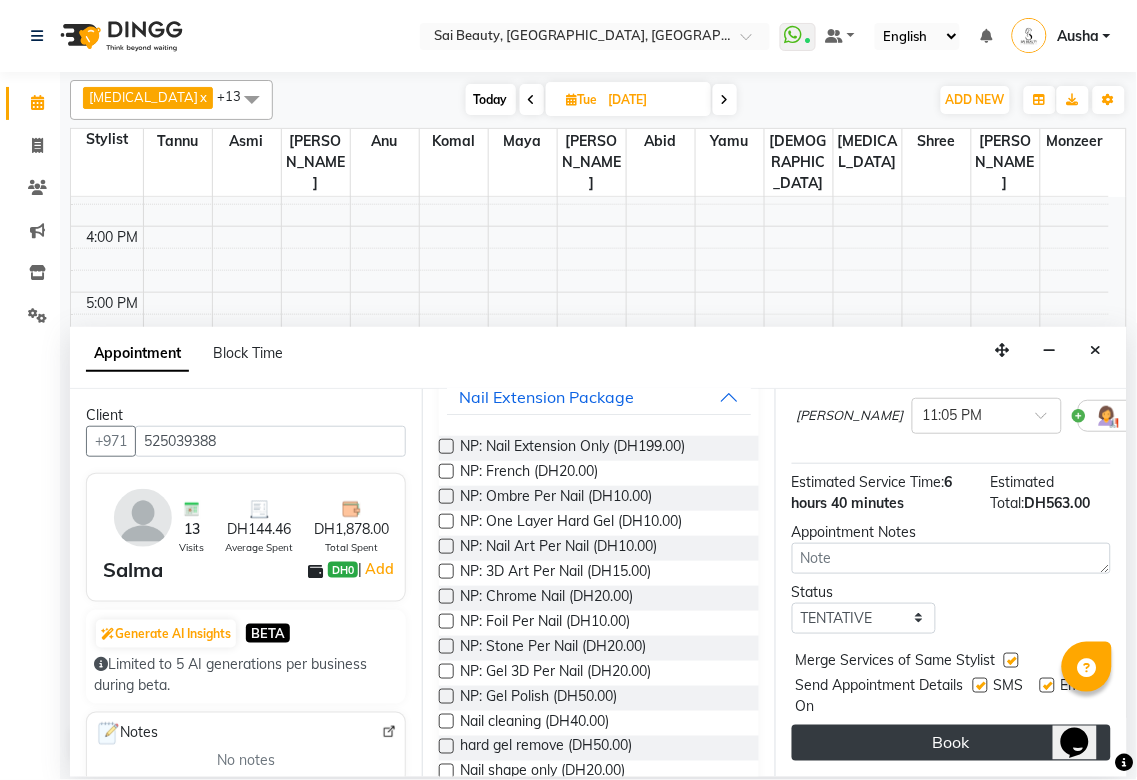 click on "Book" at bounding box center [951, 743] 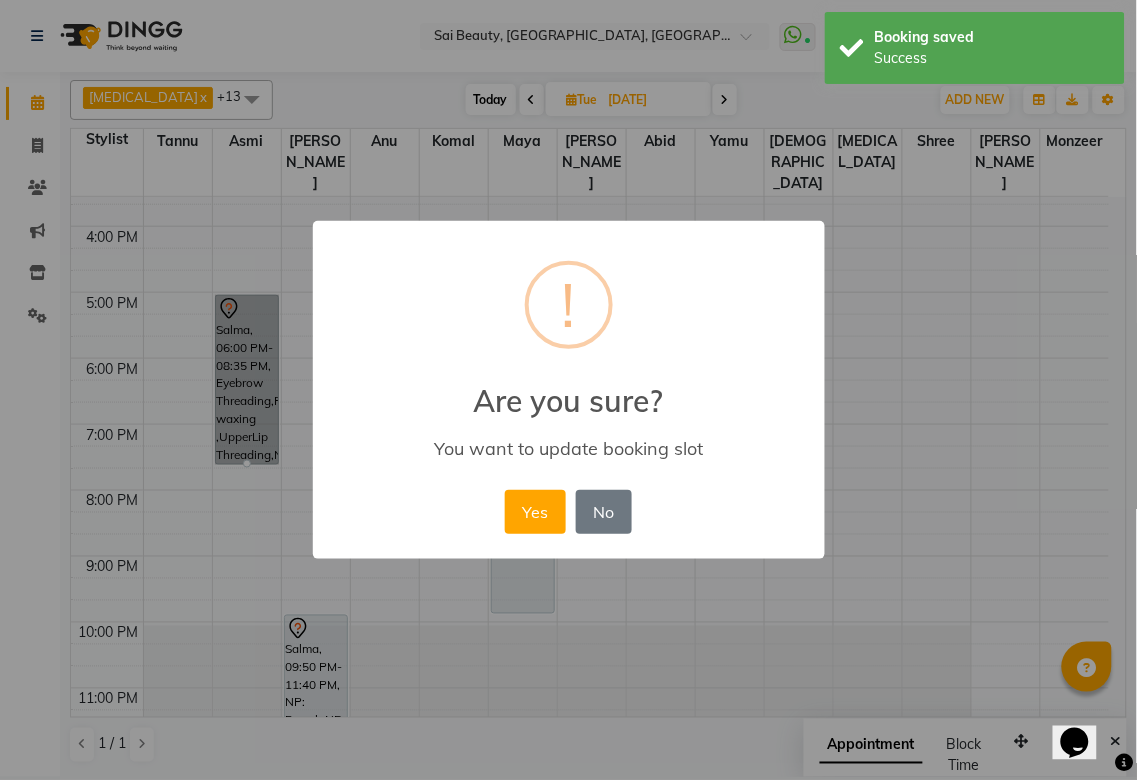 click on "Yes No No" at bounding box center [568, 512] 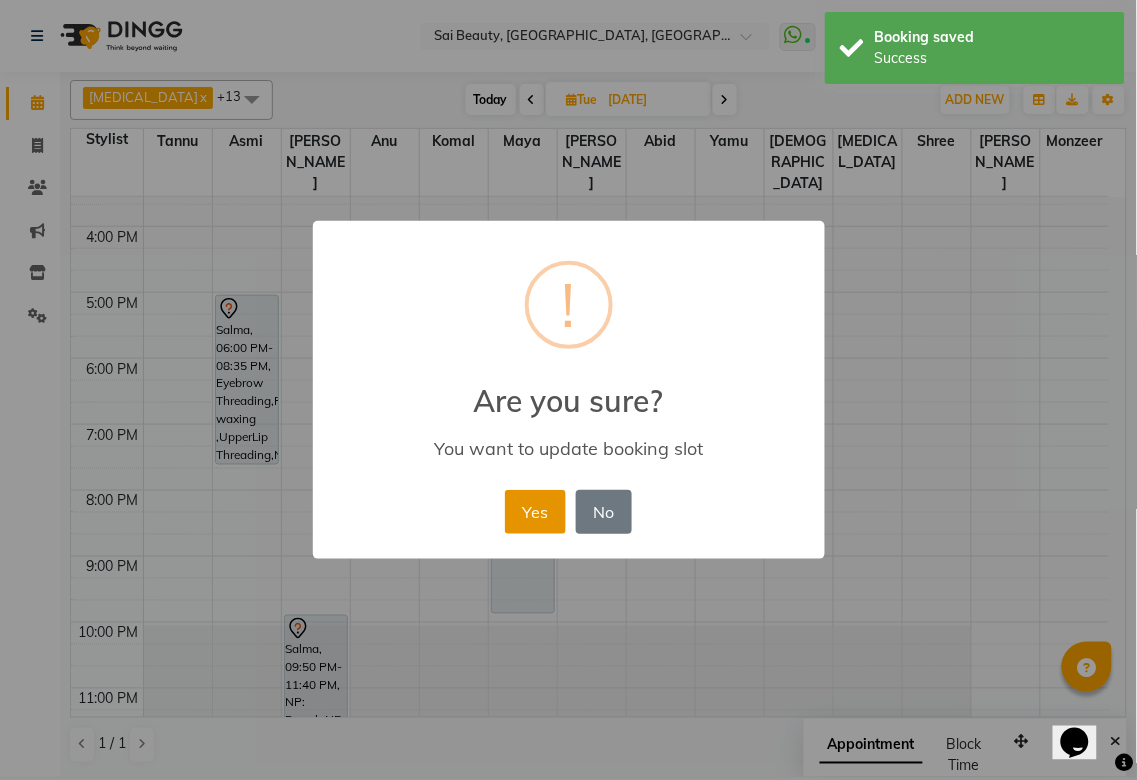 click on "Yes" at bounding box center [535, 512] 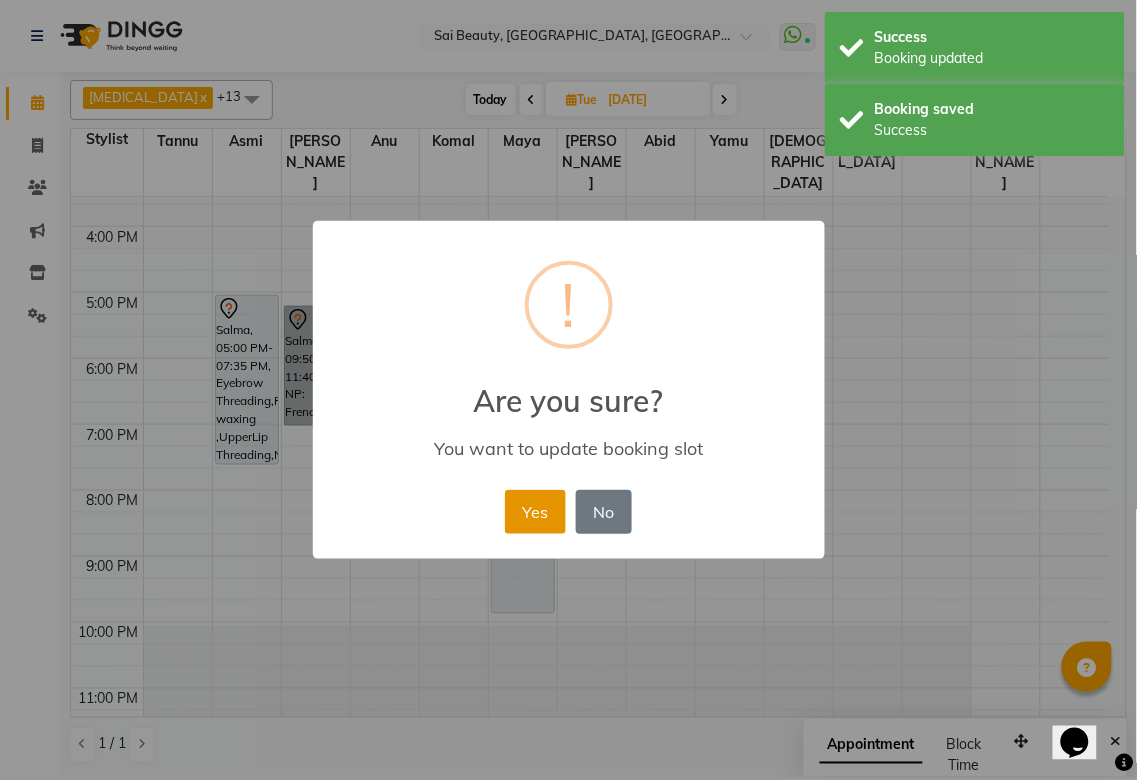 click on "Yes" at bounding box center (535, 512) 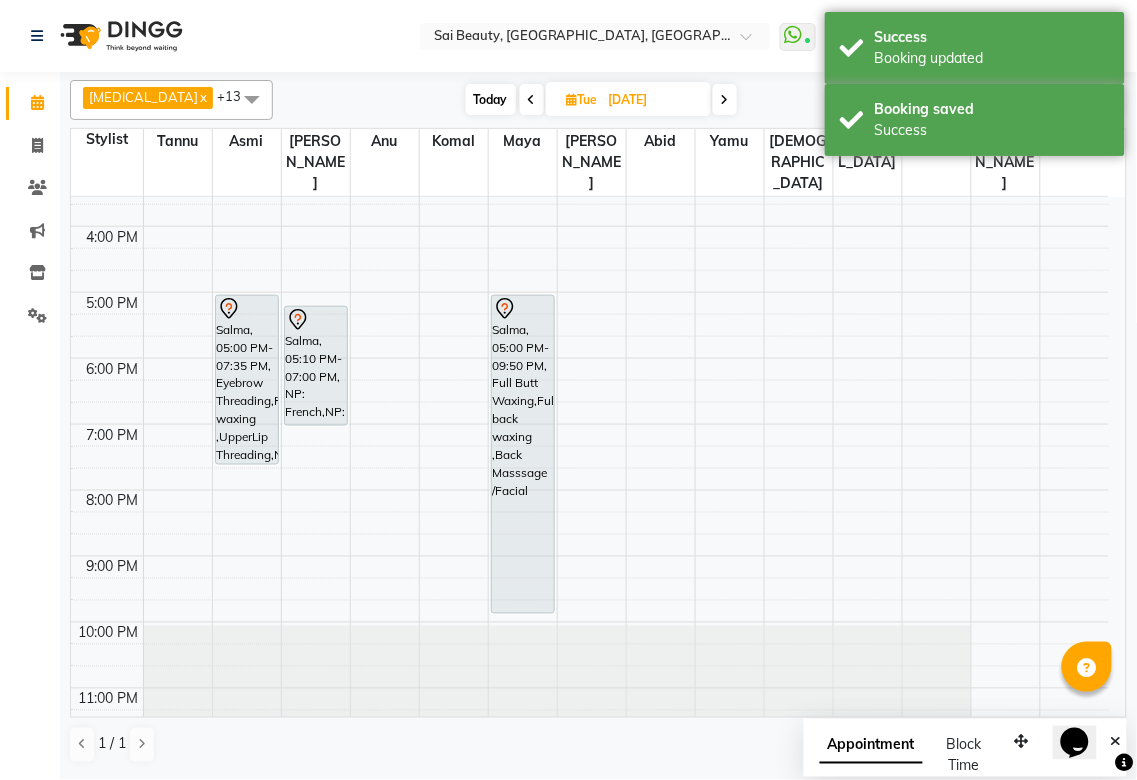 click at bounding box center (532, 99) 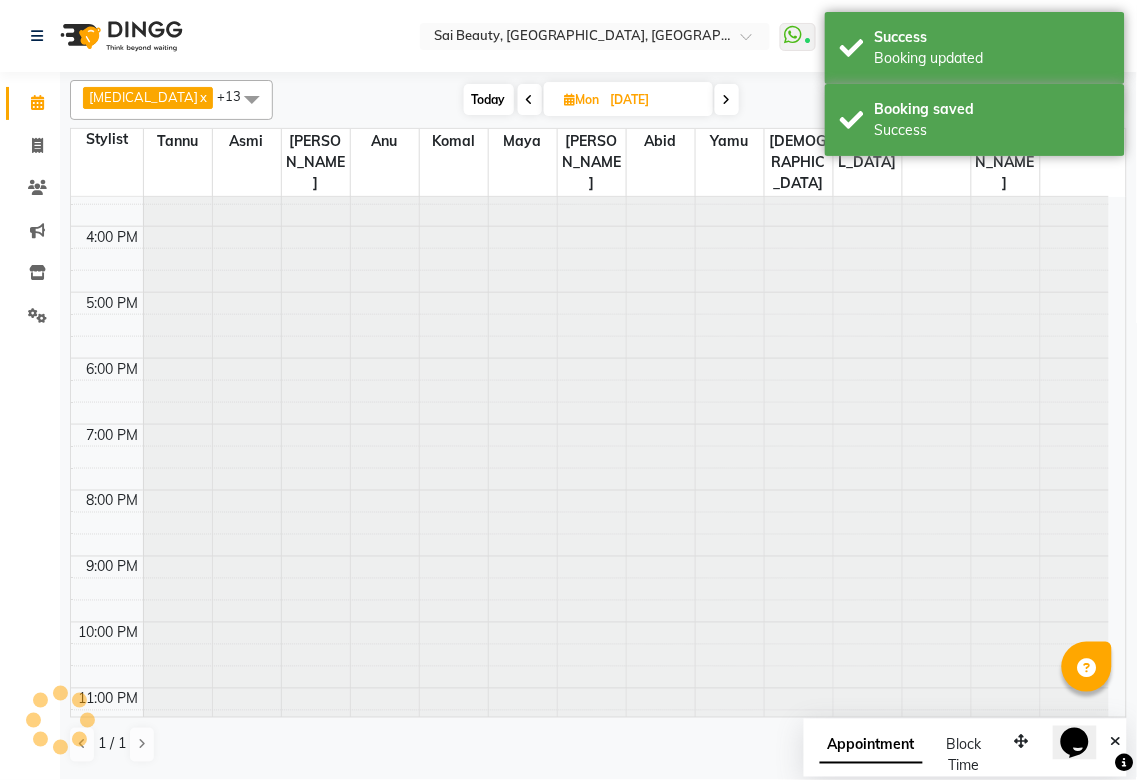 type on "[DATE]" 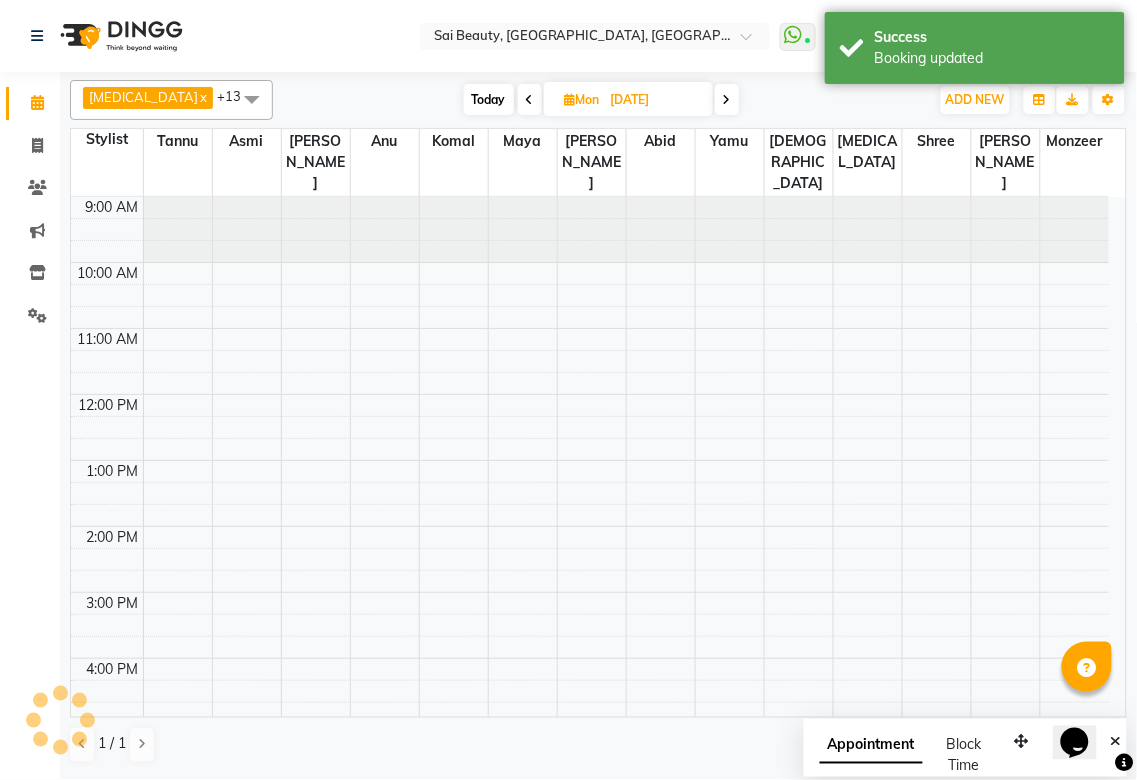 scroll, scrollTop: 432, scrollLeft: 0, axis: vertical 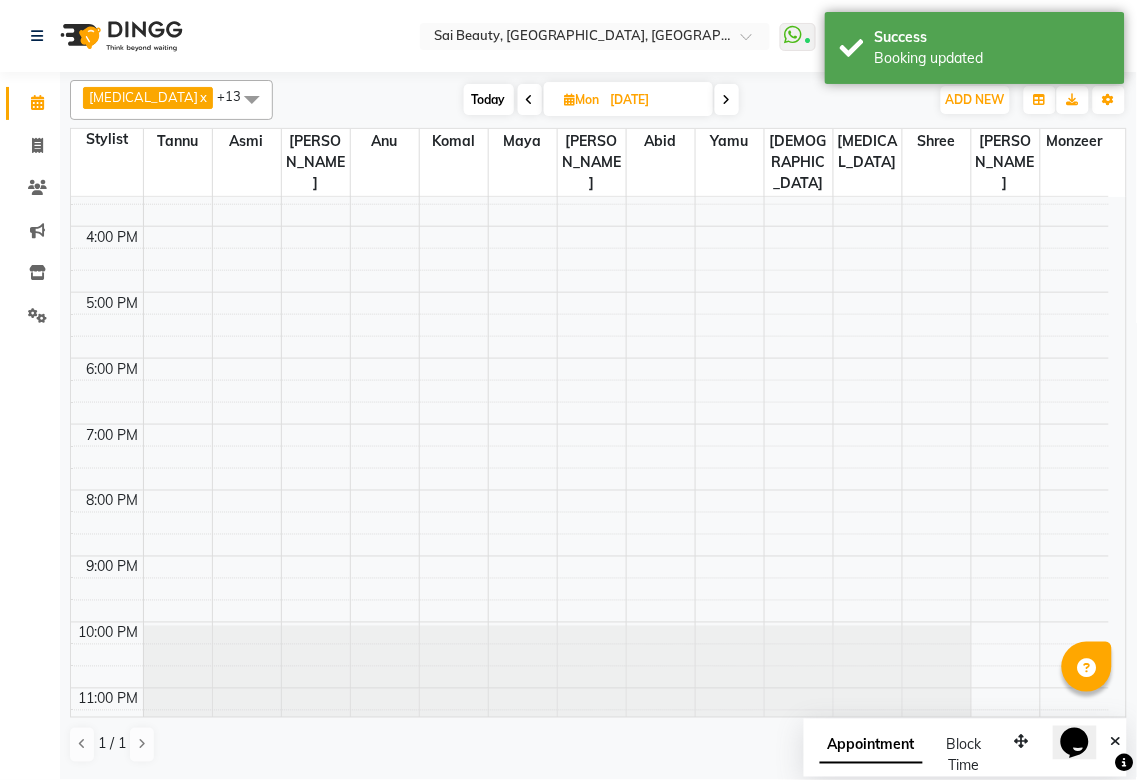 click at bounding box center (570, 99) 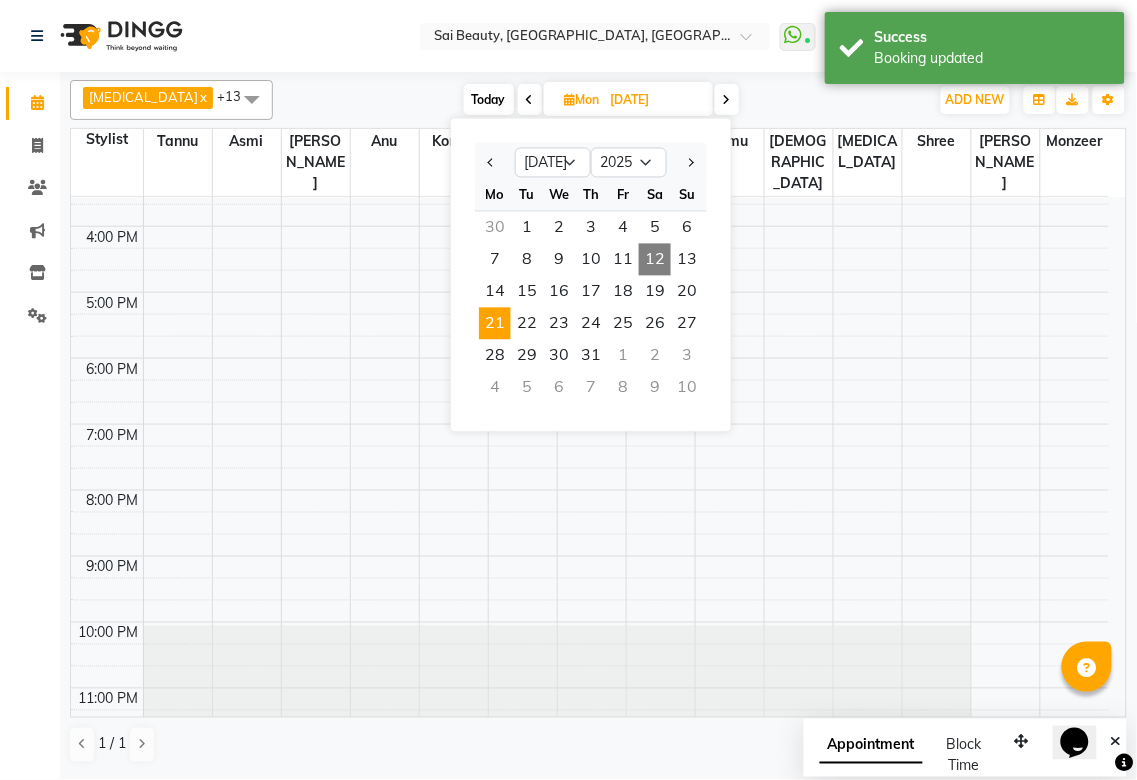 click on "12" at bounding box center [655, 260] 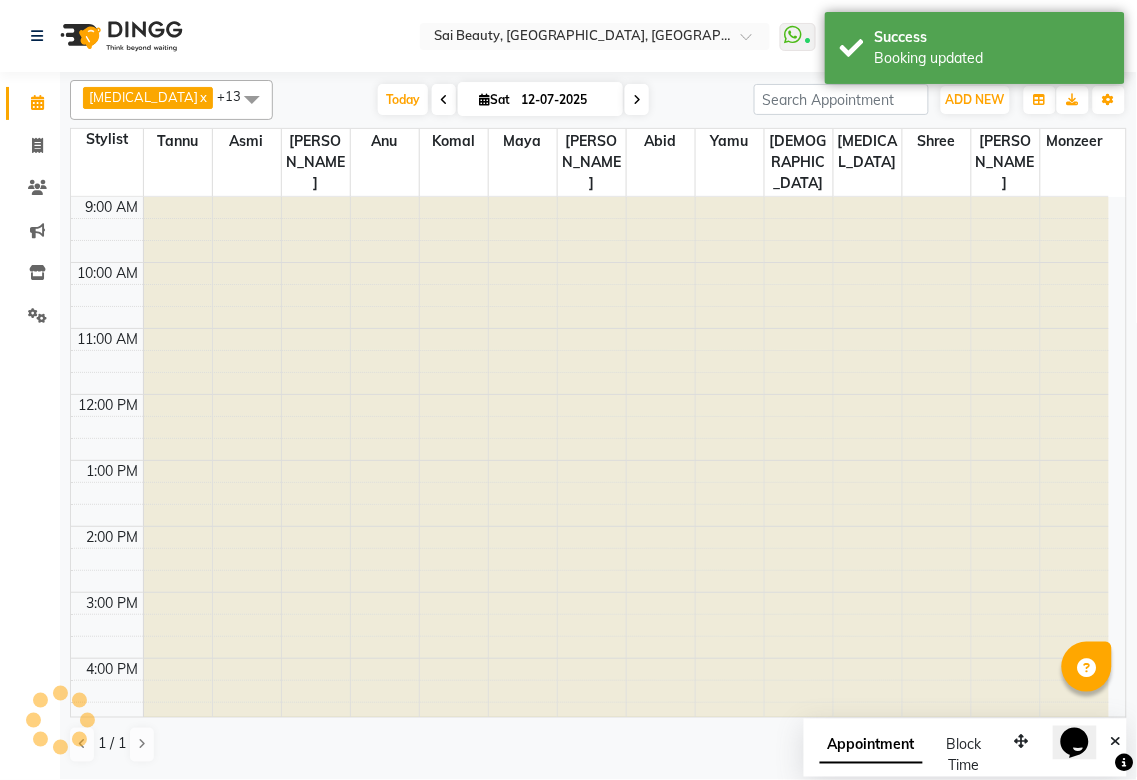 scroll, scrollTop: 432, scrollLeft: 0, axis: vertical 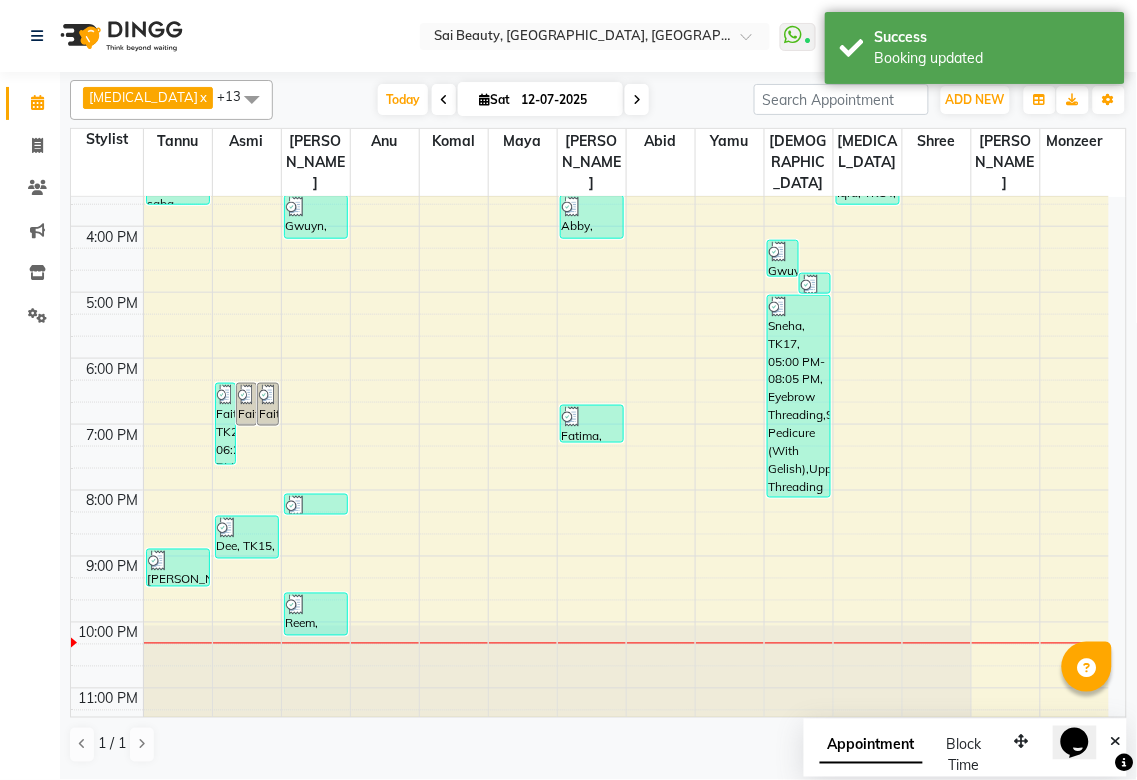 click at bounding box center (637, 99) 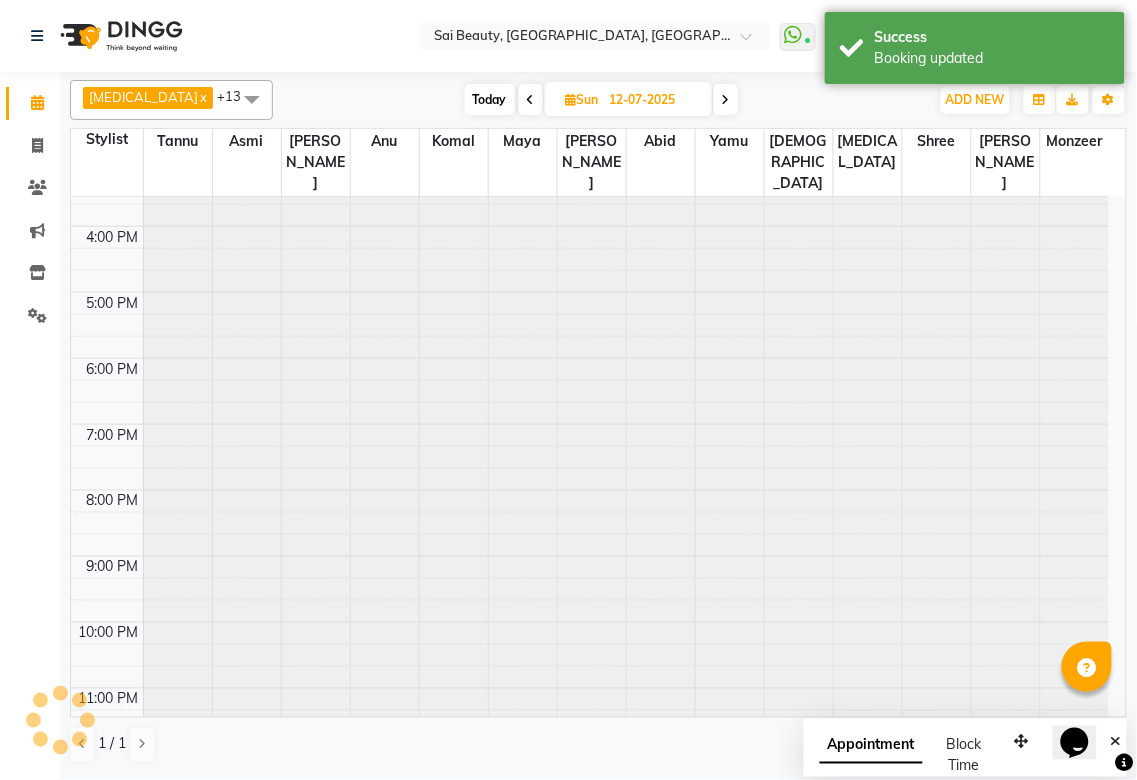 type on "[DATE]" 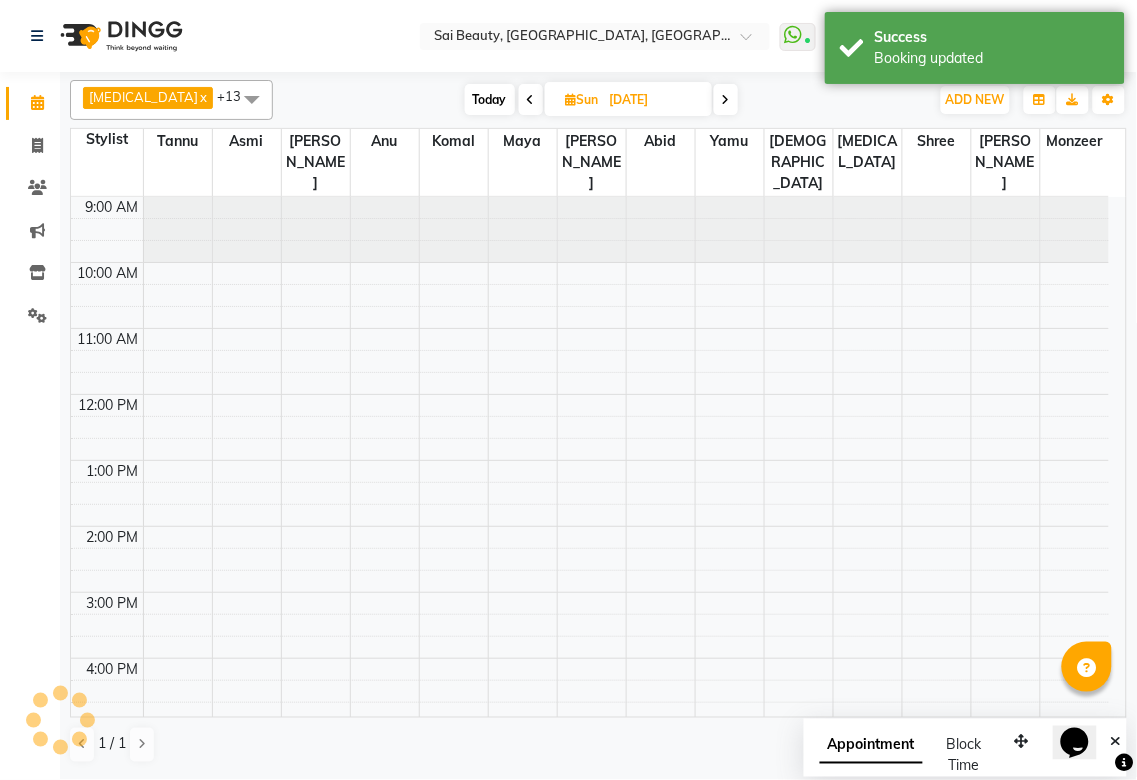 scroll, scrollTop: 432, scrollLeft: 0, axis: vertical 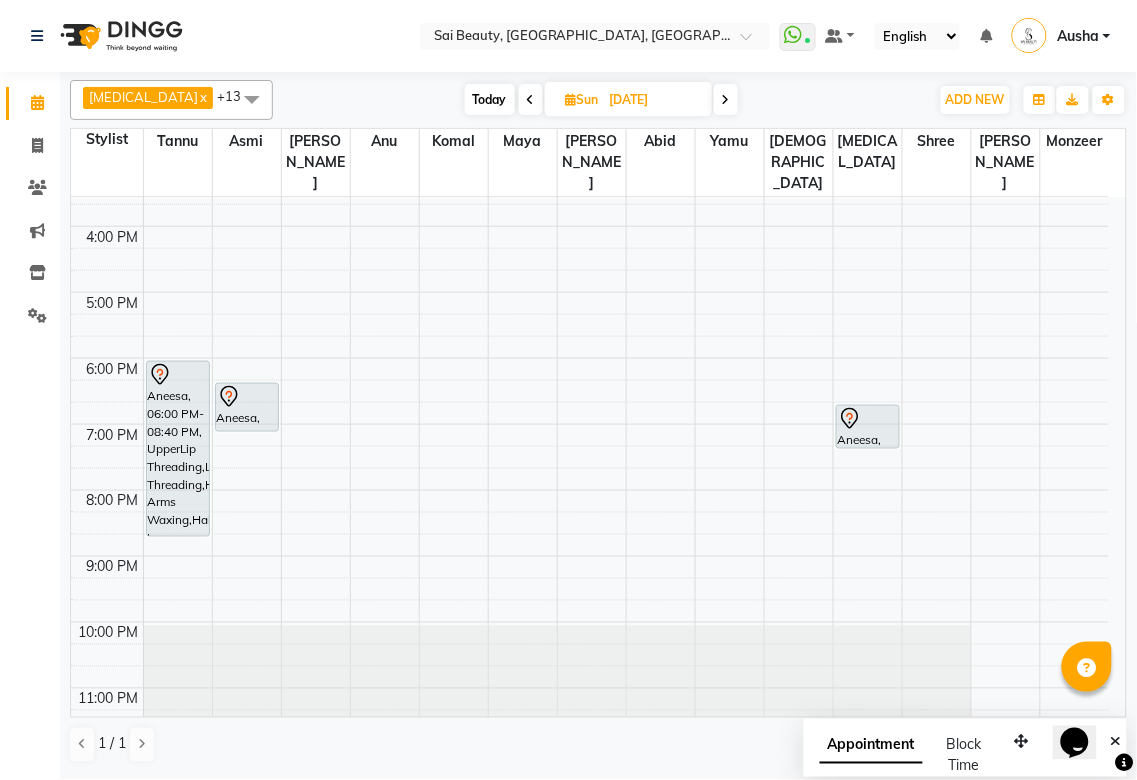 click at bounding box center (626, 193) 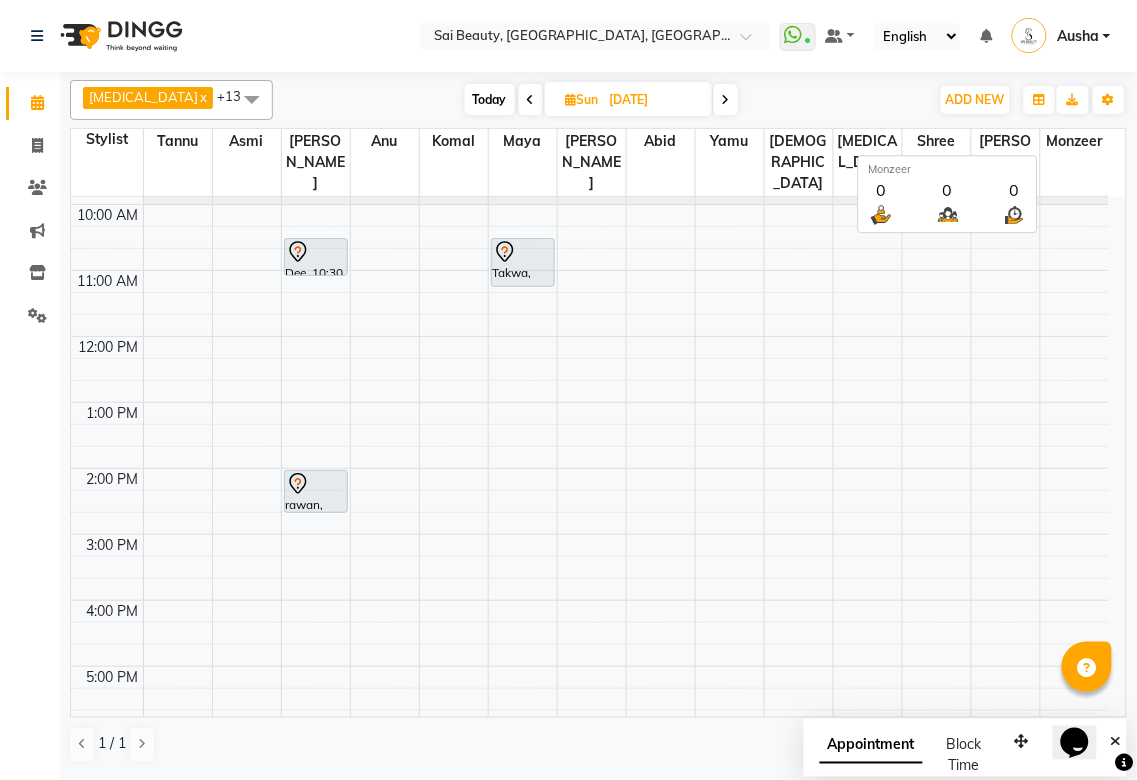 scroll, scrollTop: 0, scrollLeft: 0, axis: both 